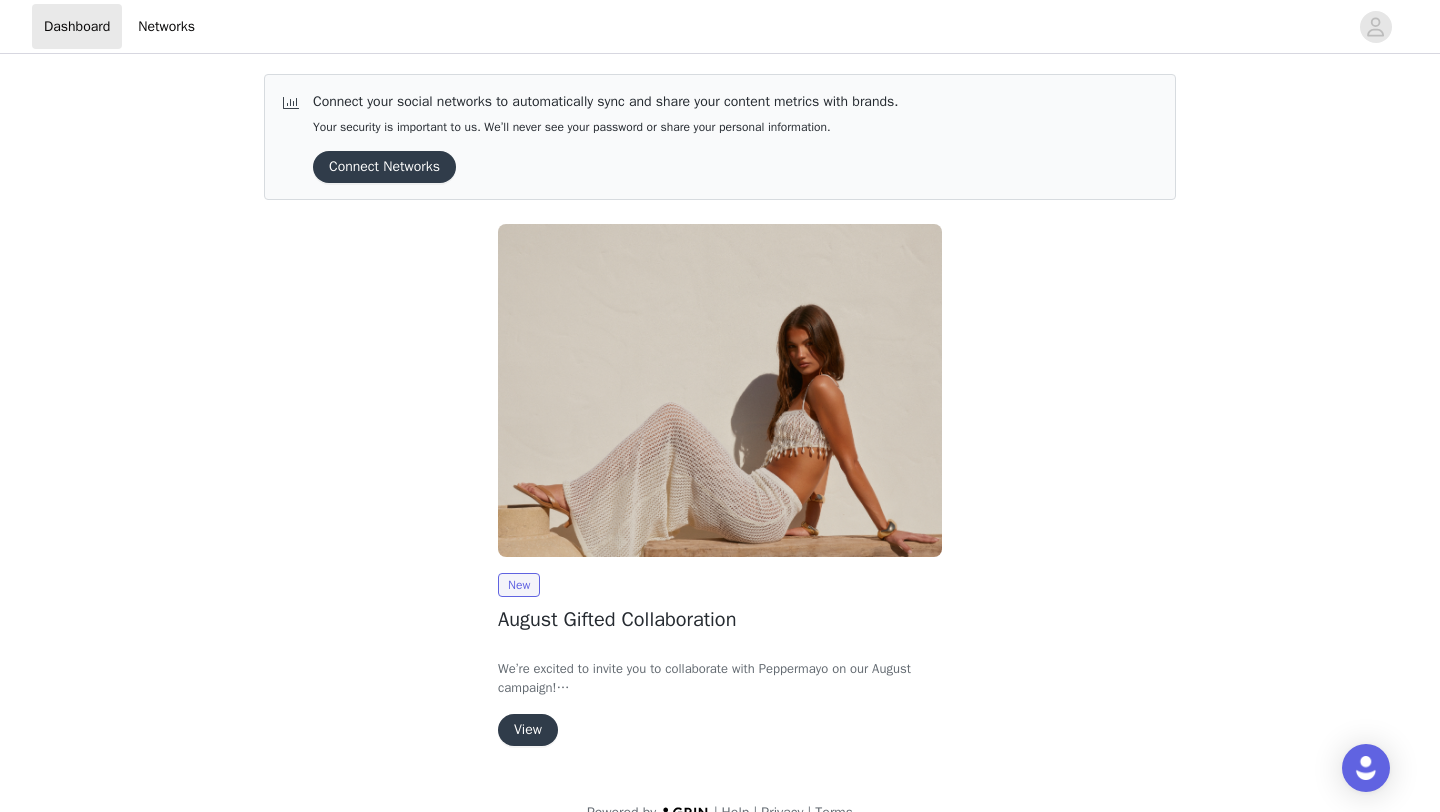 scroll, scrollTop: 0, scrollLeft: 0, axis: both 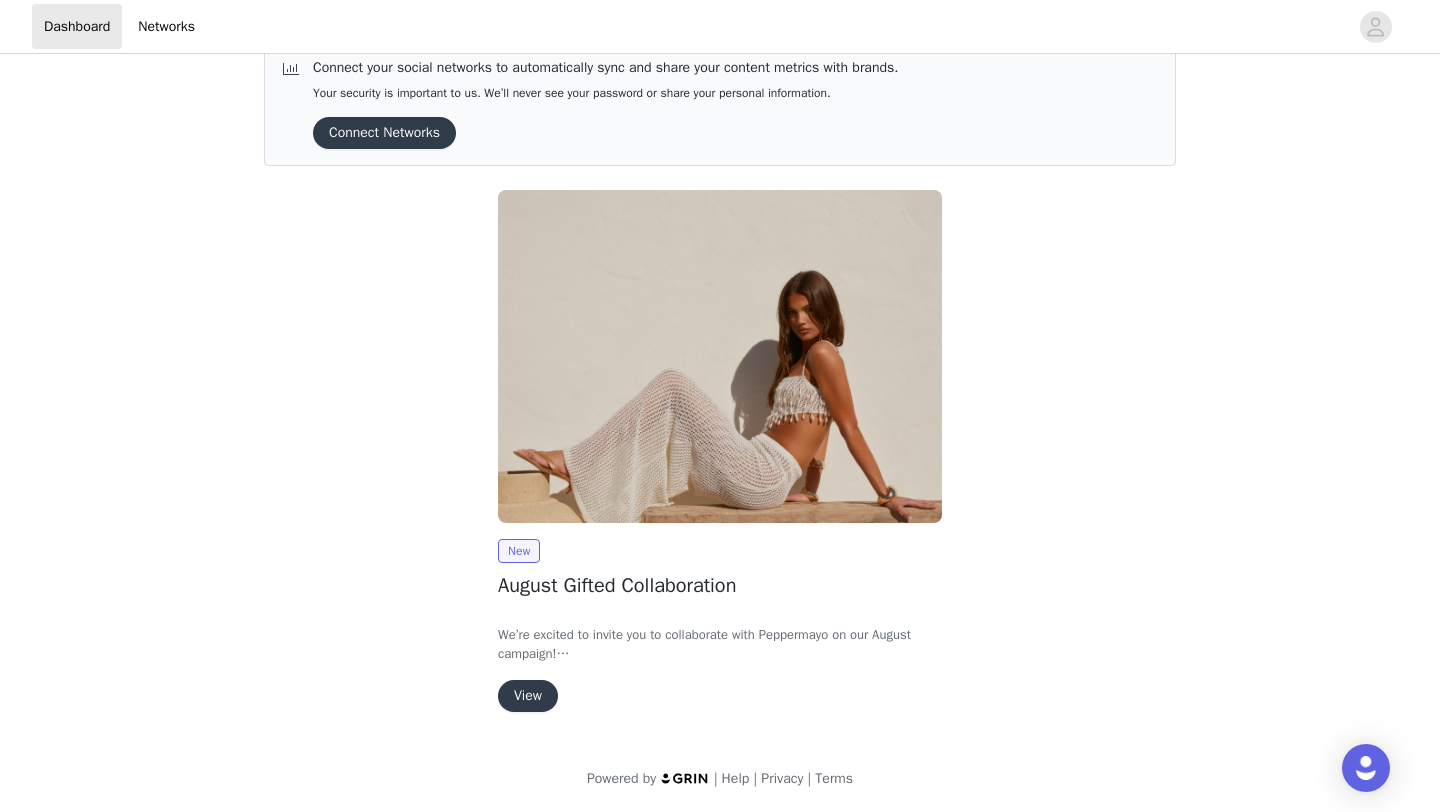 click on "View" at bounding box center [528, 696] 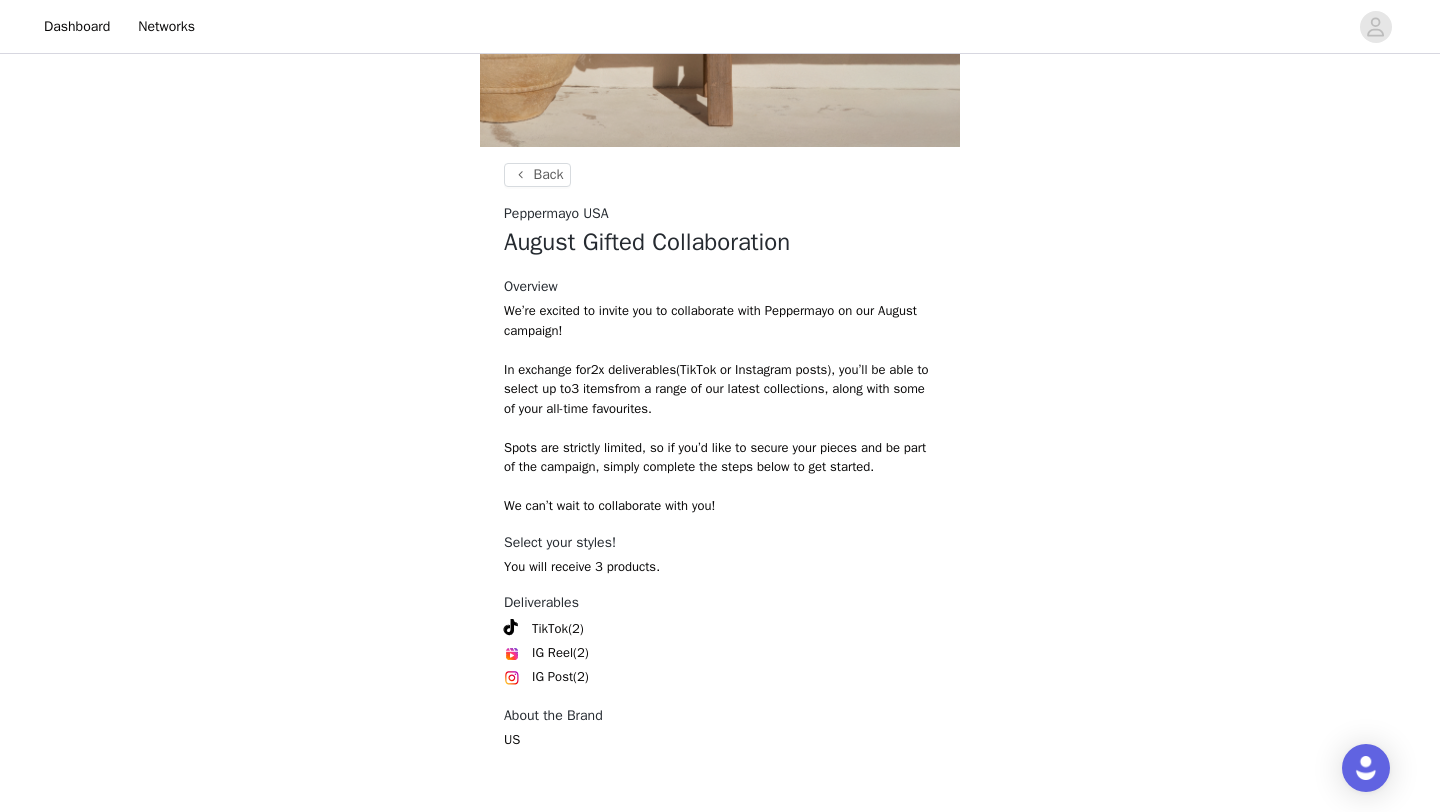 scroll, scrollTop: 656, scrollLeft: 0, axis: vertical 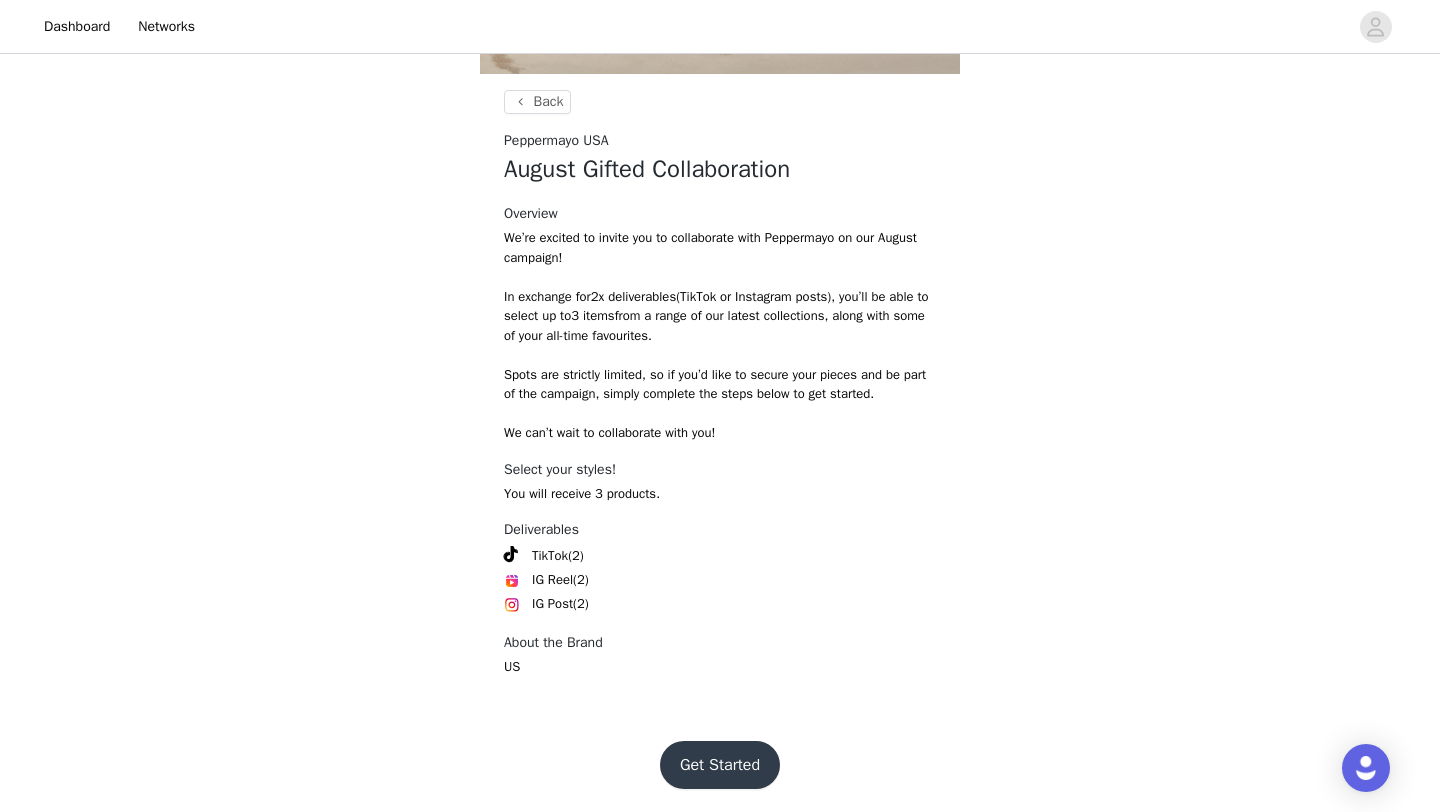 click on "Get Started" at bounding box center (720, 765) 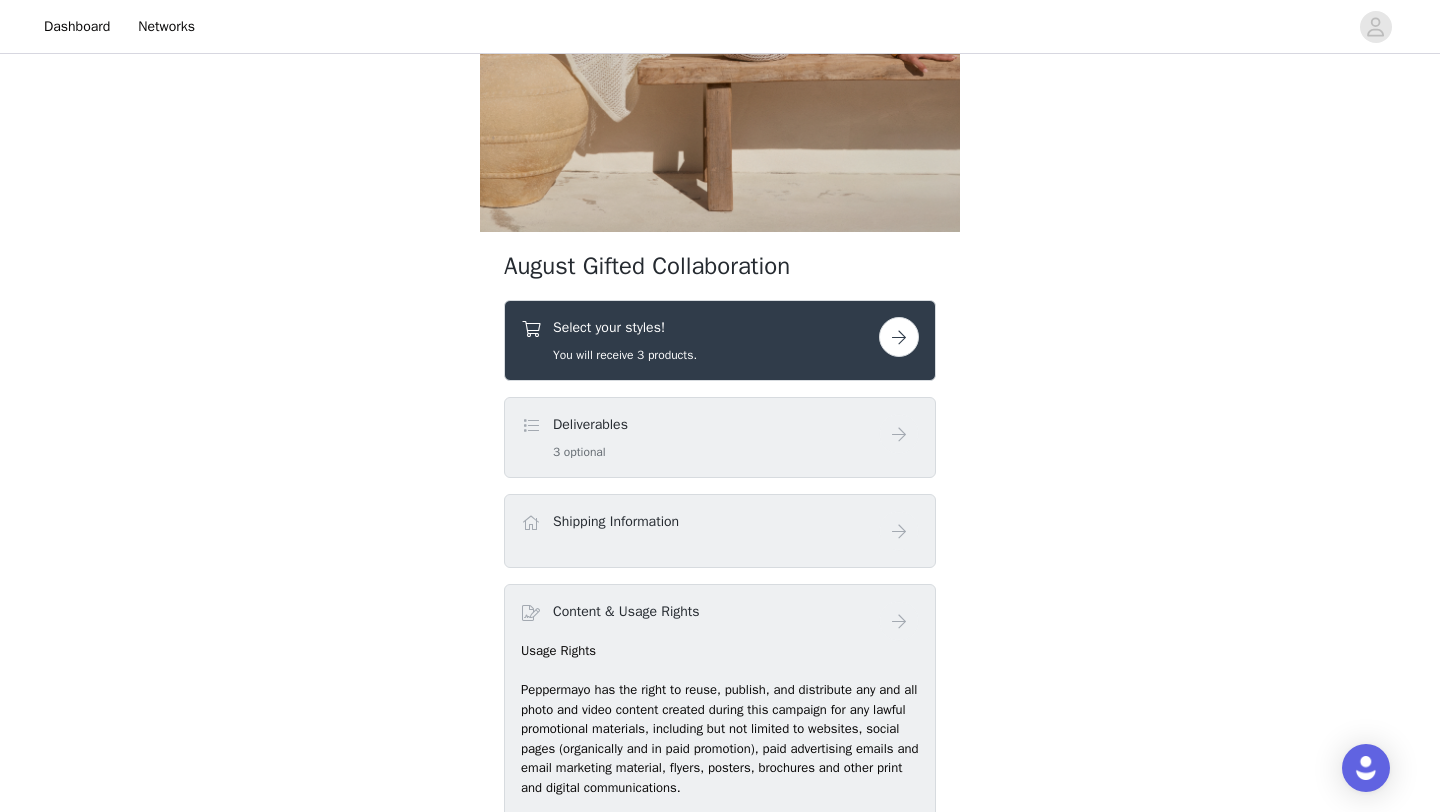 scroll, scrollTop: 543, scrollLeft: 0, axis: vertical 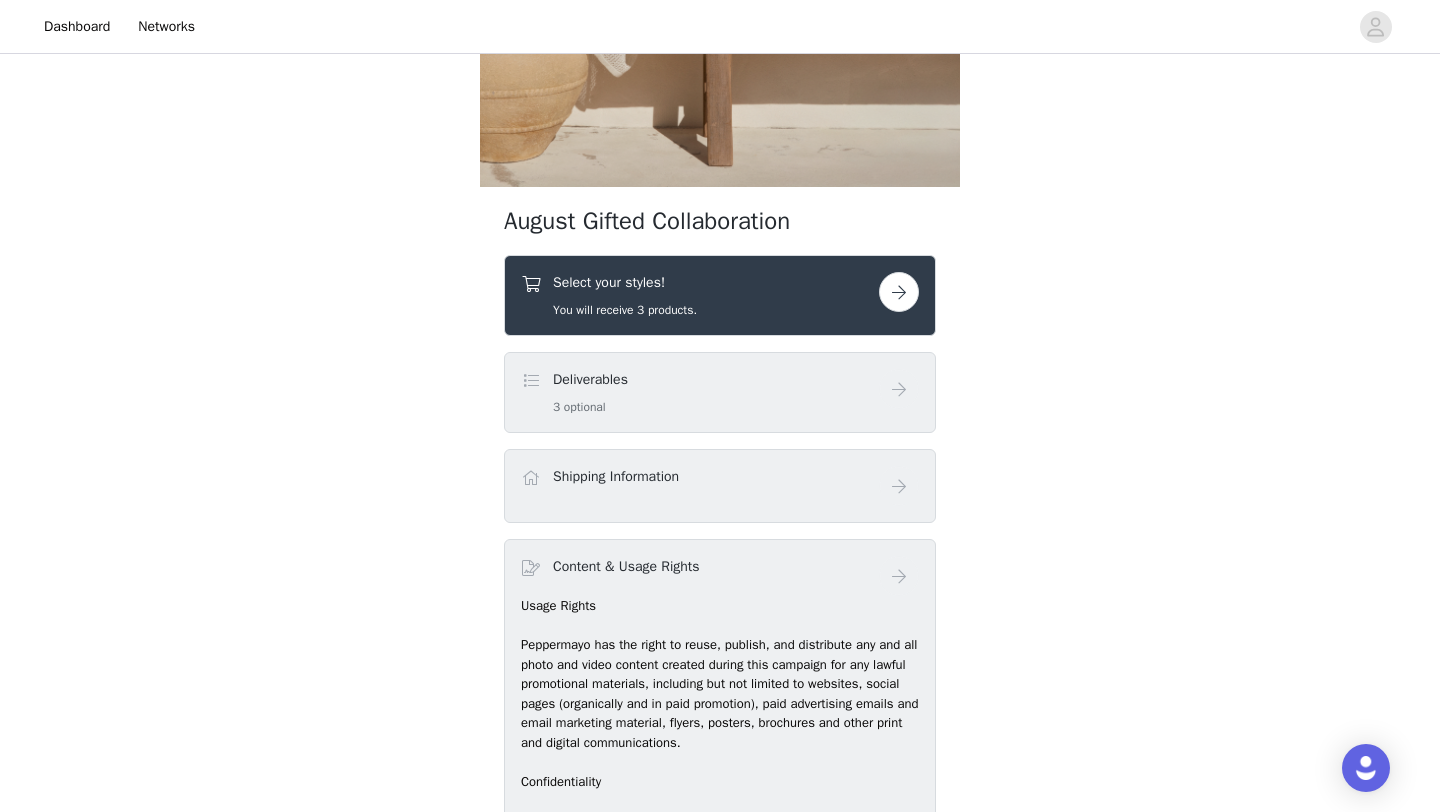 click at bounding box center [899, 292] 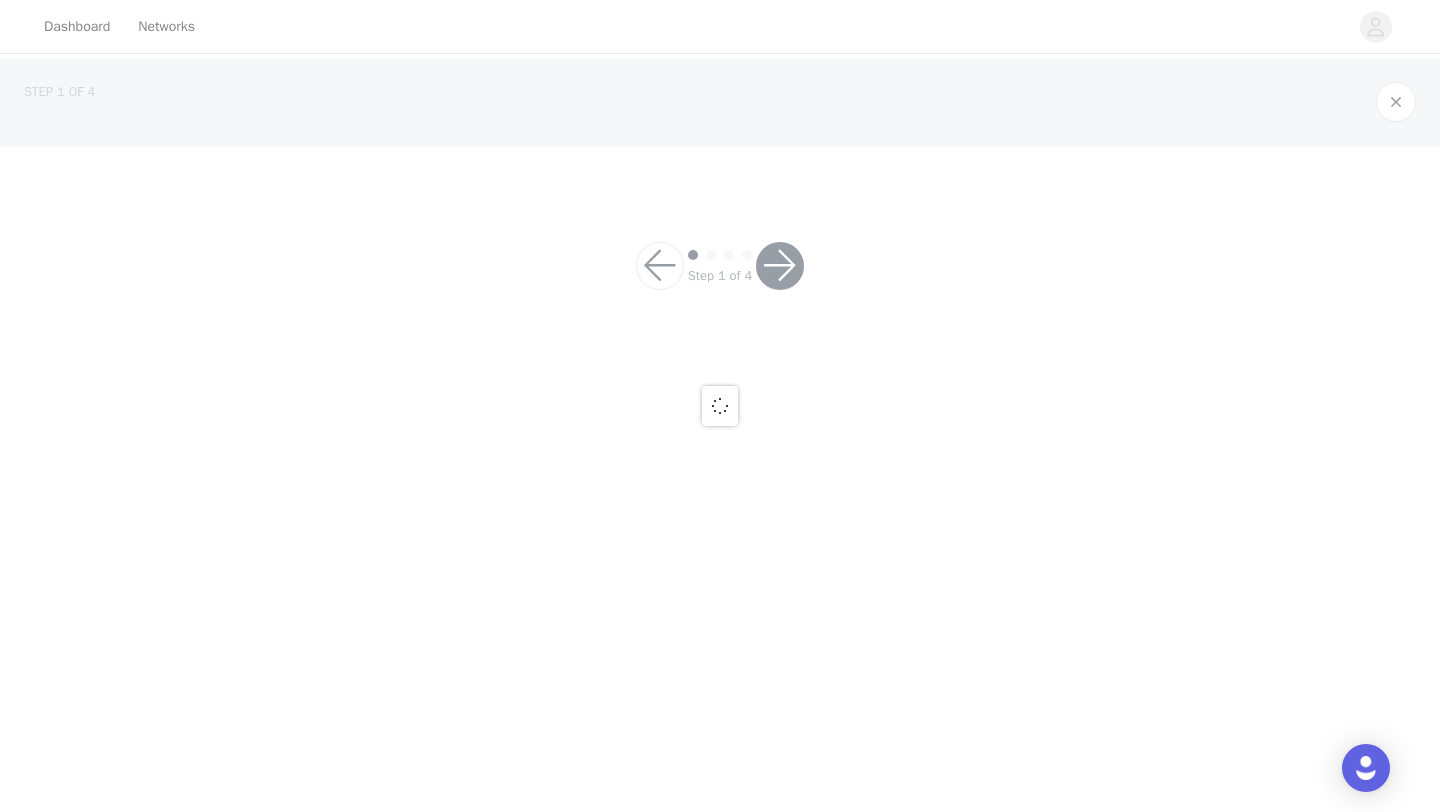 scroll, scrollTop: 0, scrollLeft: 0, axis: both 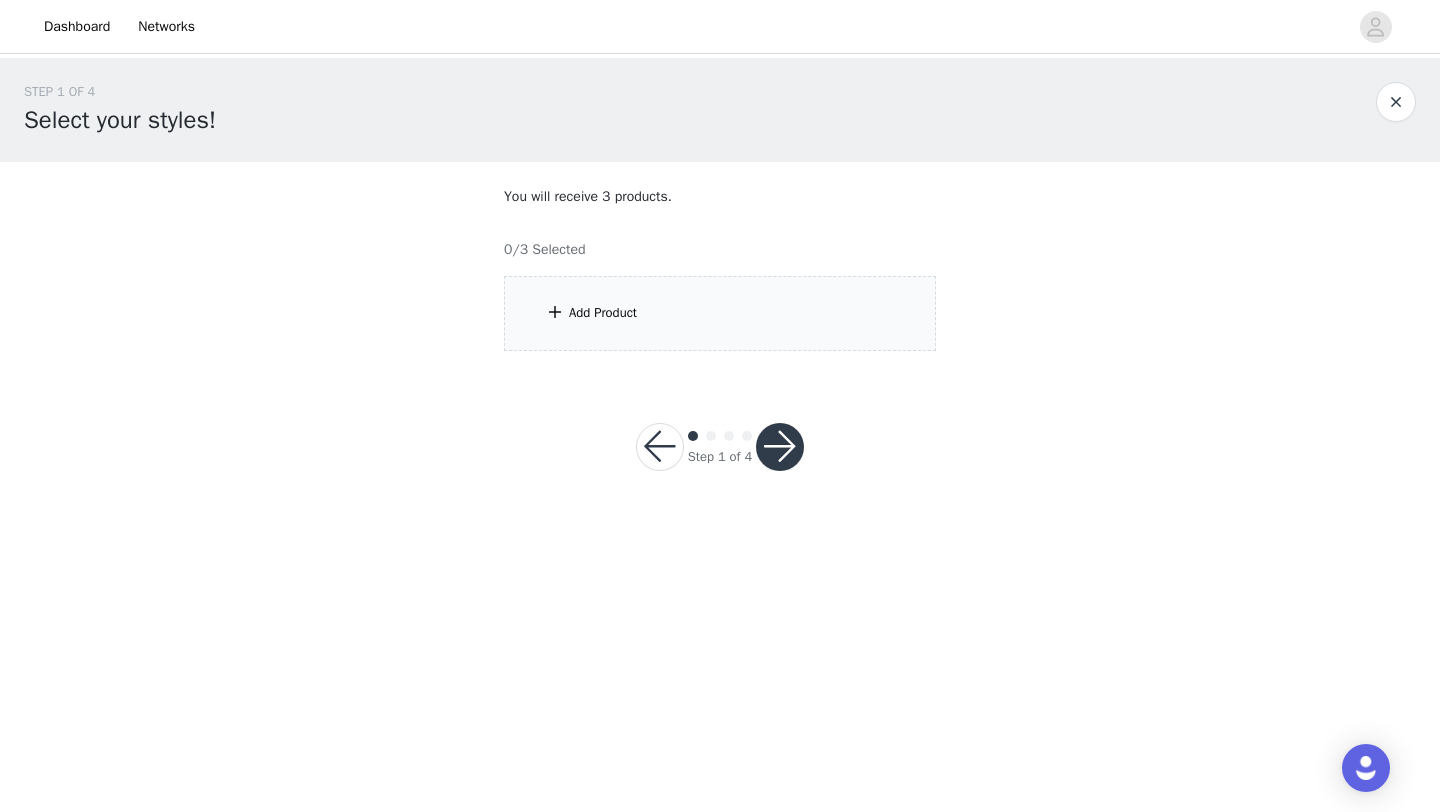 click on "Add Product" at bounding box center (720, 313) 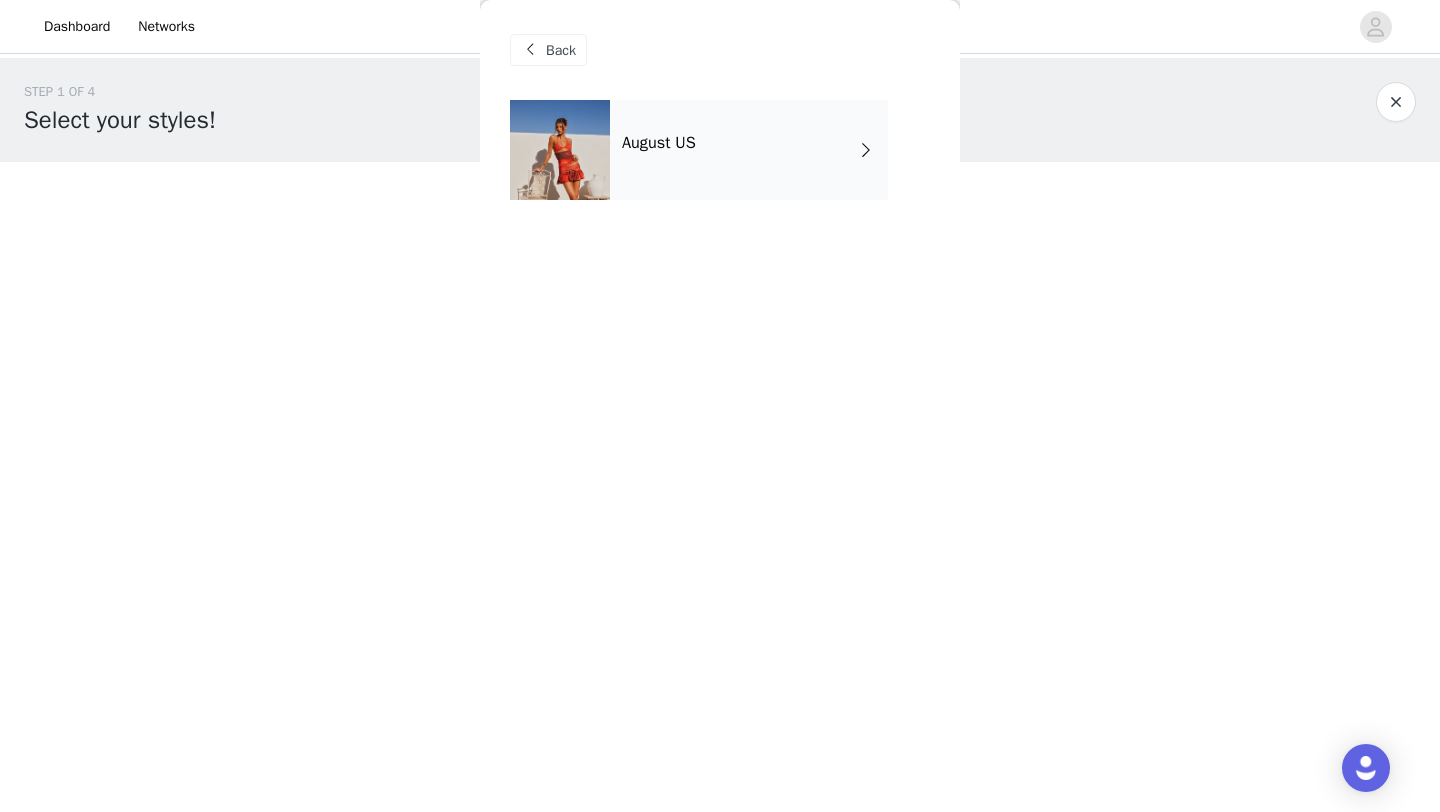 click on "August US" at bounding box center (749, 150) 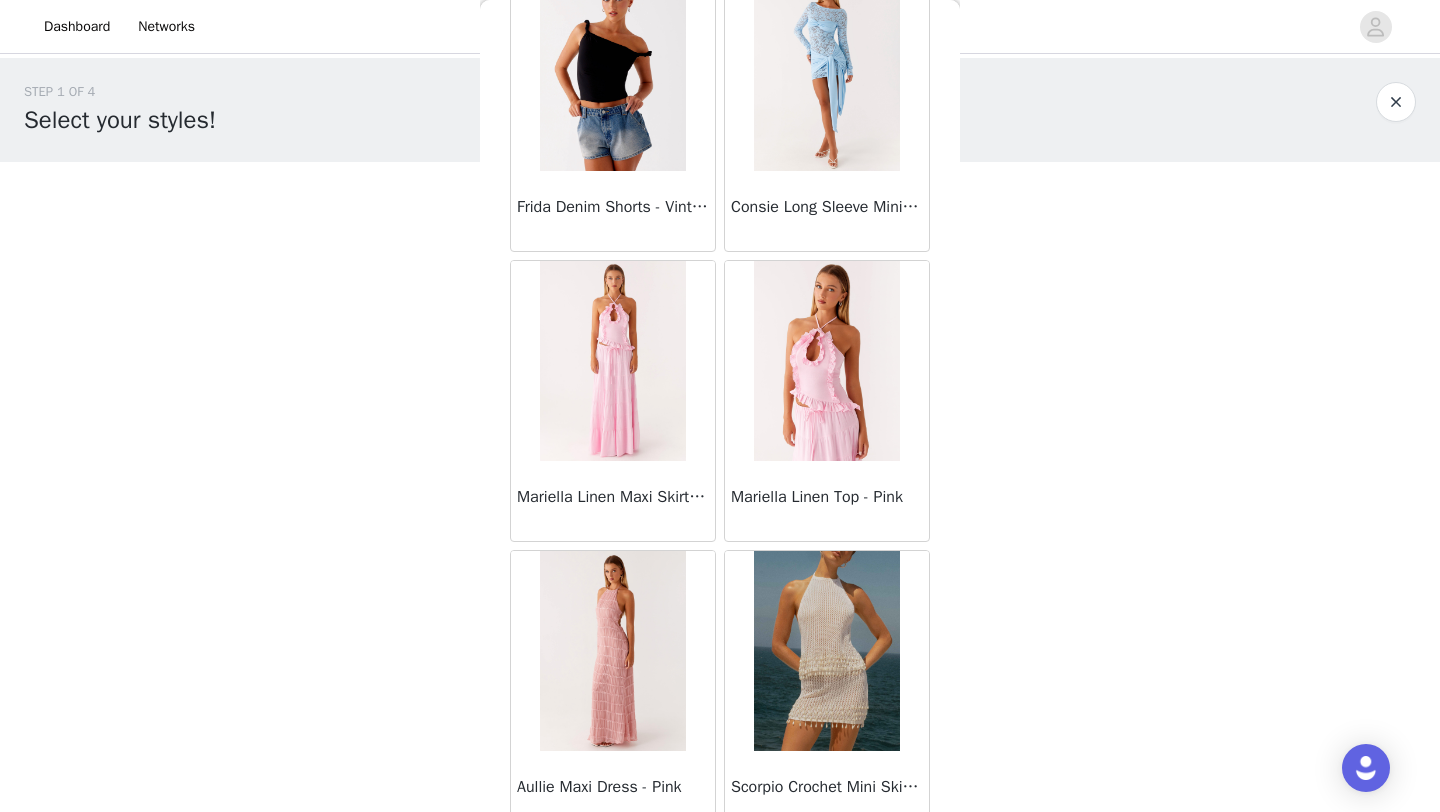 scroll, scrollTop: 2248, scrollLeft: 0, axis: vertical 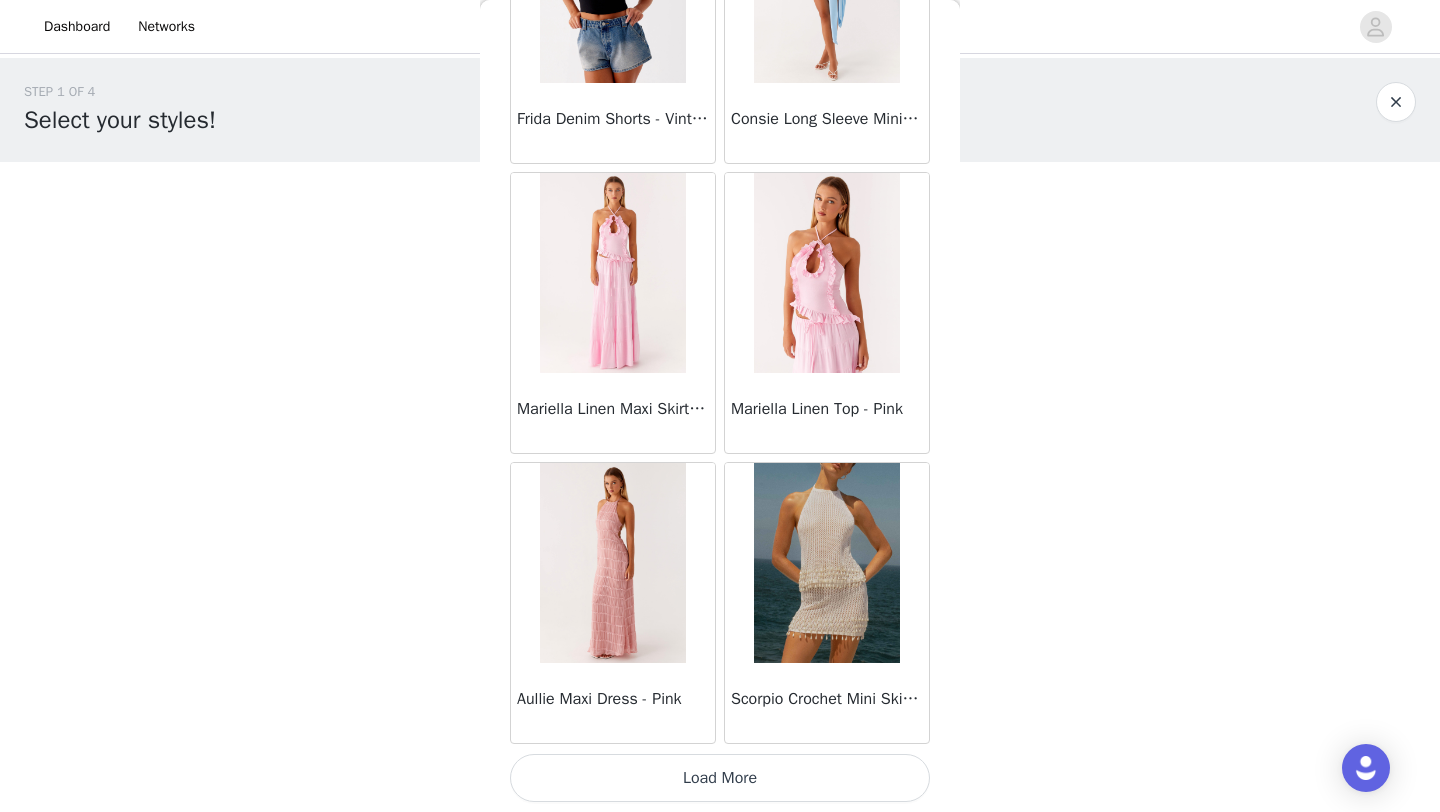 click on "Load More" at bounding box center (720, 778) 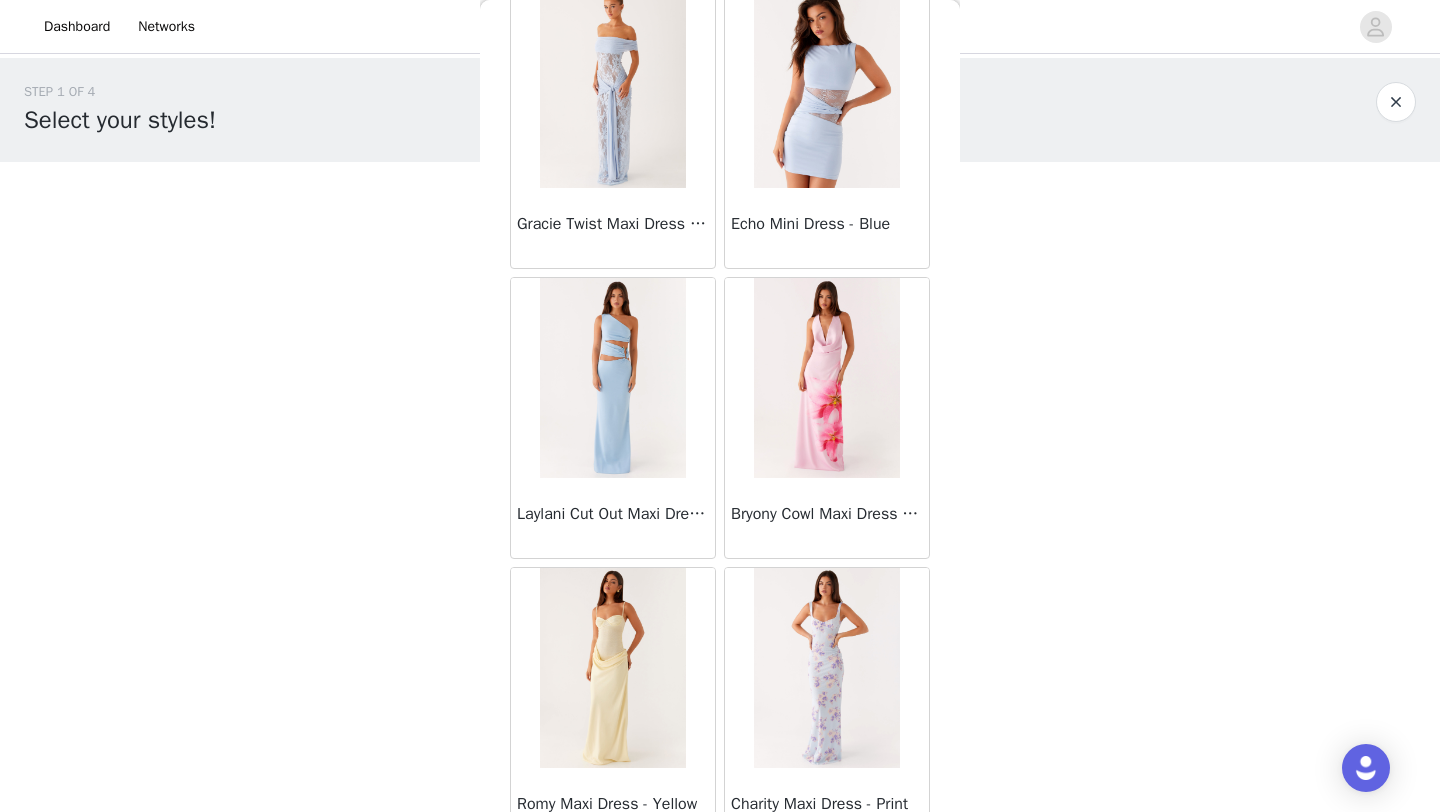 scroll, scrollTop: 5148, scrollLeft: 0, axis: vertical 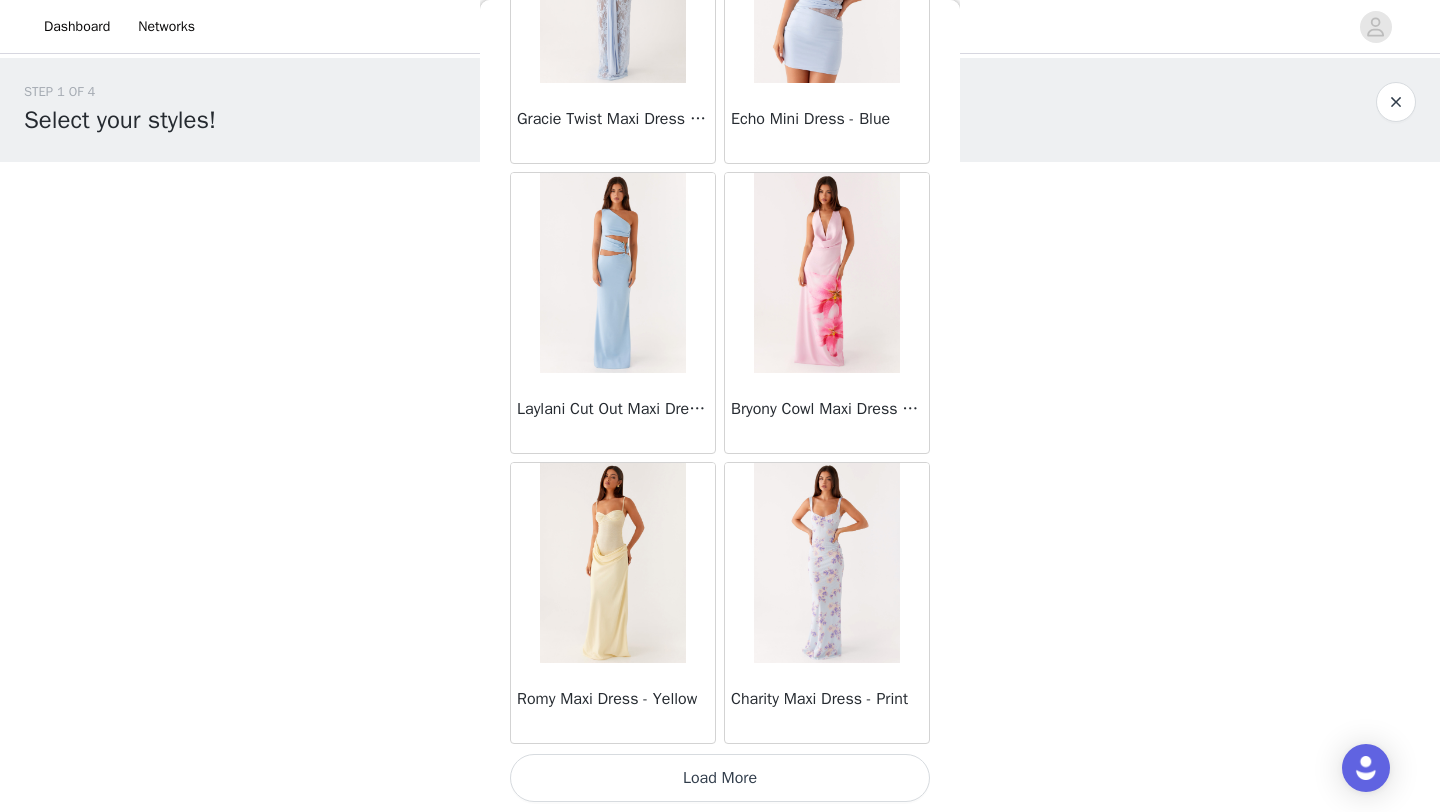 click on "Load More" at bounding box center (720, 778) 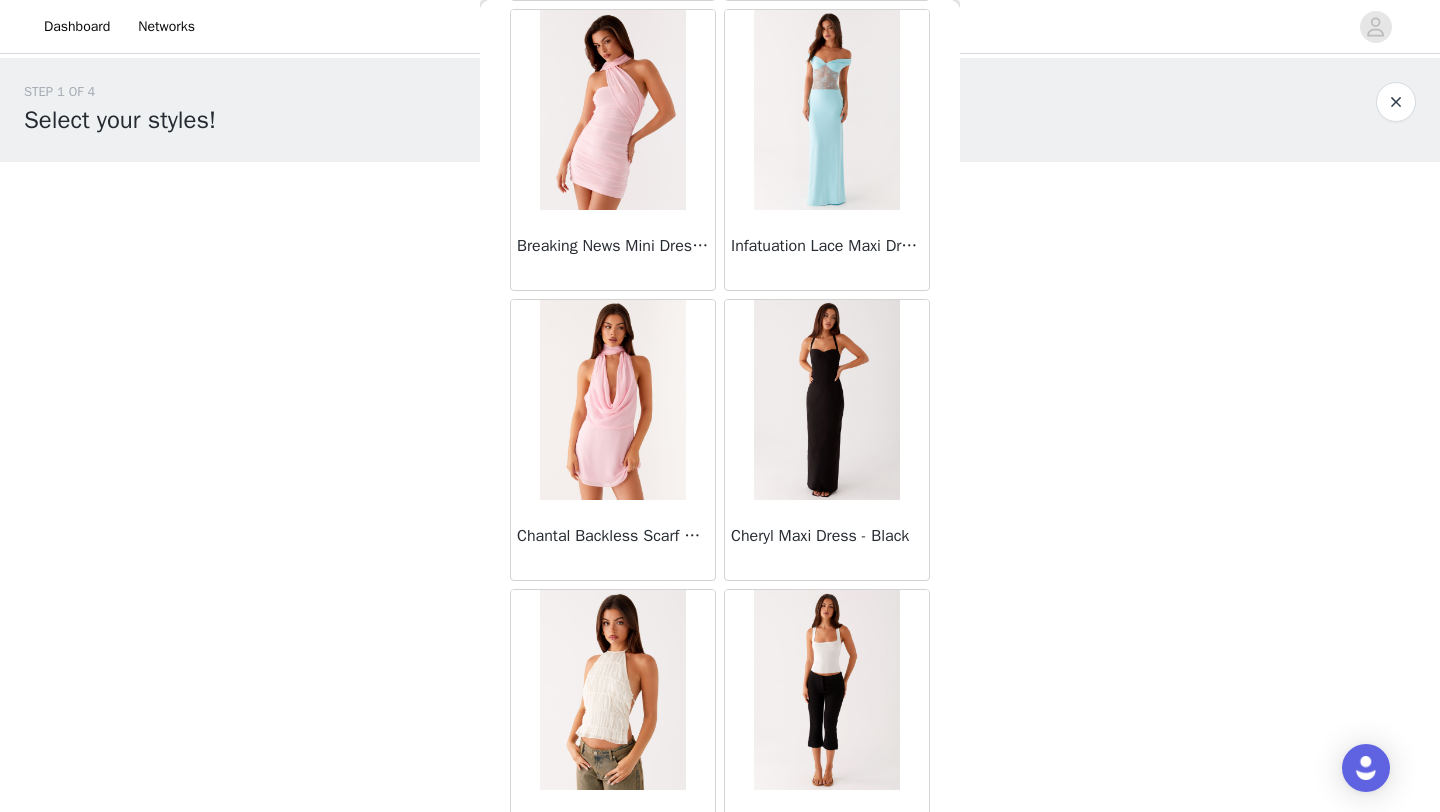 scroll, scrollTop: 8048, scrollLeft: 0, axis: vertical 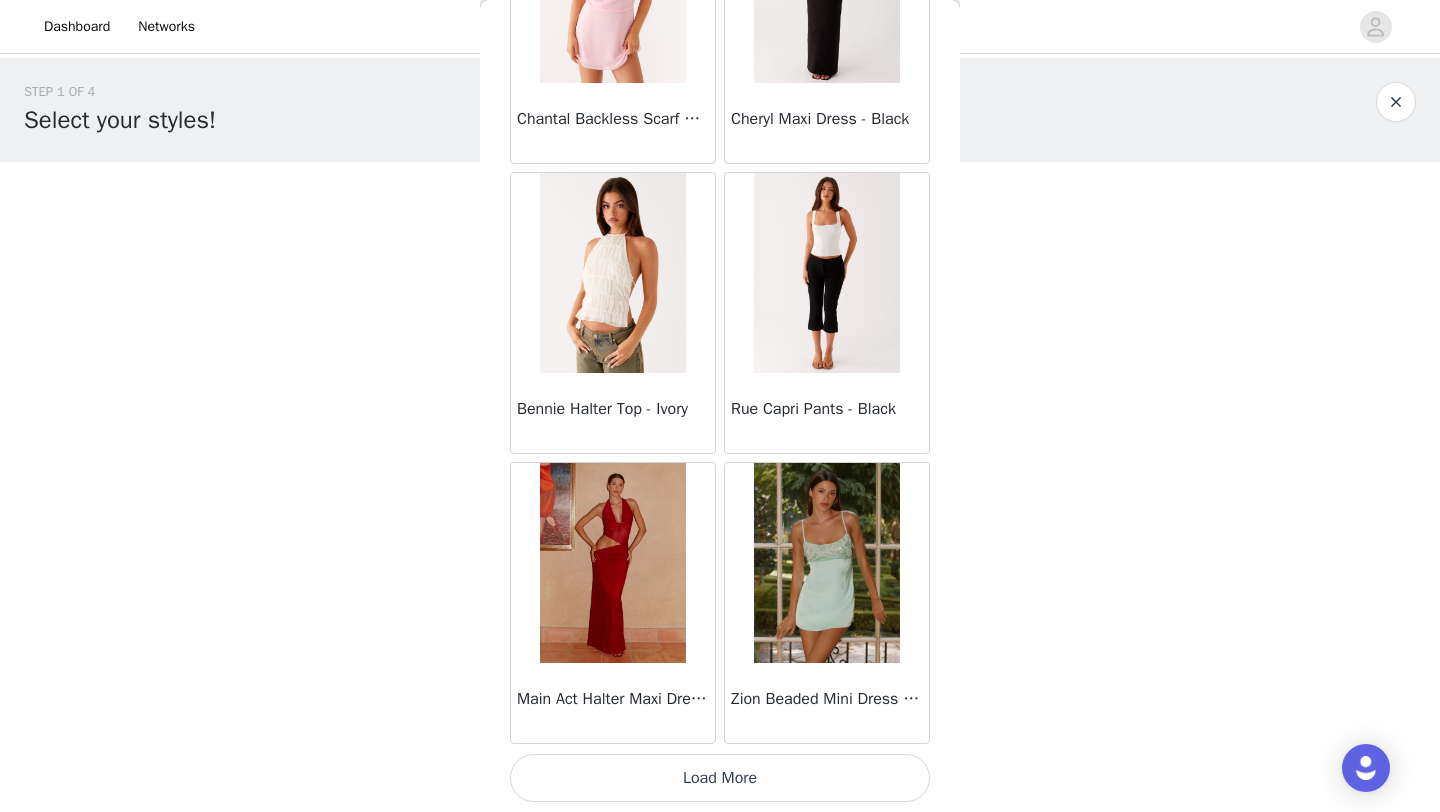 click on "Load More" at bounding box center [720, 778] 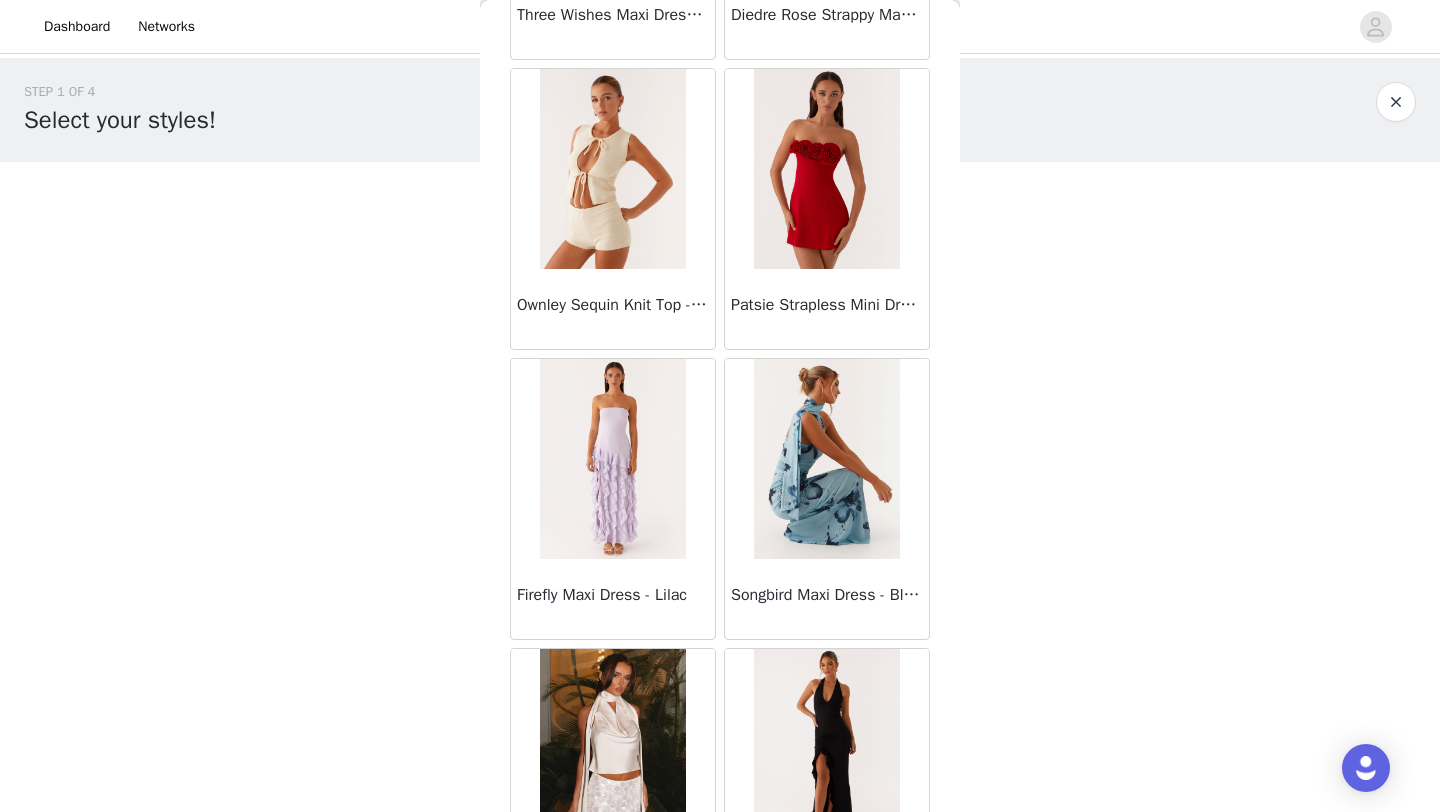 scroll, scrollTop: 10948, scrollLeft: 0, axis: vertical 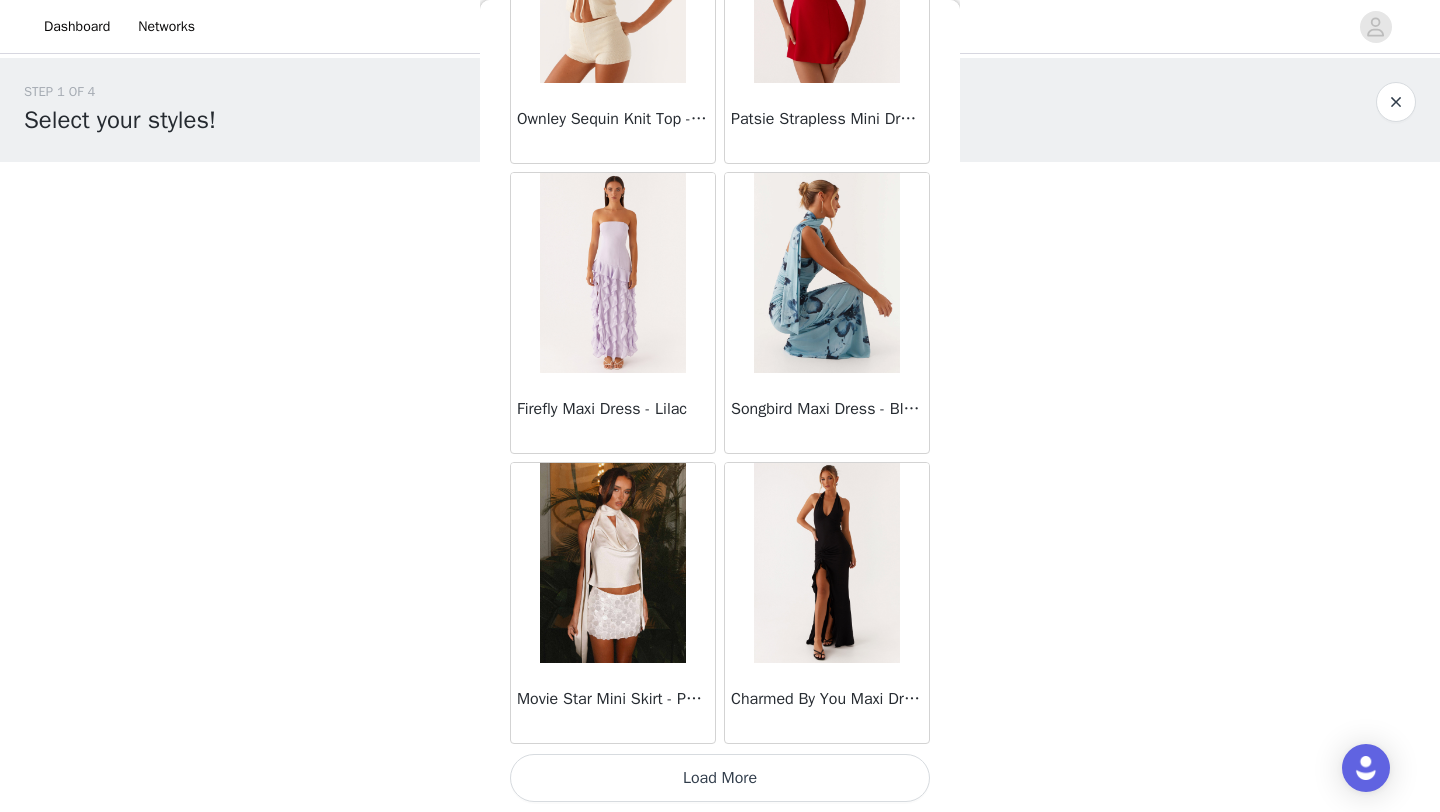 click on "Load More" at bounding box center (720, 778) 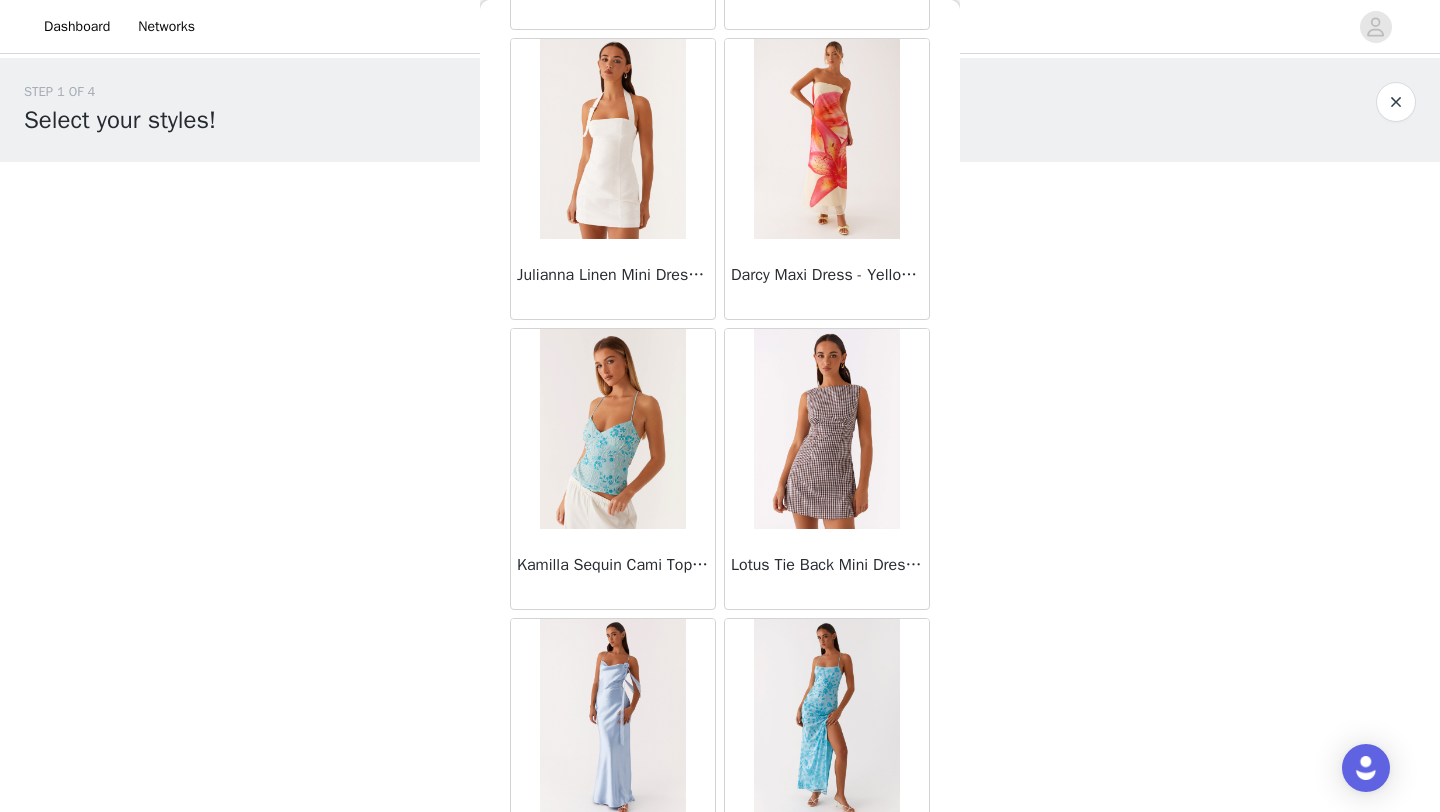 scroll, scrollTop: 13848, scrollLeft: 0, axis: vertical 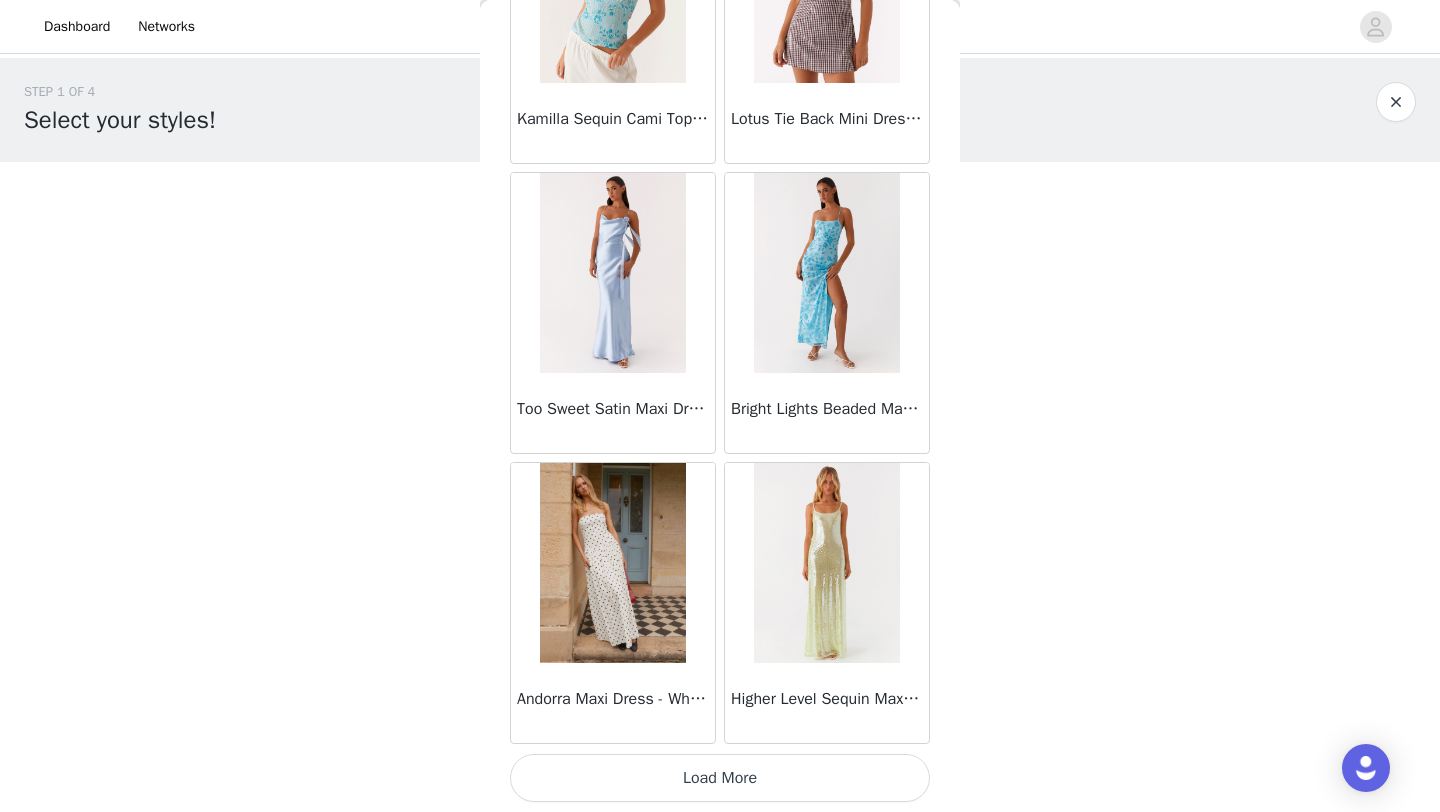 click on "Load More" at bounding box center (720, 778) 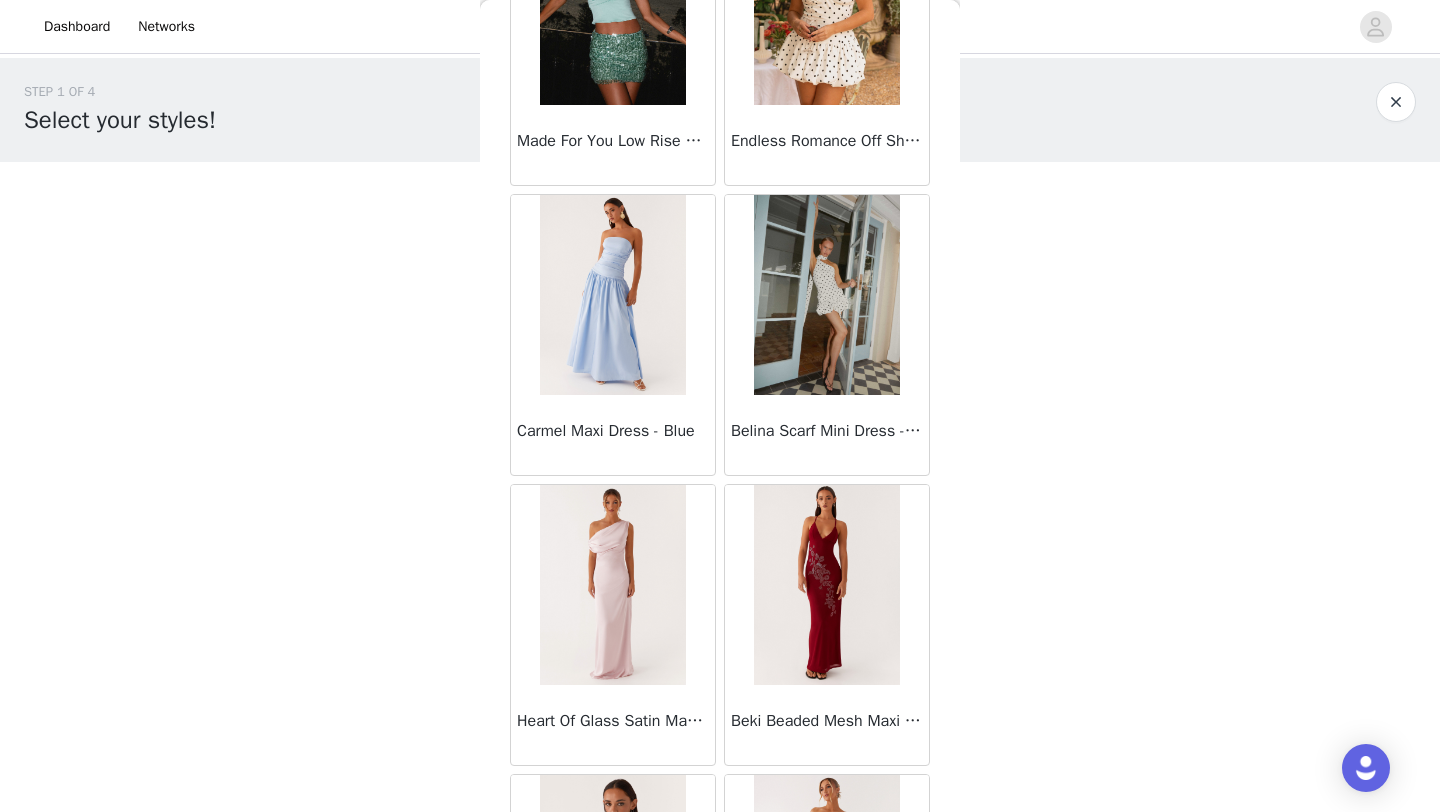scroll, scrollTop: 16748, scrollLeft: 0, axis: vertical 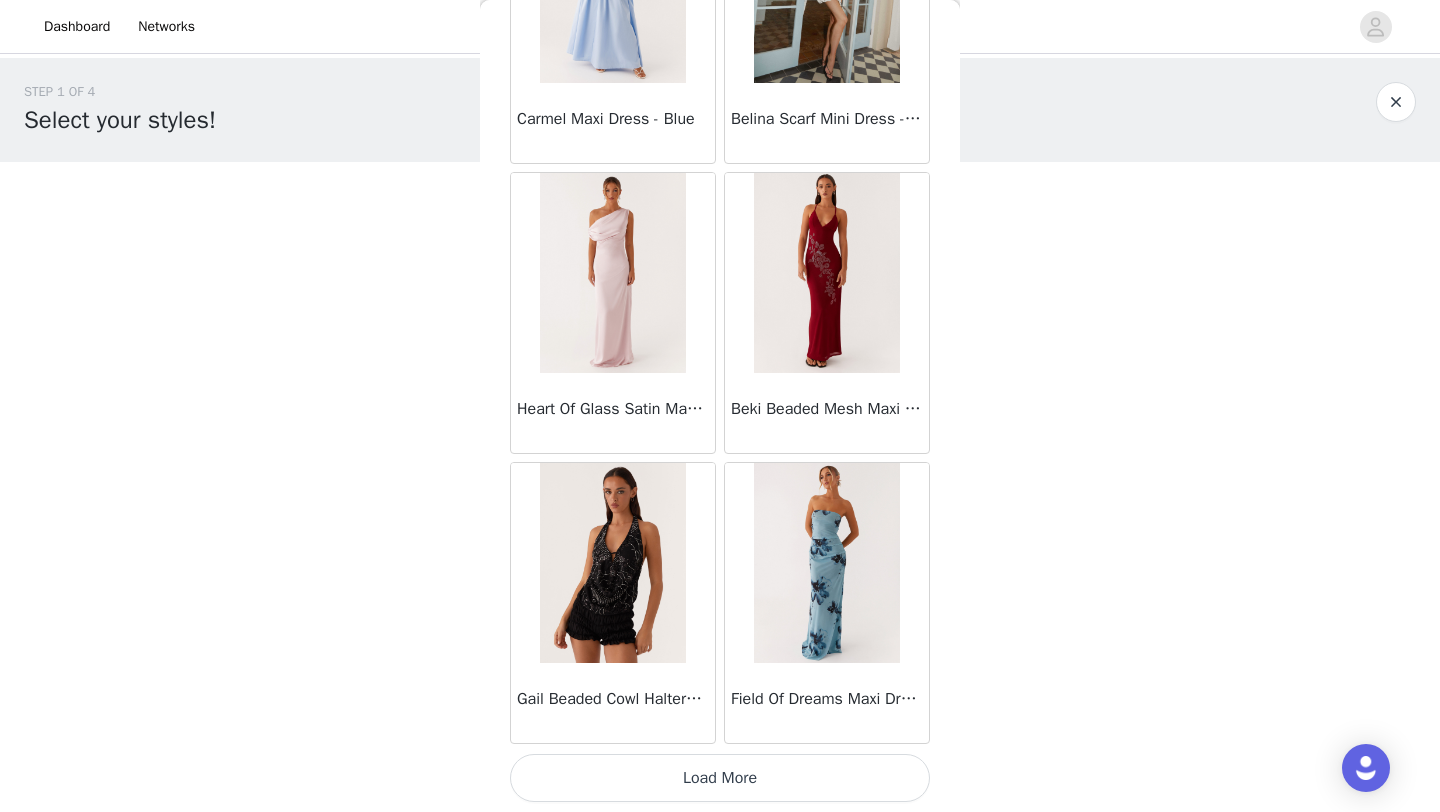 click on "Load More" at bounding box center [720, 778] 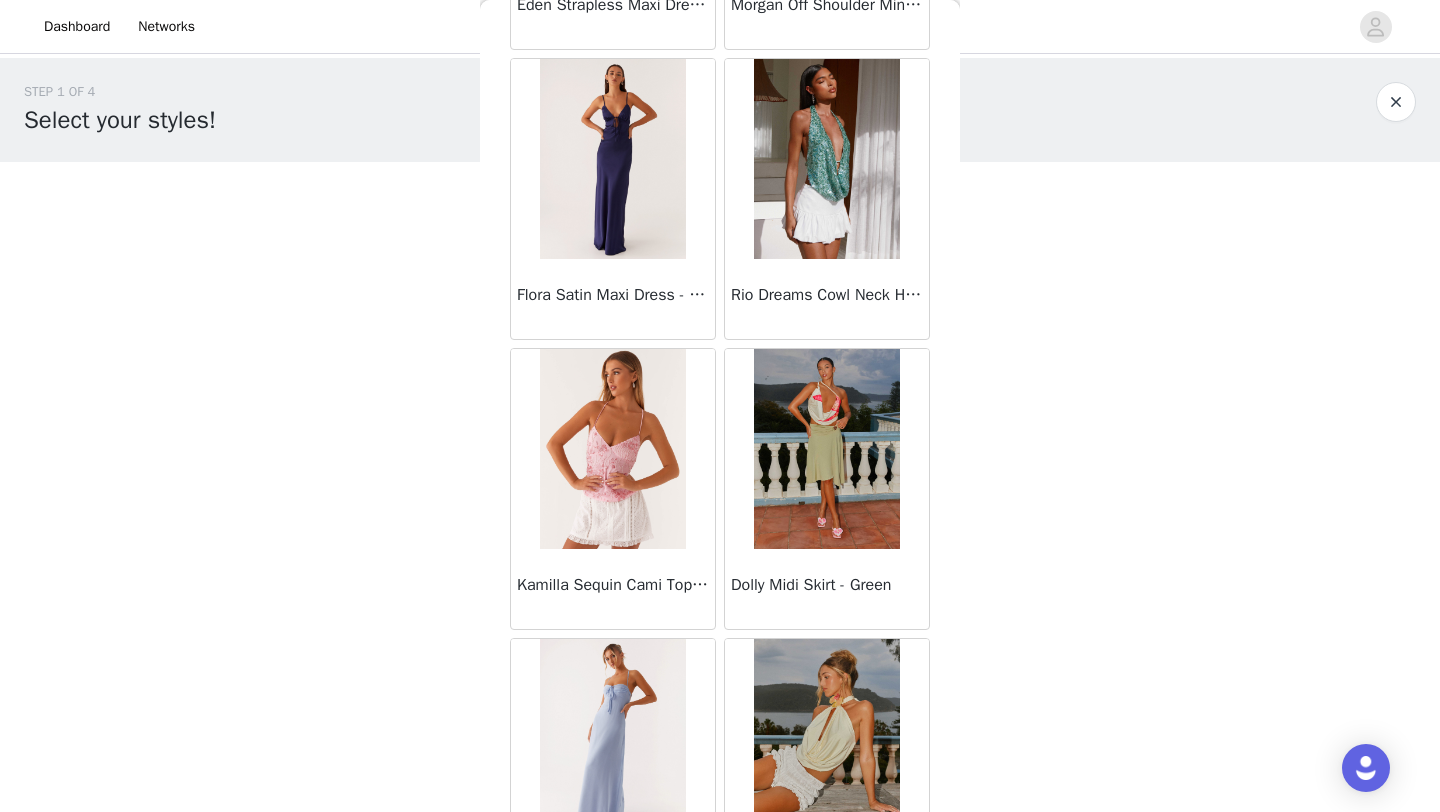 scroll, scrollTop: 19648, scrollLeft: 0, axis: vertical 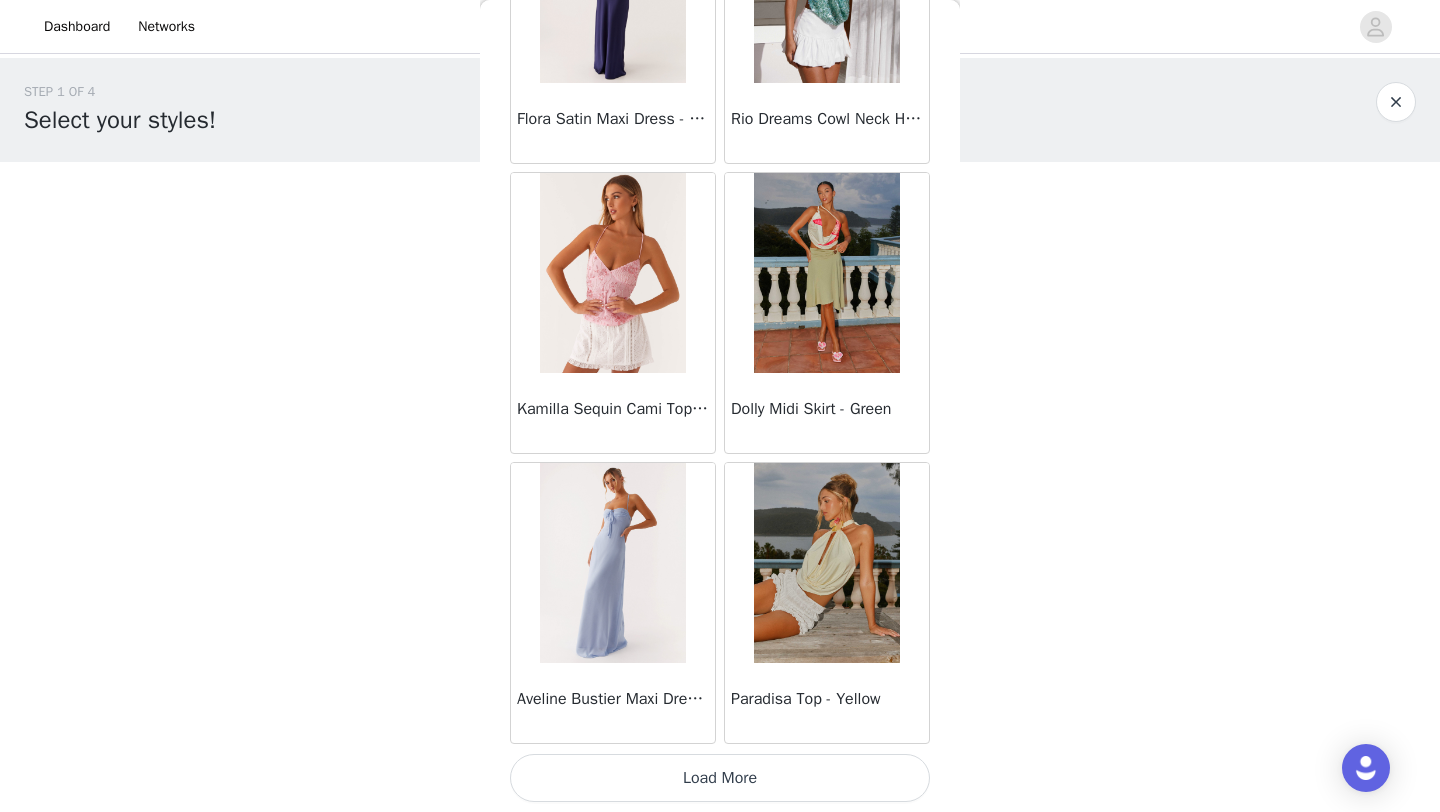 click on "Load More" at bounding box center (720, 778) 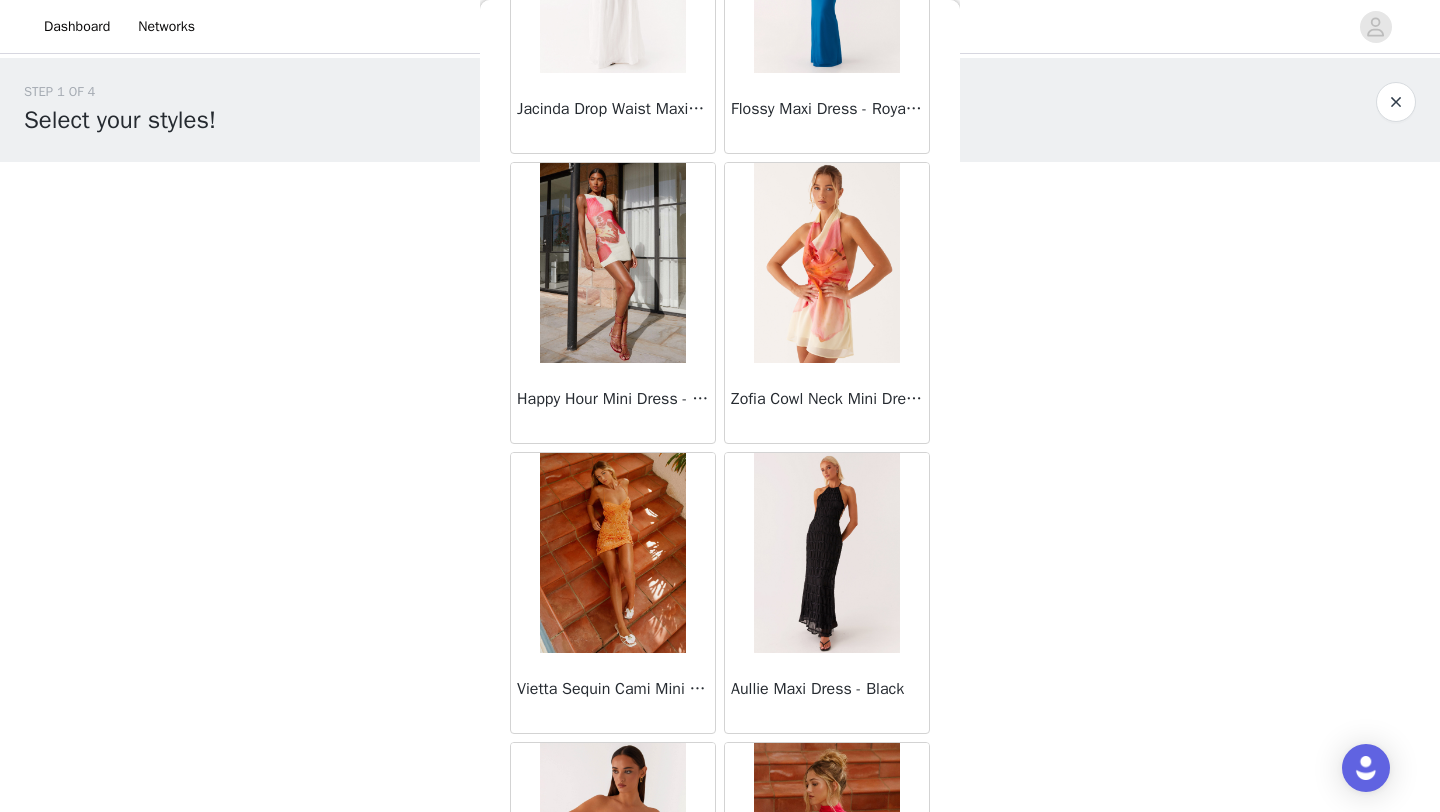 scroll, scrollTop: 22548, scrollLeft: 0, axis: vertical 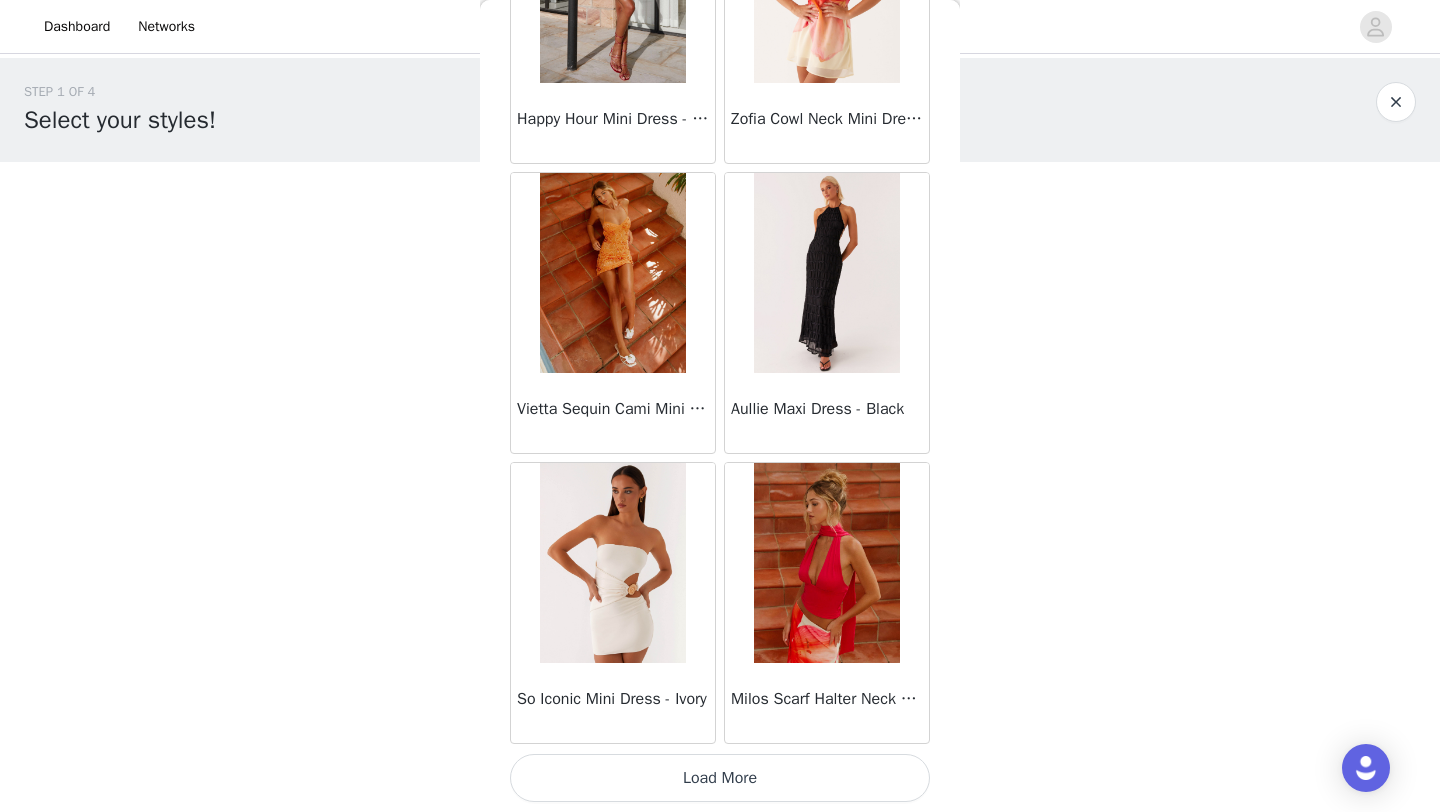 click on "Load More" at bounding box center [720, 778] 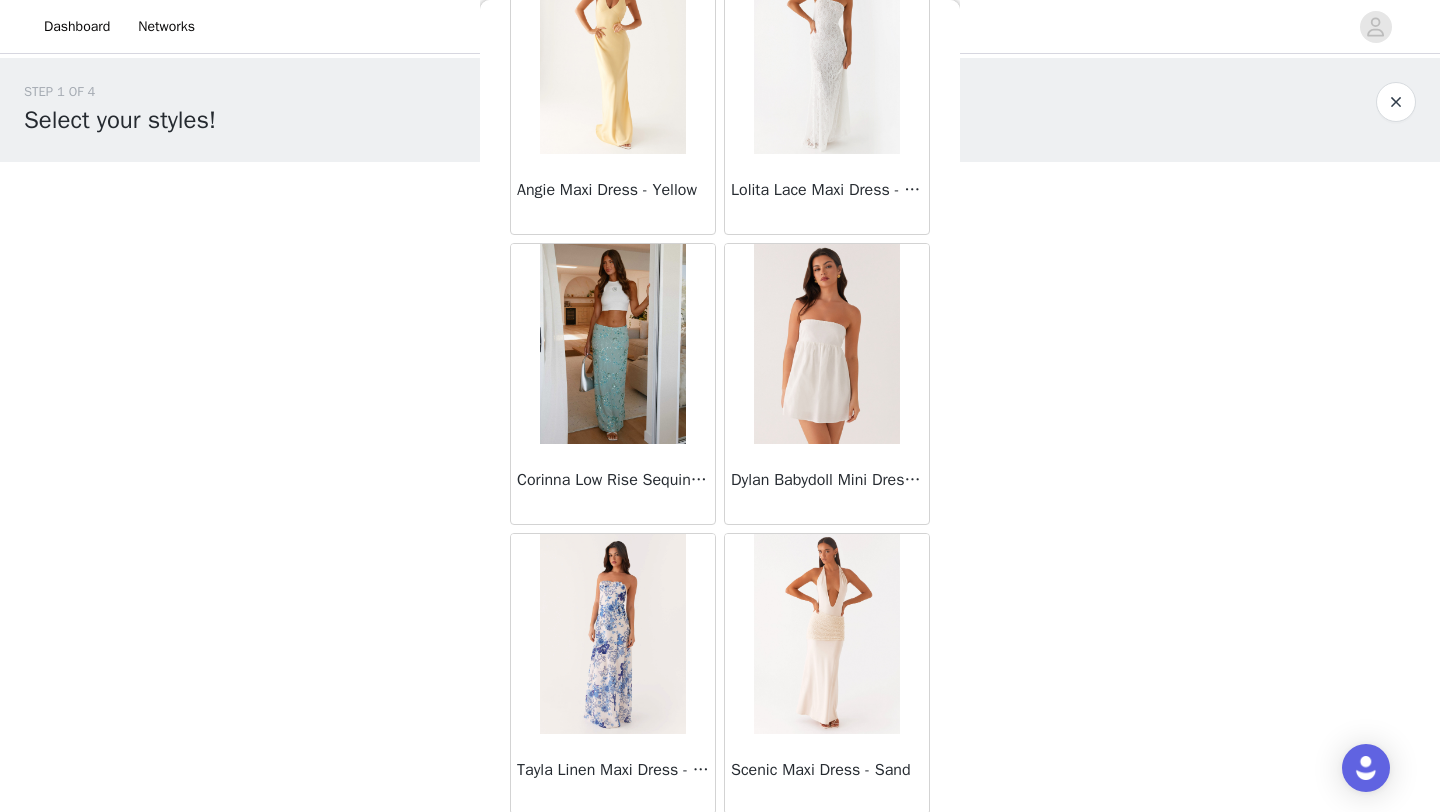 scroll, scrollTop: 25448, scrollLeft: 0, axis: vertical 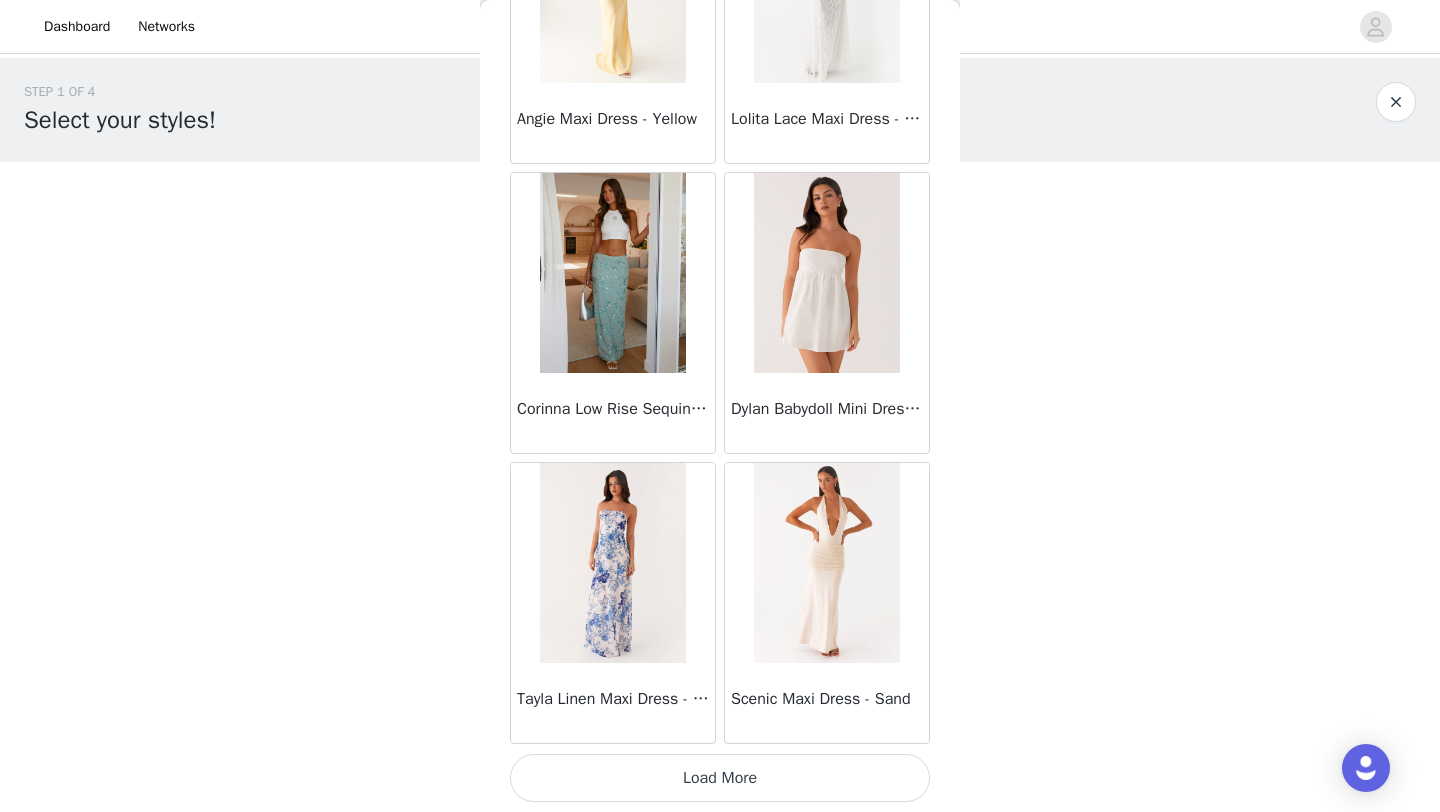click on "Load More" at bounding box center (720, 778) 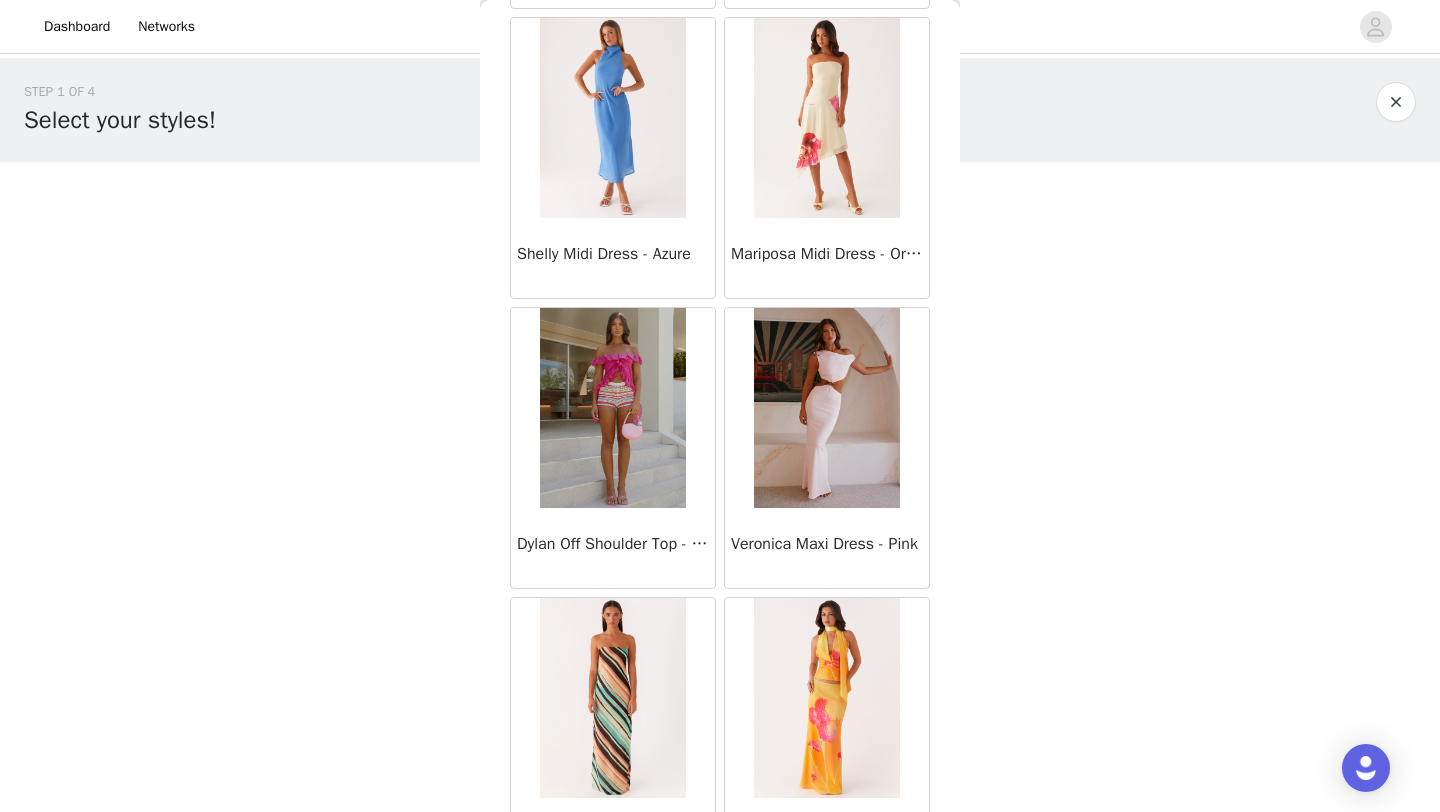 scroll, scrollTop: 28348, scrollLeft: 0, axis: vertical 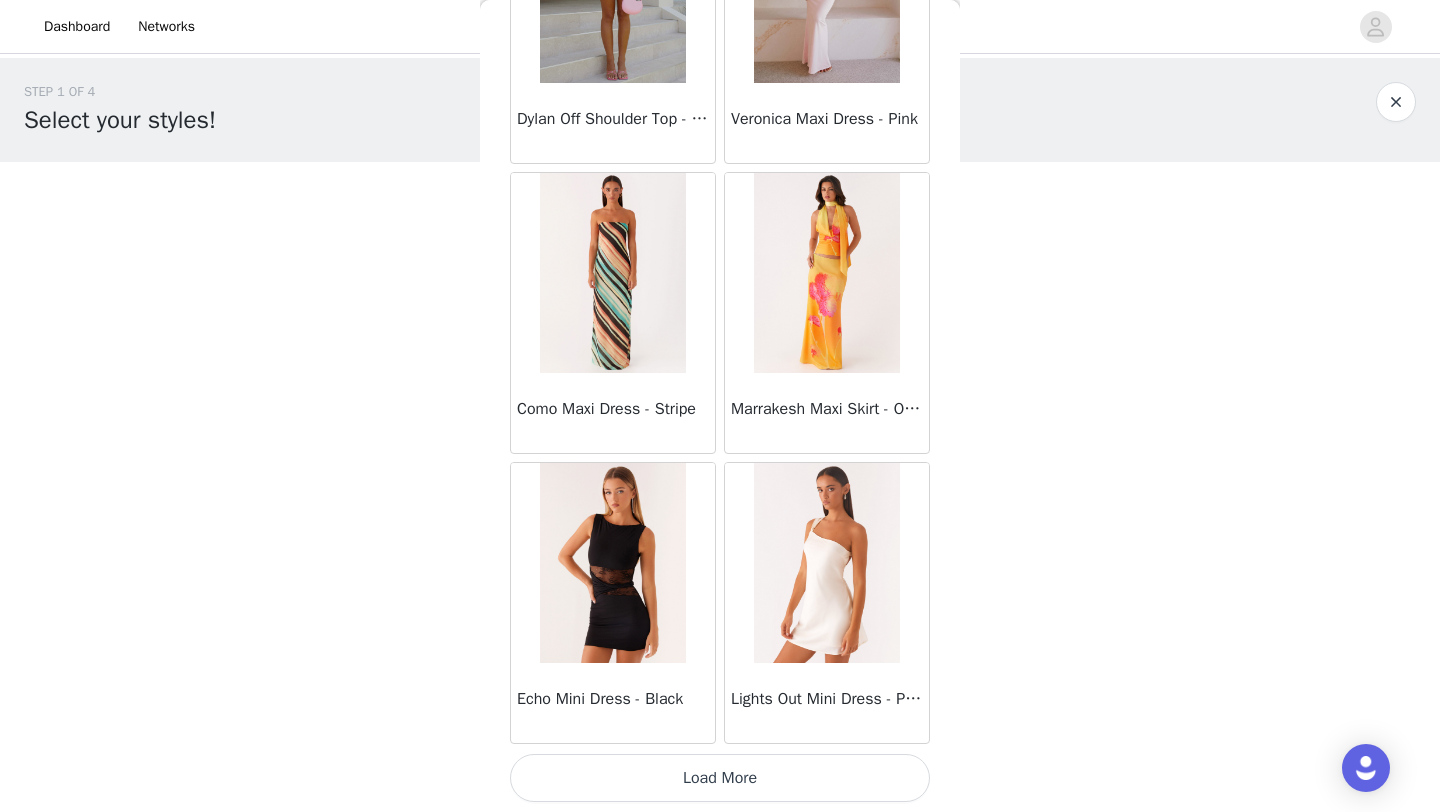 click on "Load More" at bounding box center (720, 778) 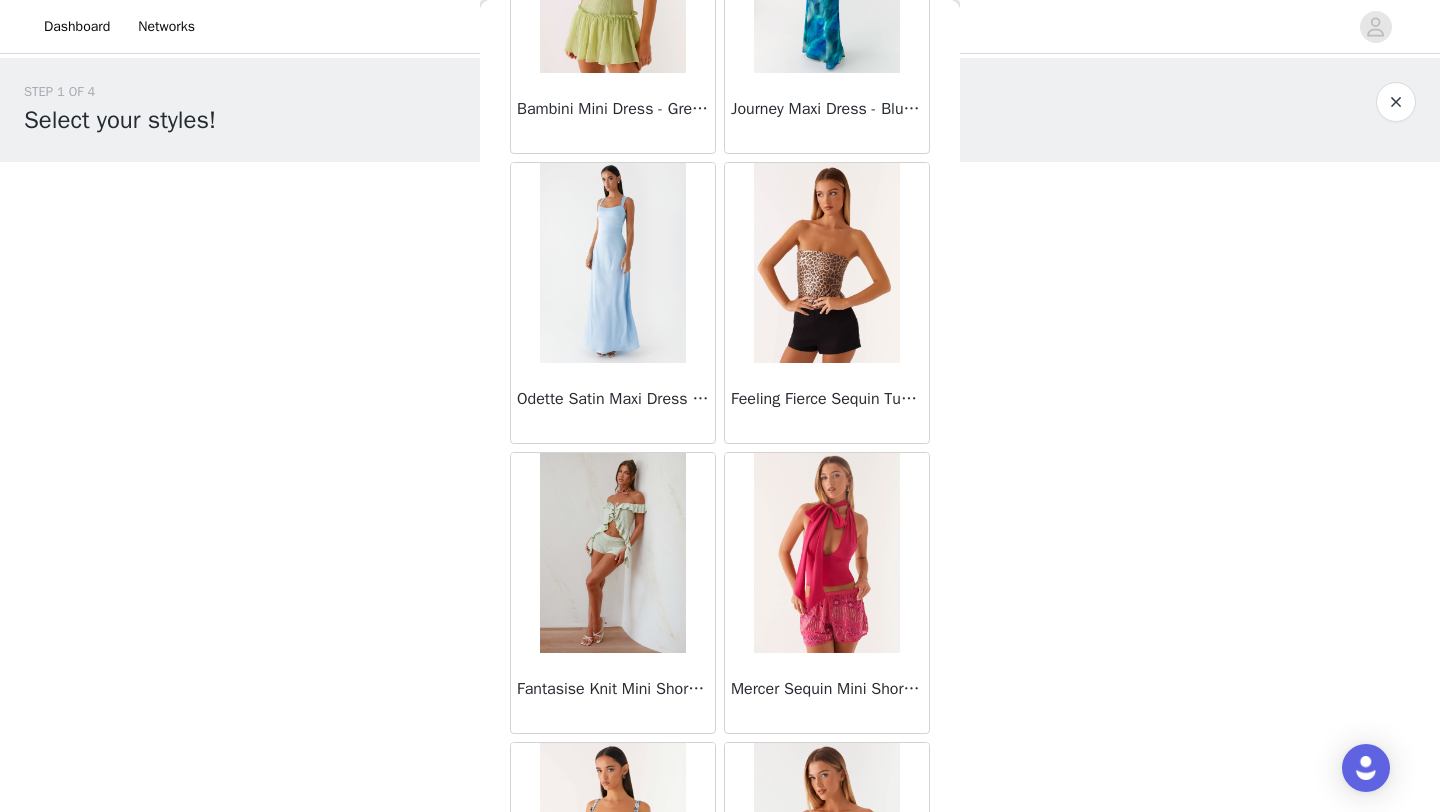 scroll, scrollTop: 31248, scrollLeft: 0, axis: vertical 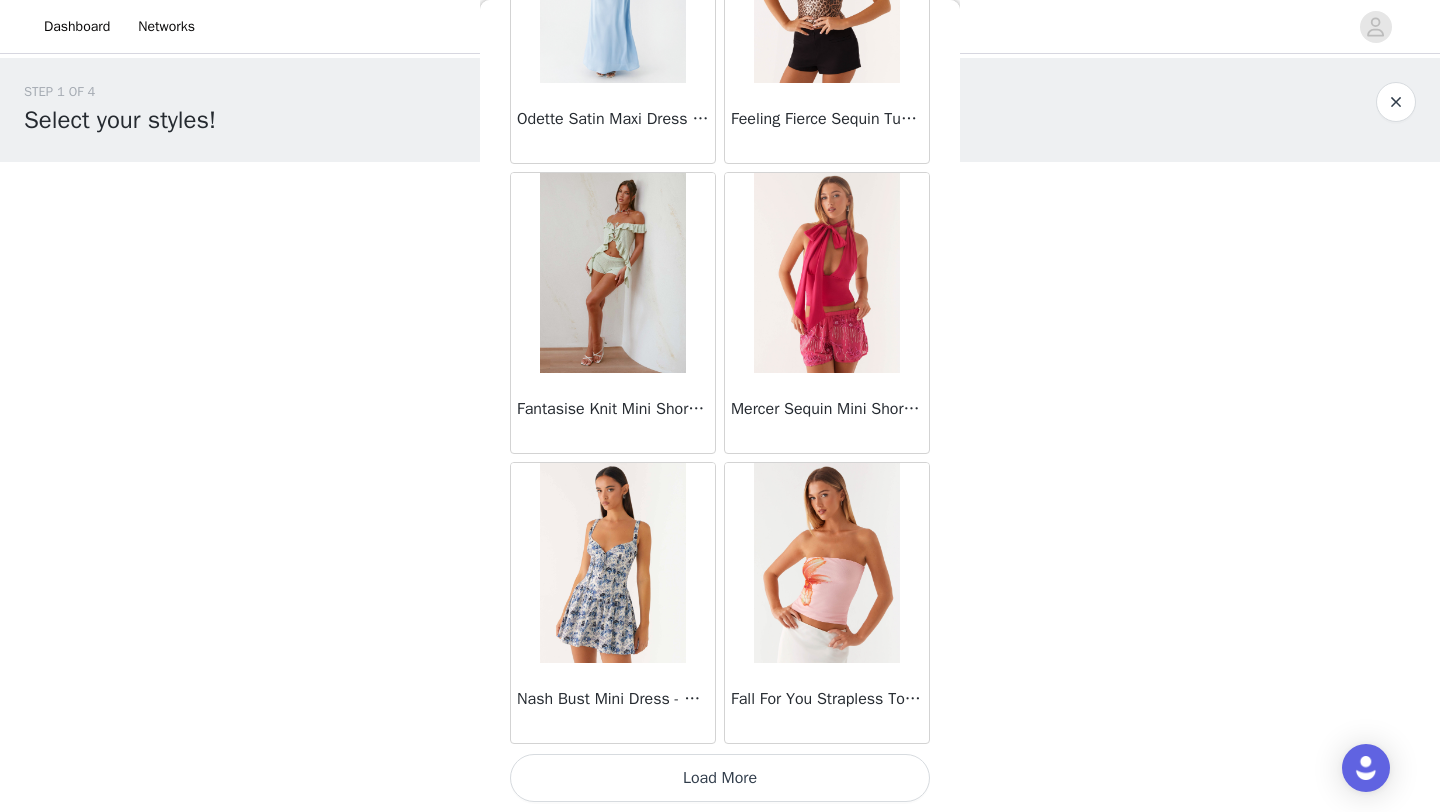 click on "Load More" at bounding box center [720, 778] 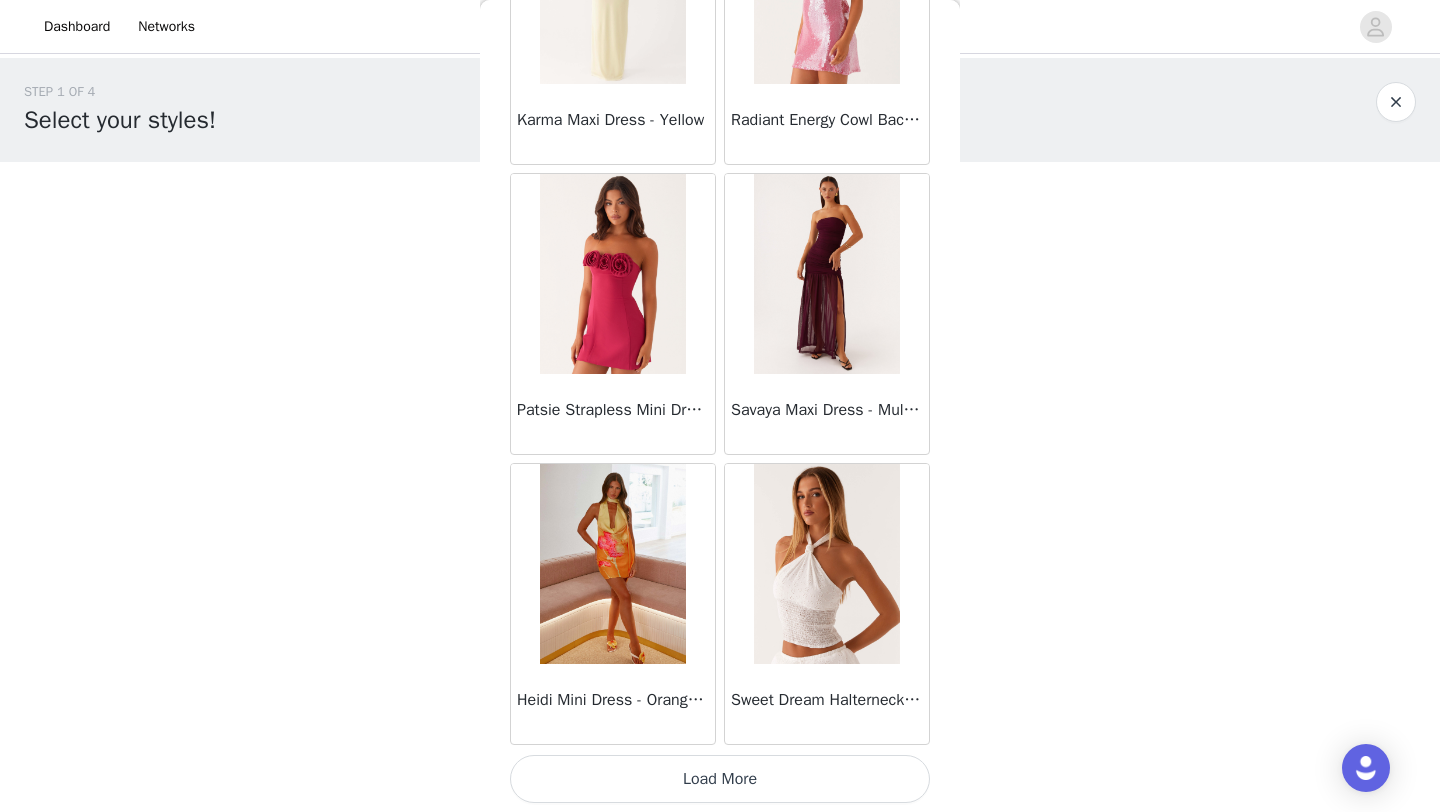 scroll, scrollTop: 34148, scrollLeft: 0, axis: vertical 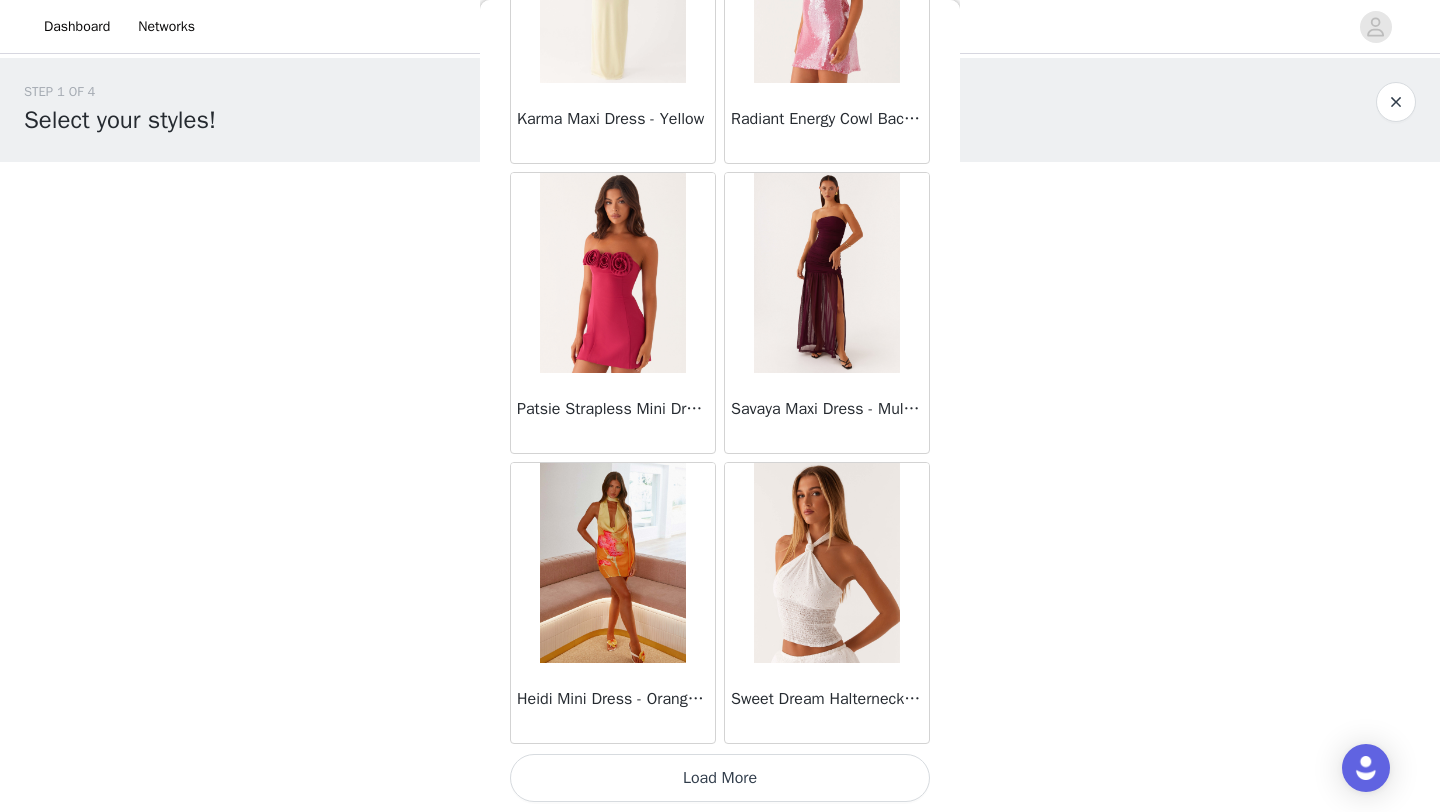 click on "Load More" at bounding box center [720, 778] 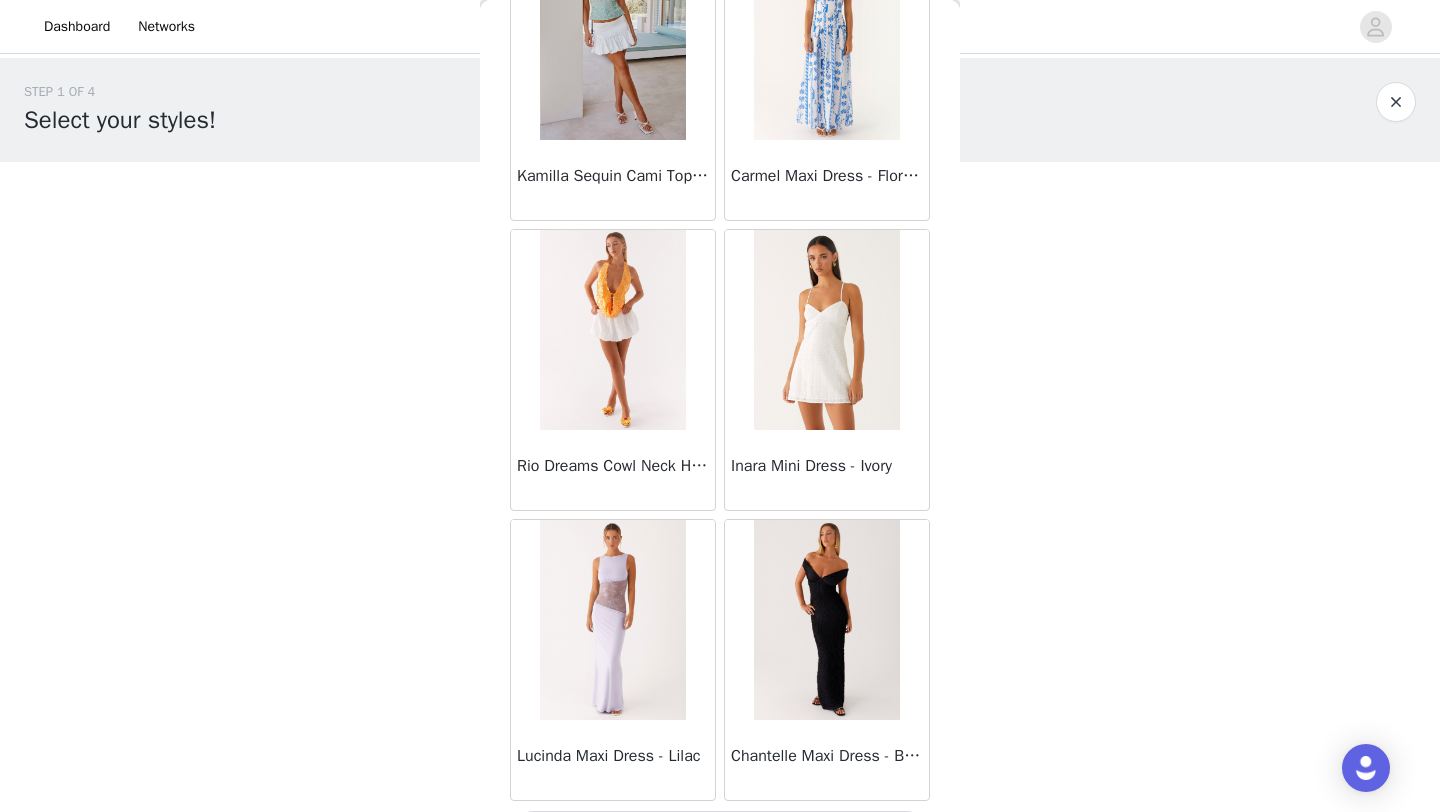 scroll, scrollTop: 37048, scrollLeft: 0, axis: vertical 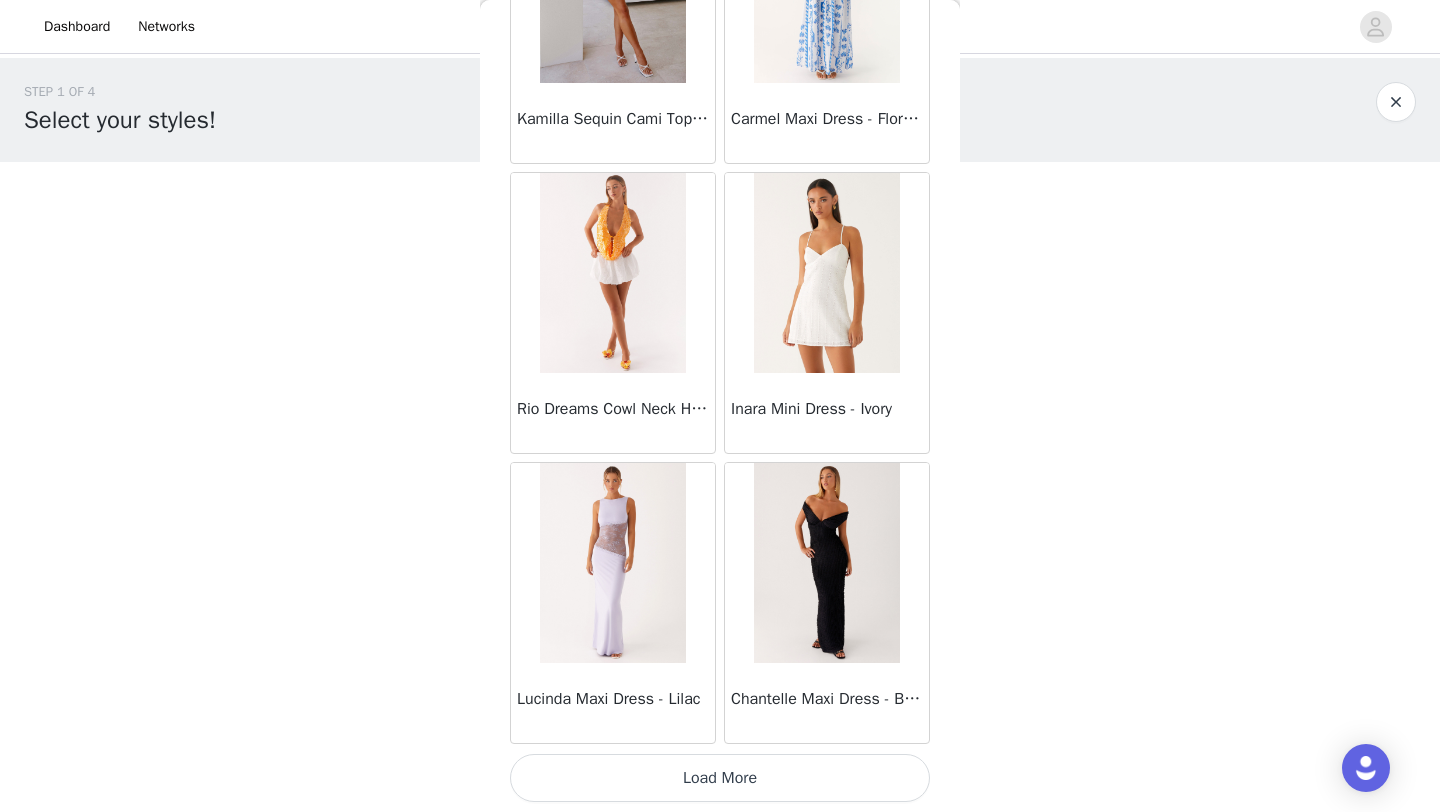 click on "Load More" at bounding box center (720, 778) 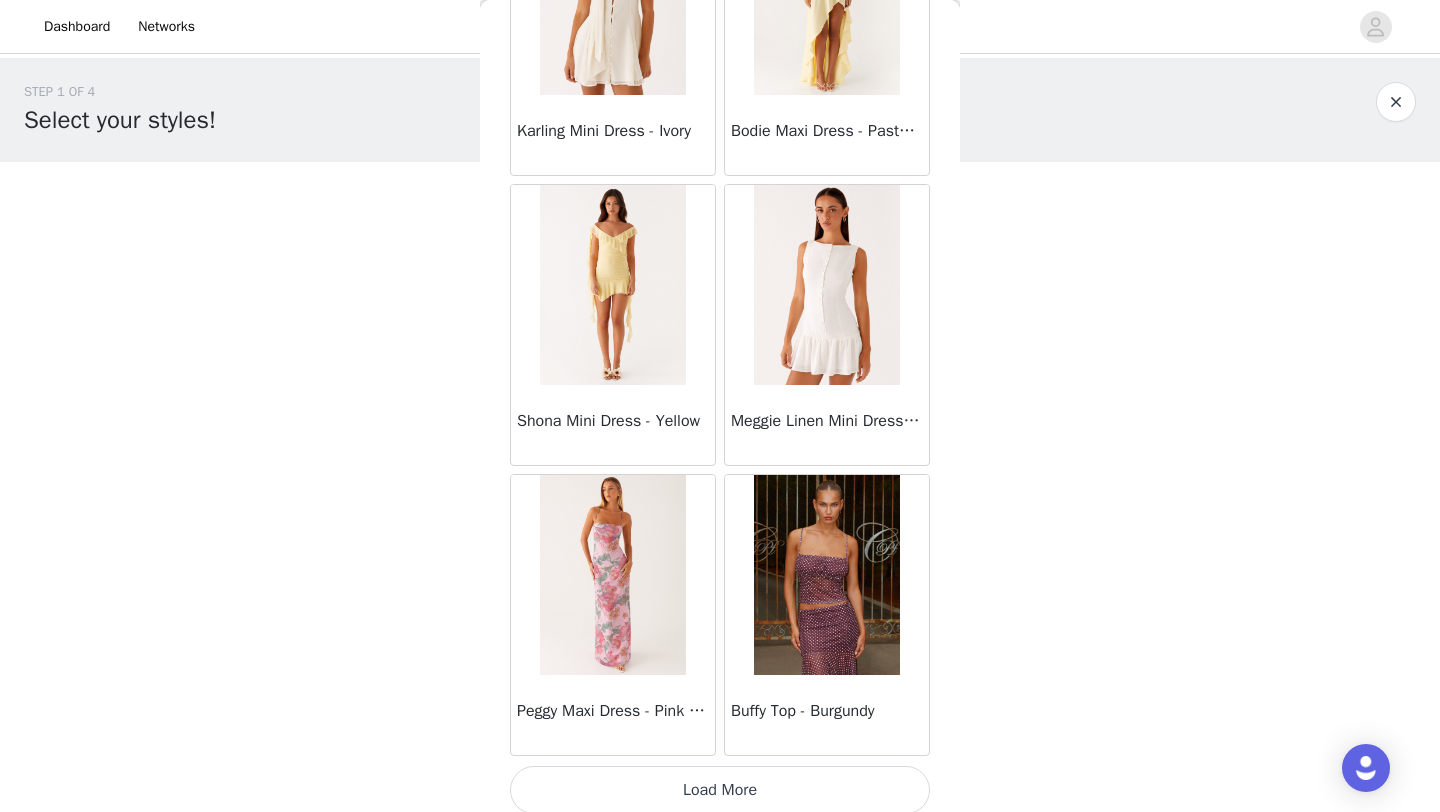 scroll, scrollTop: 39948, scrollLeft: 0, axis: vertical 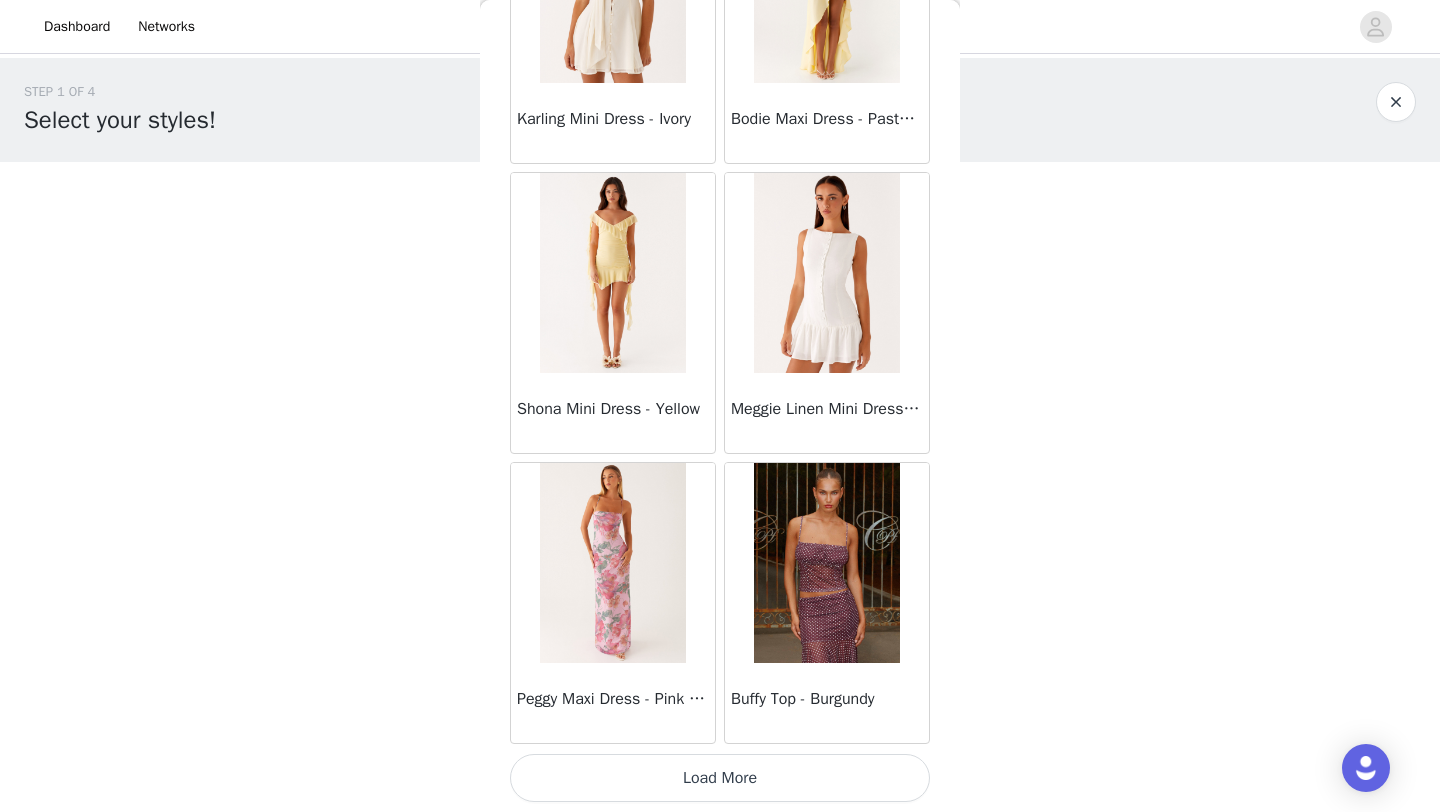 click on "Load More" at bounding box center [720, 778] 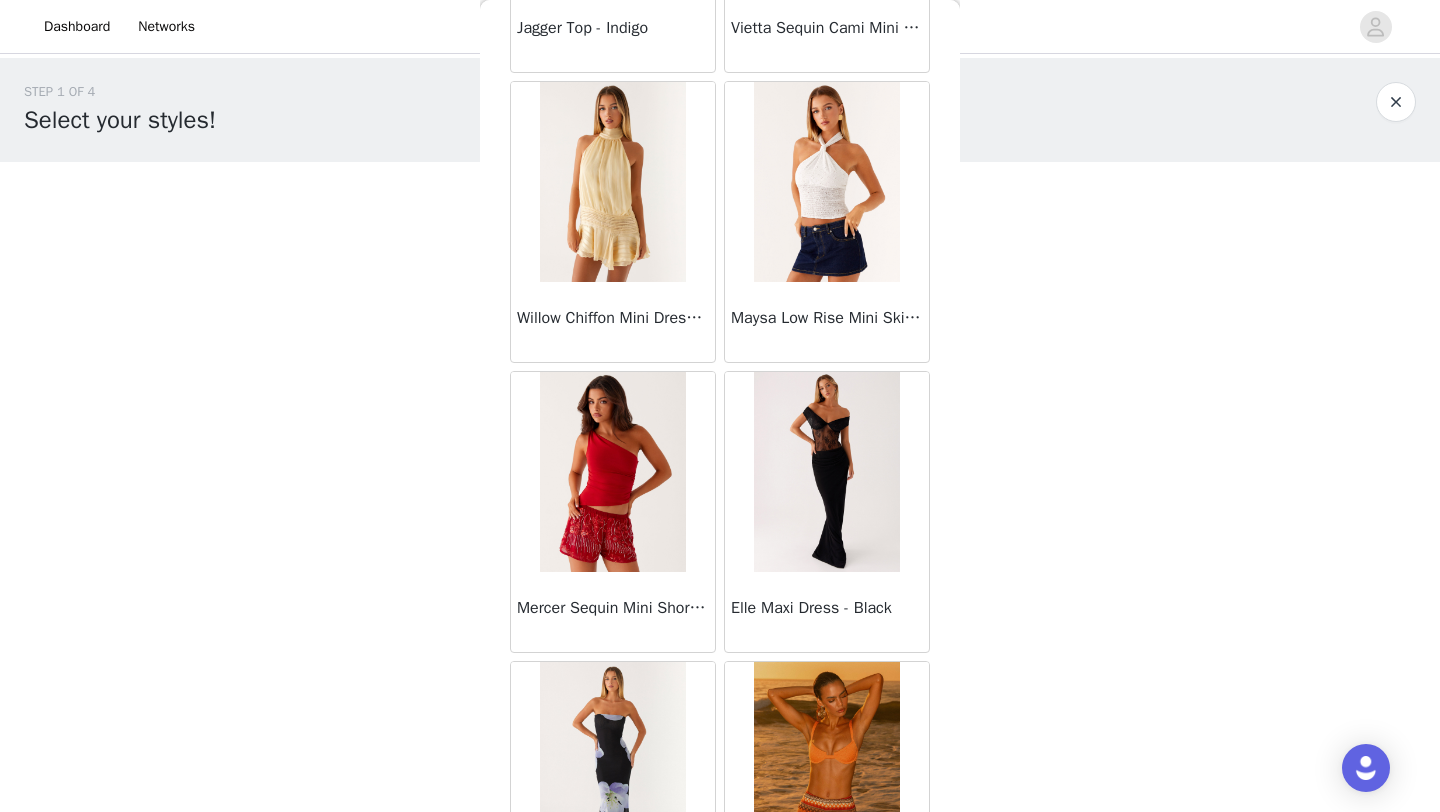 scroll, scrollTop: 41824, scrollLeft: 0, axis: vertical 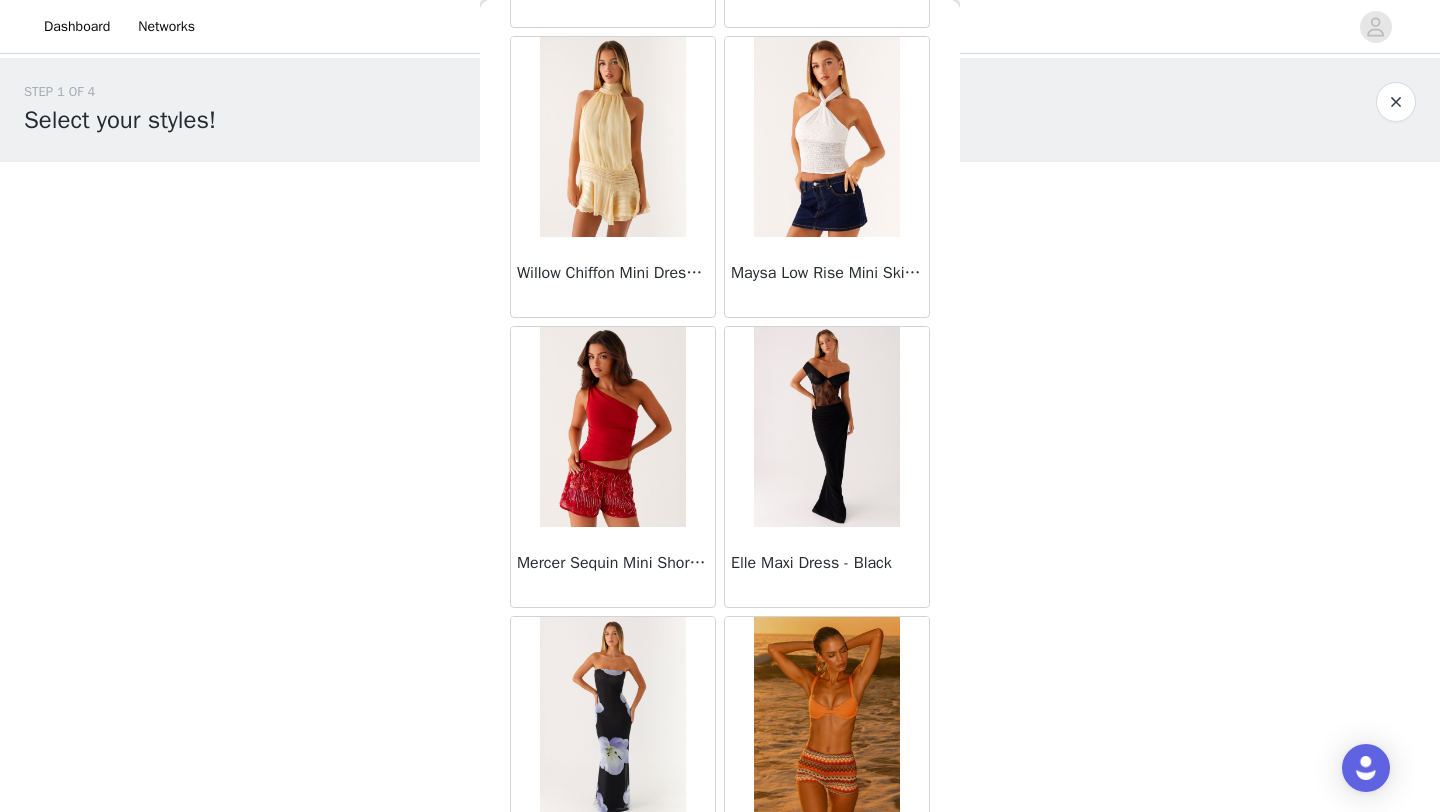 click at bounding box center [612, 137] 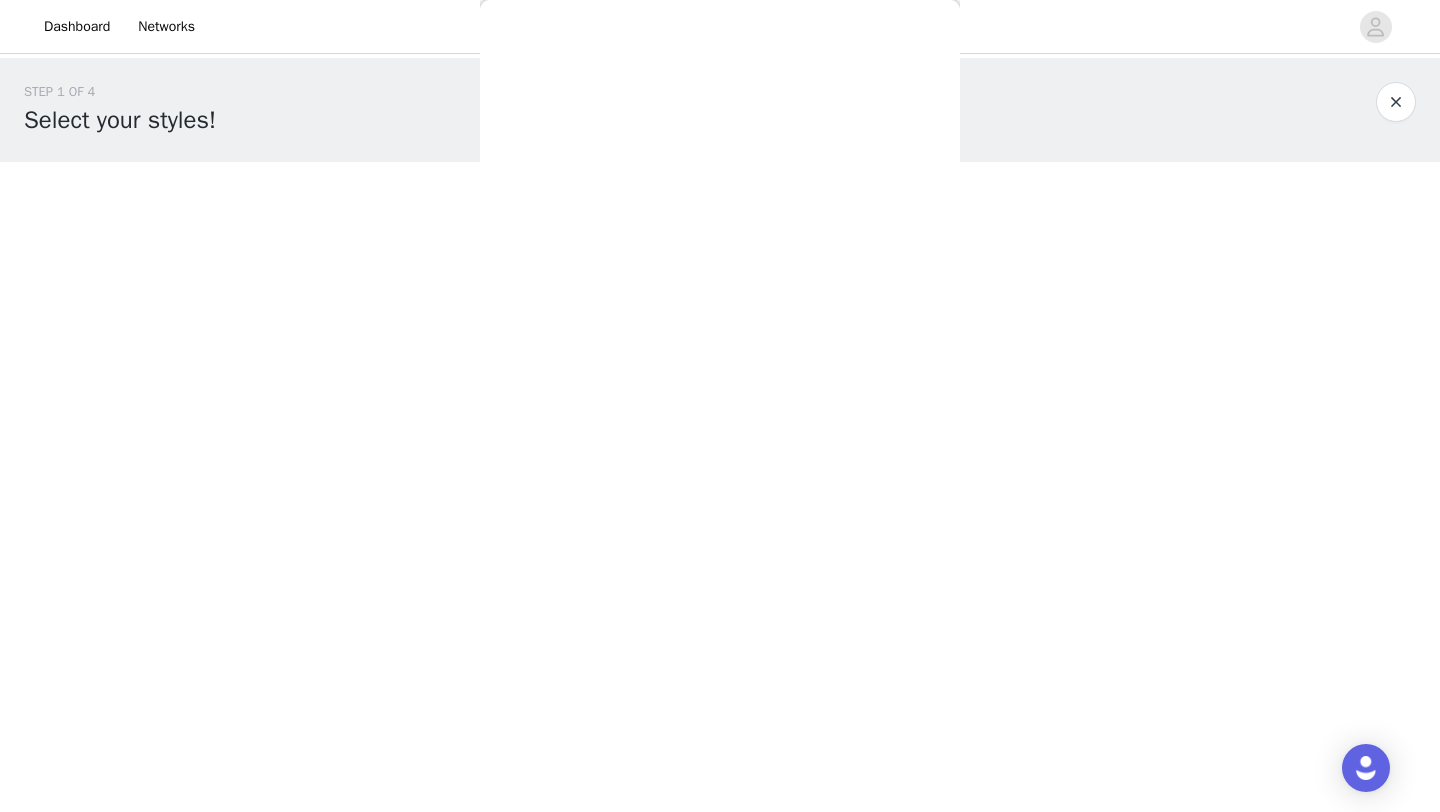scroll, scrollTop: 0, scrollLeft: 0, axis: both 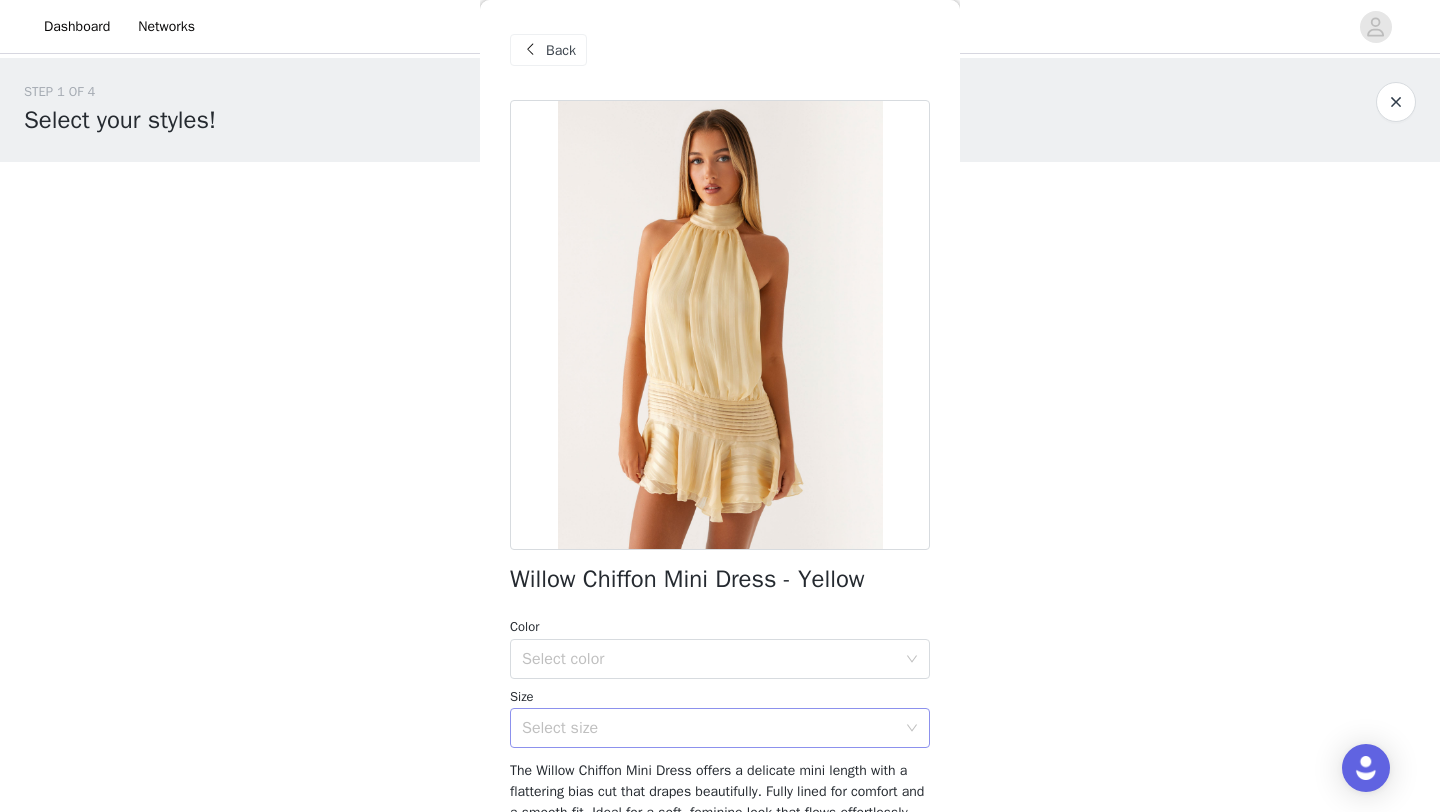 click on "Select size" at bounding box center (709, 728) 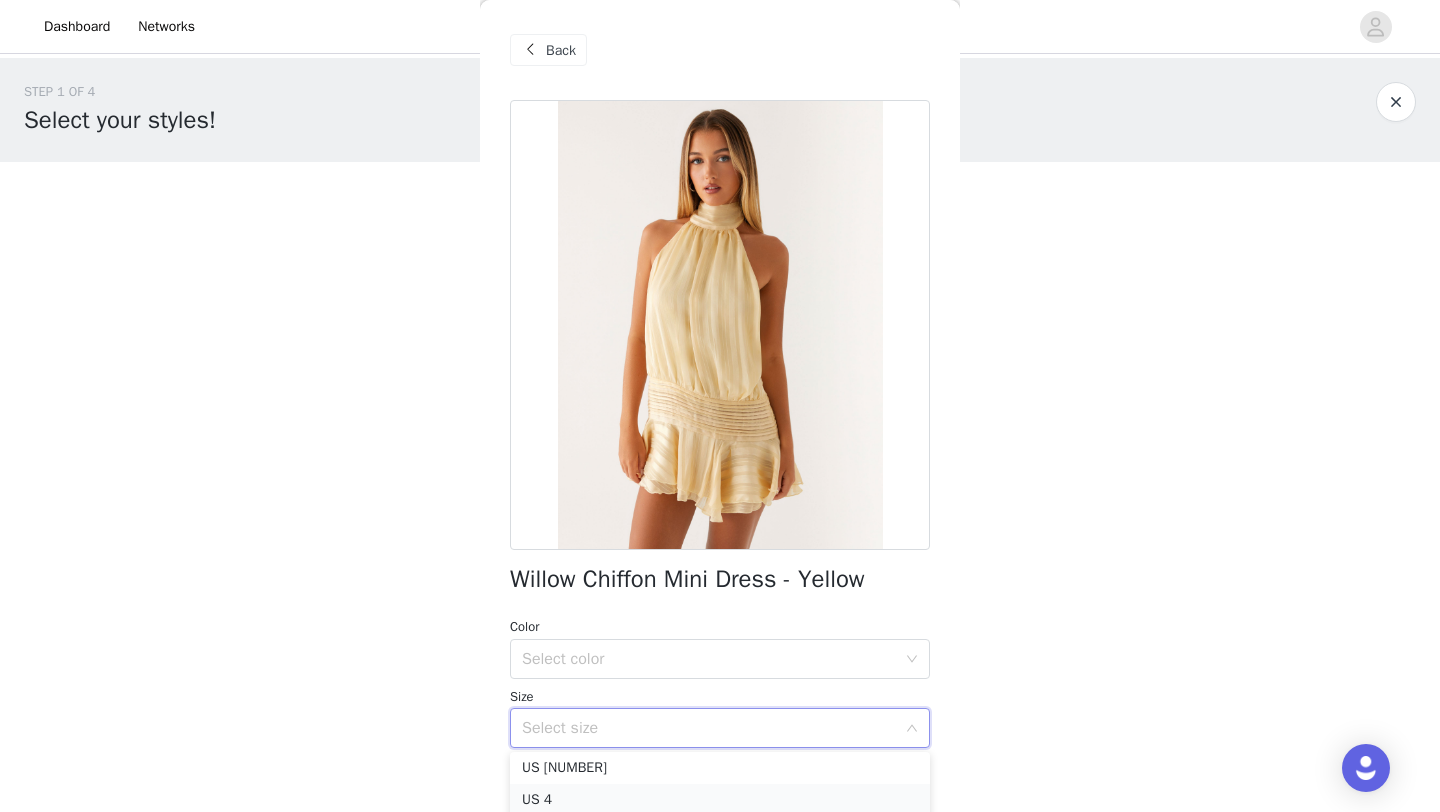 scroll, scrollTop: 23, scrollLeft: 0, axis: vertical 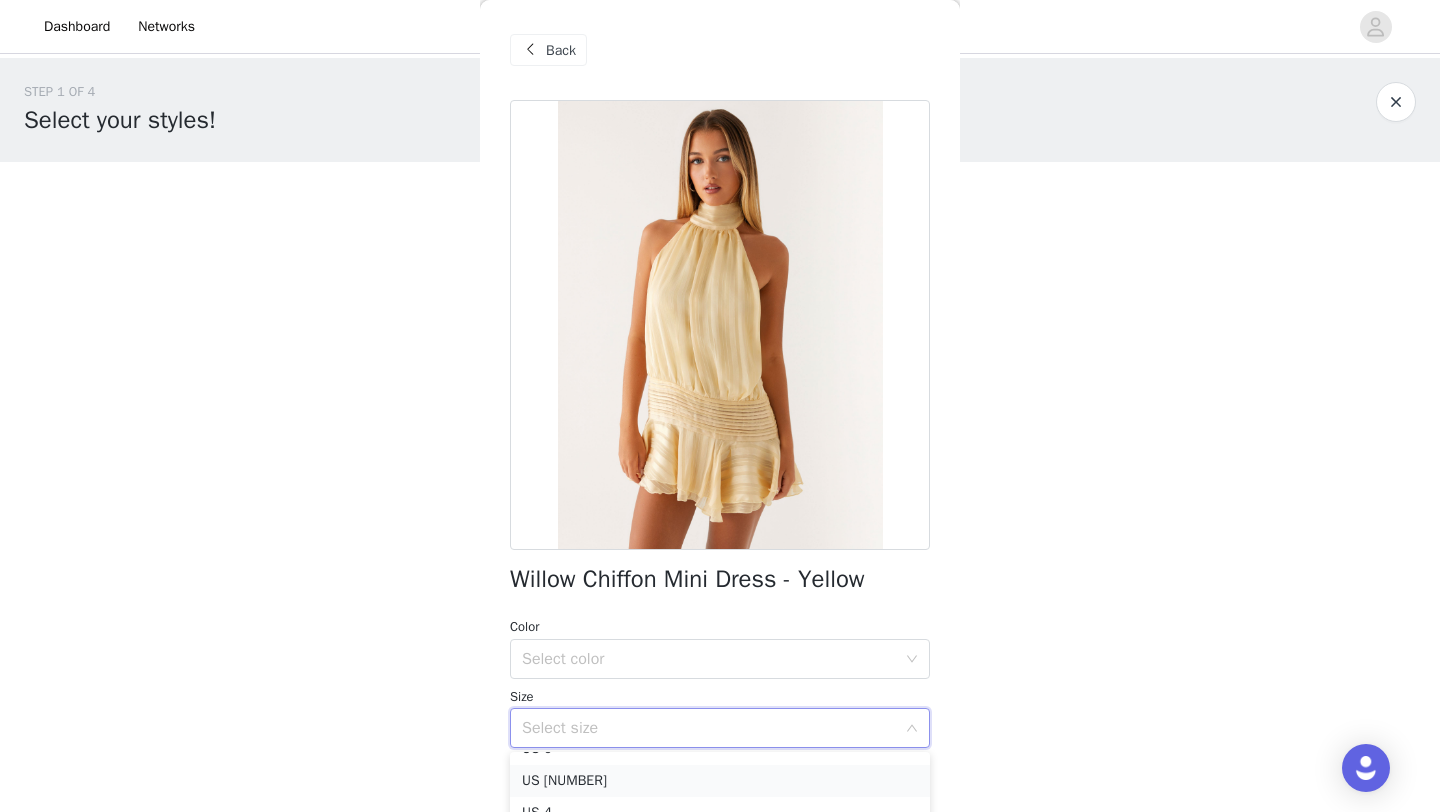 click on "US [NUMBER]" at bounding box center (720, 781) 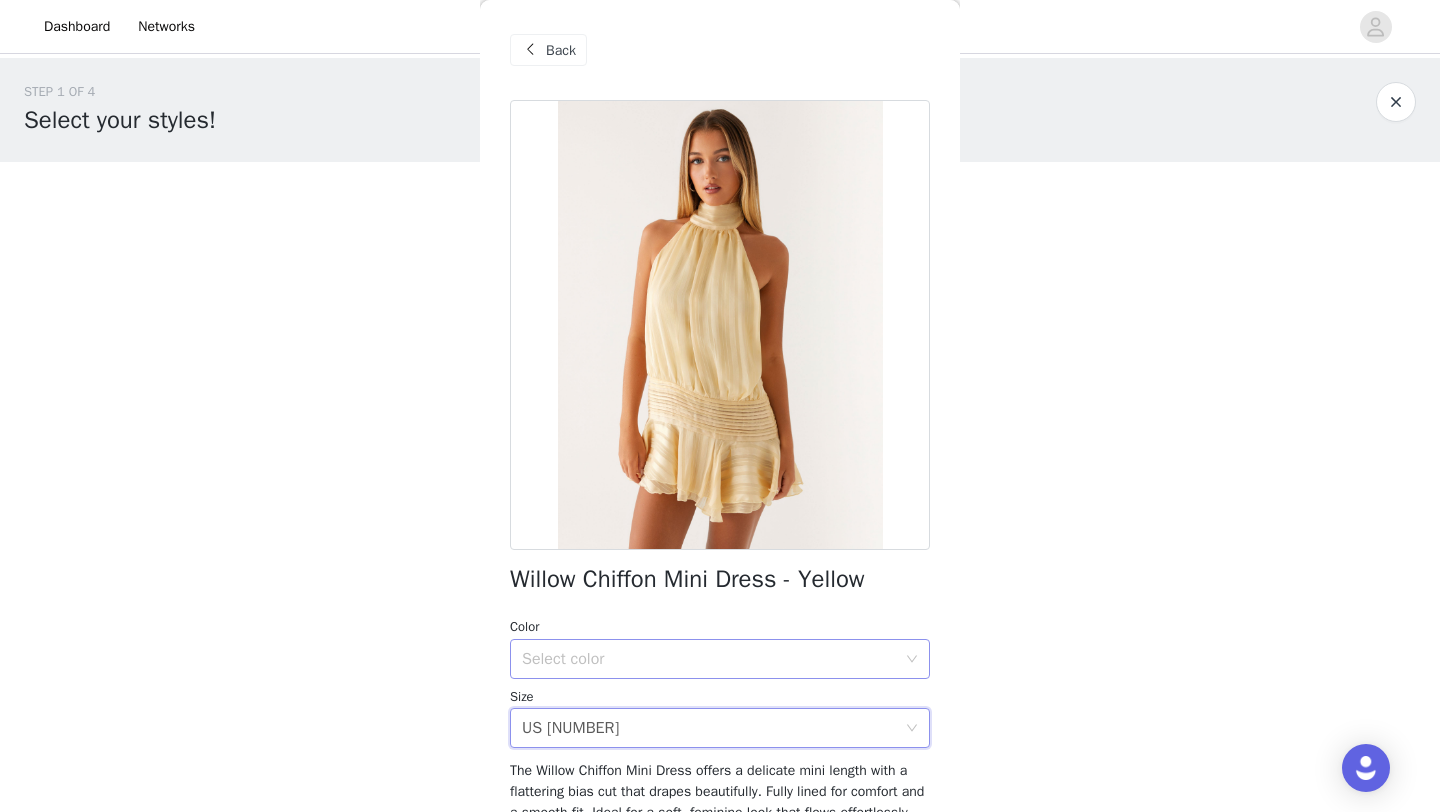click on "Select color" at bounding box center (709, 659) 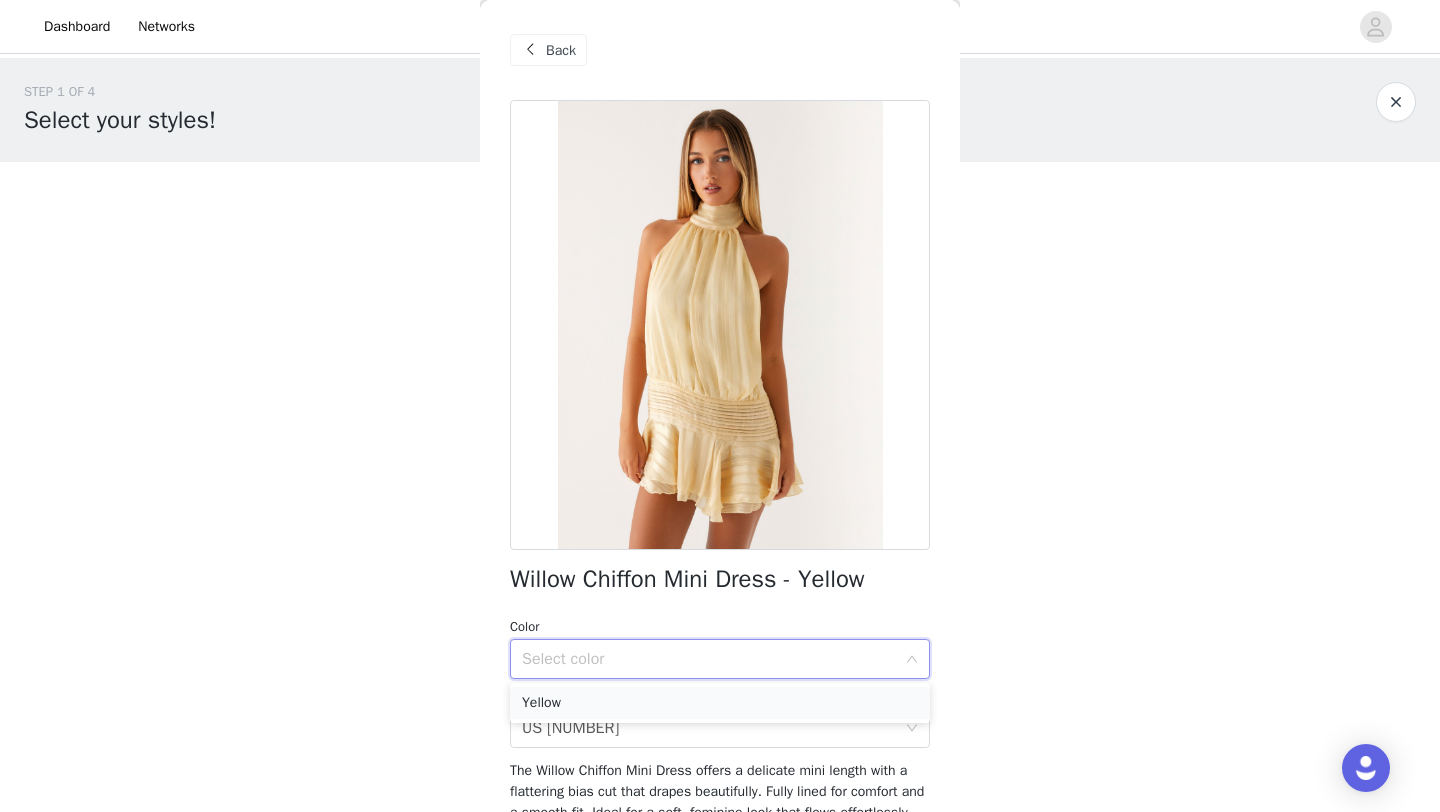 click on "Yellow" at bounding box center [720, 703] 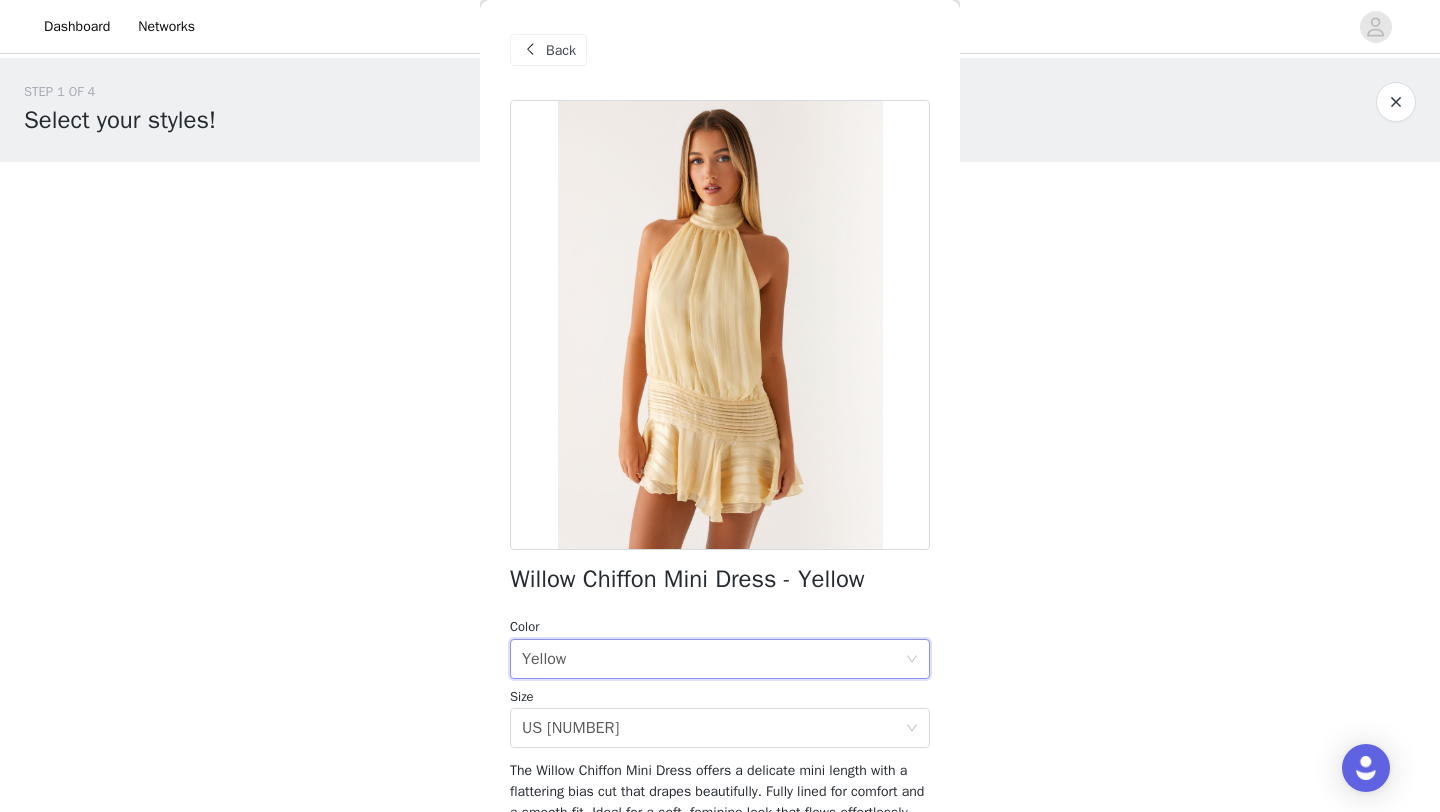 scroll, scrollTop: 242, scrollLeft: 0, axis: vertical 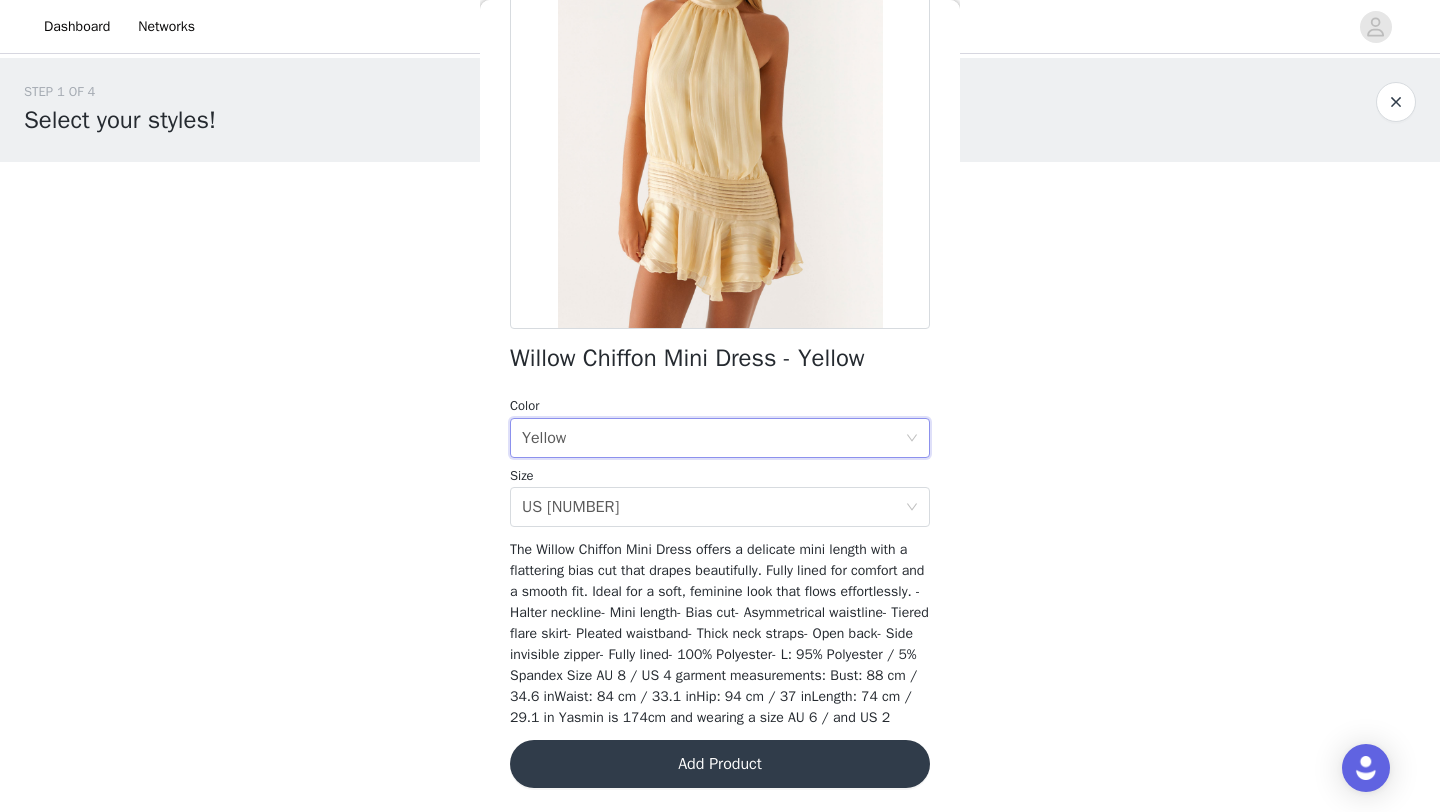 click on "Add Product" at bounding box center (720, 764) 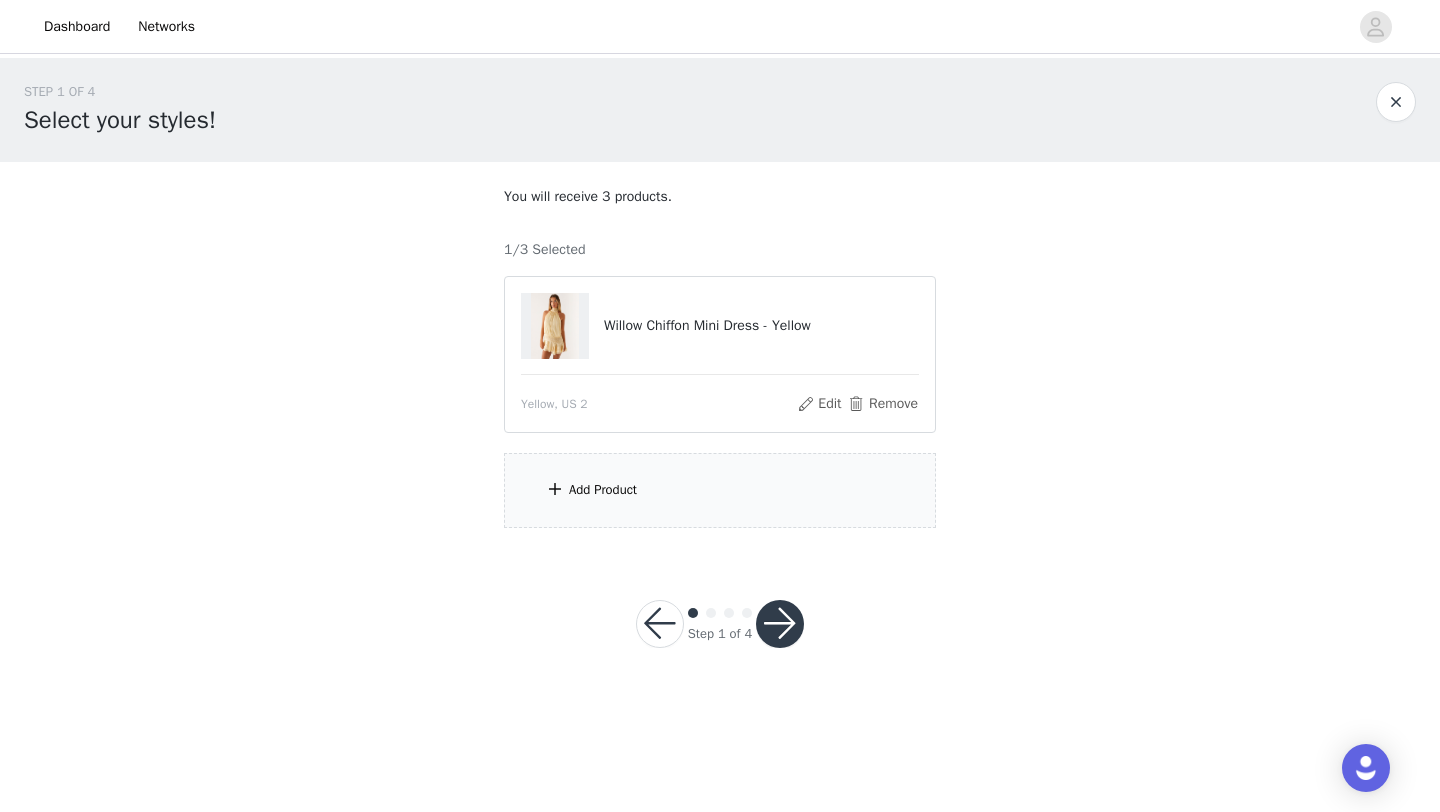 click on "Add Product" at bounding box center (603, 490) 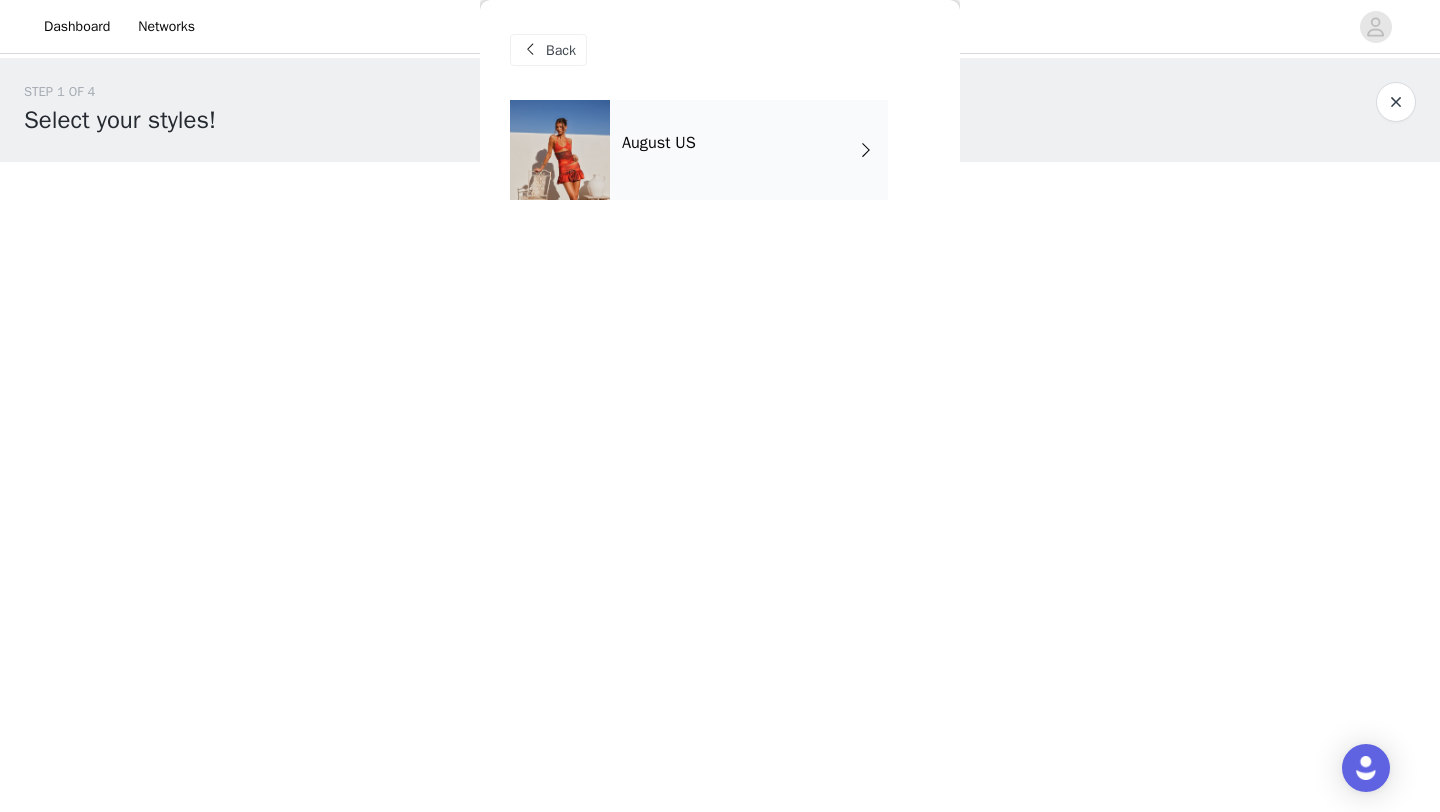 click on "August US" at bounding box center (749, 150) 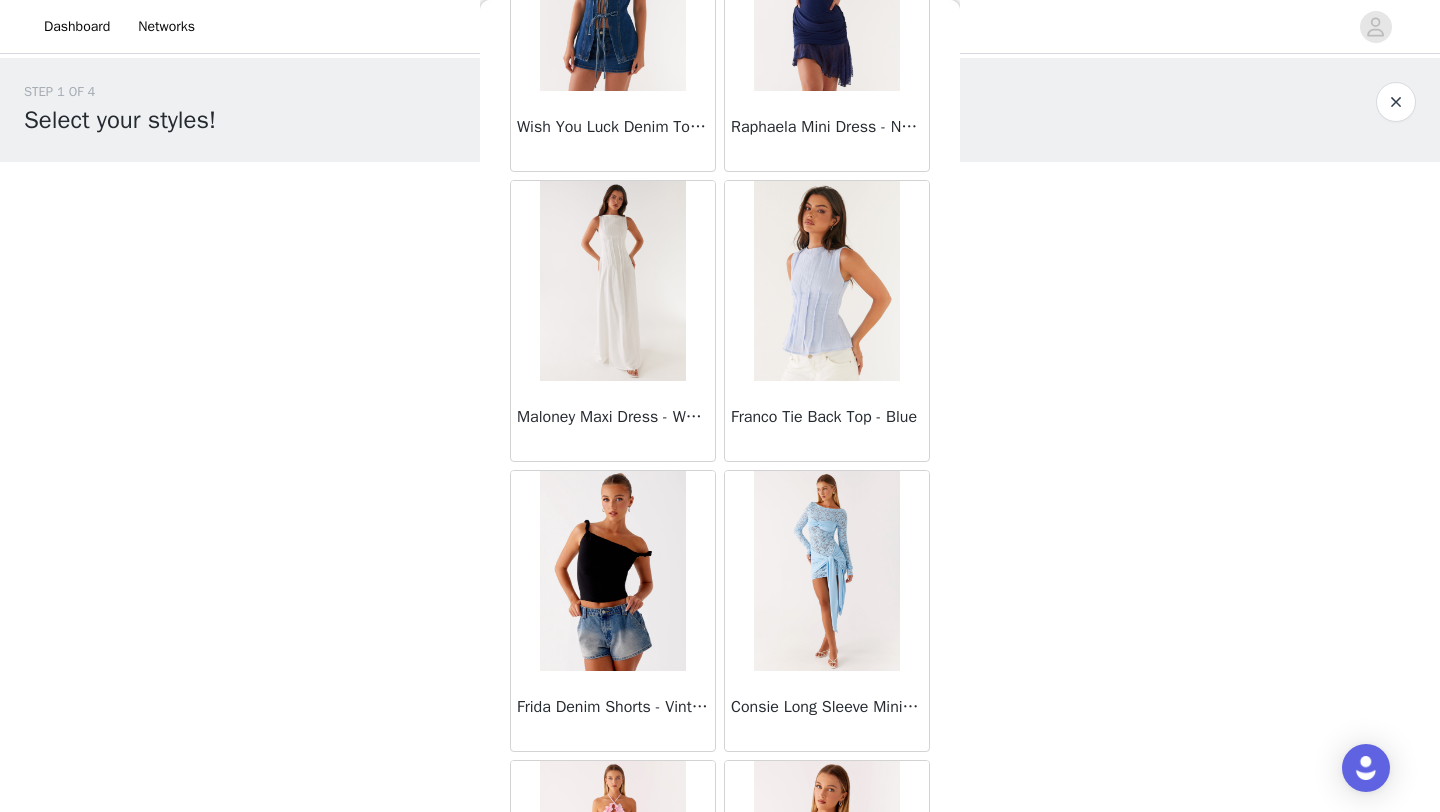 scroll, scrollTop: 2248, scrollLeft: 0, axis: vertical 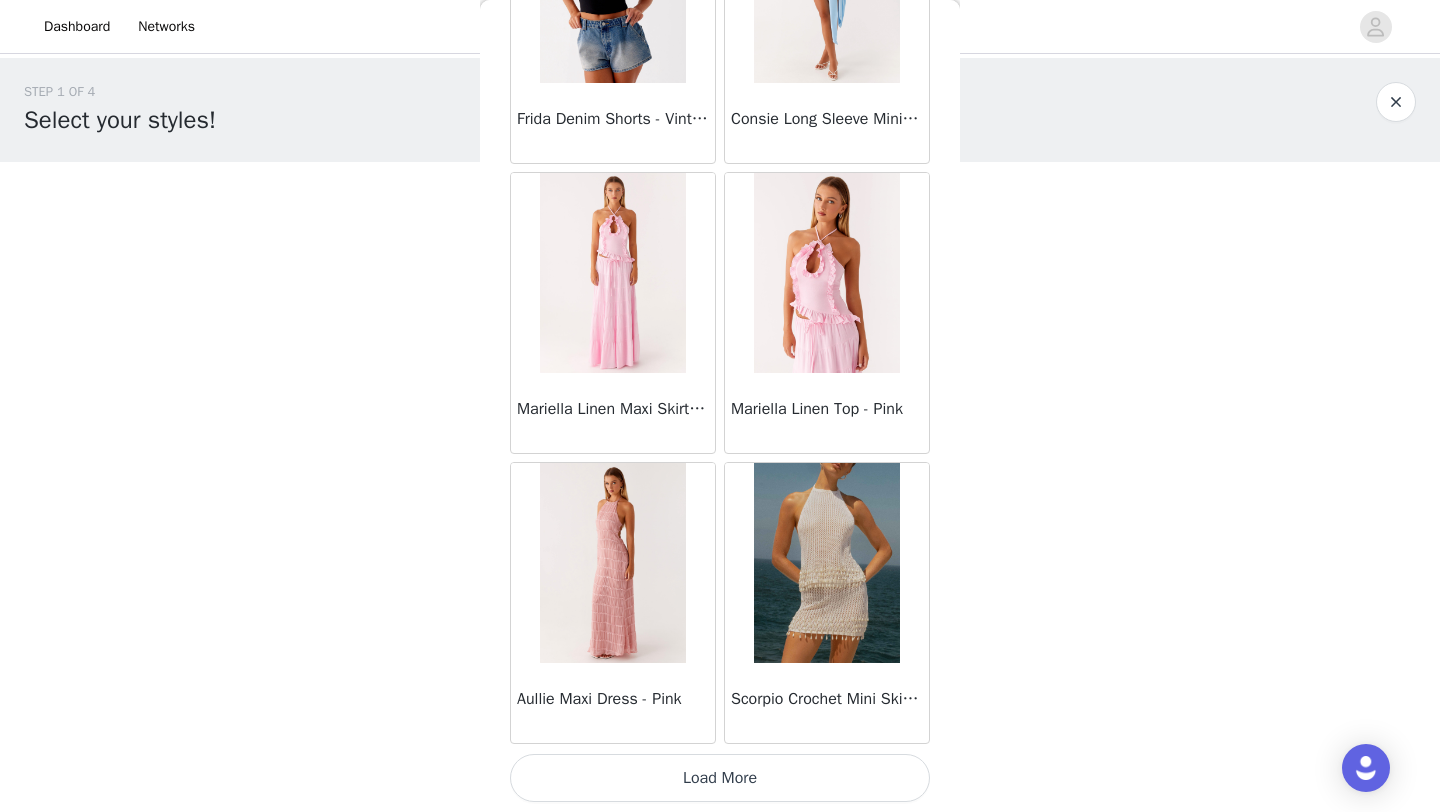 click on "Load More" at bounding box center (720, 778) 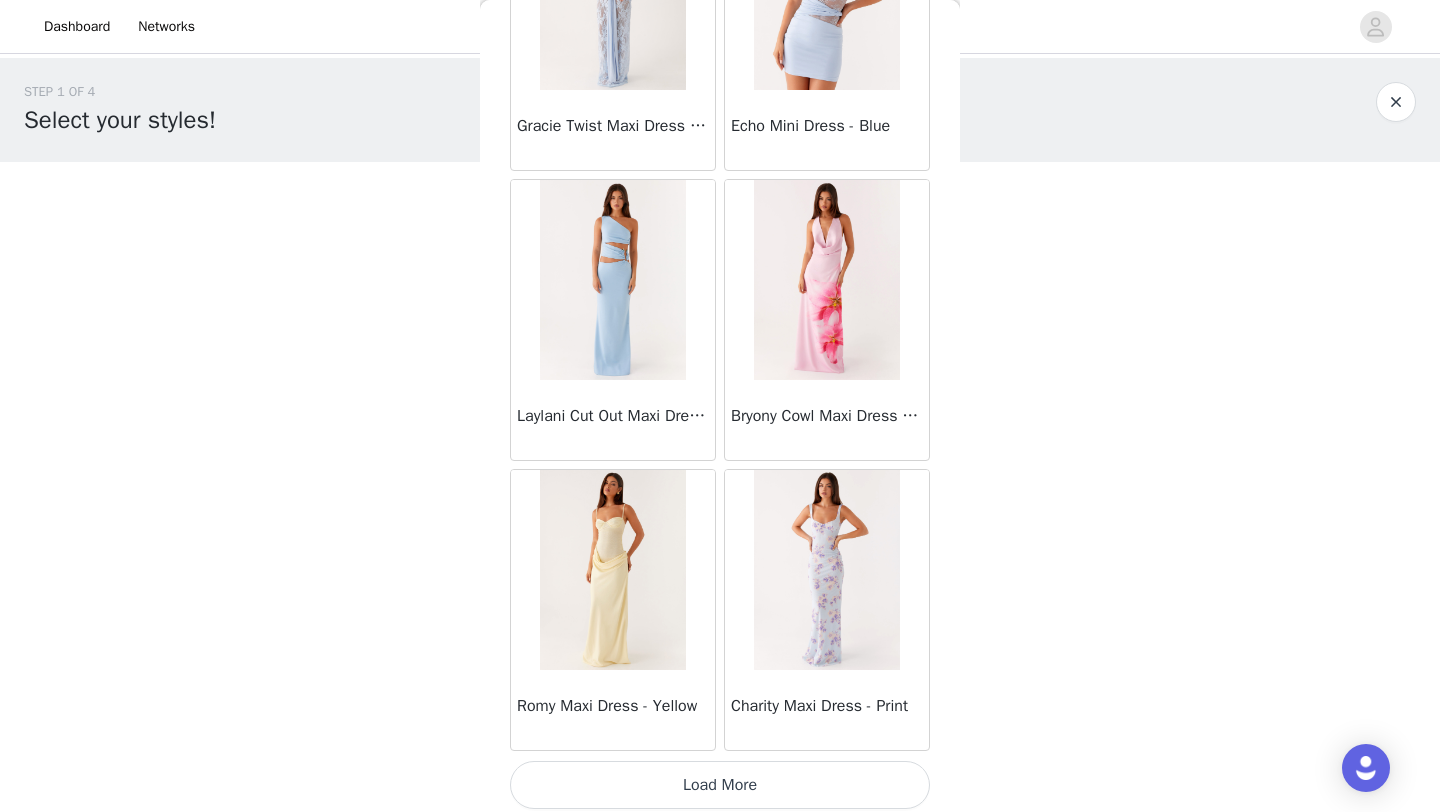 scroll, scrollTop: 5148, scrollLeft: 0, axis: vertical 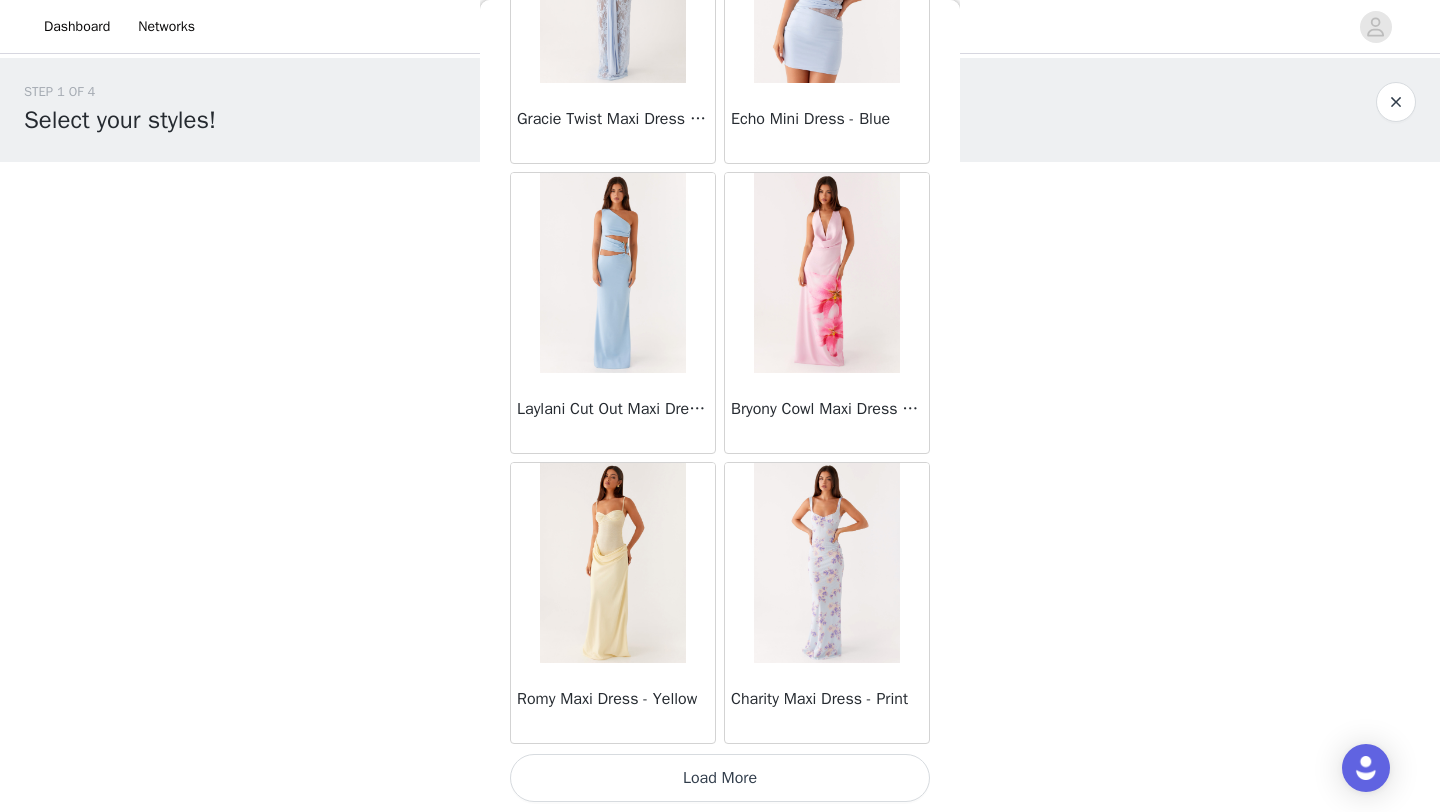 click on "Load More" at bounding box center (720, 778) 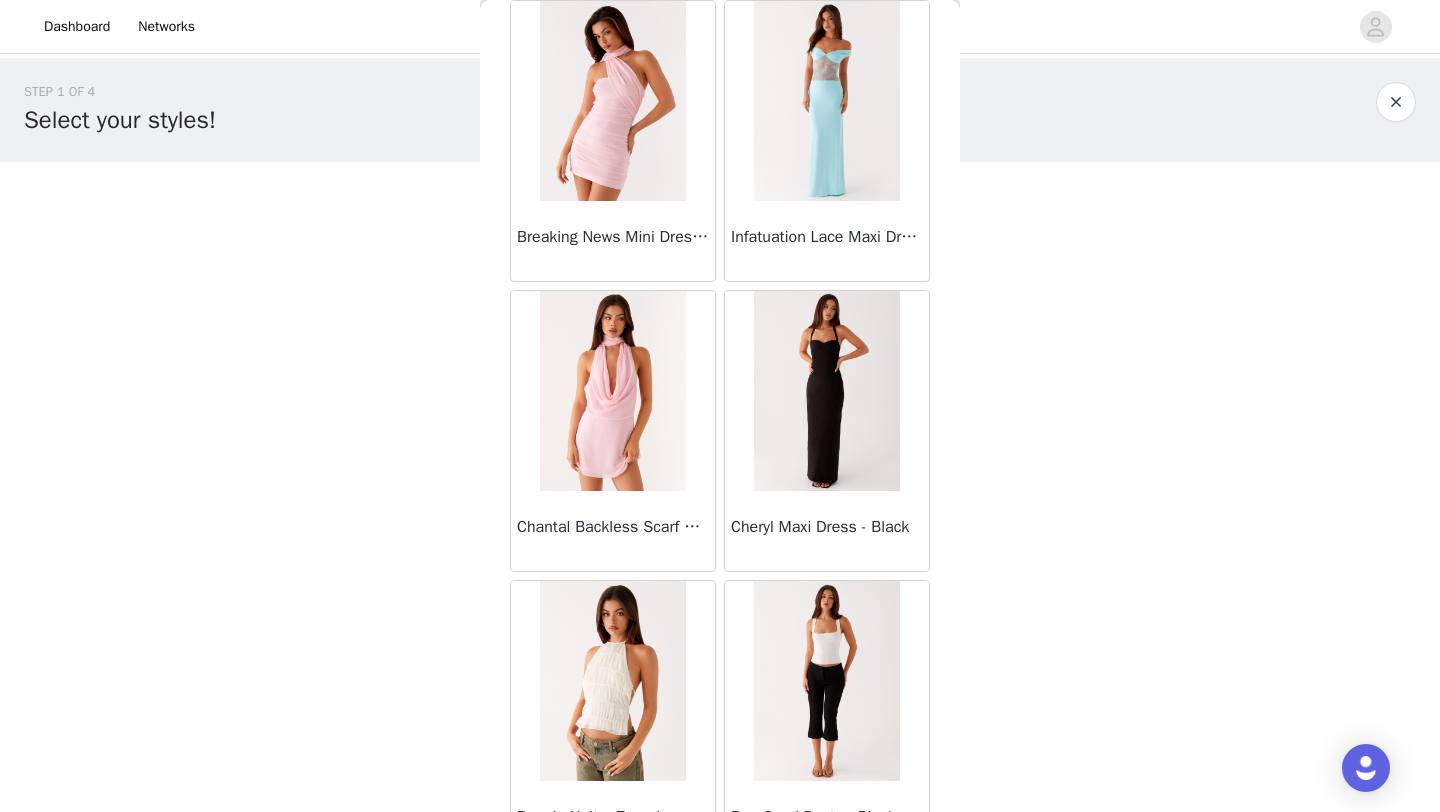 scroll, scrollTop: 8048, scrollLeft: 0, axis: vertical 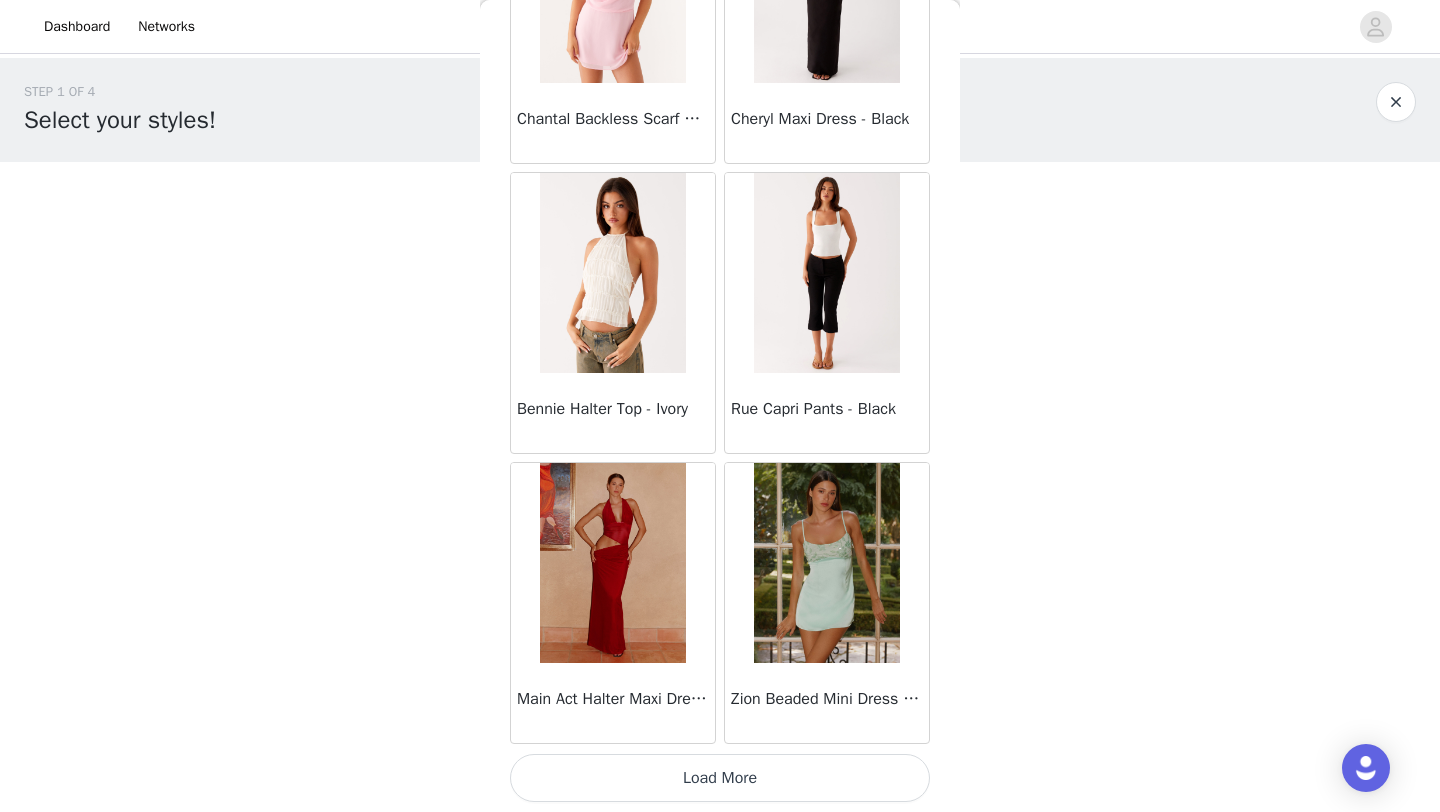 click on "Load More" at bounding box center [720, 778] 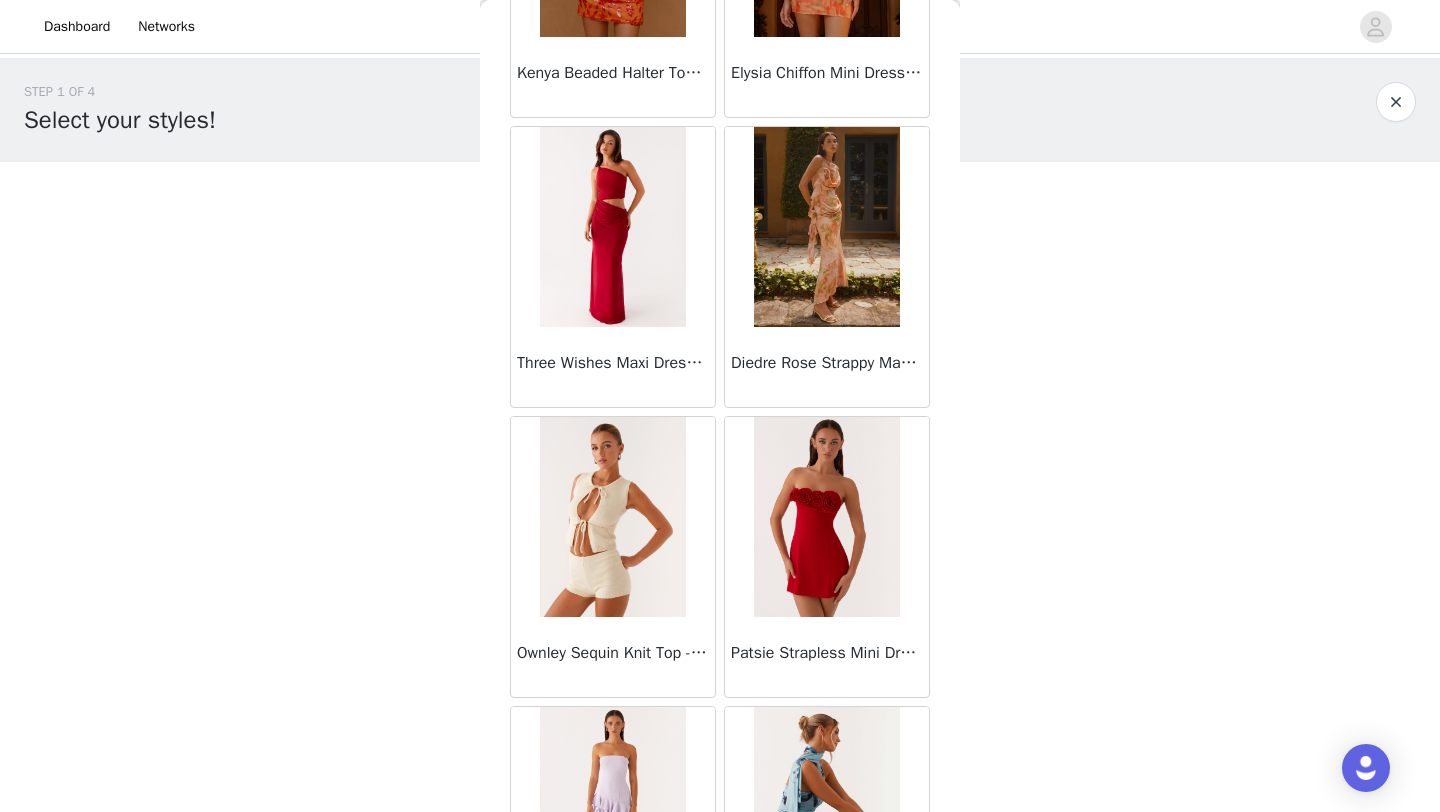scroll, scrollTop: 10948, scrollLeft: 0, axis: vertical 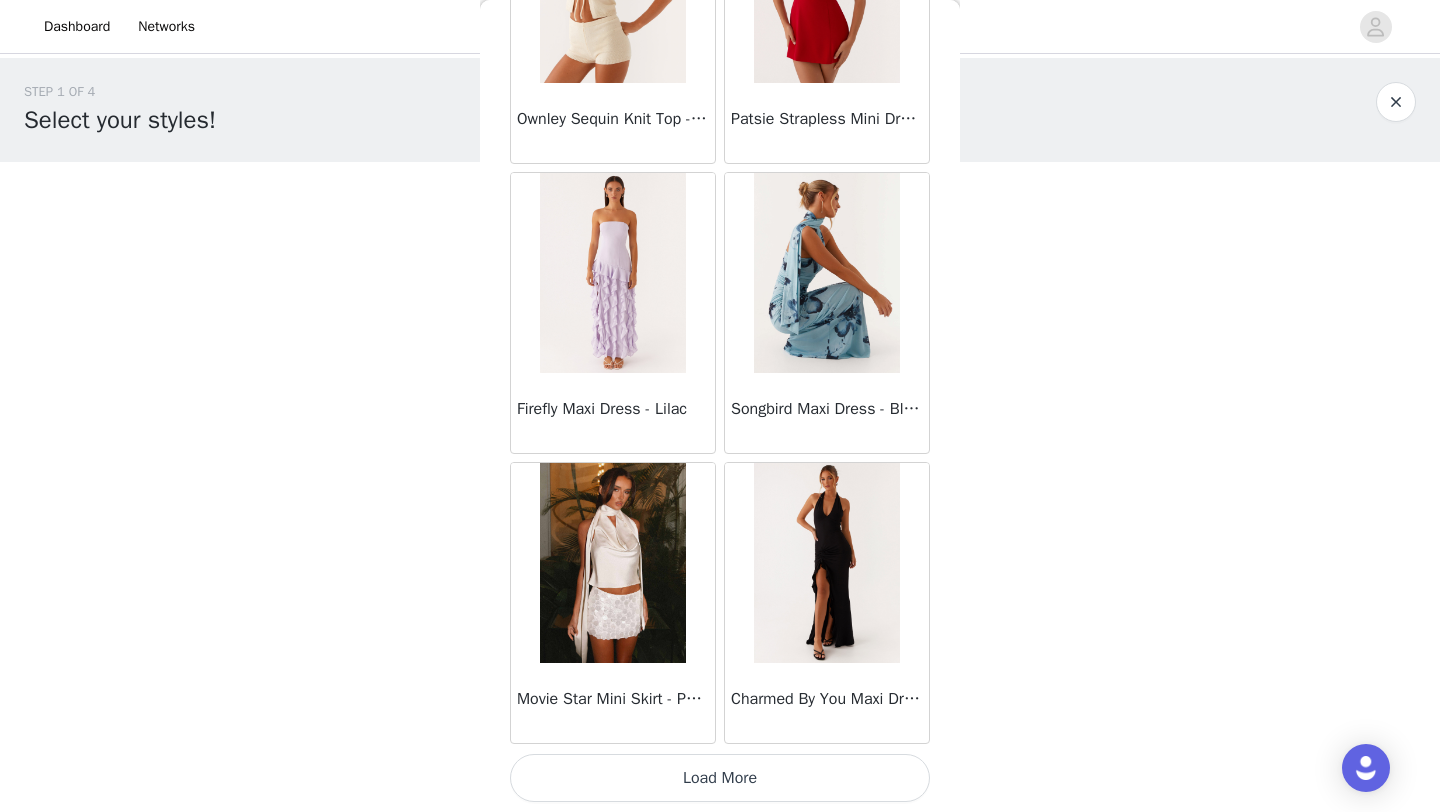 click on "Load More" at bounding box center (720, 778) 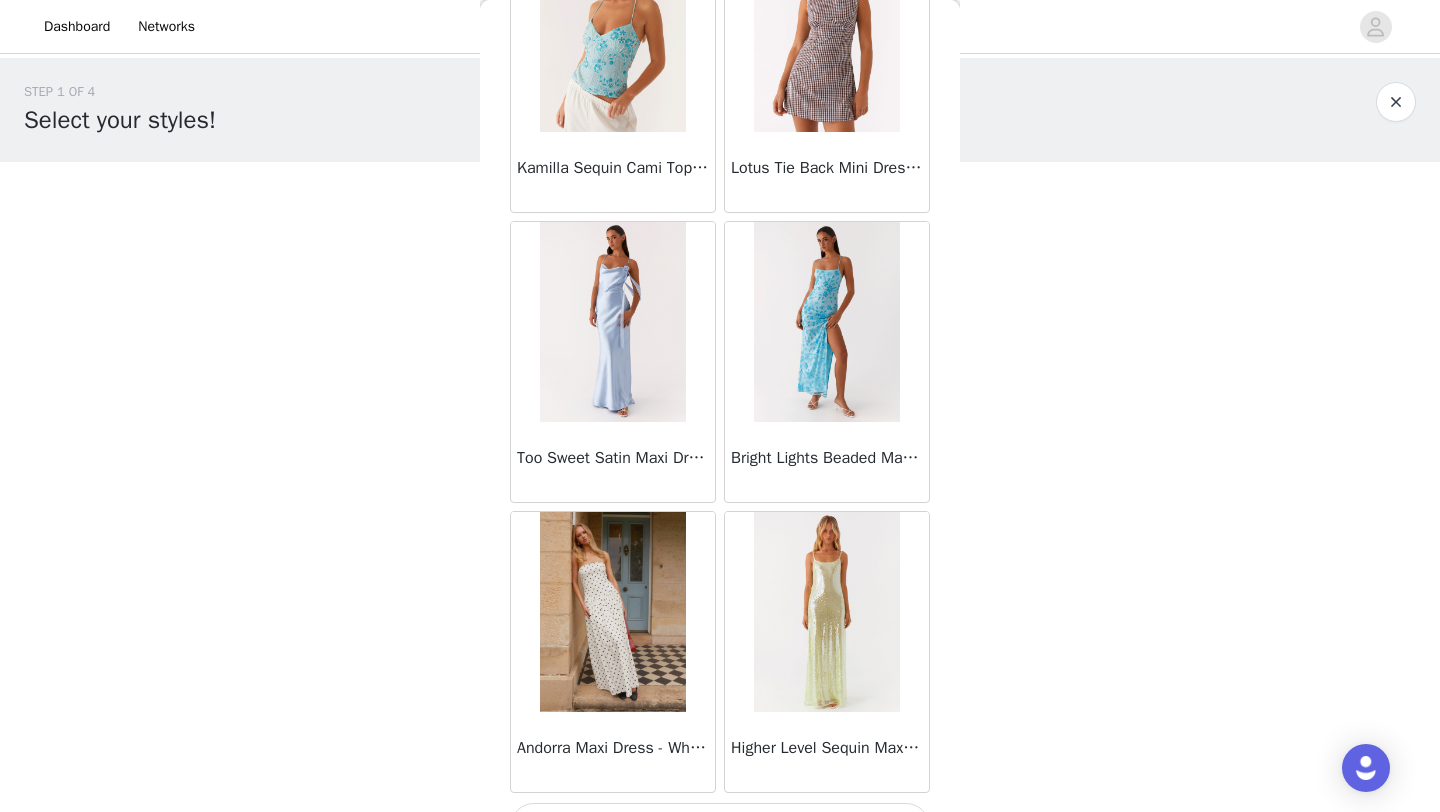 scroll, scrollTop: 13848, scrollLeft: 0, axis: vertical 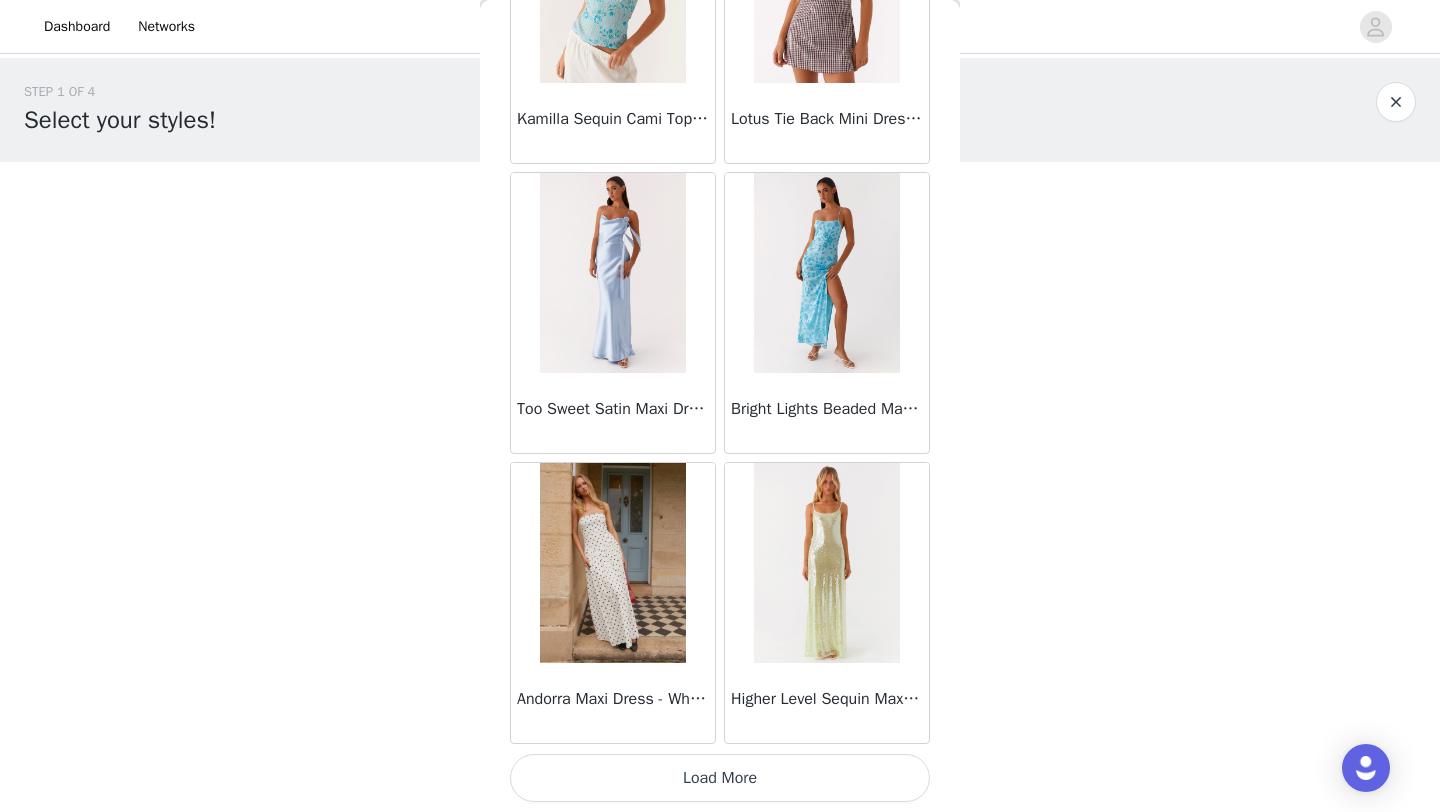 click on "Load More" at bounding box center [720, 778] 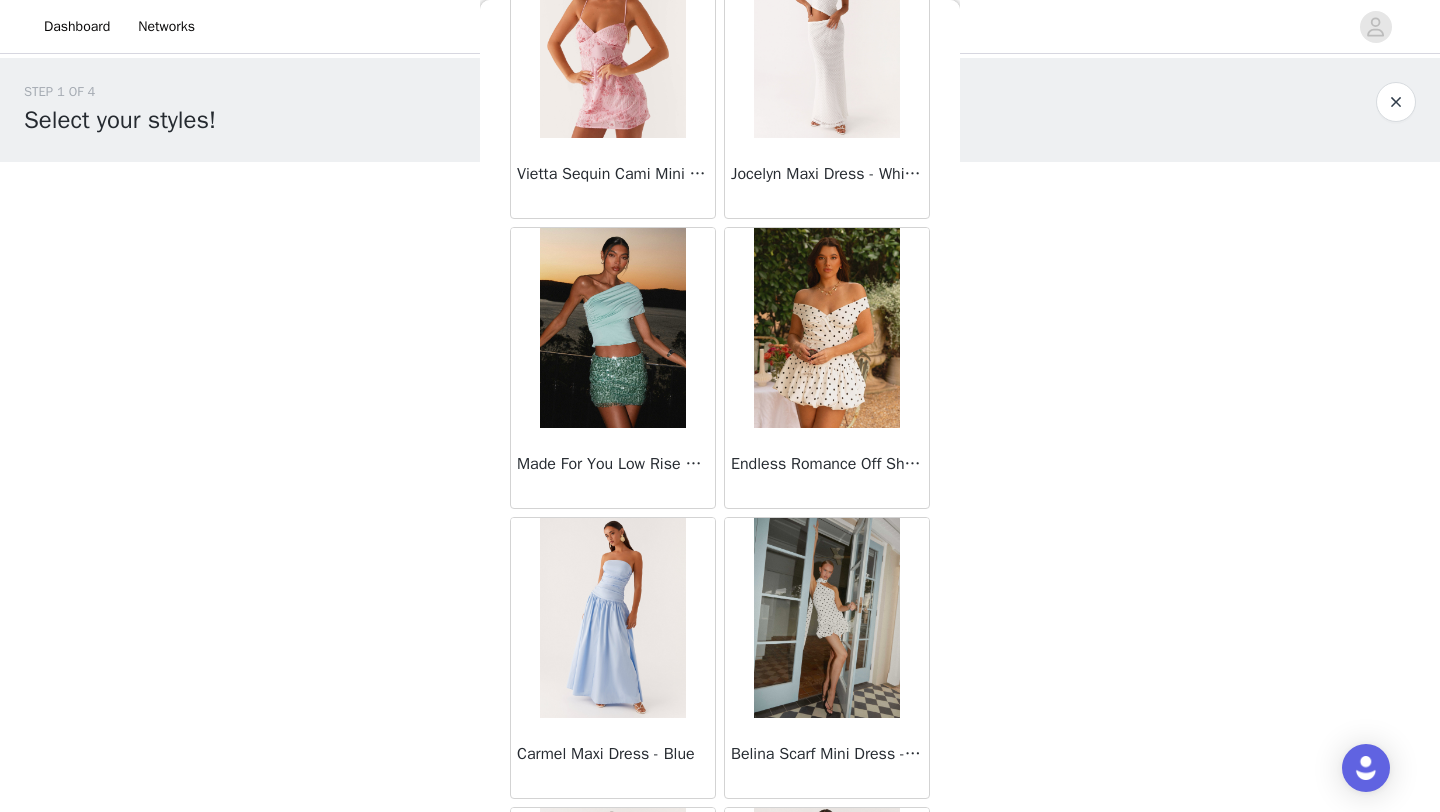 scroll, scrollTop: 16748, scrollLeft: 0, axis: vertical 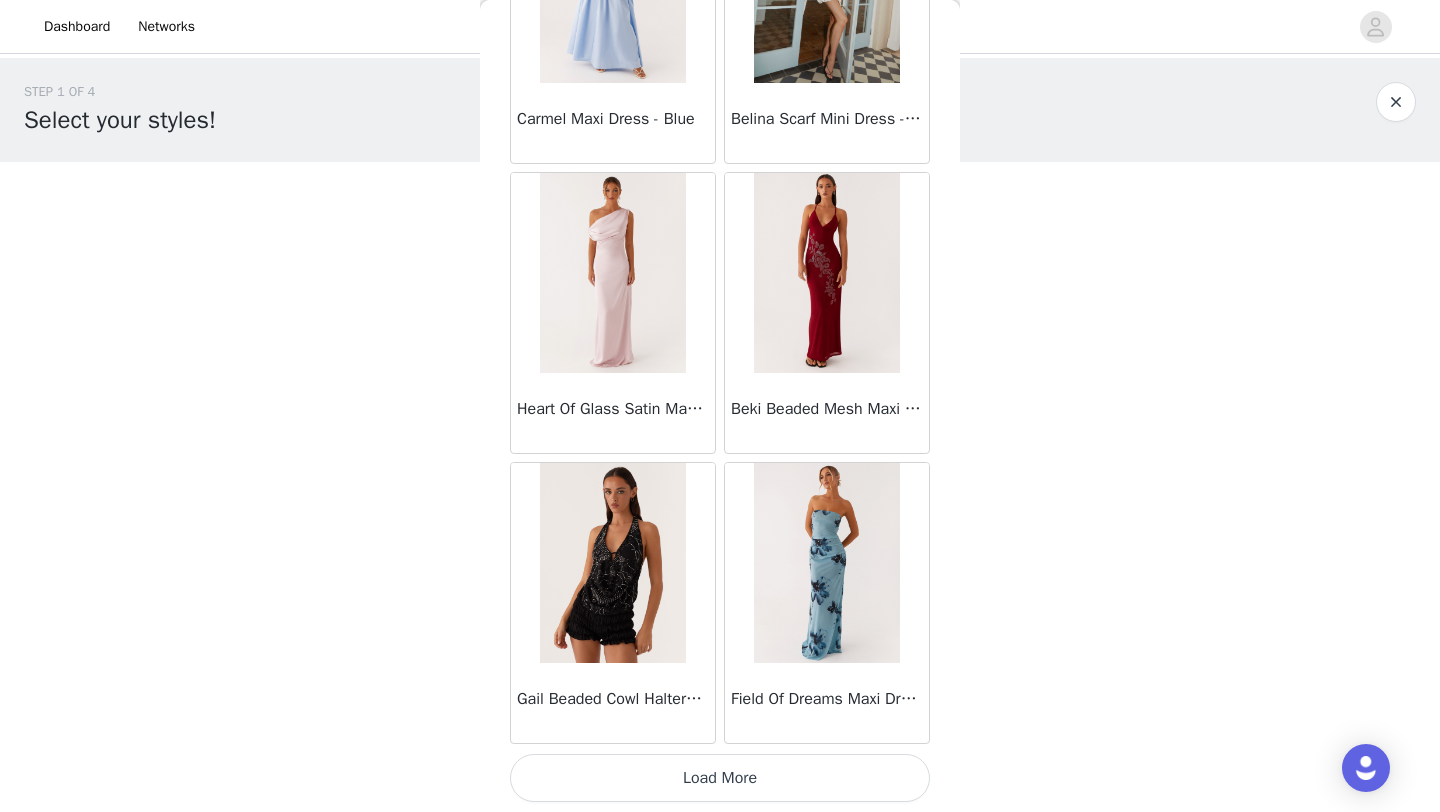 click on "Load More" at bounding box center [720, 778] 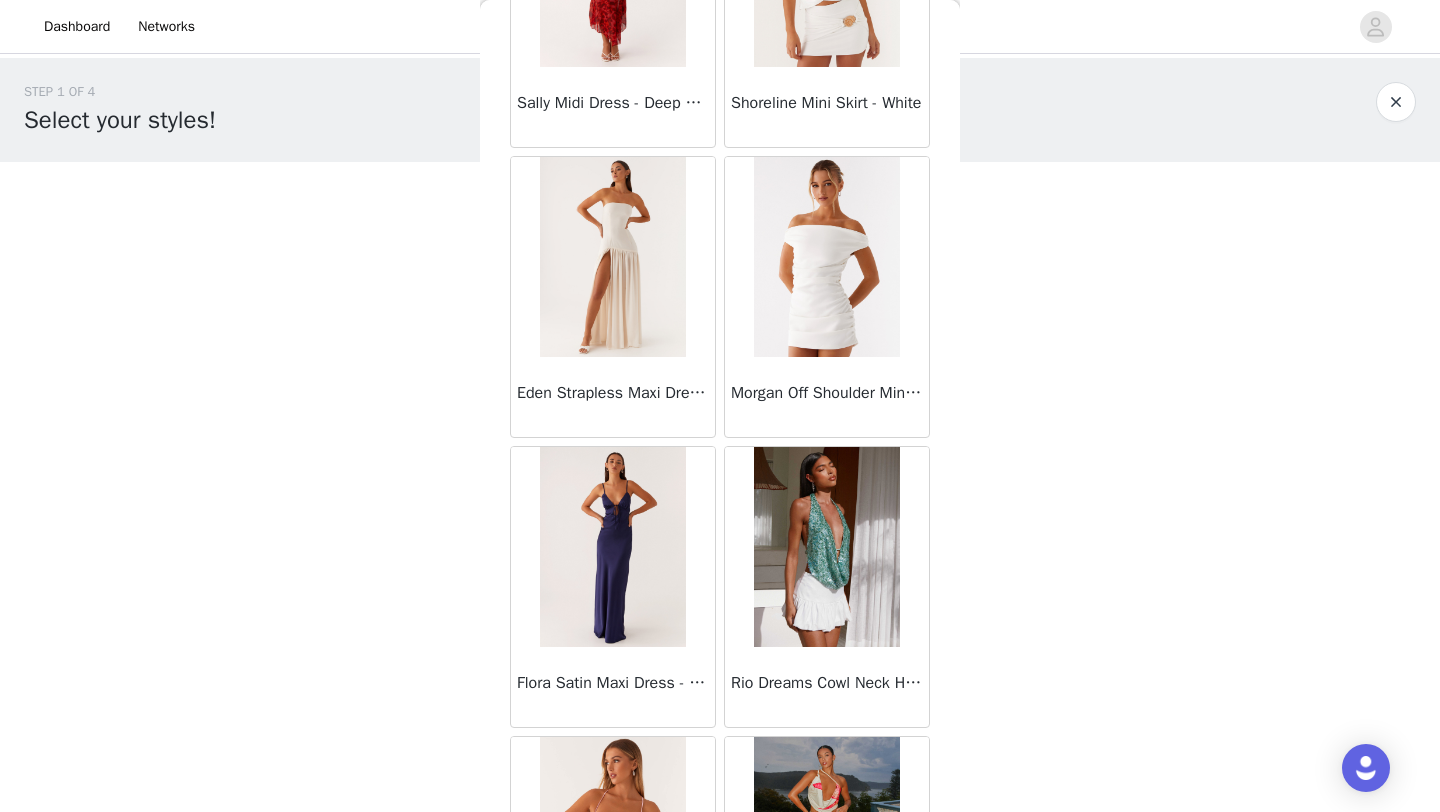 scroll, scrollTop: 19648, scrollLeft: 0, axis: vertical 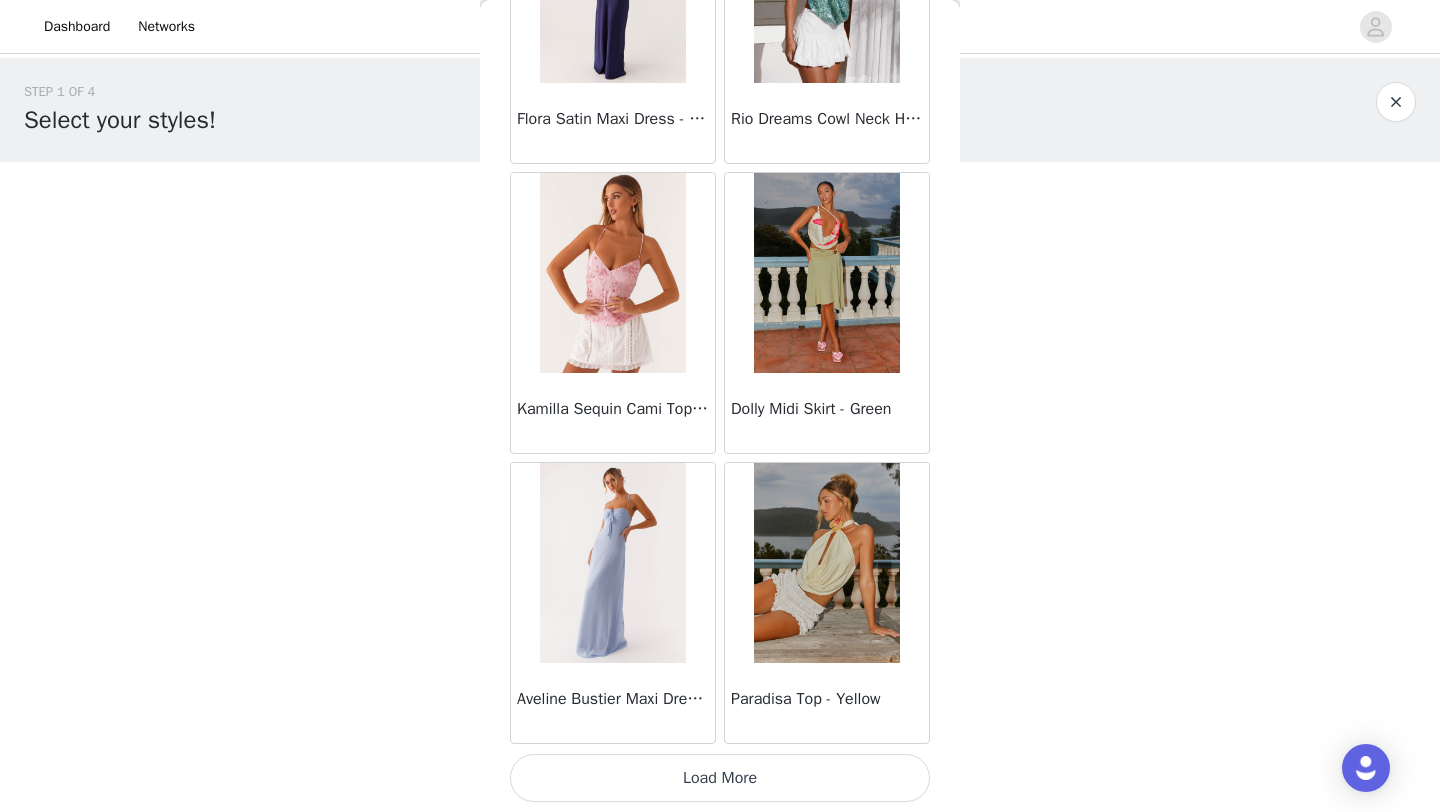 click on "Load More" at bounding box center (720, 778) 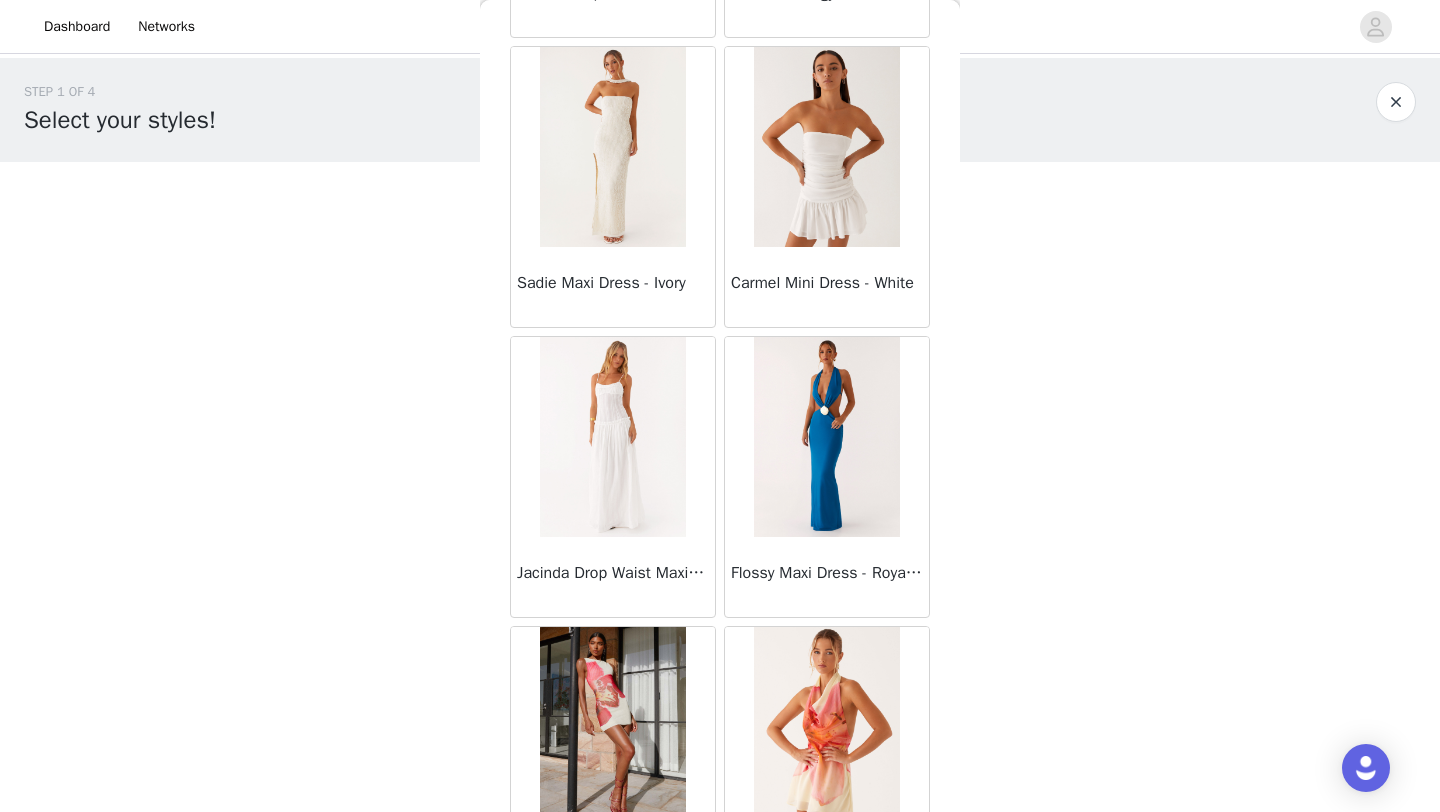 scroll, scrollTop: 22548, scrollLeft: 0, axis: vertical 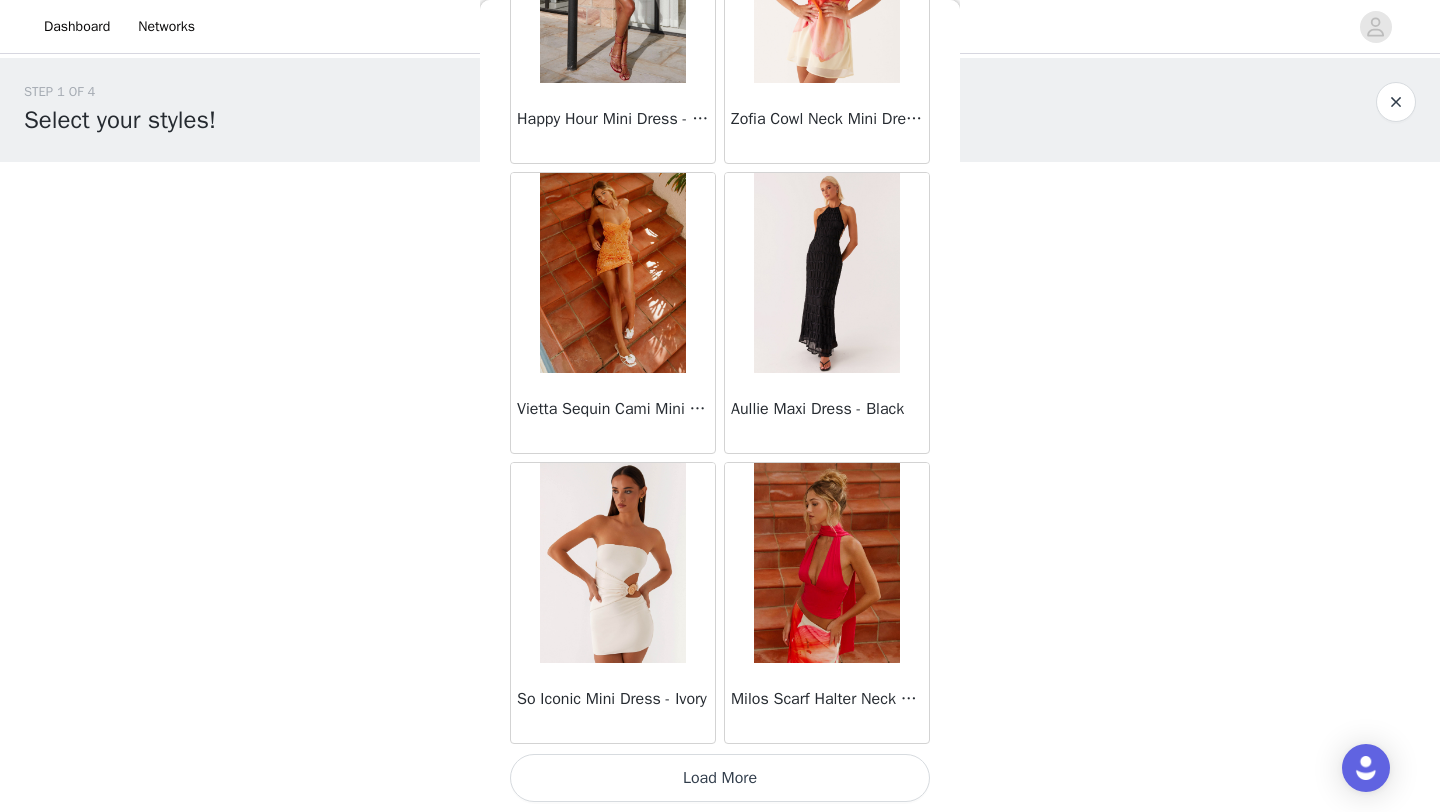 click on "Load More" at bounding box center [720, 778] 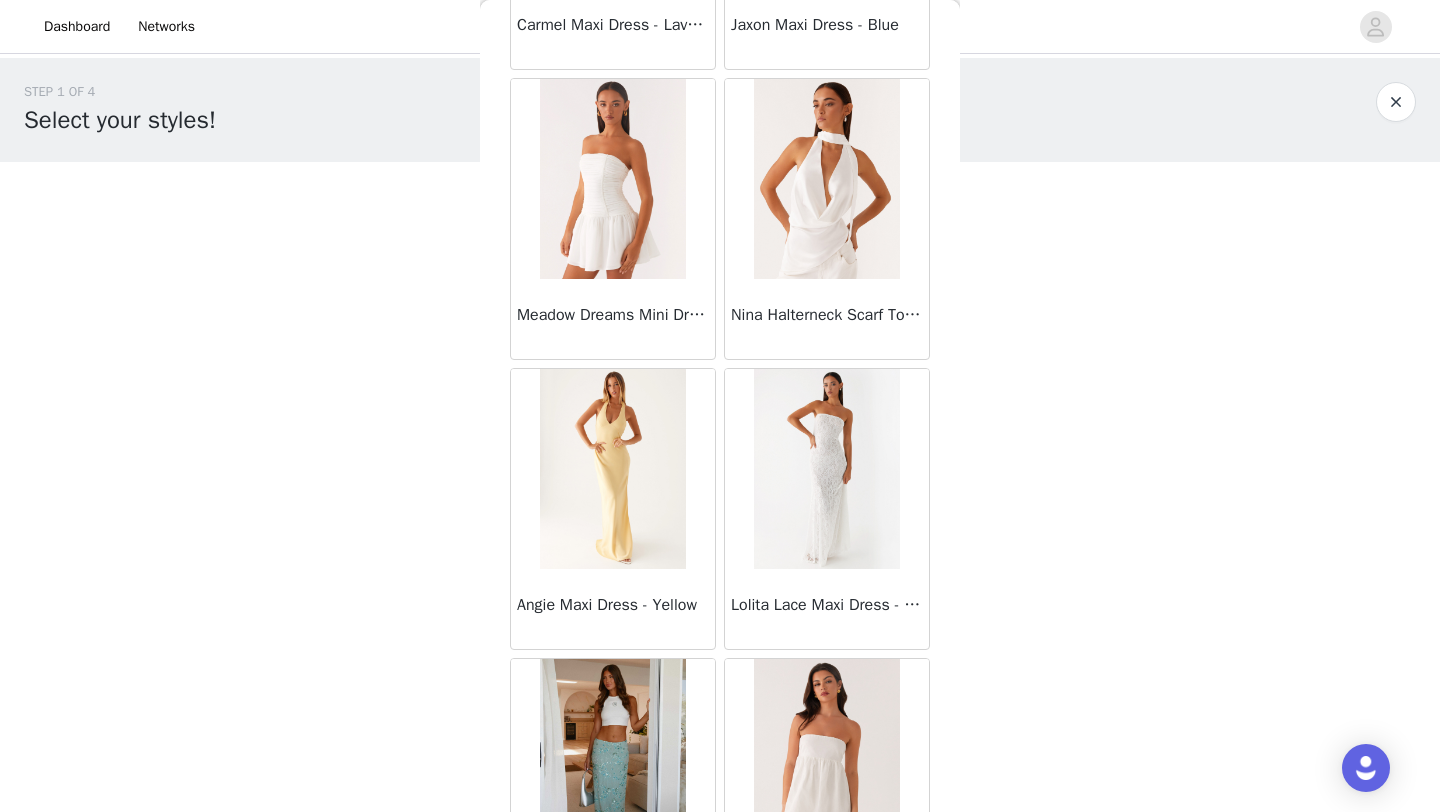 scroll, scrollTop: 25448, scrollLeft: 0, axis: vertical 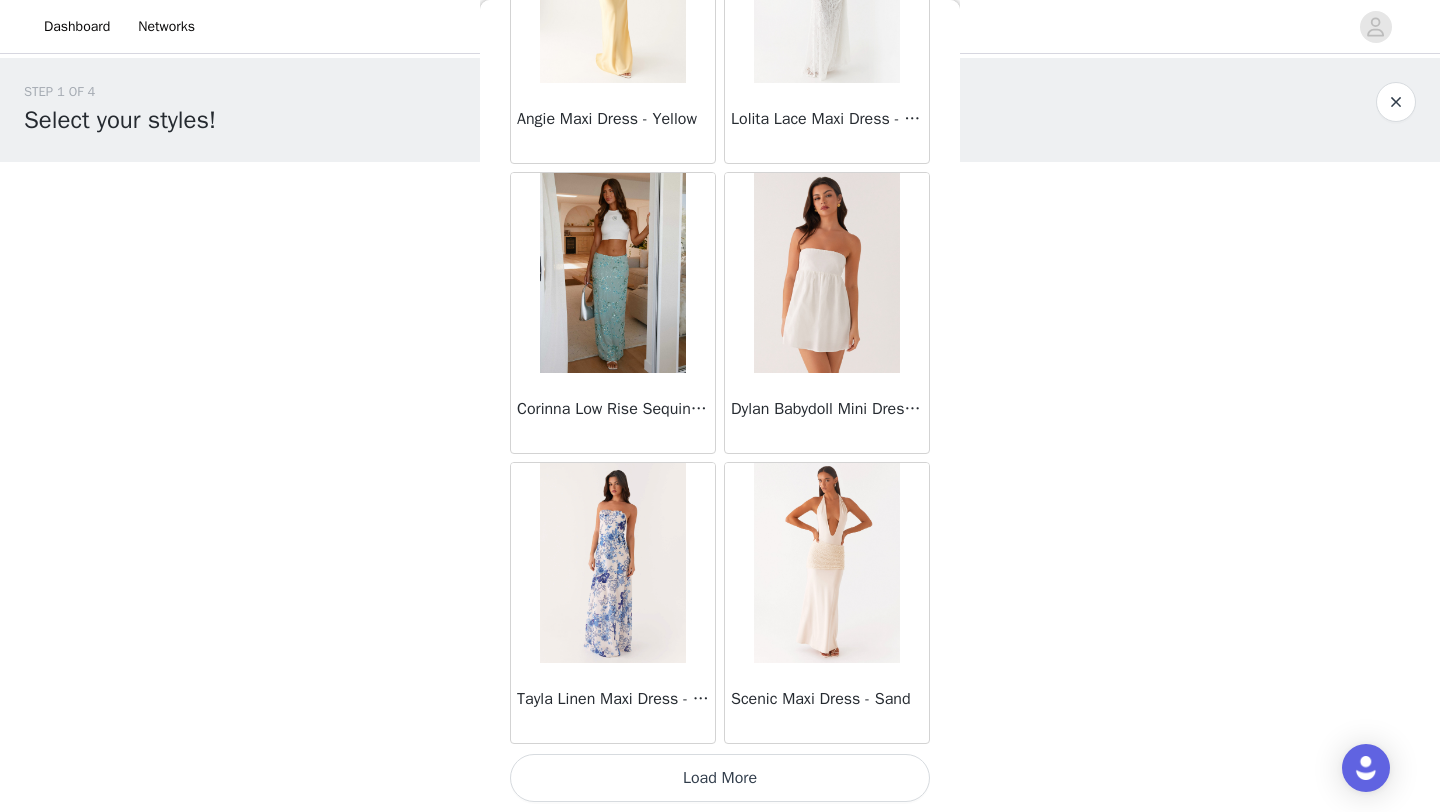 click on "Load More" at bounding box center (720, 778) 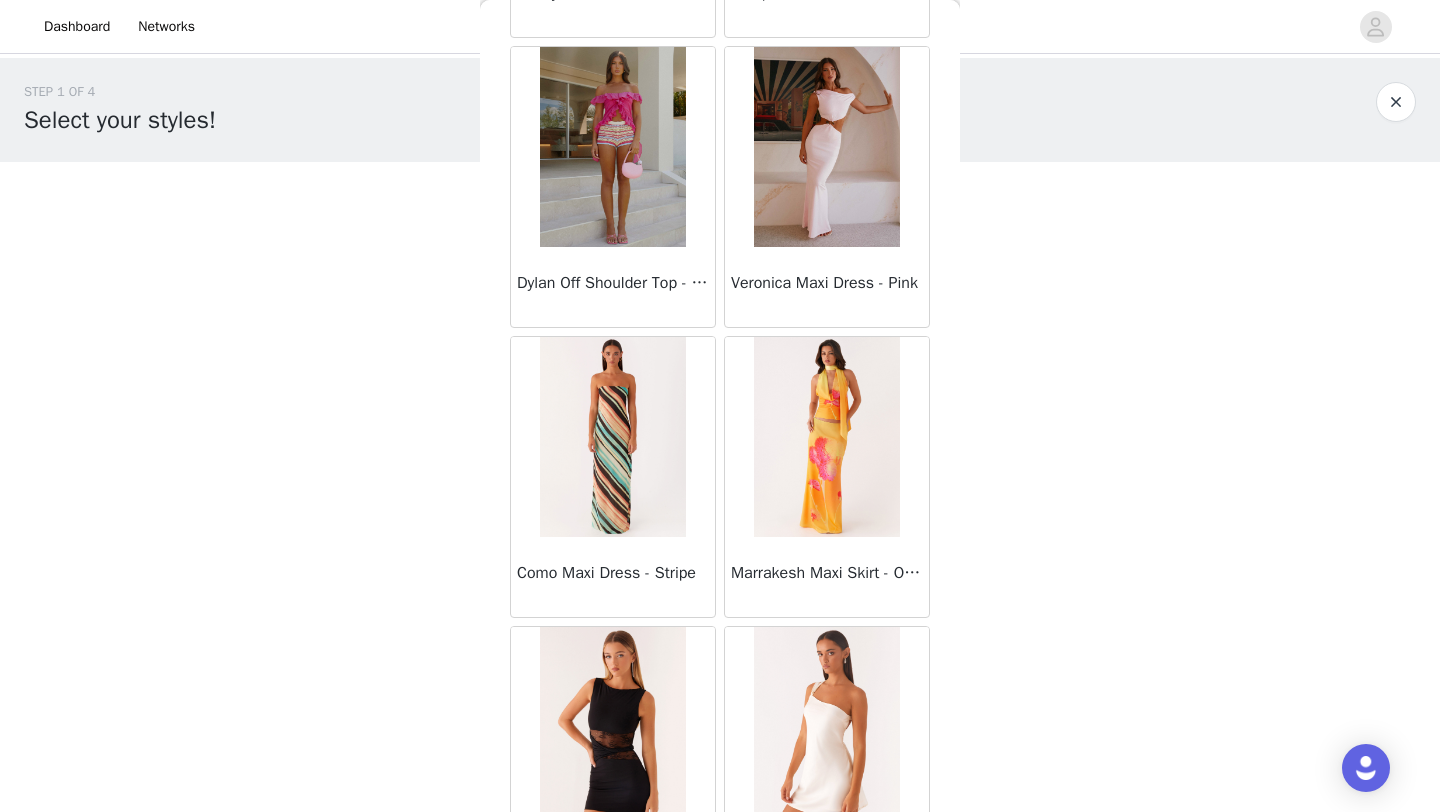 scroll, scrollTop: 28348, scrollLeft: 0, axis: vertical 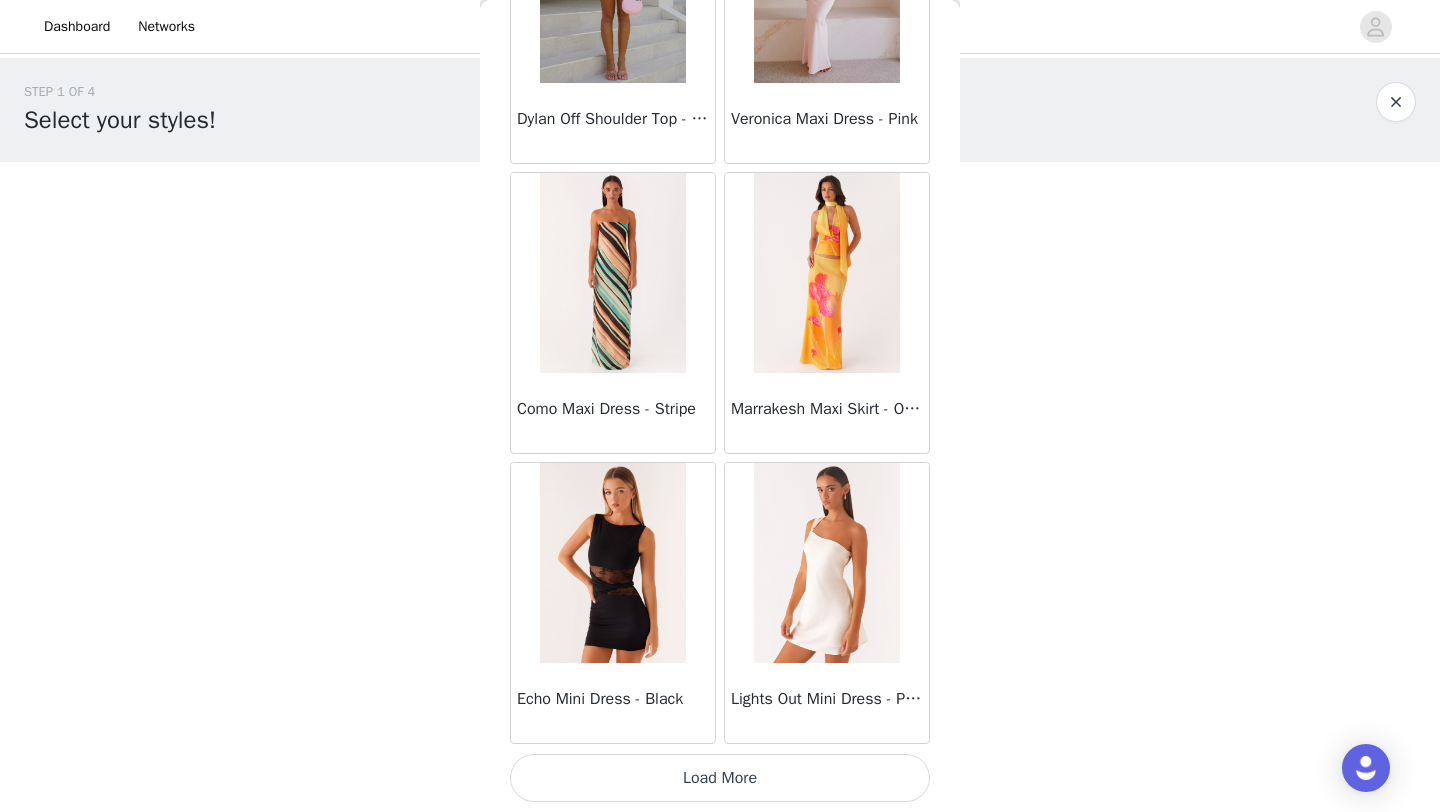 click on "Load More" at bounding box center [720, 778] 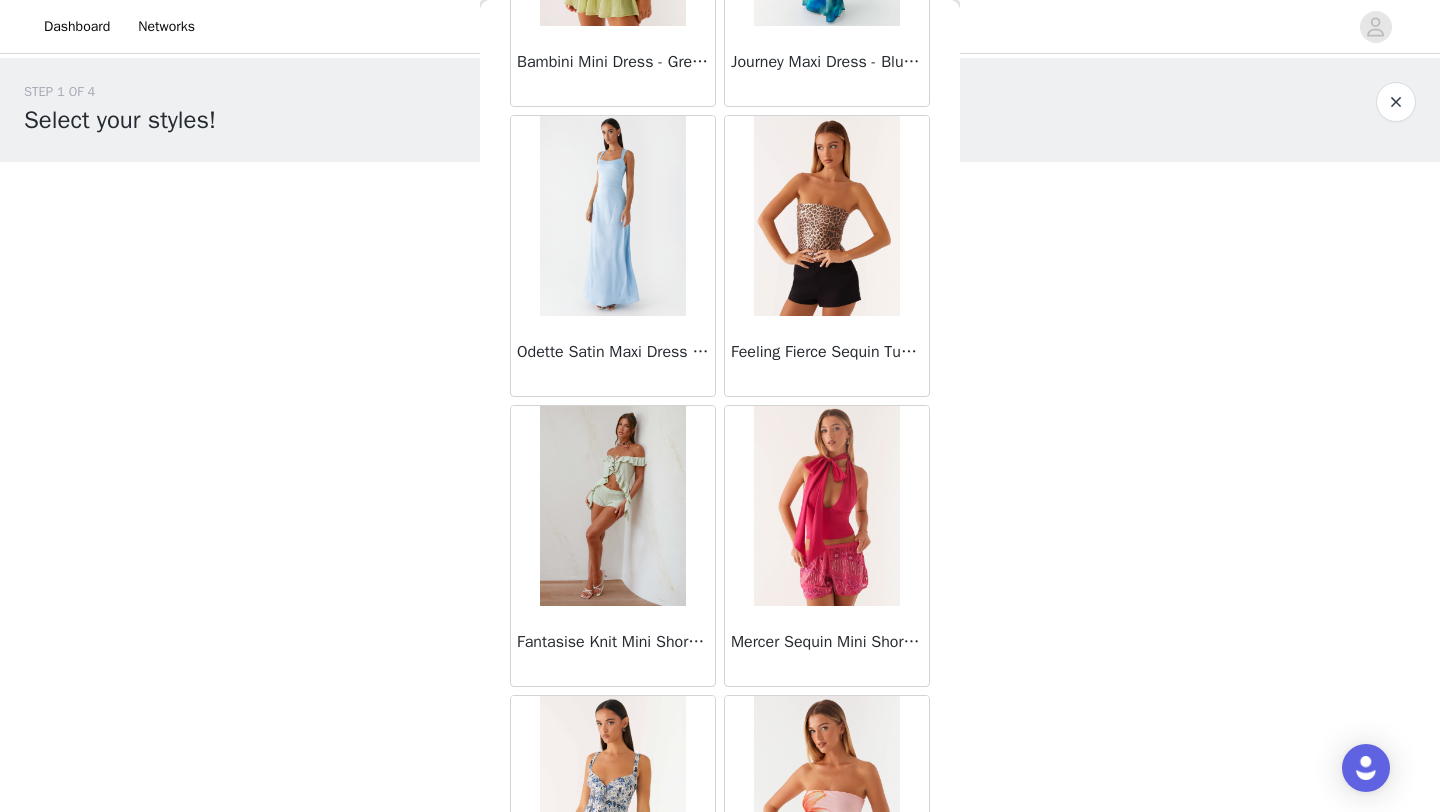 scroll, scrollTop: 31248, scrollLeft: 0, axis: vertical 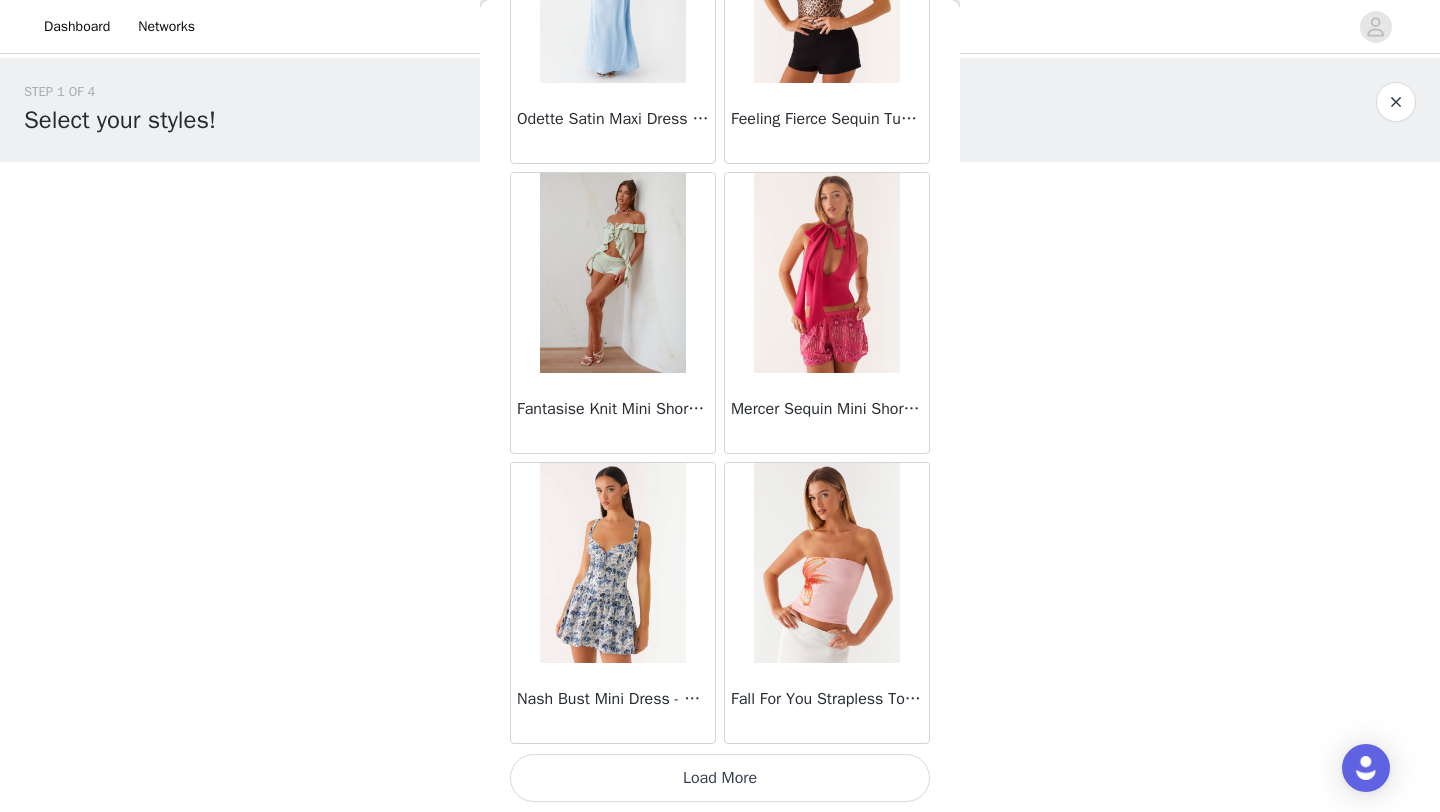 click on "Load More" at bounding box center [720, 778] 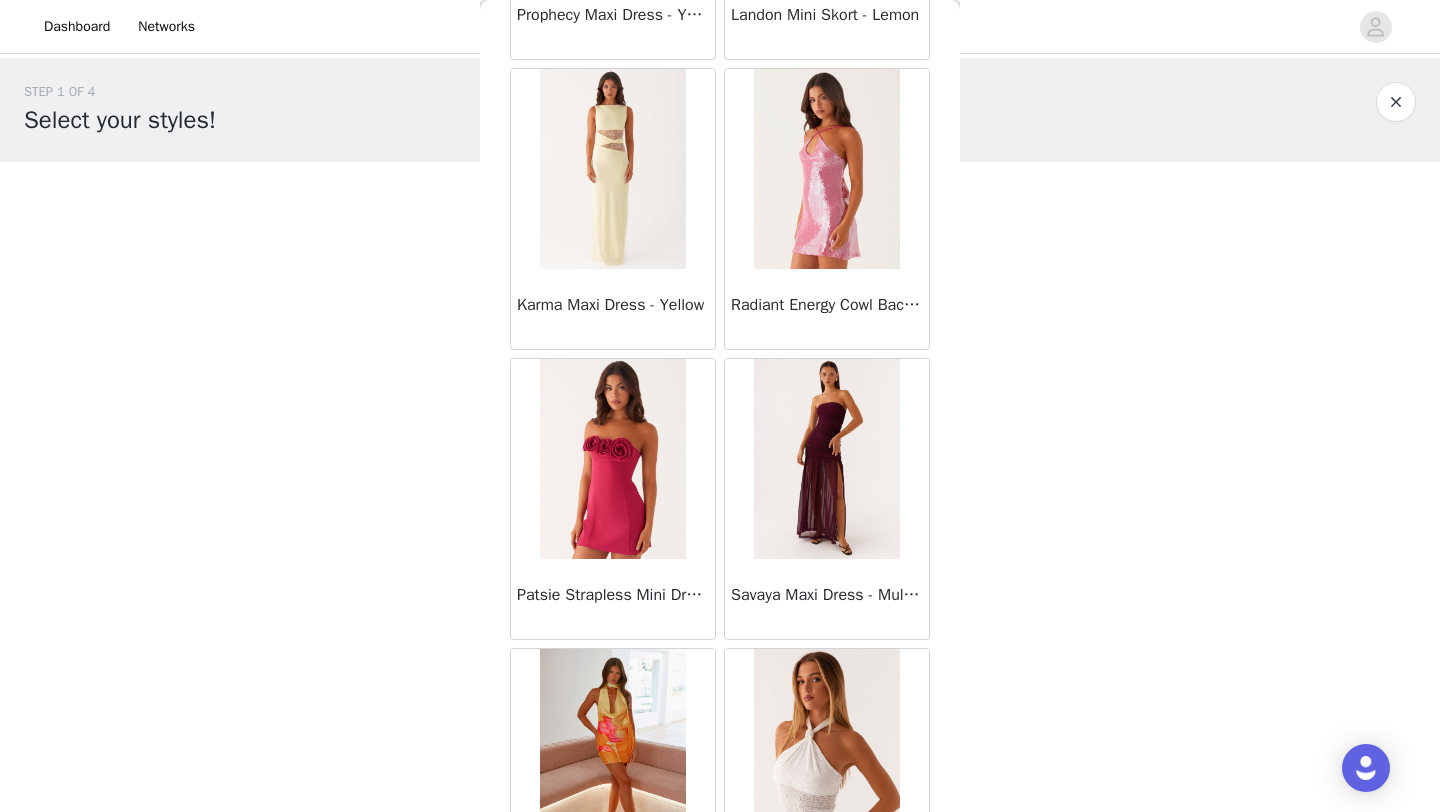 scroll, scrollTop: 34148, scrollLeft: 0, axis: vertical 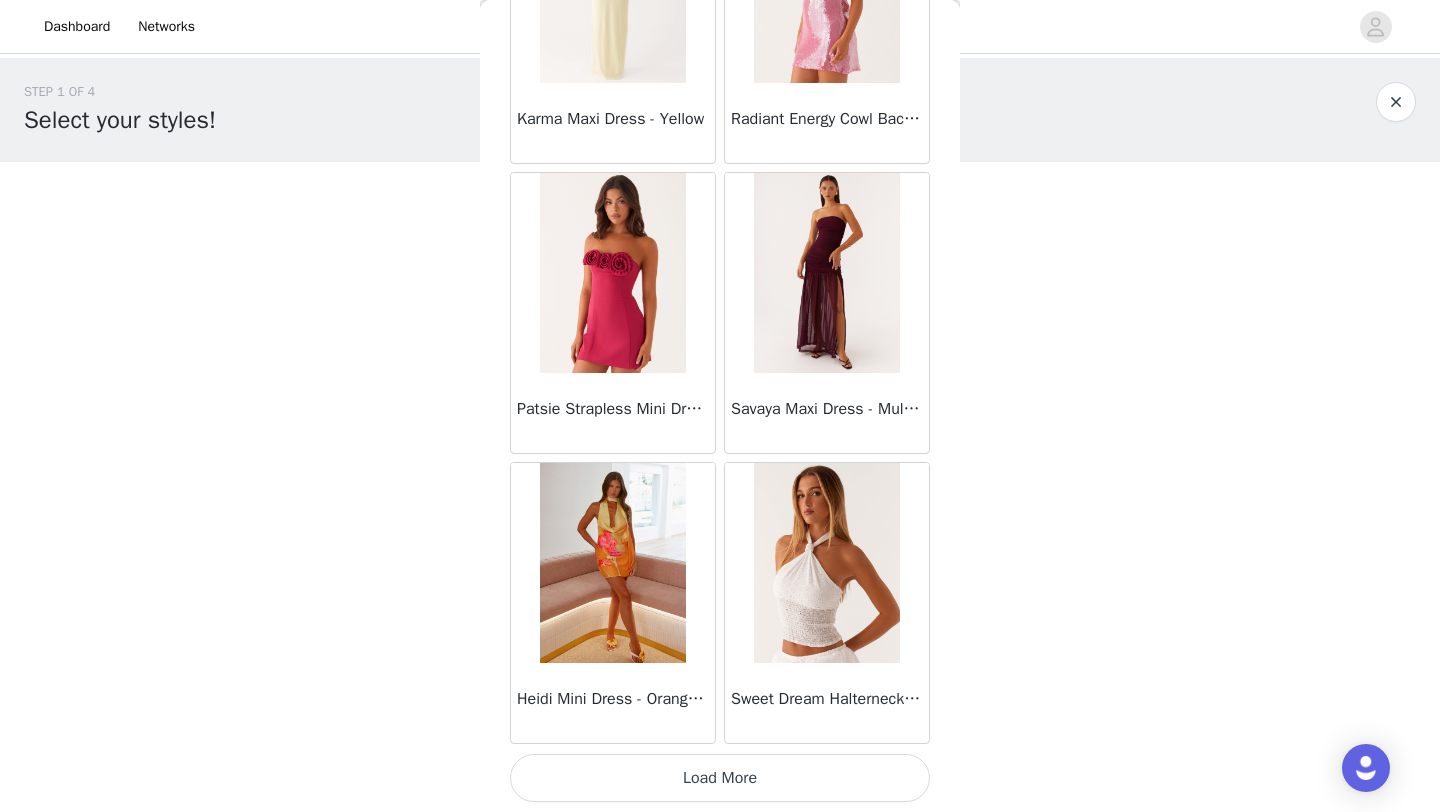 click on "Load More" at bounding box center (720, 778) 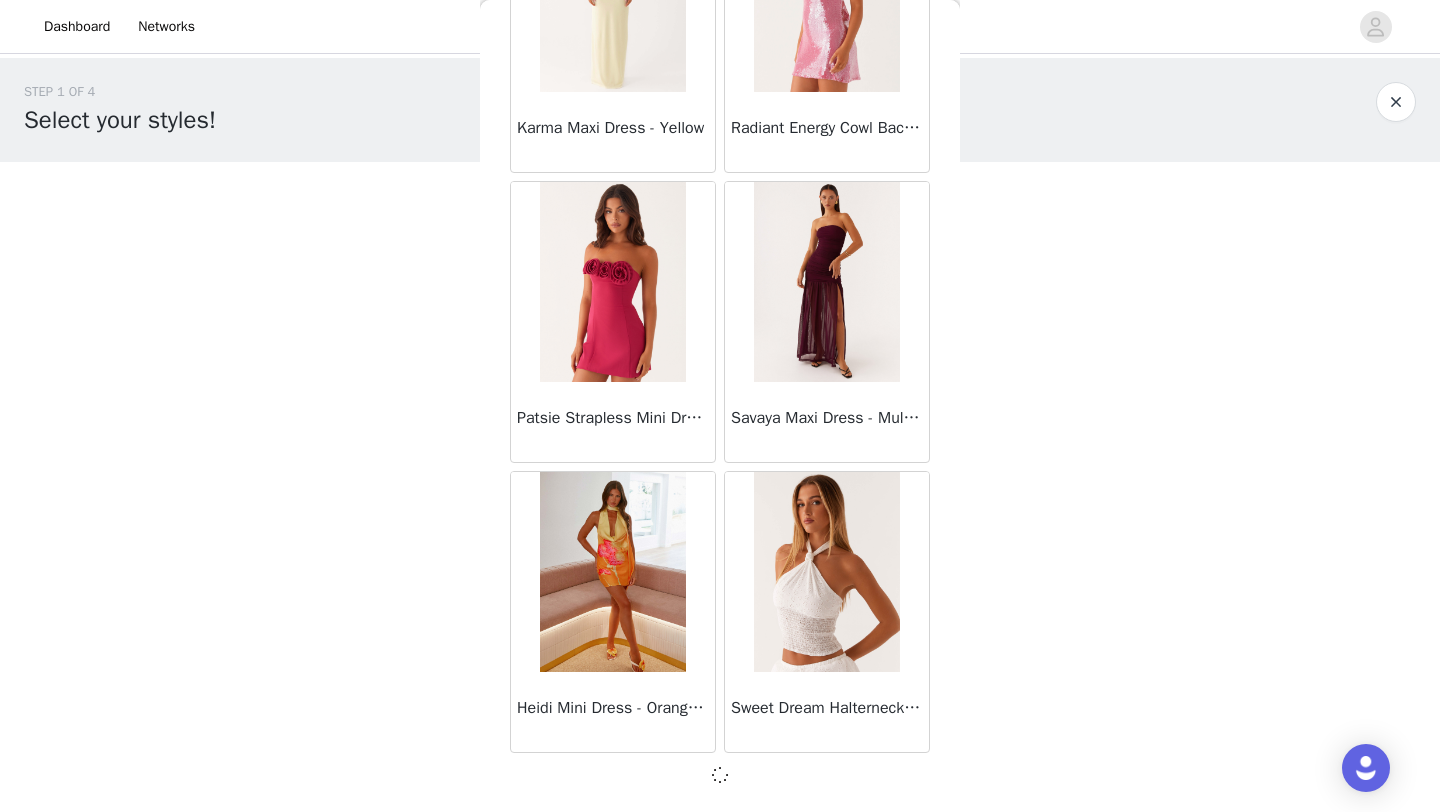 scroll, scrollTop: 34139, scrollLeft: 0, axis: vertical 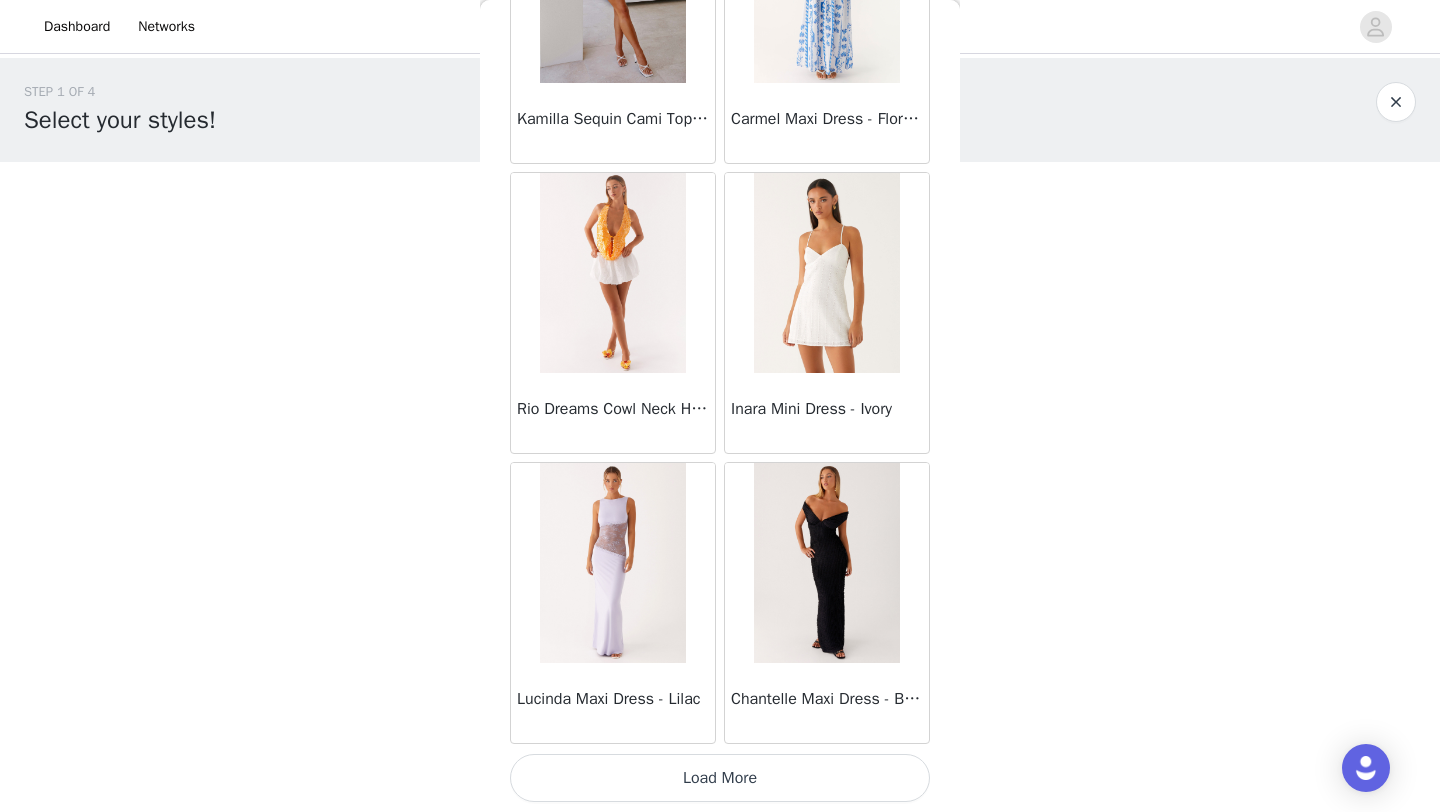 click on "Load More" at bounding box center [720, 778] 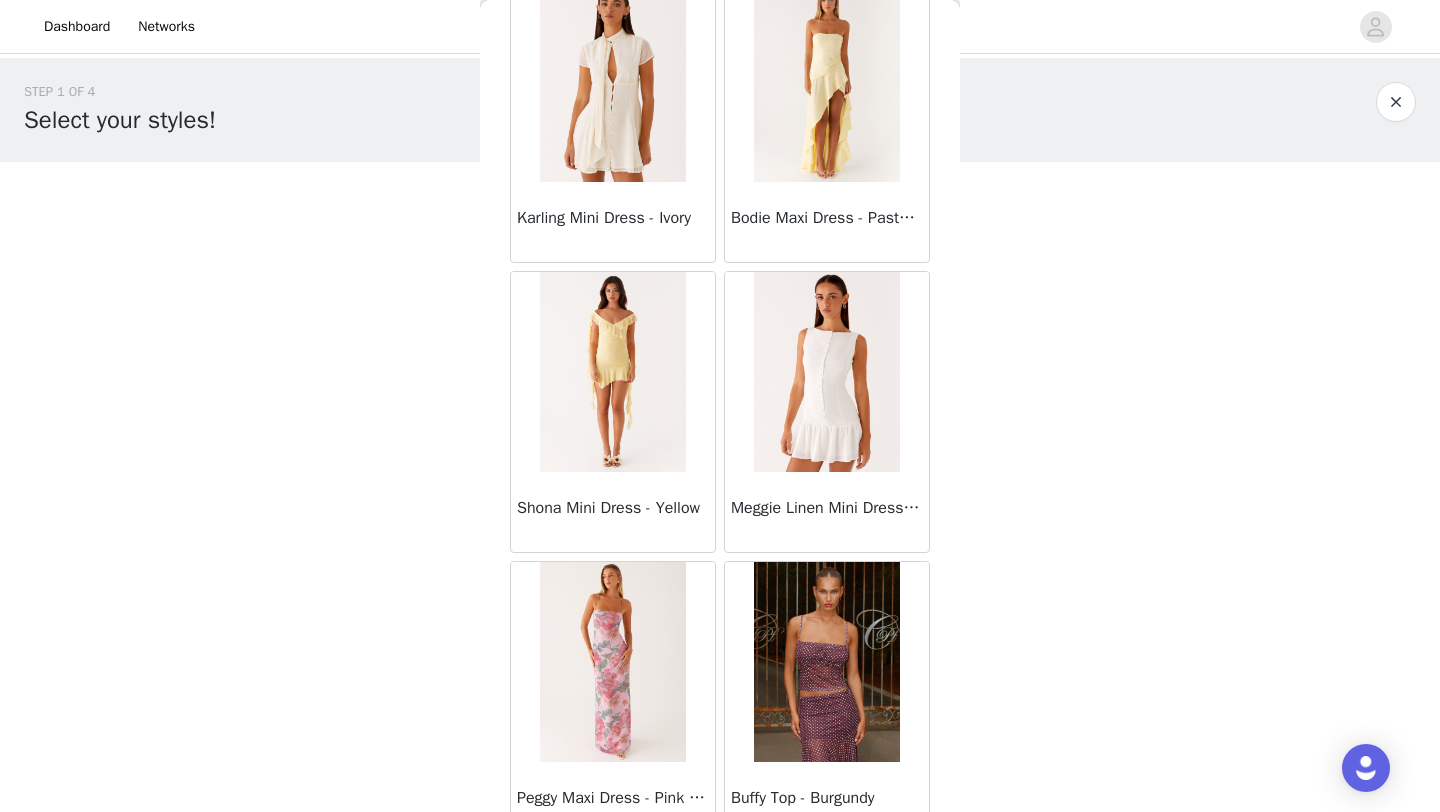 scroll, scrollTop: 39948, scrollLeft: 0, axis: vertical 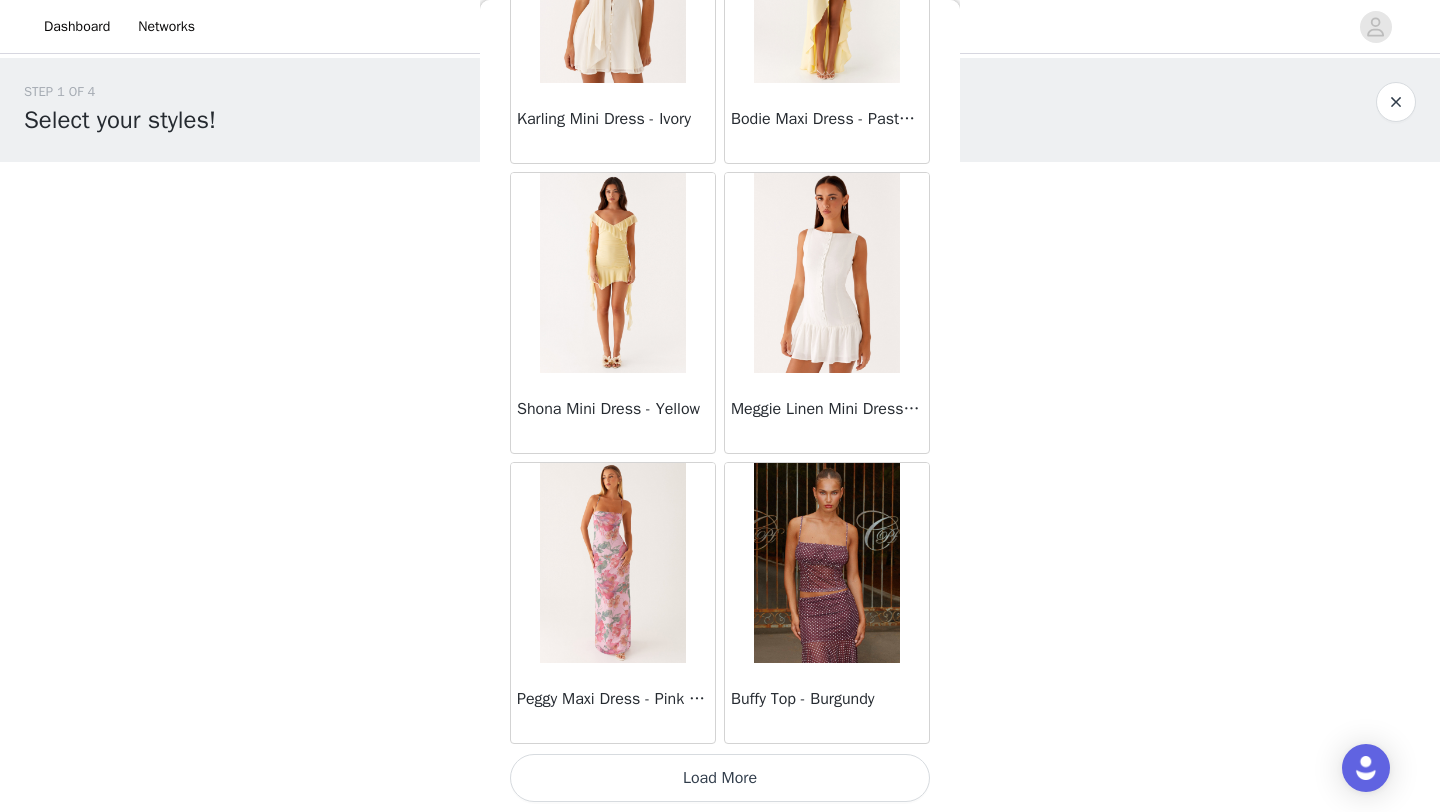 click on "Load More" at bounding box center [720, 778] 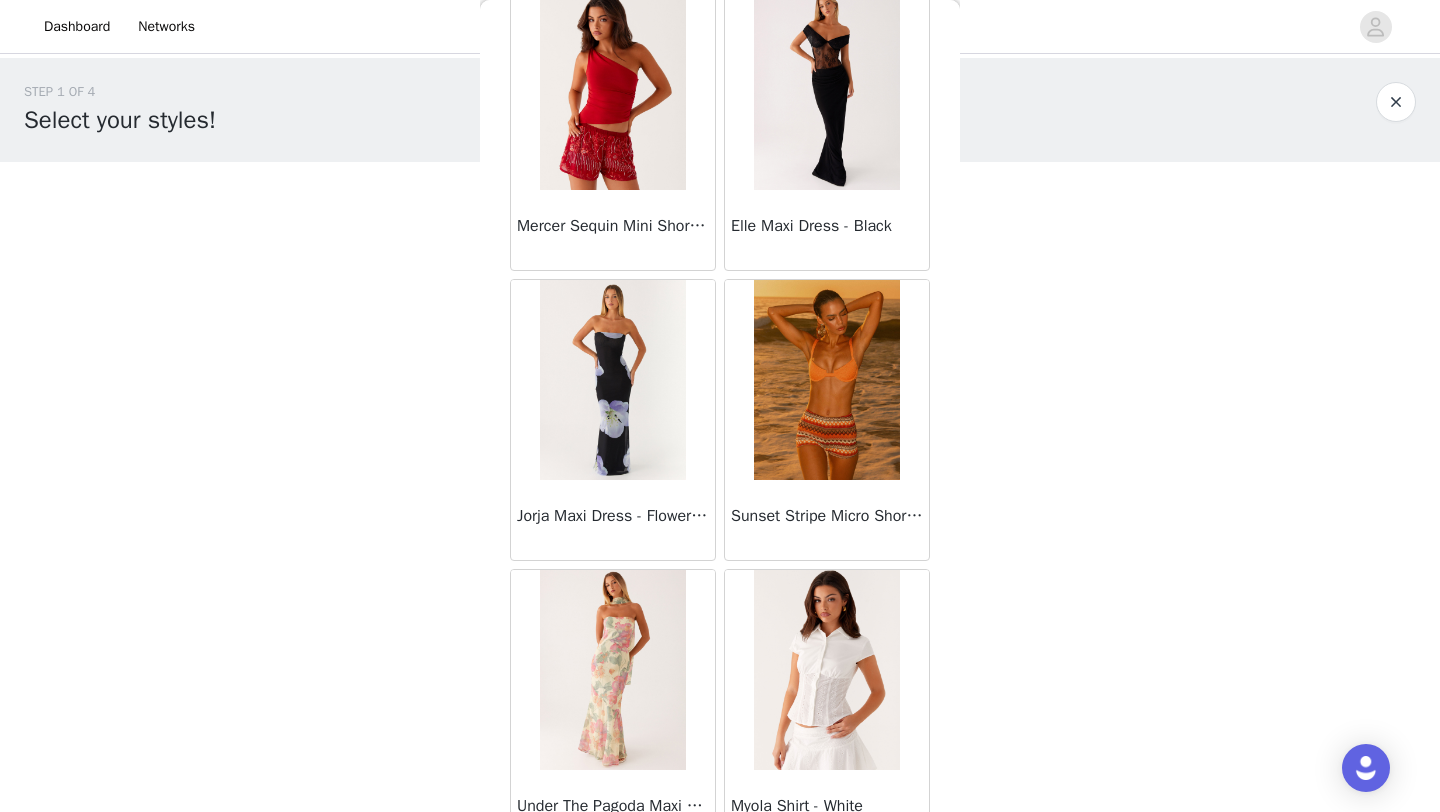 scroll, scrollTop: 42848, scrollLeft: 0, axis: vertical 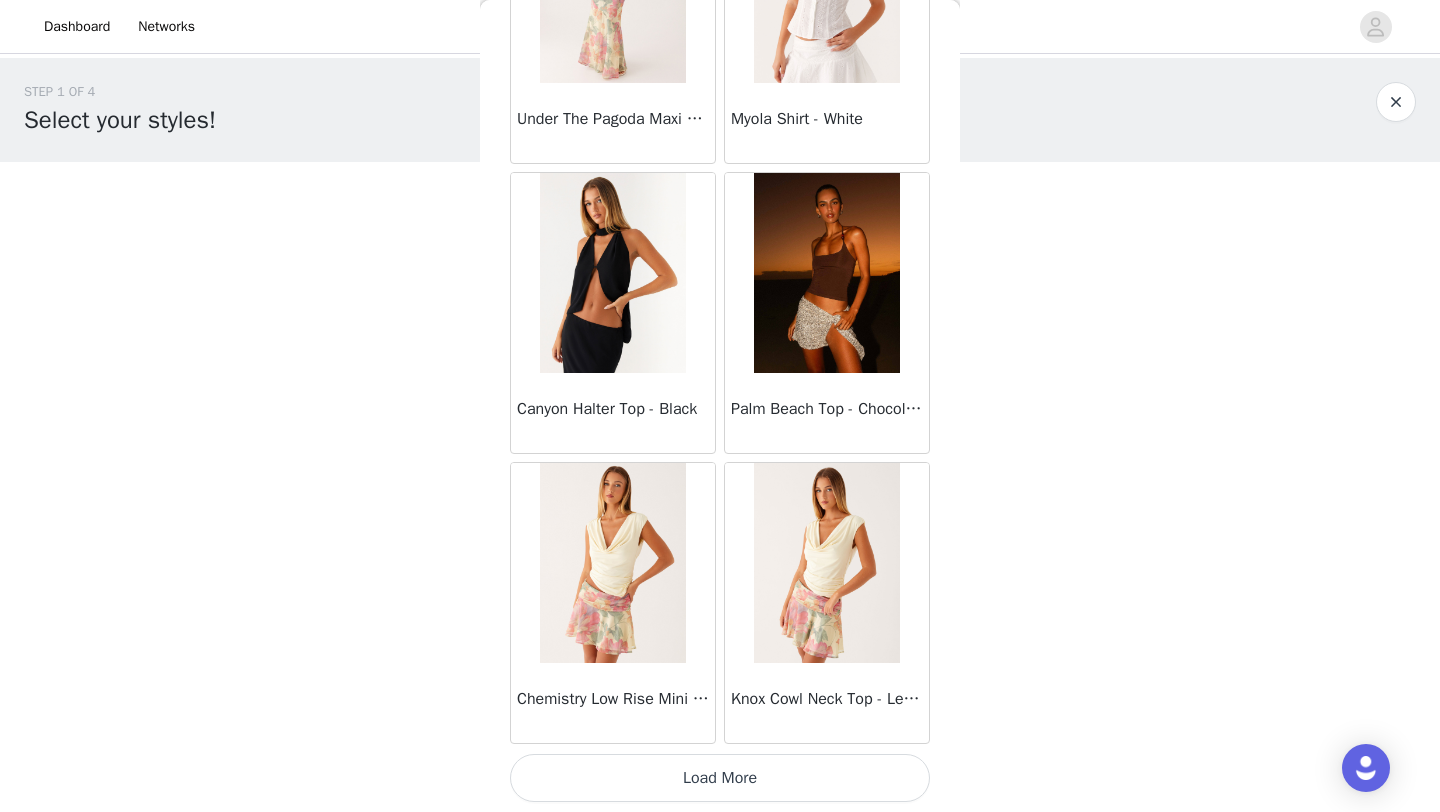 click on "Load More" at bounding box center [720, 778] 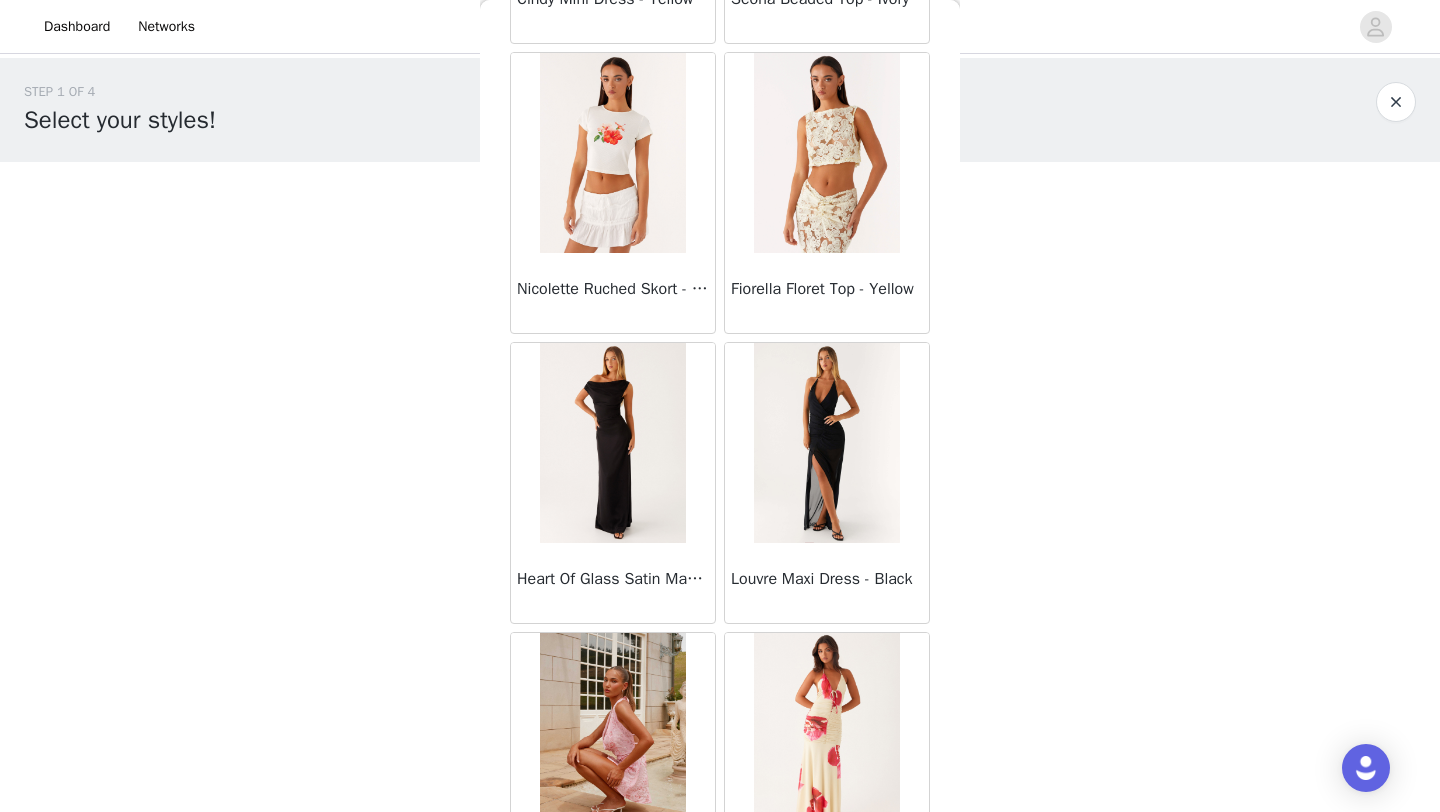 scroll, scrollTop: 45748, scrollLeft: 0, axis: vertical 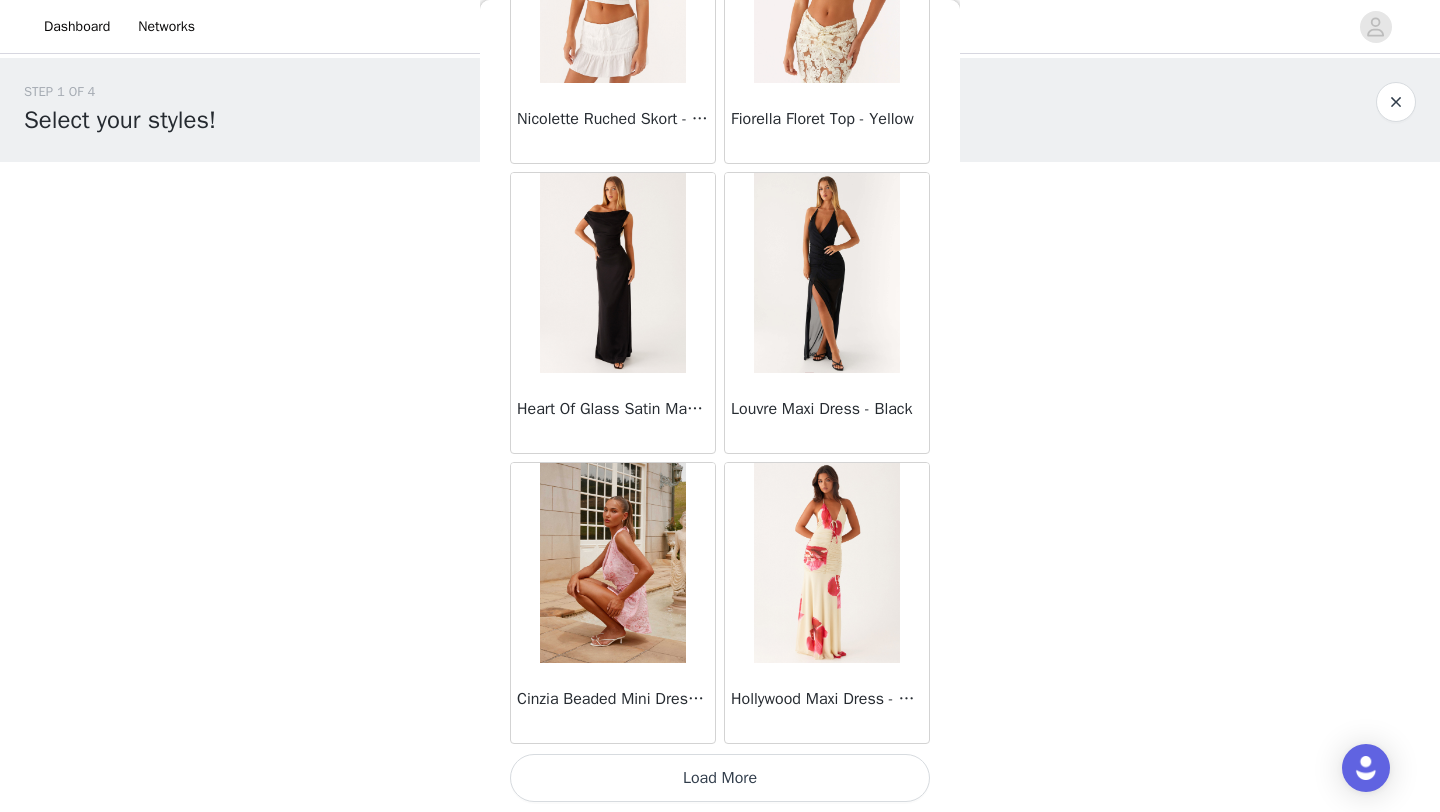 click on "Load More" at bounding box center (720, 778) 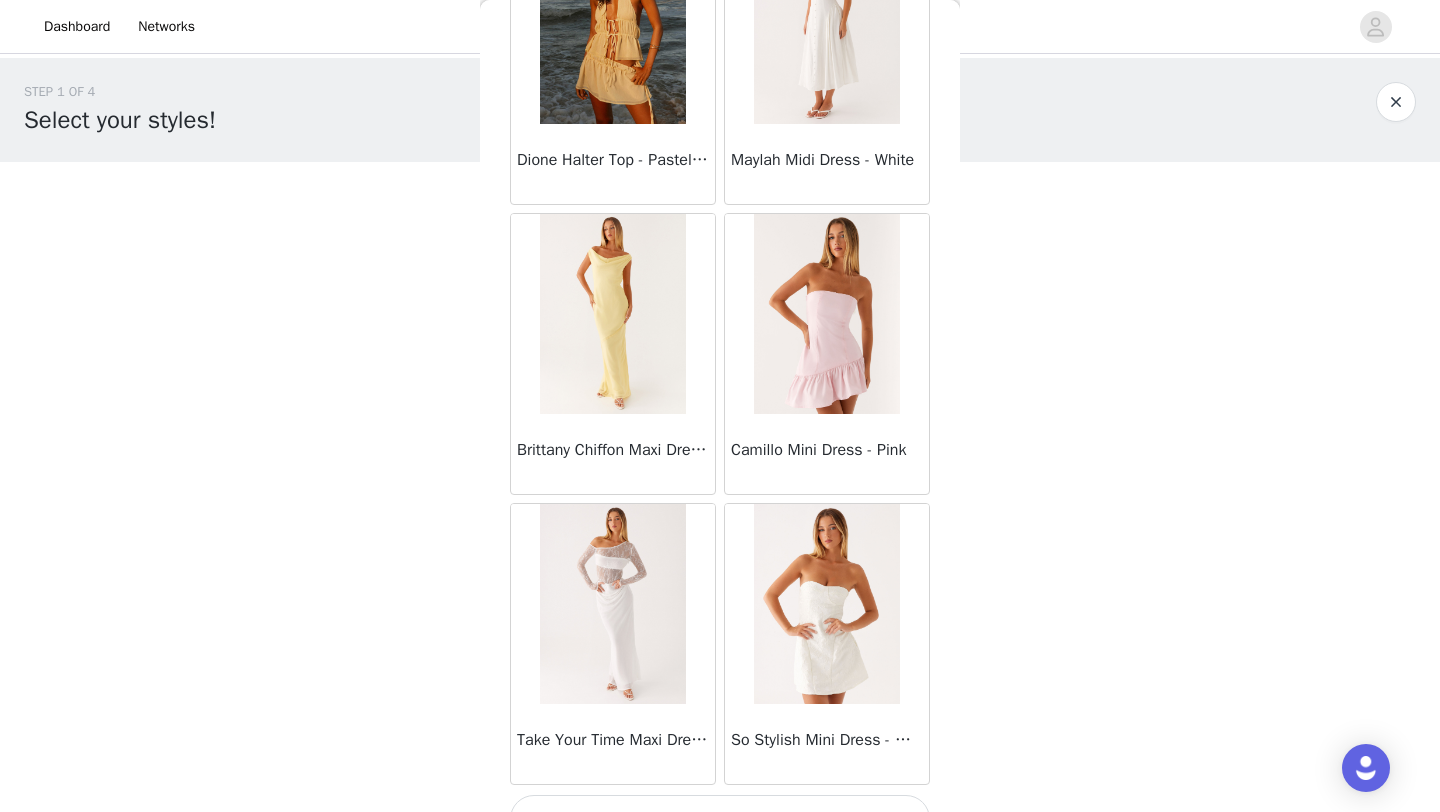 scroll, scrollTop: 48648, scrollLeft: 0, axis: vertical 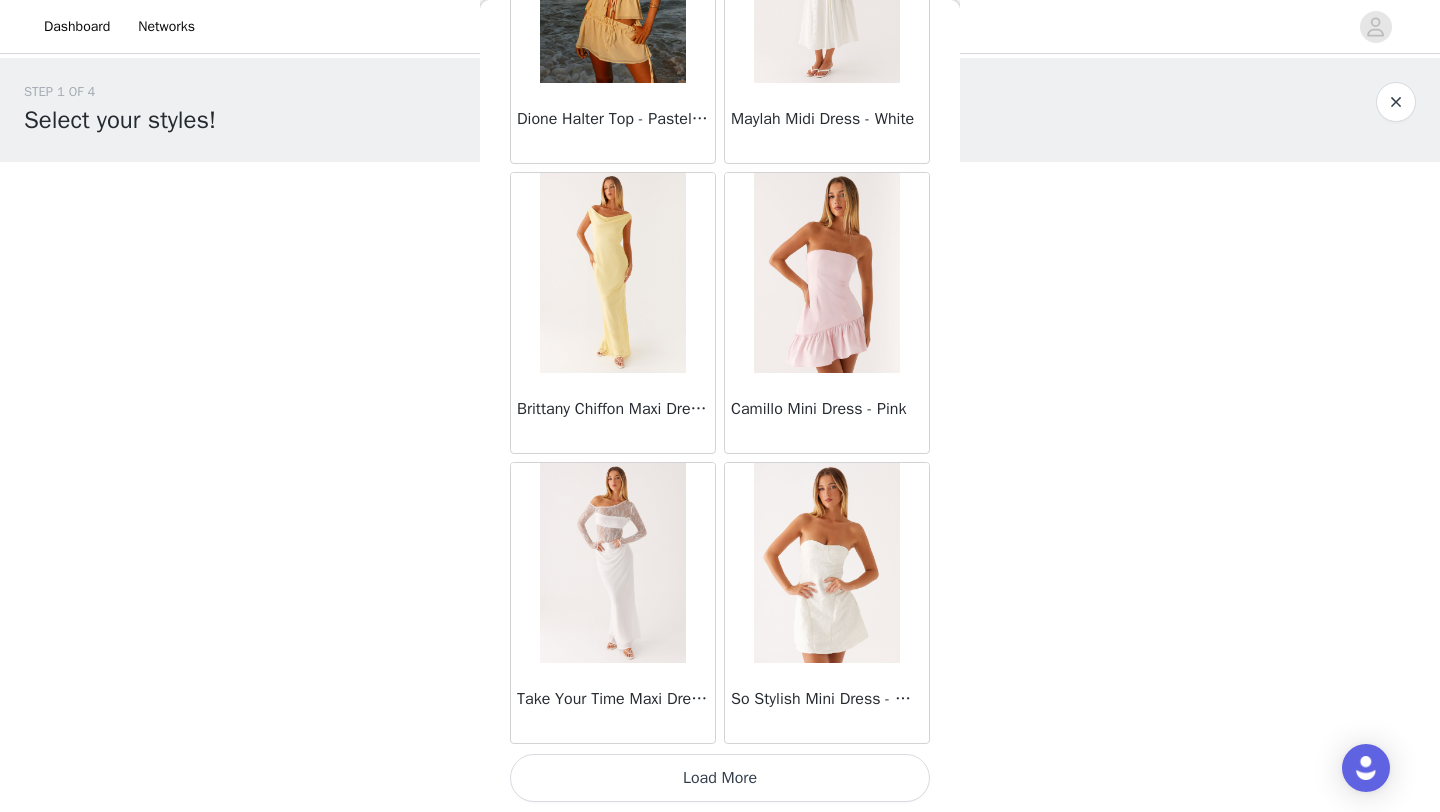 click on "Load More" at bounding box center [720, 778] 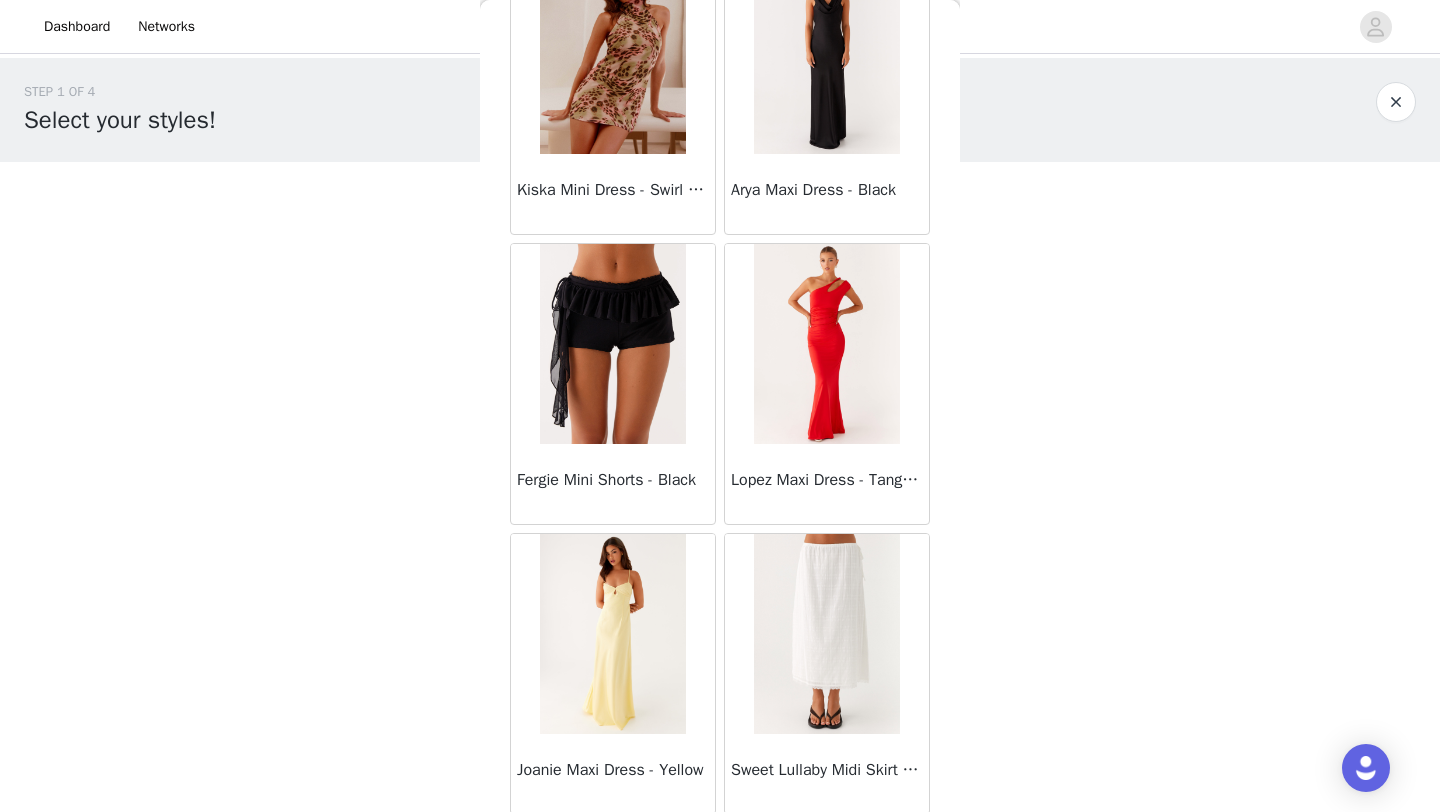 scroll, scrollTop: 51548, scrollLeft: 0, axis: vertical 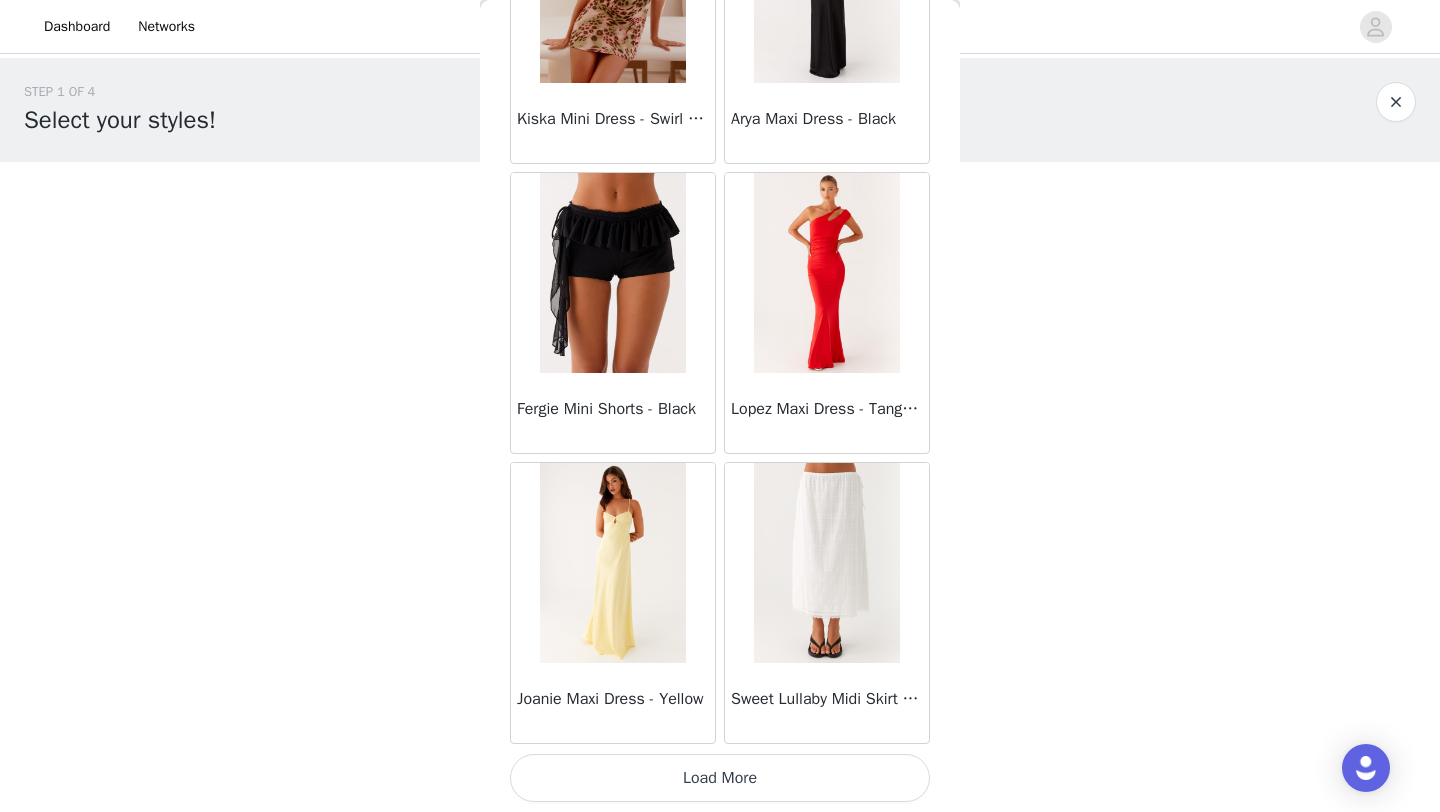 click on "Load More" at bounding box center [720, 778] 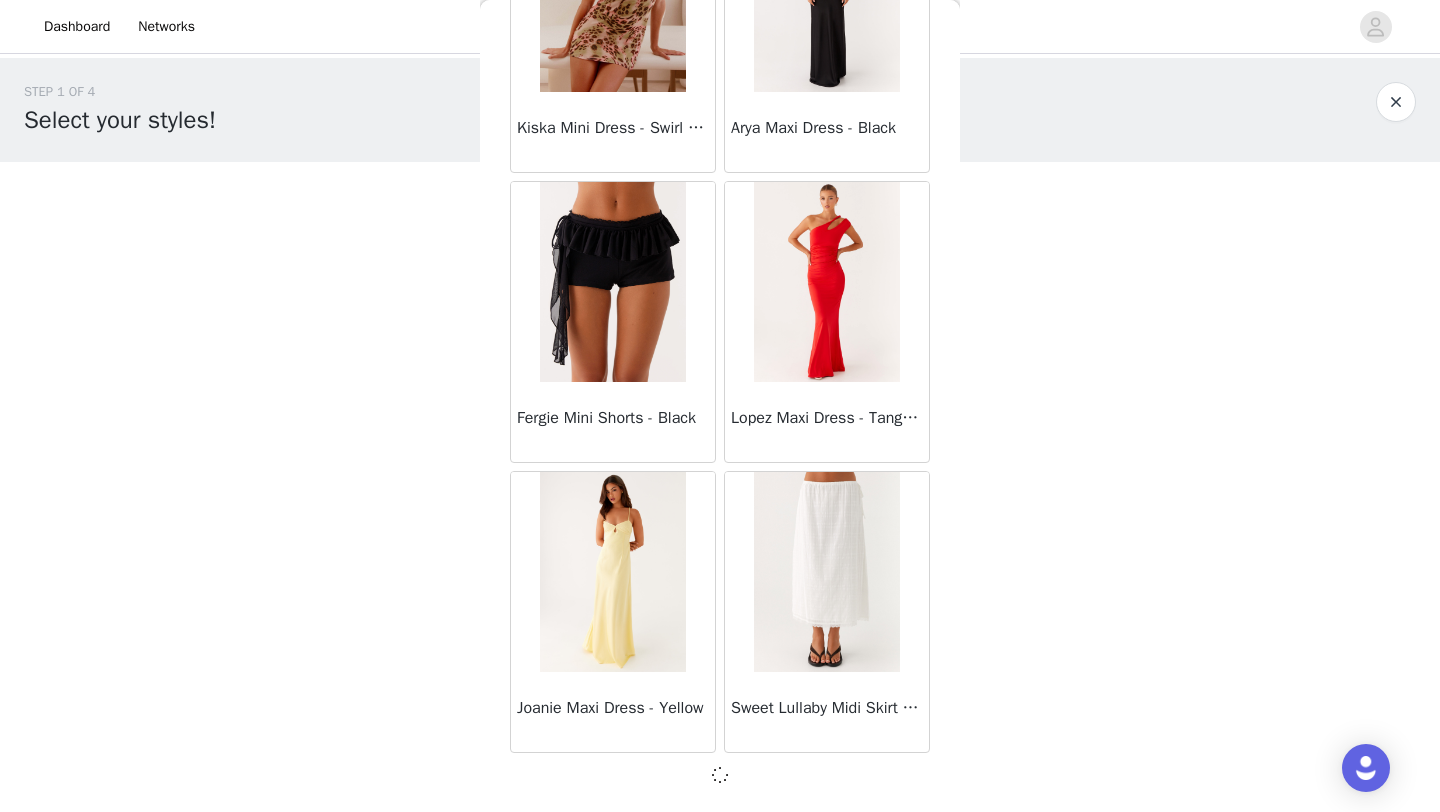 scroll, scrollTop: 51548, scrollLeft: 0, axis: vertical 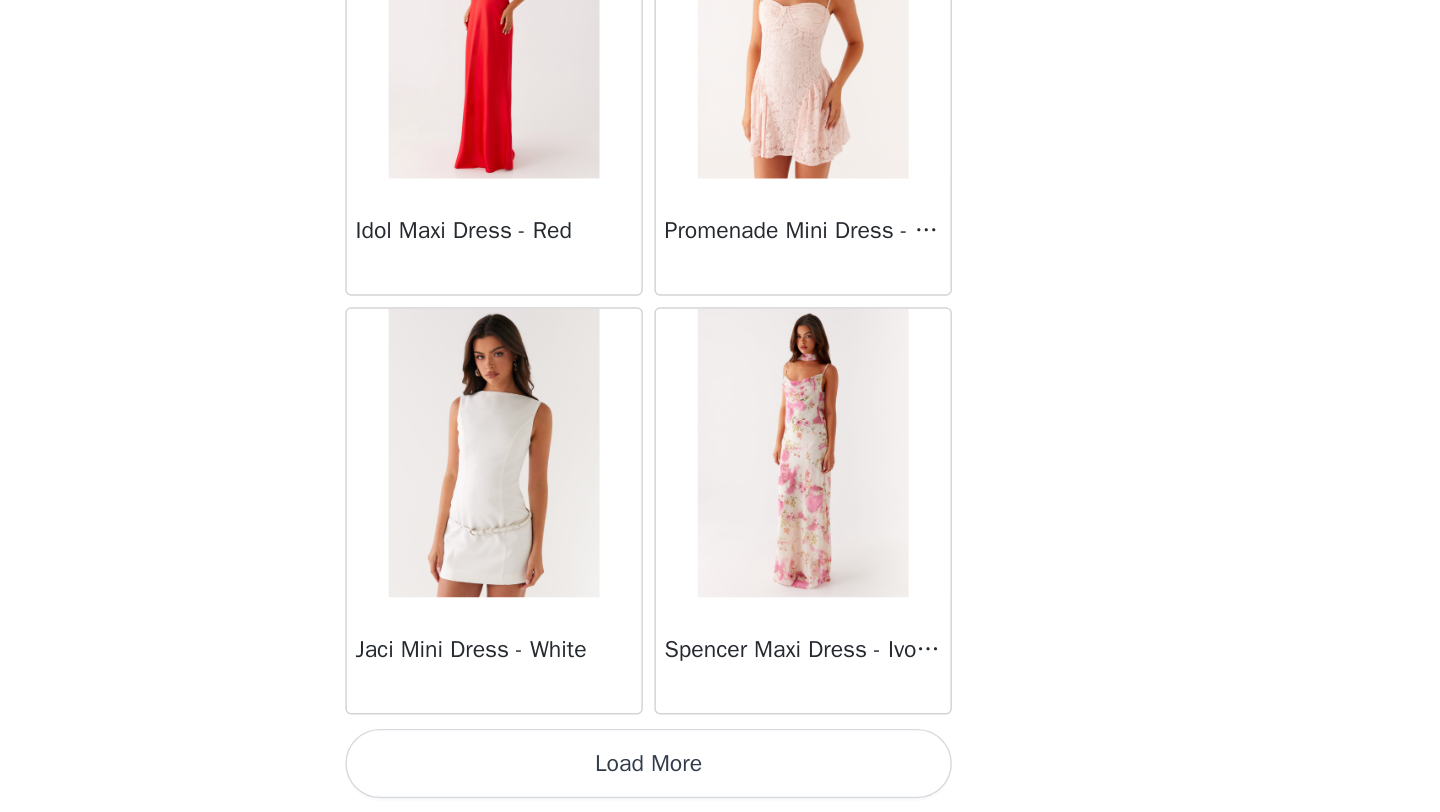 click on "Load More" at bounding box center (720, 778) 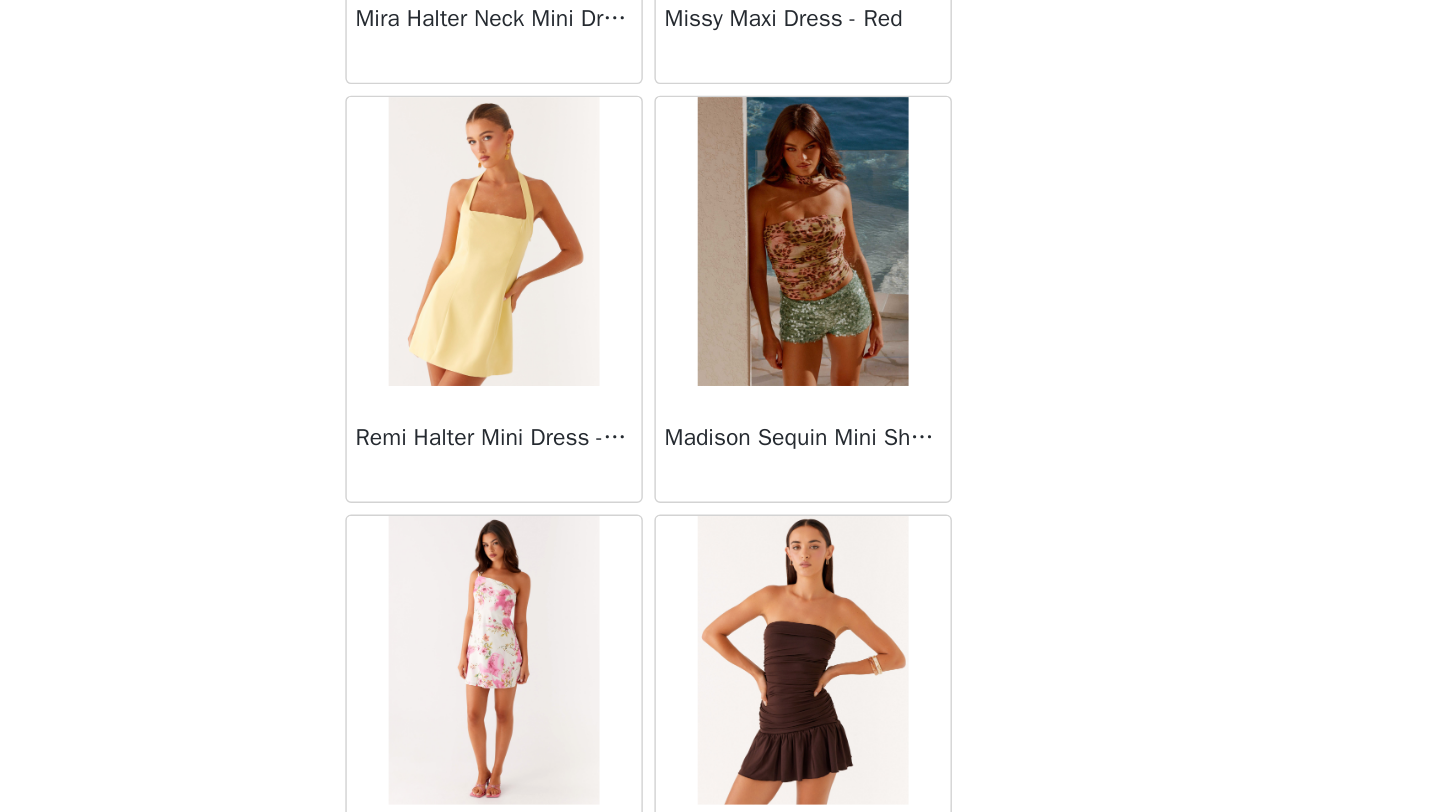 scroll, scrollTop: 57348, scrollLeft: 0, axis: vertical 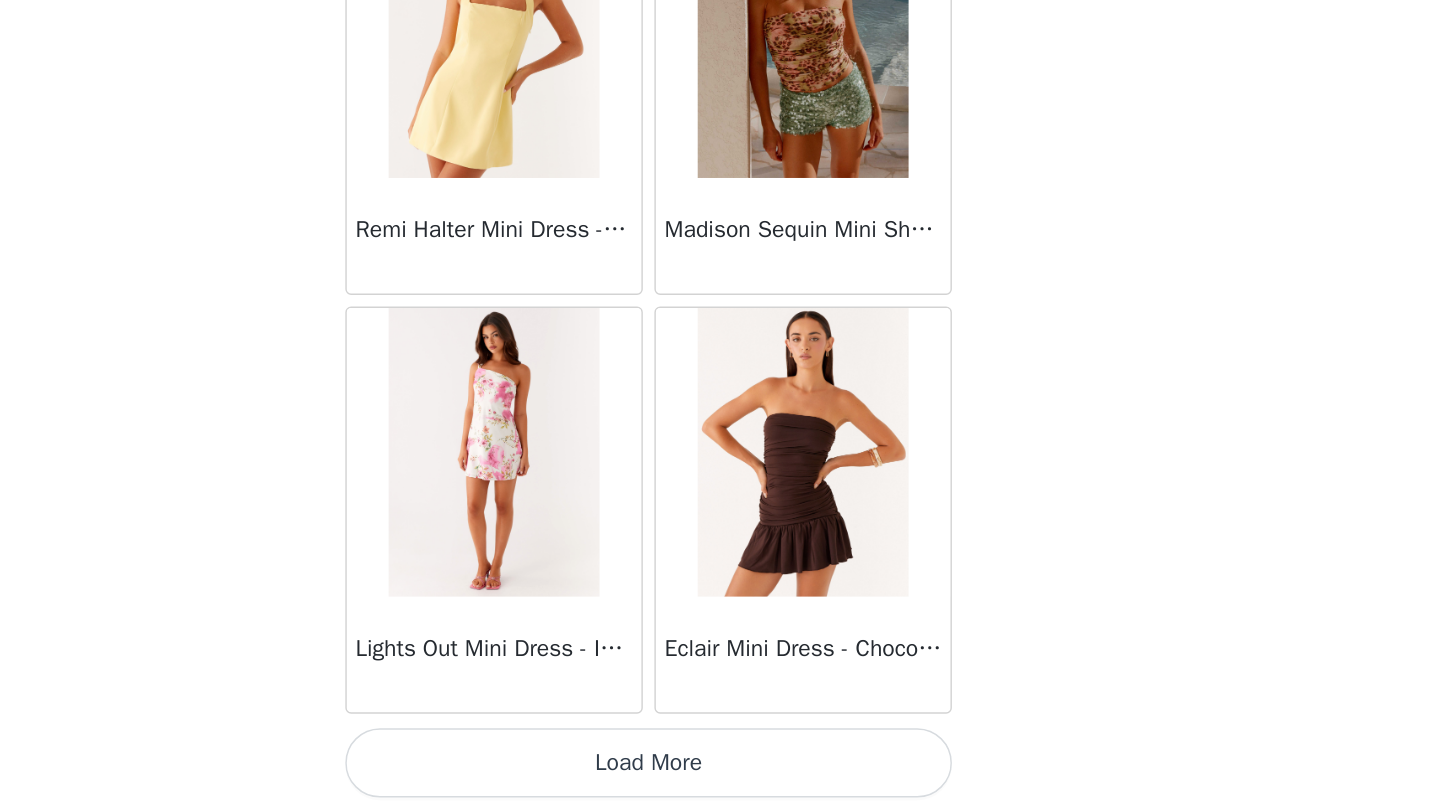 click on "Load More" at bounding box center [720, 778] 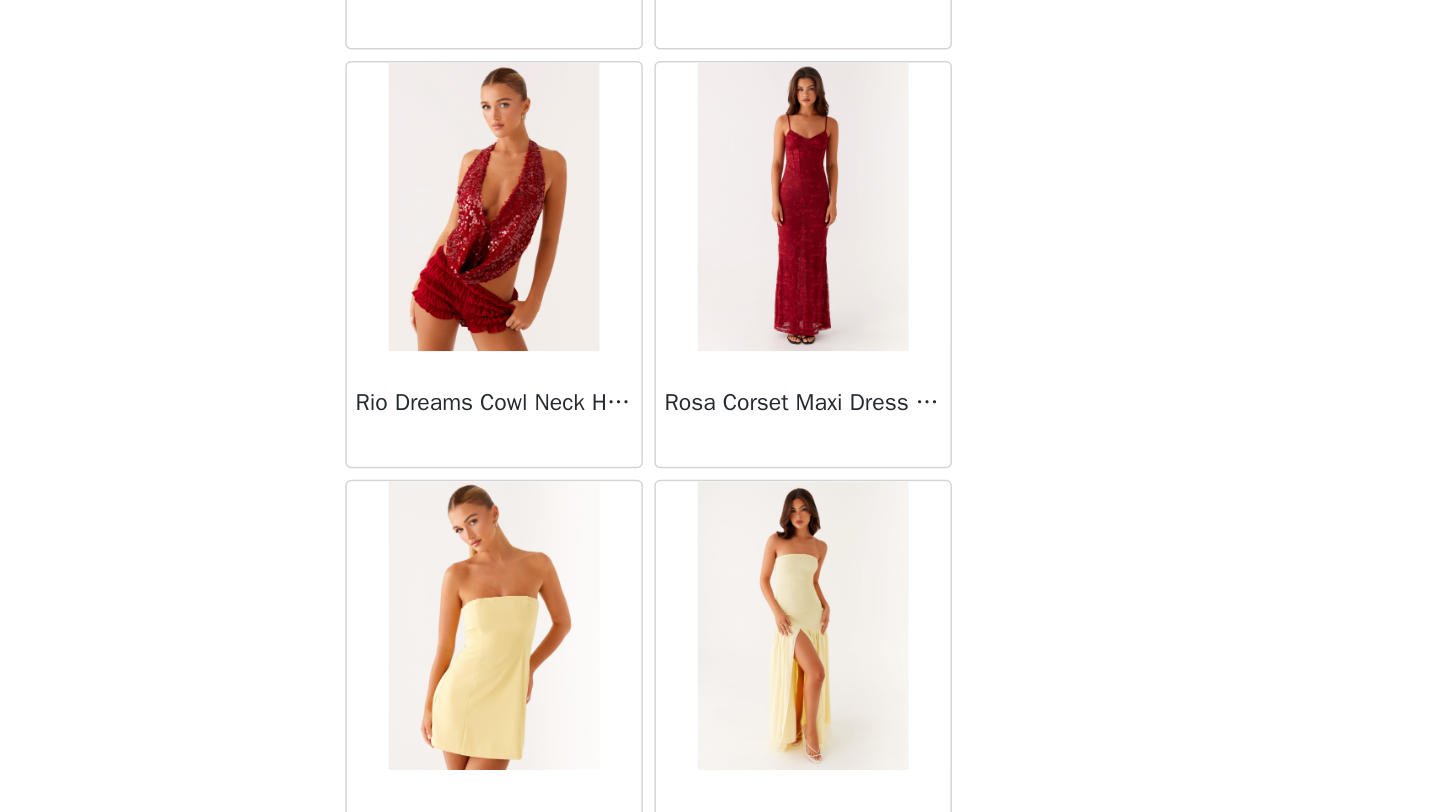 scroll, scrollTop: 60248, scrollLeft: 0, axis: vertical 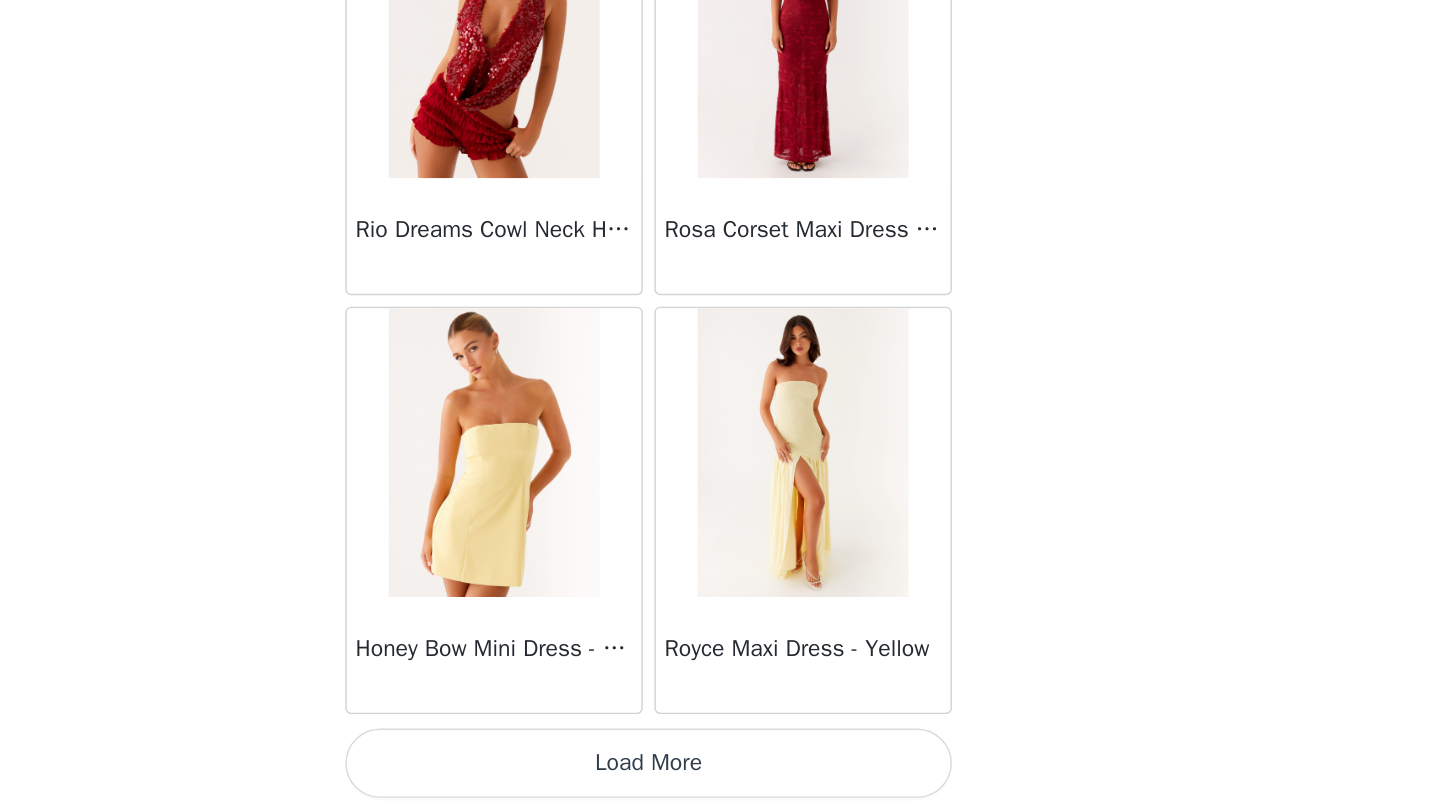 click on "Load More" at bounding box center [720, 778] 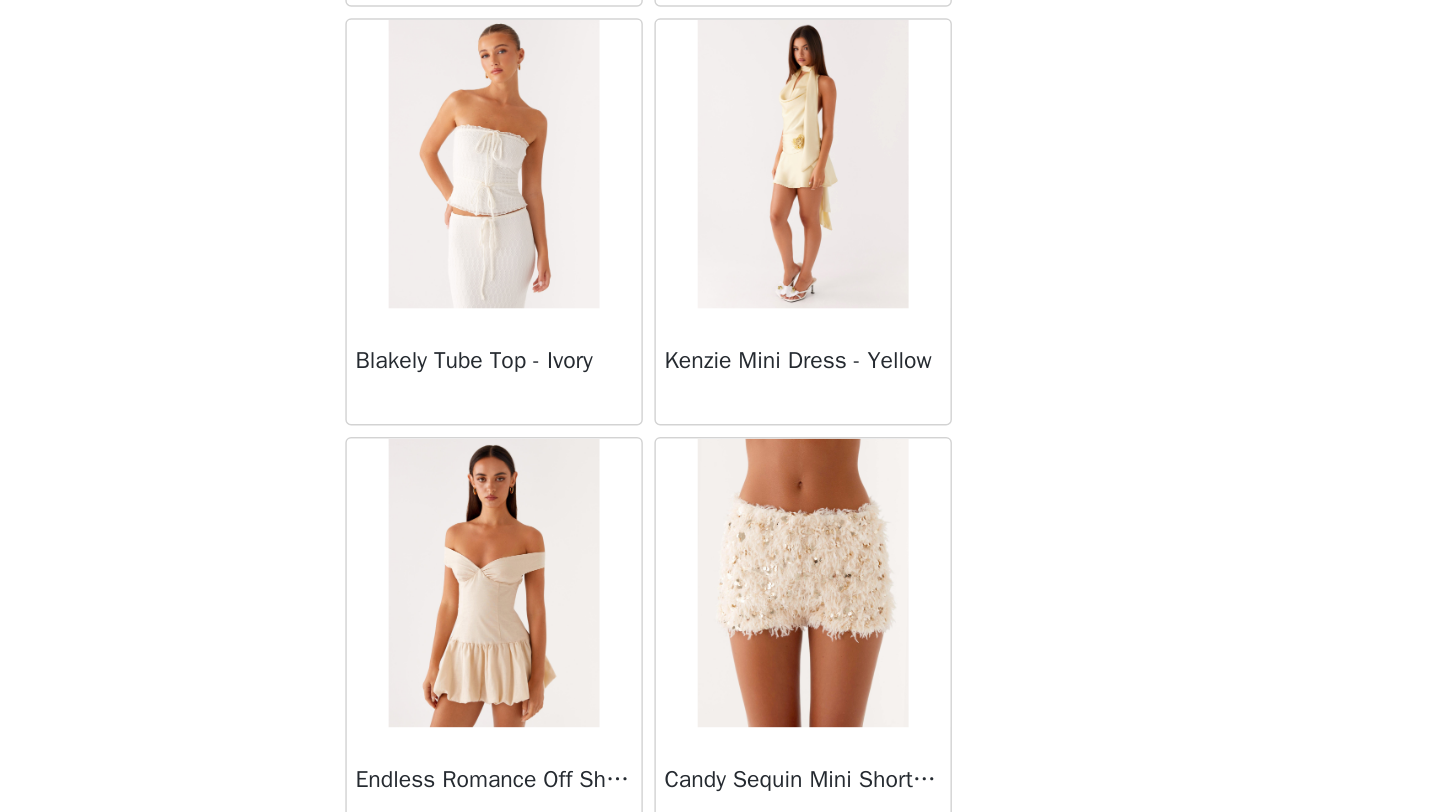 scroll, scrollTop: 63148, scrollLeft: 0, axis: vertical 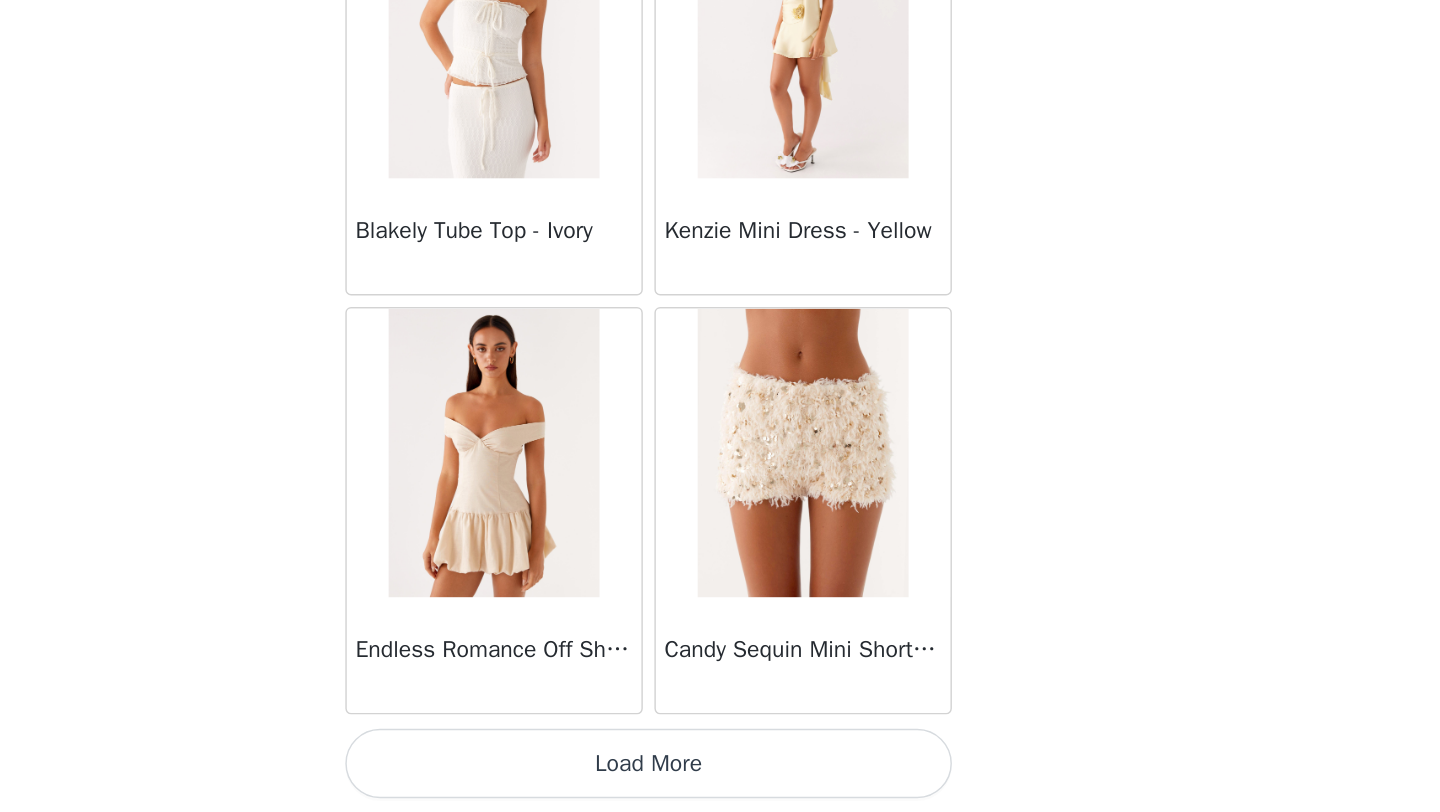 click on "Load More" at bounding box center [720, 778] 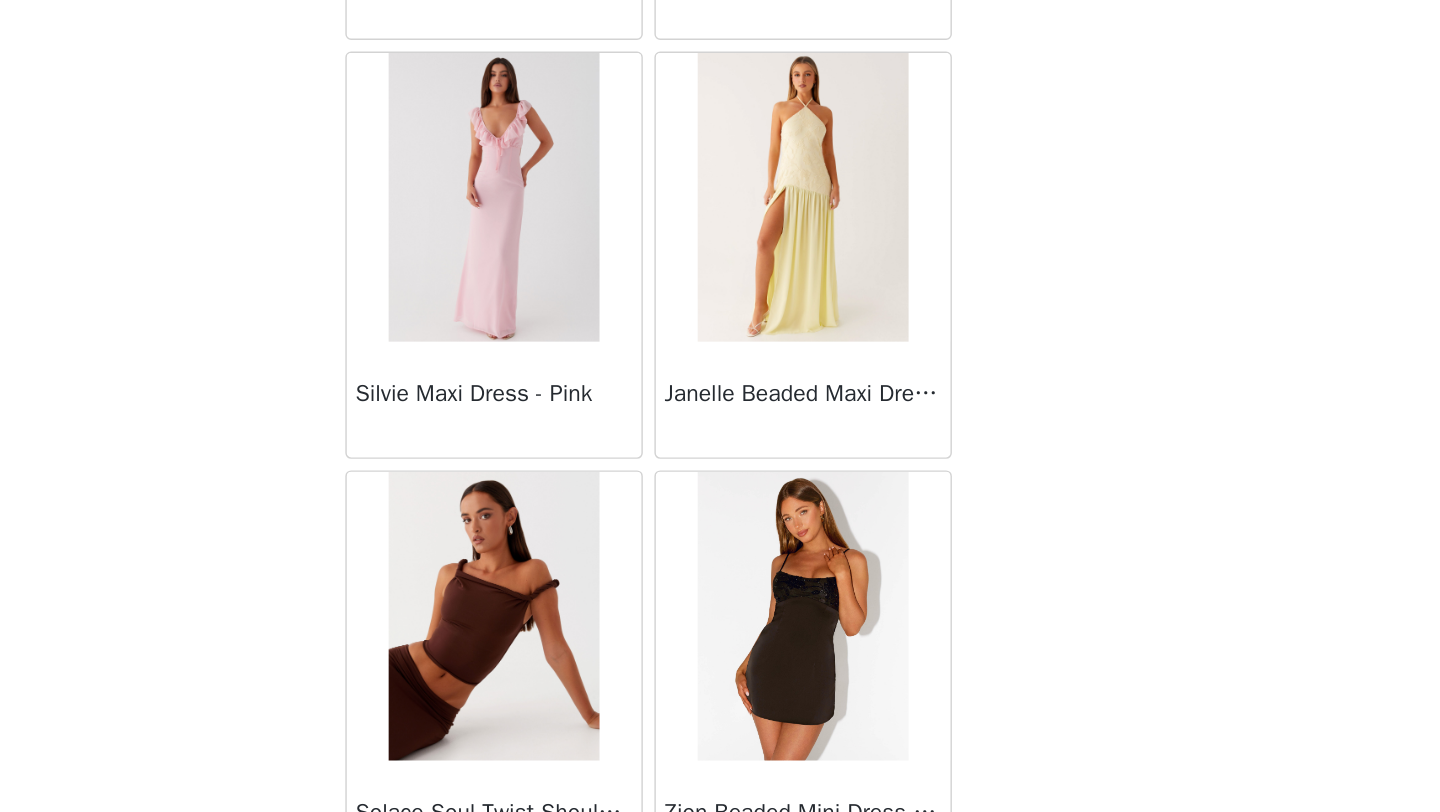 scroll, scrollTop: 66048, scrollLeft: 0, axis: vertical 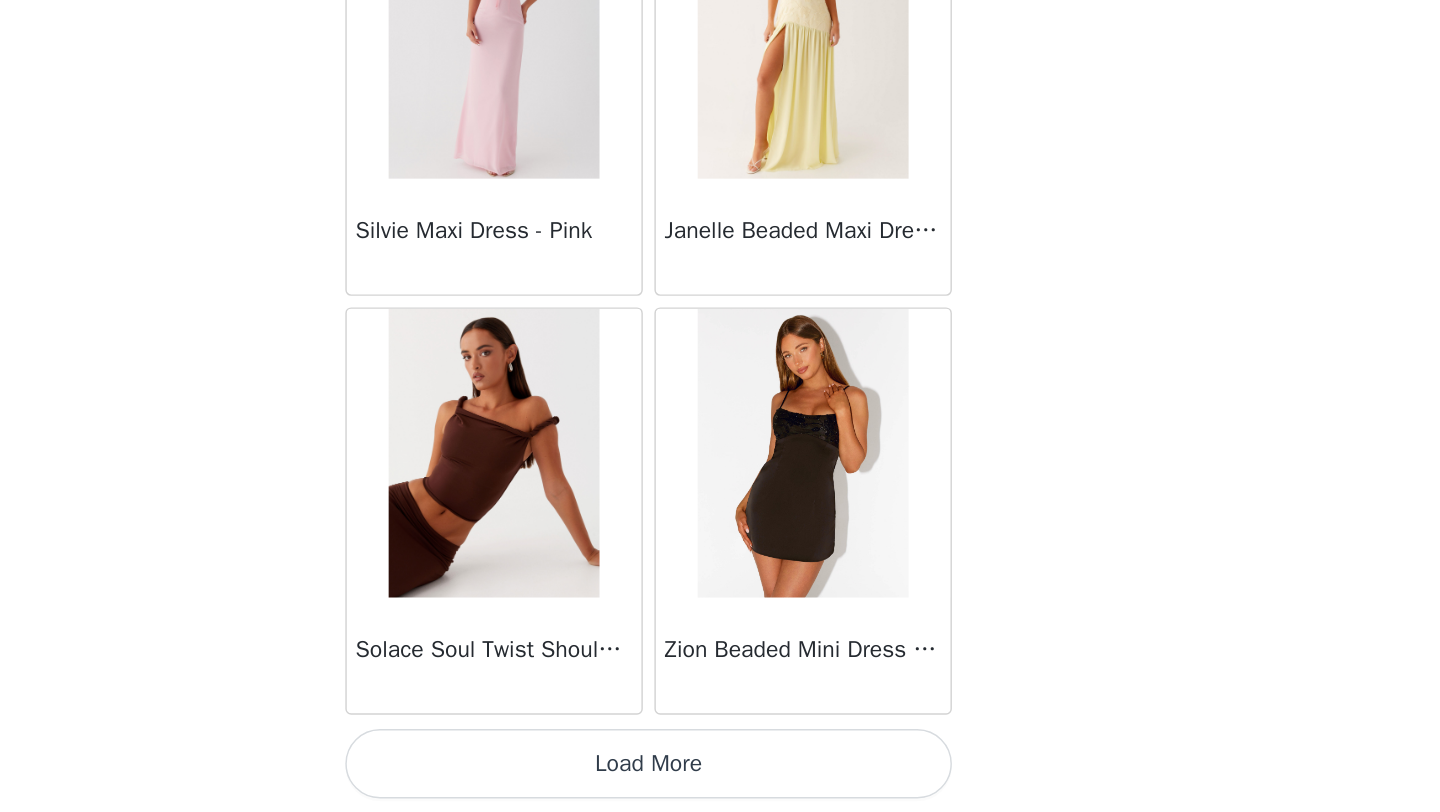 click on "Load More" at bounding box center [720, 778] 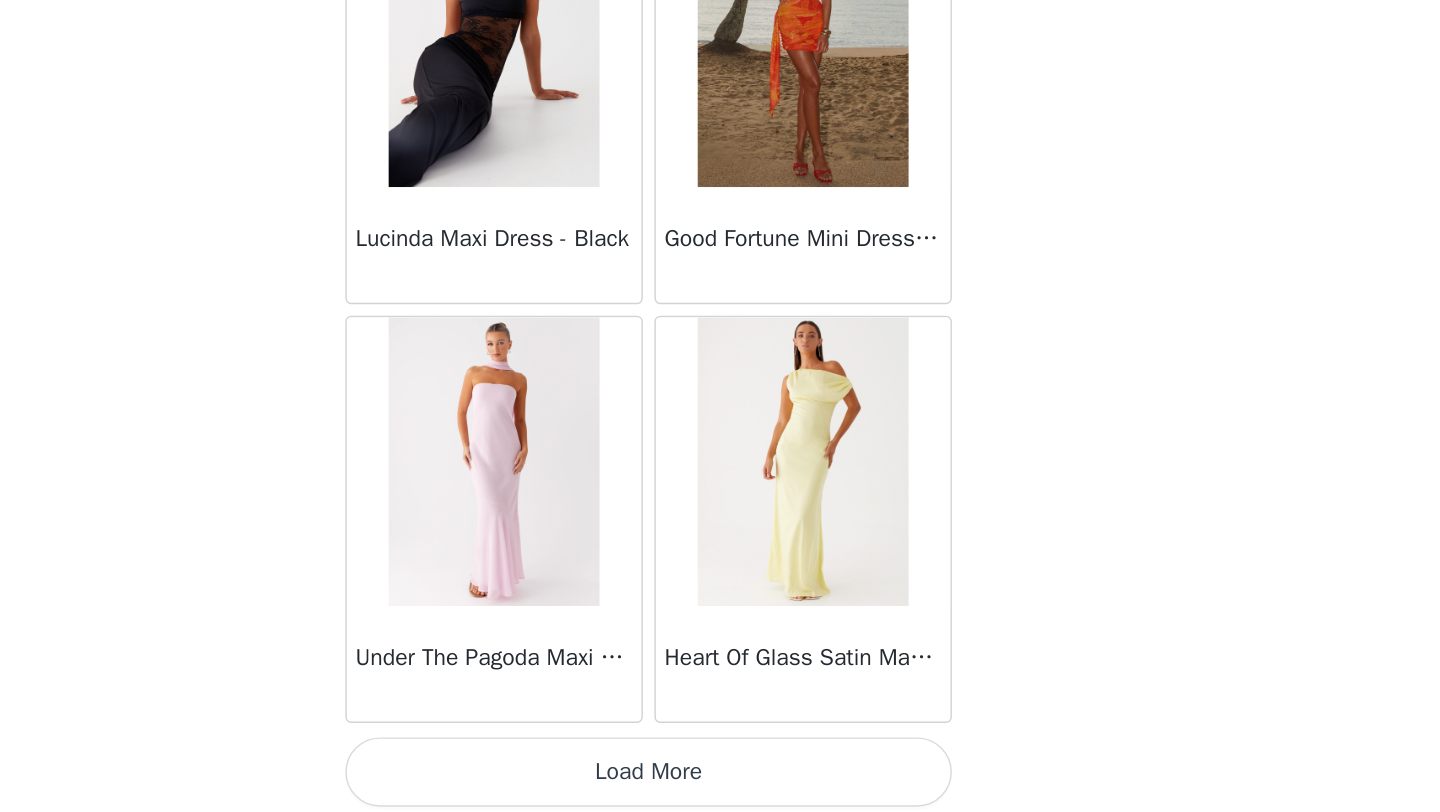 scroll, scrollTop: 68948, scrollLeft: 0, axis: vertical 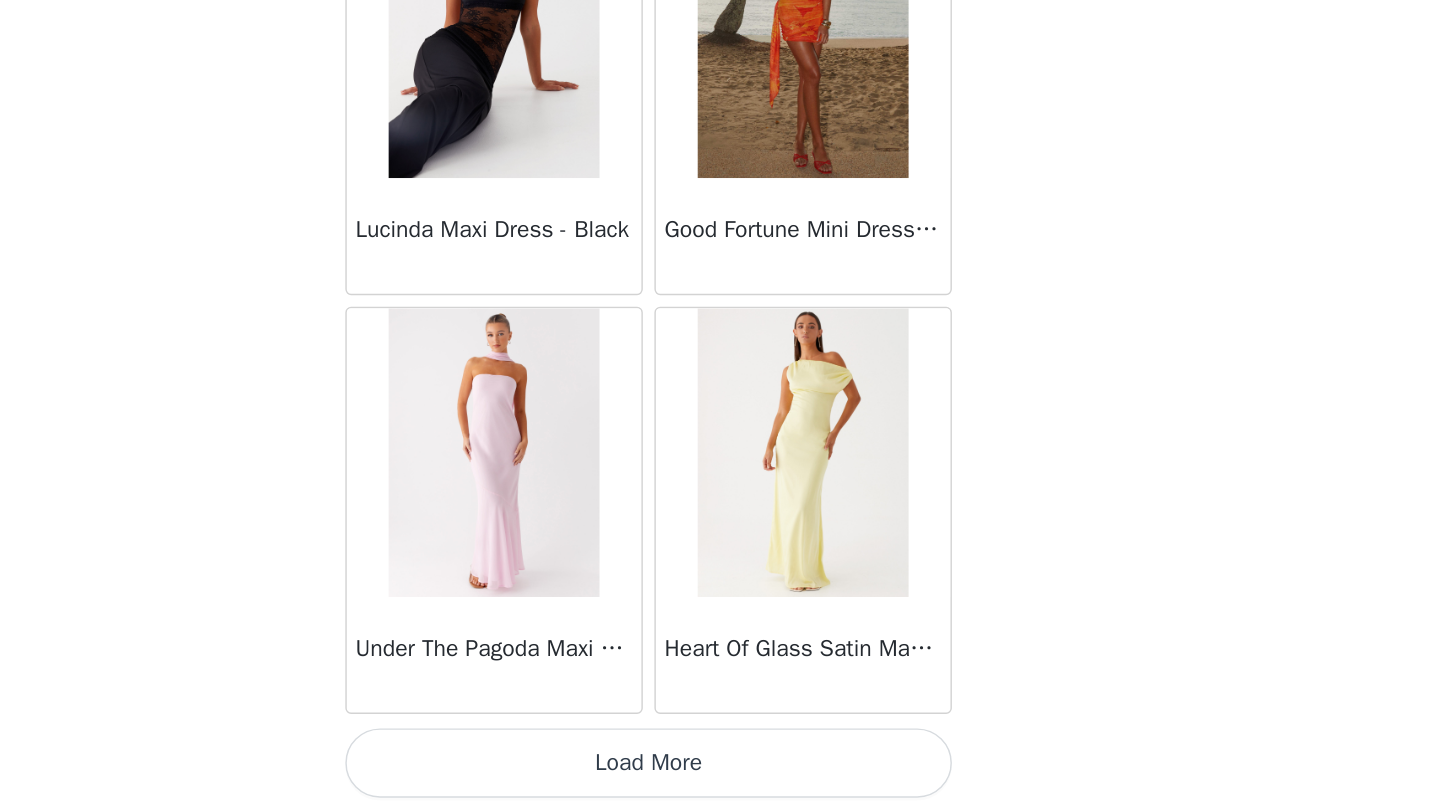 click on "Load More" at bounding box center (720, 778) 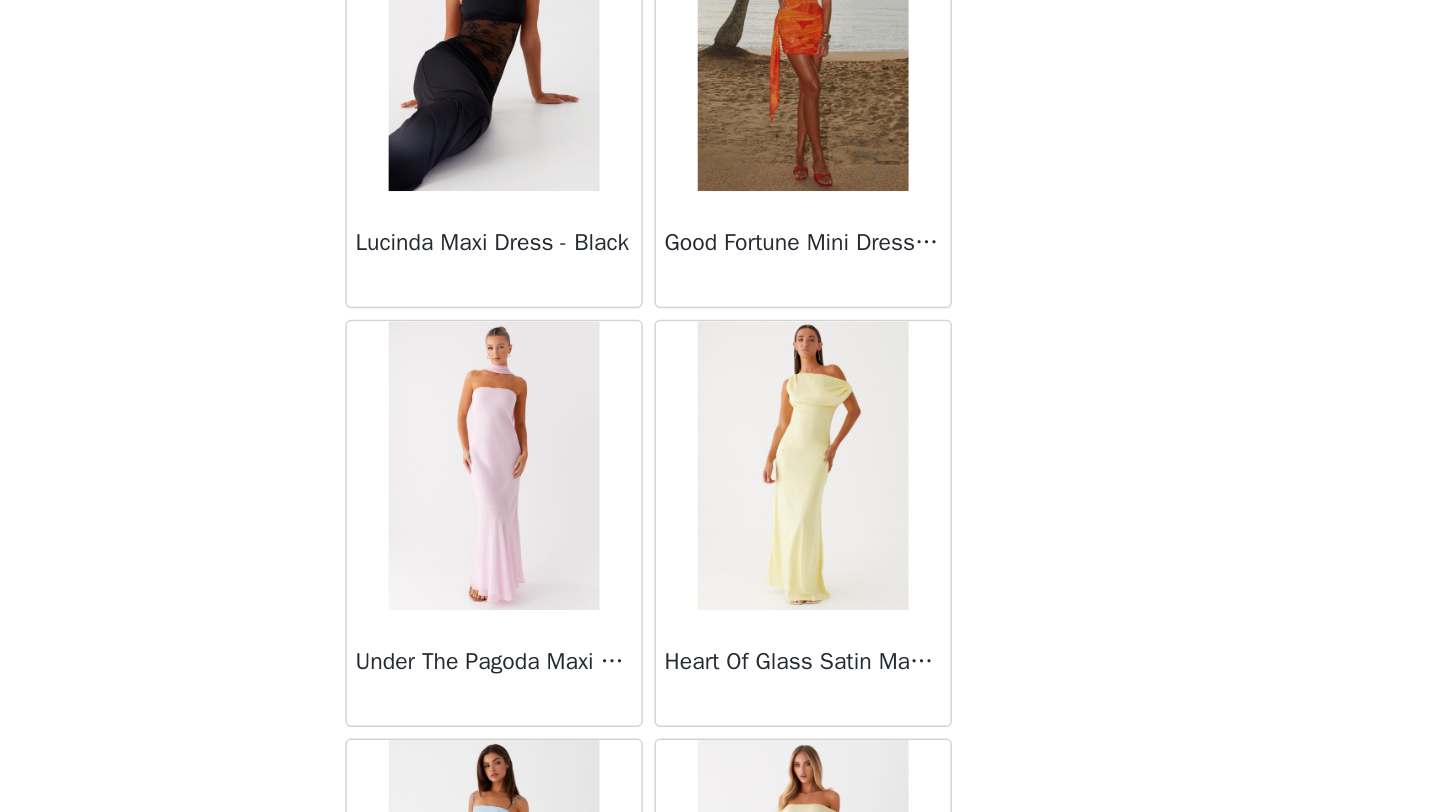 scroll, scrollTop: 68948, scrollLeft: 0, axis: vertical 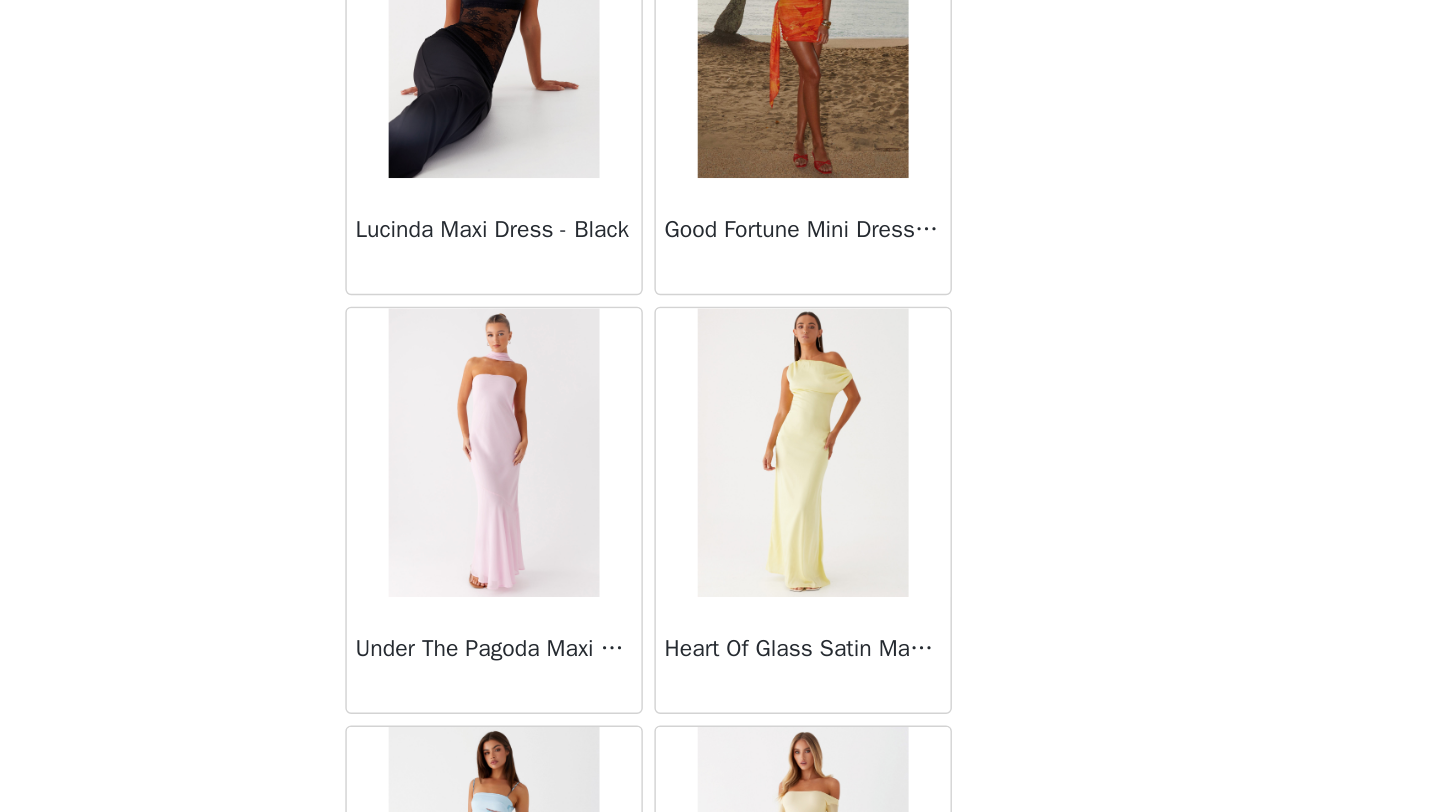 click on "STEP 1 OF 4
Select your styles!
You will receive 3 products.       1/3 Selected       Willow Chiffon Mini Dress - Yellow       Yellow, US 2       Edit   Remove     Add Product       Back       Manuka Ruffle Mini Dress - Yellow       Heart Of Glass Satin Maxi Dress - Blue       Ronnie Maxi Dress - Blue       Nicola Maxi Dress - Pink       Imani Maxi Dress - Pink       Liana Cowl Maxi Dress - Print       Cherry Skies Midi Dress - White       Crystal Clear Lace Midi Skirt - Ivory       Crystal Clear Lace Top - Ivory       Clayton Top - Black Gingham       Wish You Luck Denim Top - Dark Blue       Raphaela Mini Dress - Navy       Maloney Maxi Dress - White       Franco Tie Back Top - Blue       Frida Denim Shorts - Vintage Wash Blue       Consie Long Sleeve Mini Dress - Pale Blue       Mariella Linen Maxi Skirt - Pink       Mariella Linen Top - Pink       Aullie Maxi Dress - Pink" at bounding box center (720, 305) 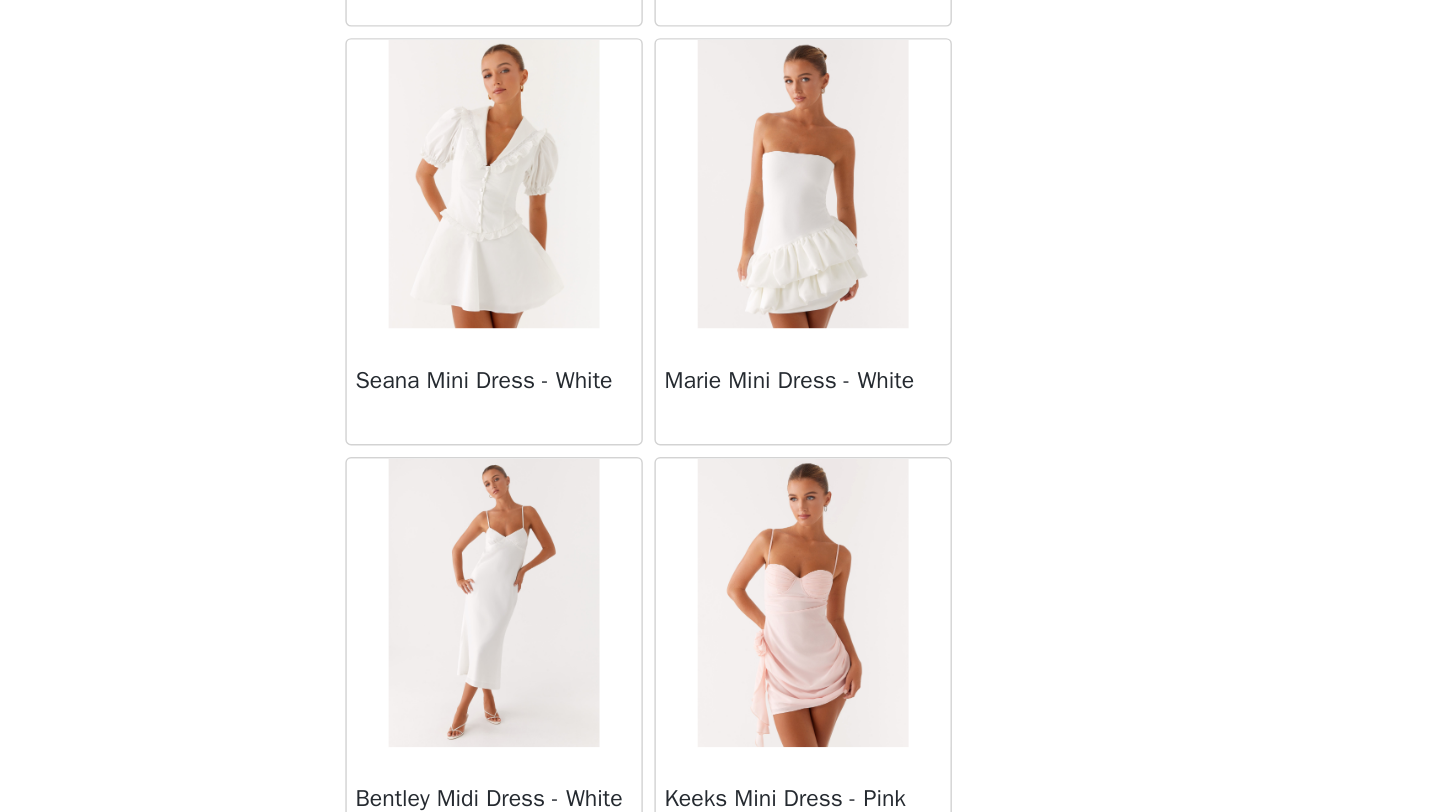 scroll, scrollTop: 71848, scrollLeft: 0, axis: vertical 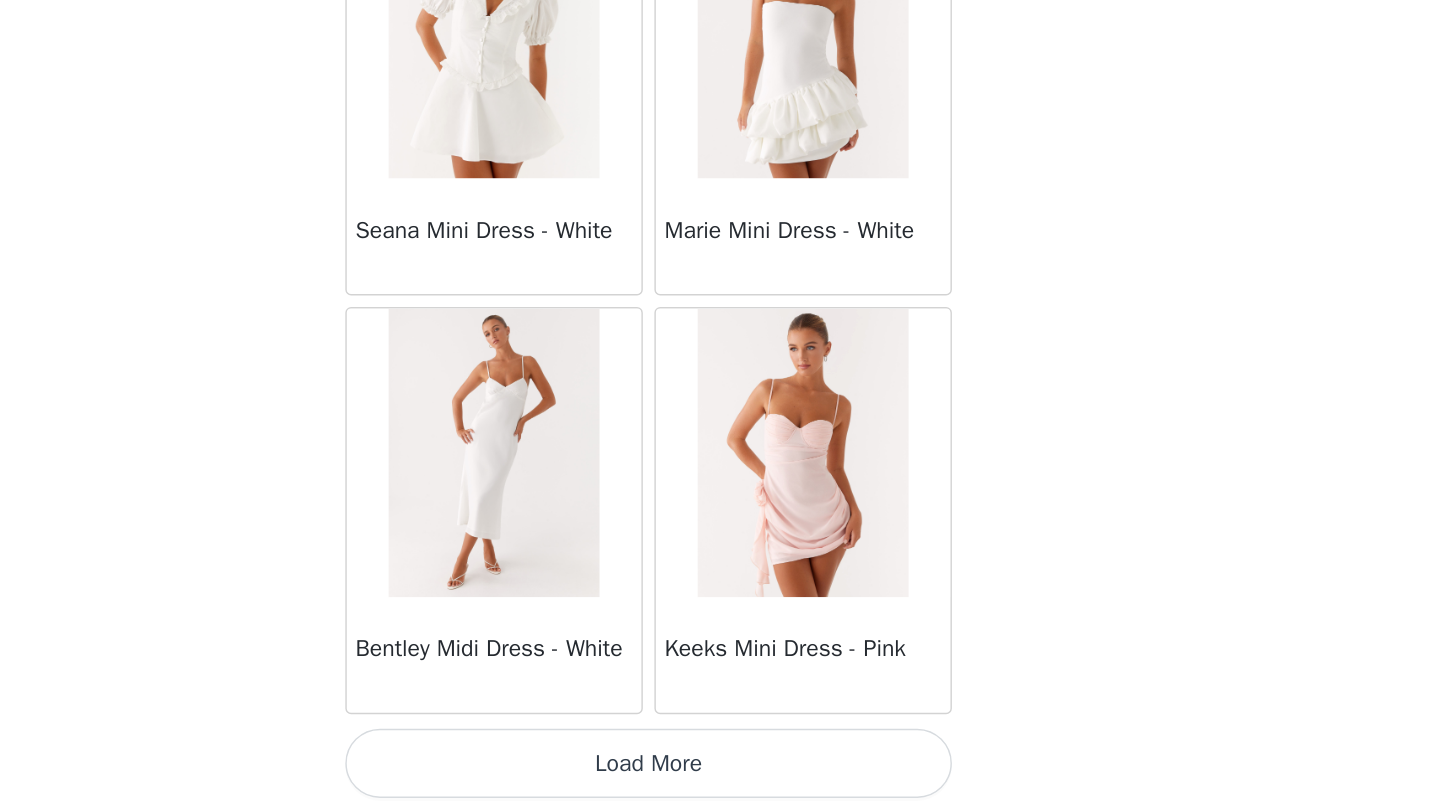 click on "Load More" at bounding box center (720, 778) 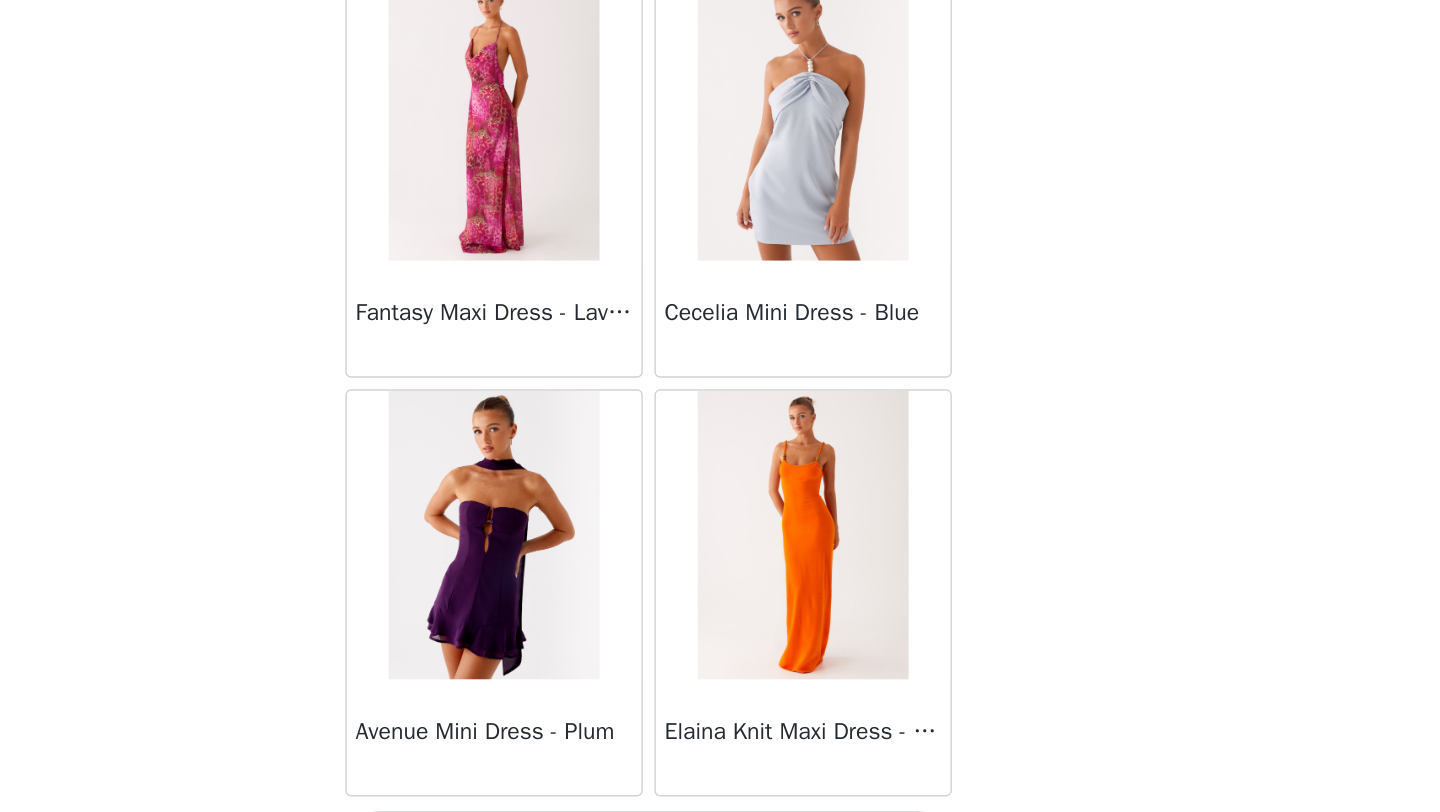 scroll, scrollTop: 74748, scrollLeft: 0, axis: vertical 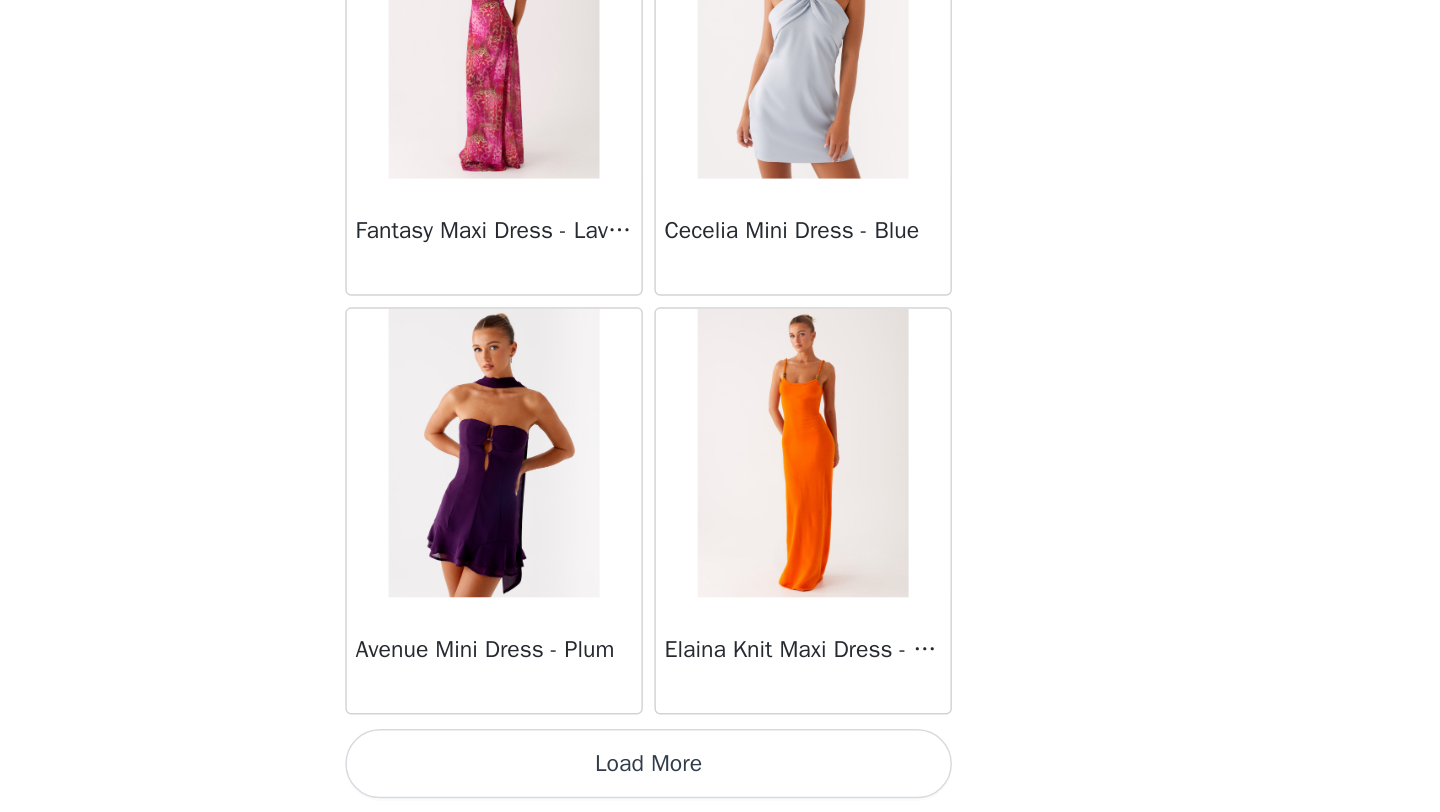 click on "Load More" at bounding box center (720, 778) 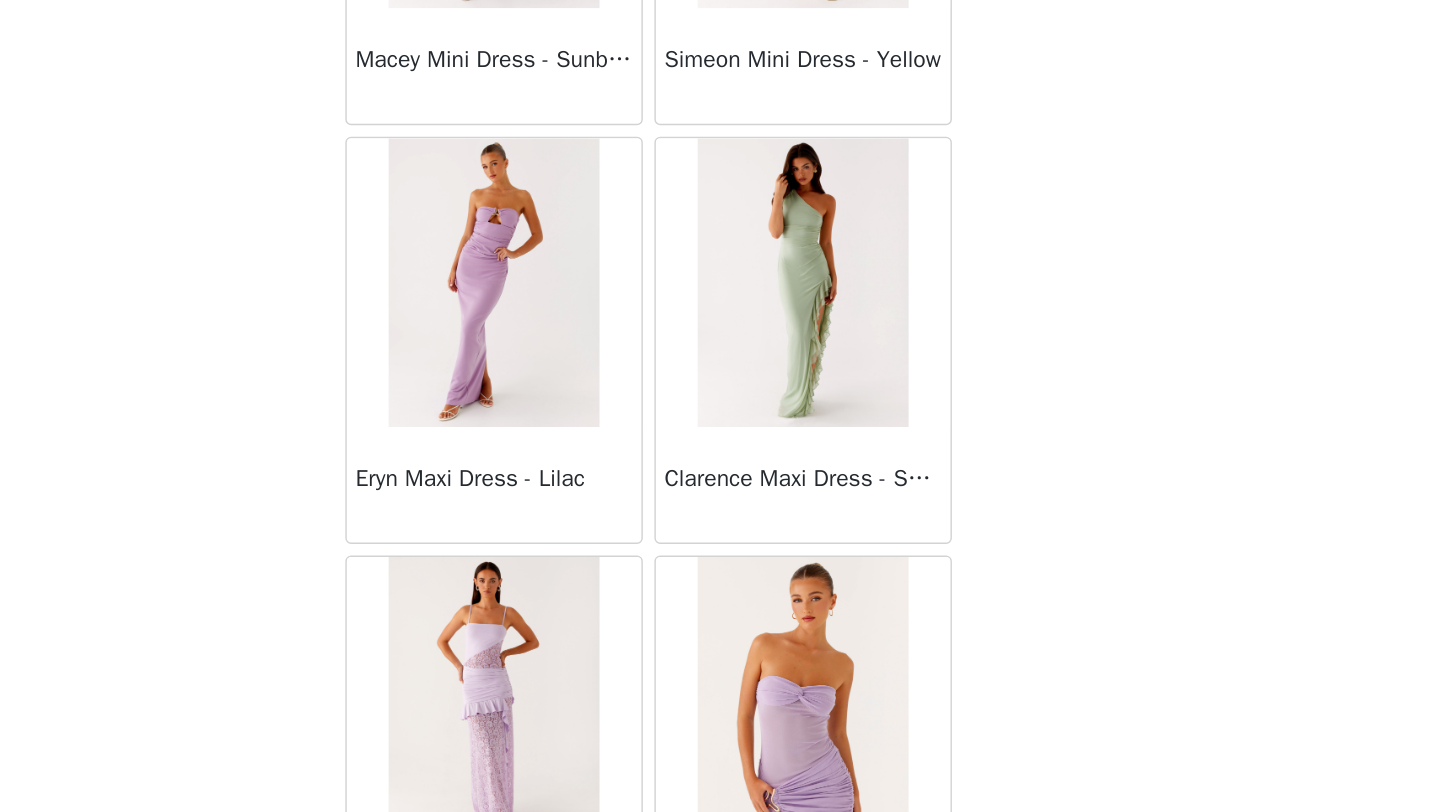 scroll, scrollTop: 77648, scrollLeft: 0, axis: vertical 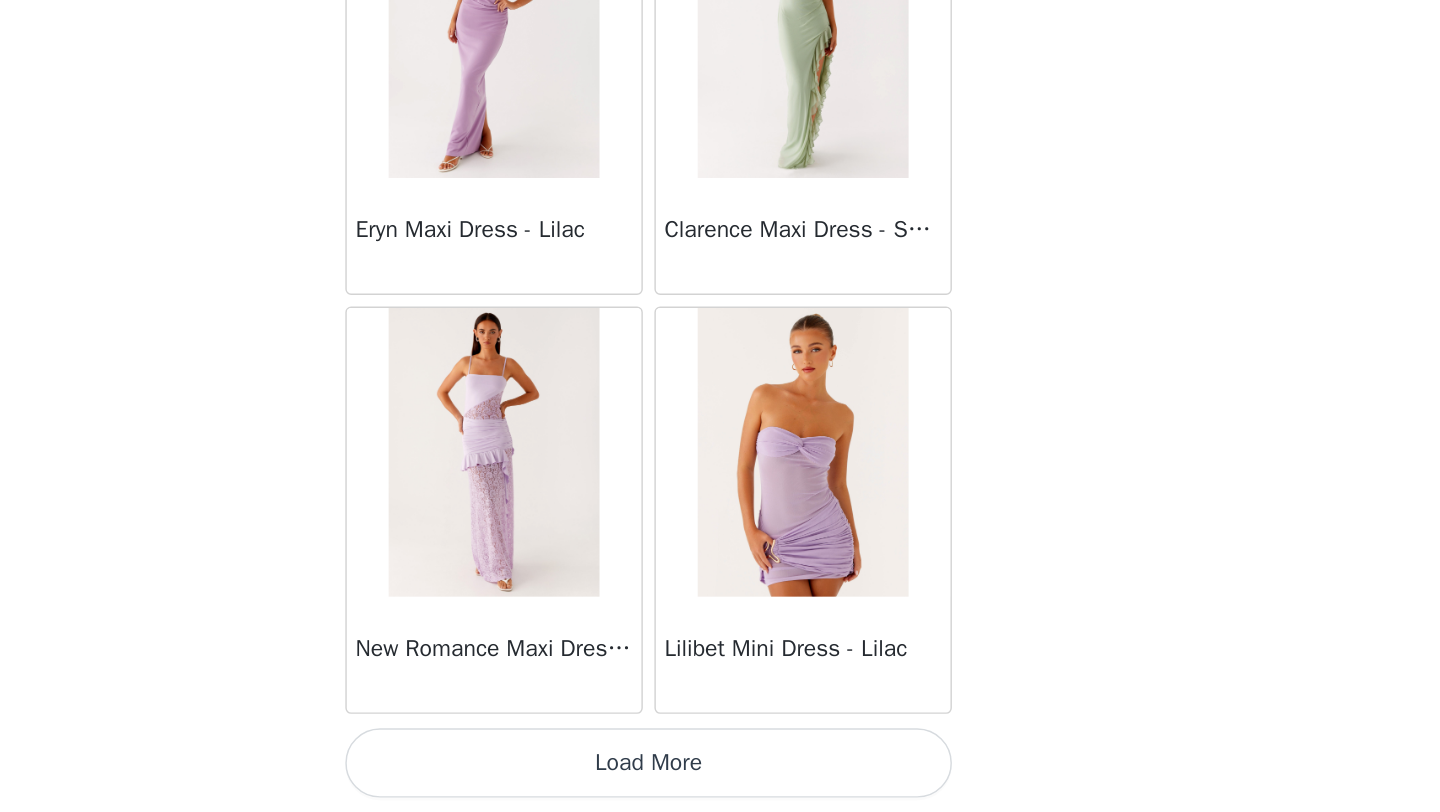 click on "Load More" at bounding box center (720, 778) 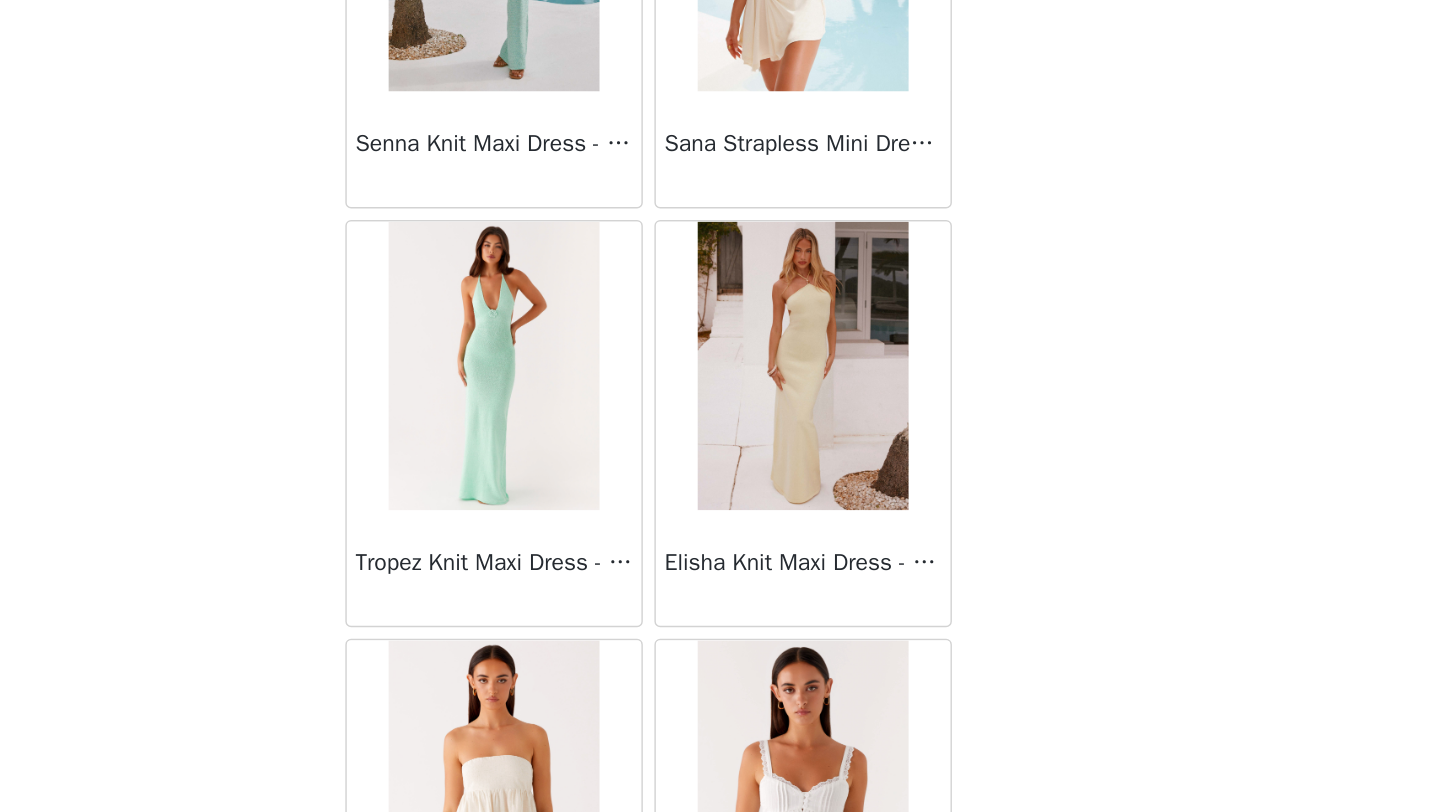 scroll, scrollTop: 80548, scrollLeft: 0, axis: vertical 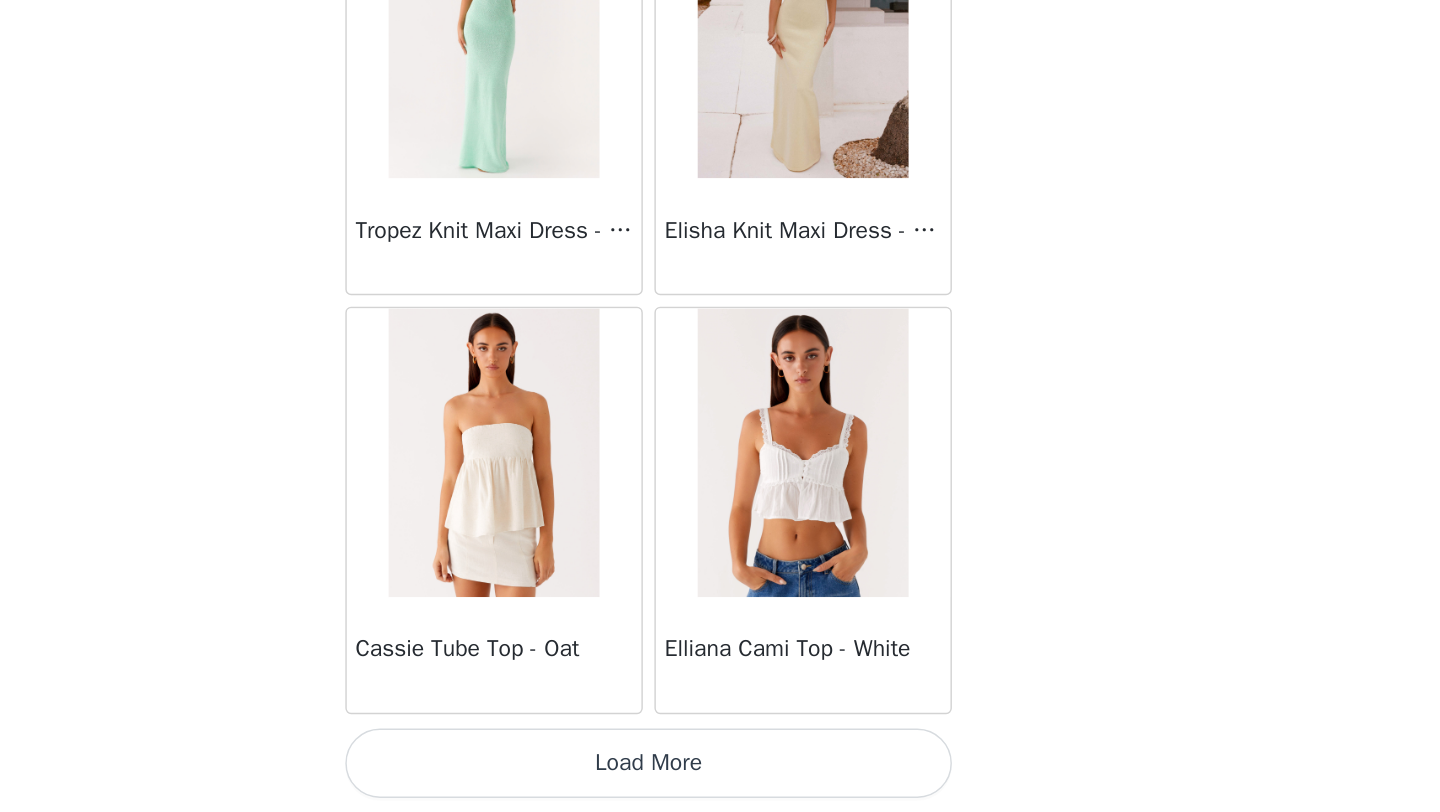 click on "Load More" at bounding box center (720, 778) 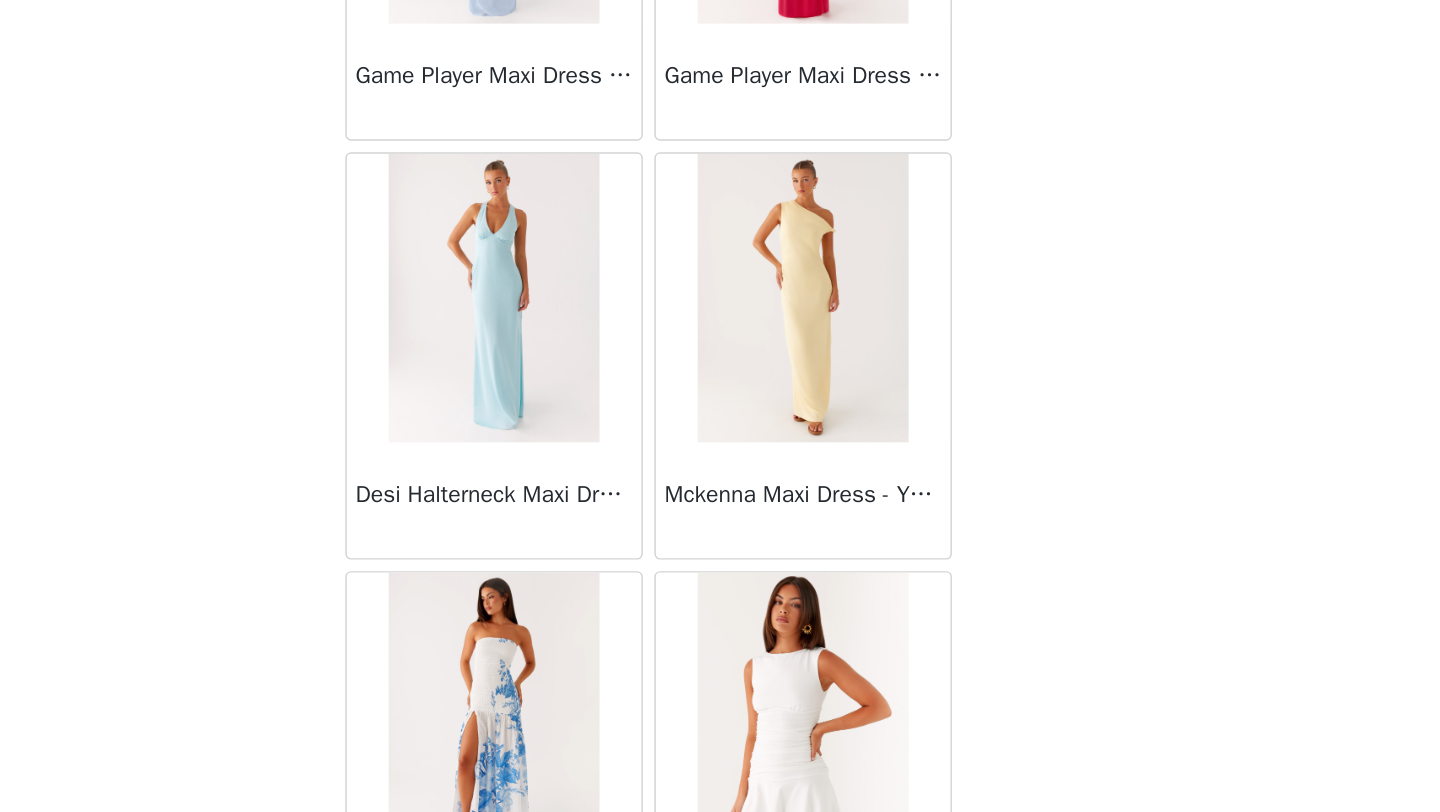 scroll, scrollTop: 83448, scrollLeft: 0, axis: vertical 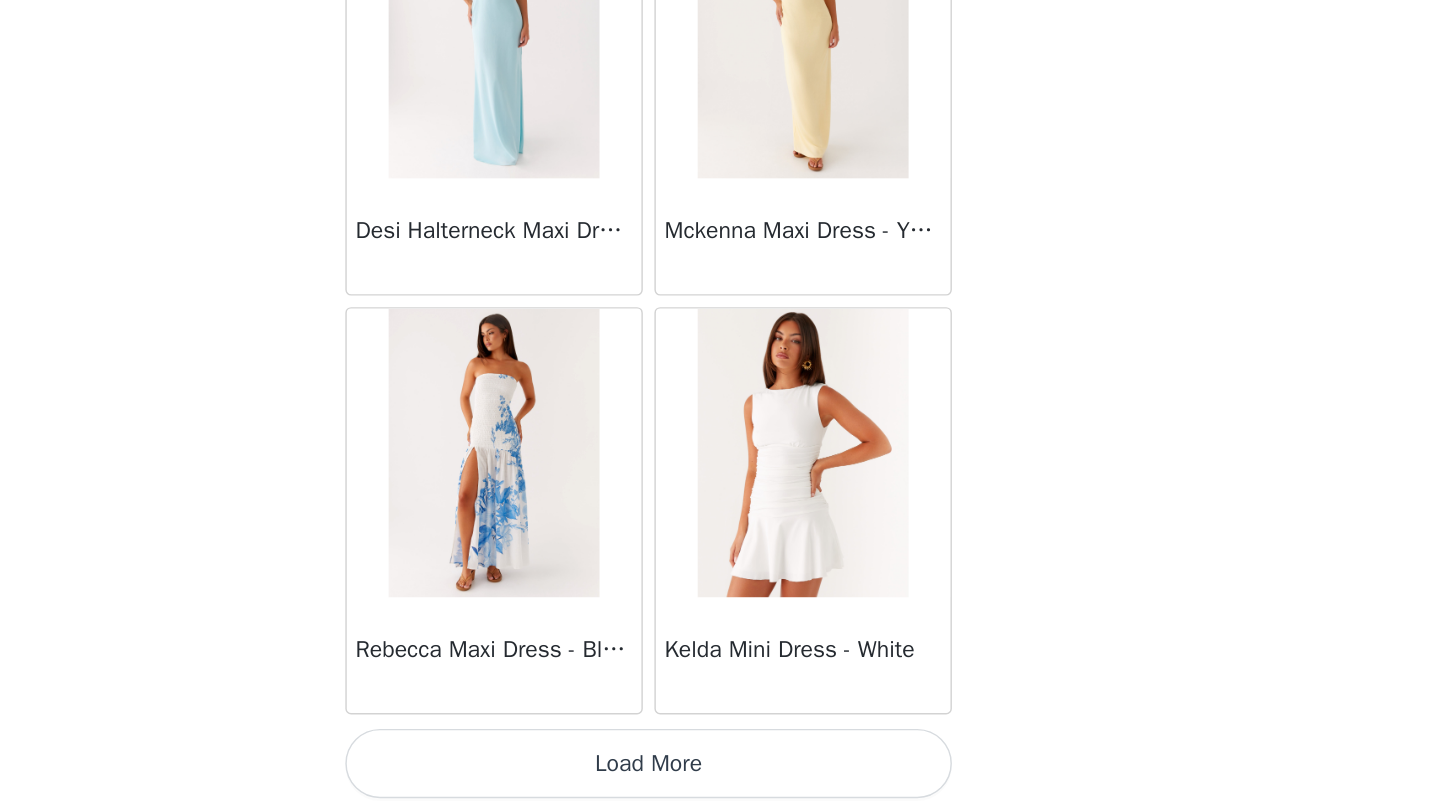 click on "Load More" at bounding box center (720, 778) 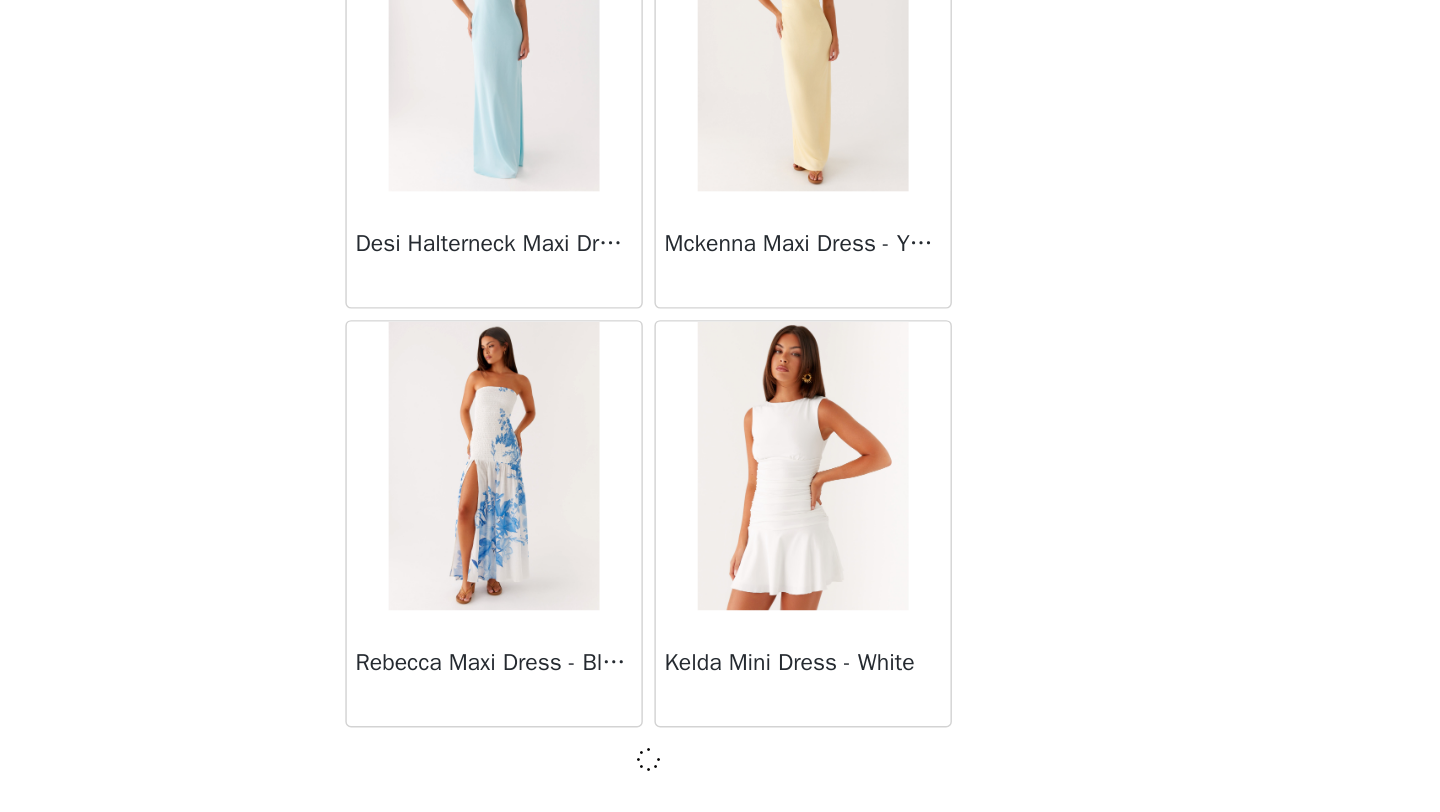 scroll, scrollTop: 83439, scrollLeft: 0, axis: vertical 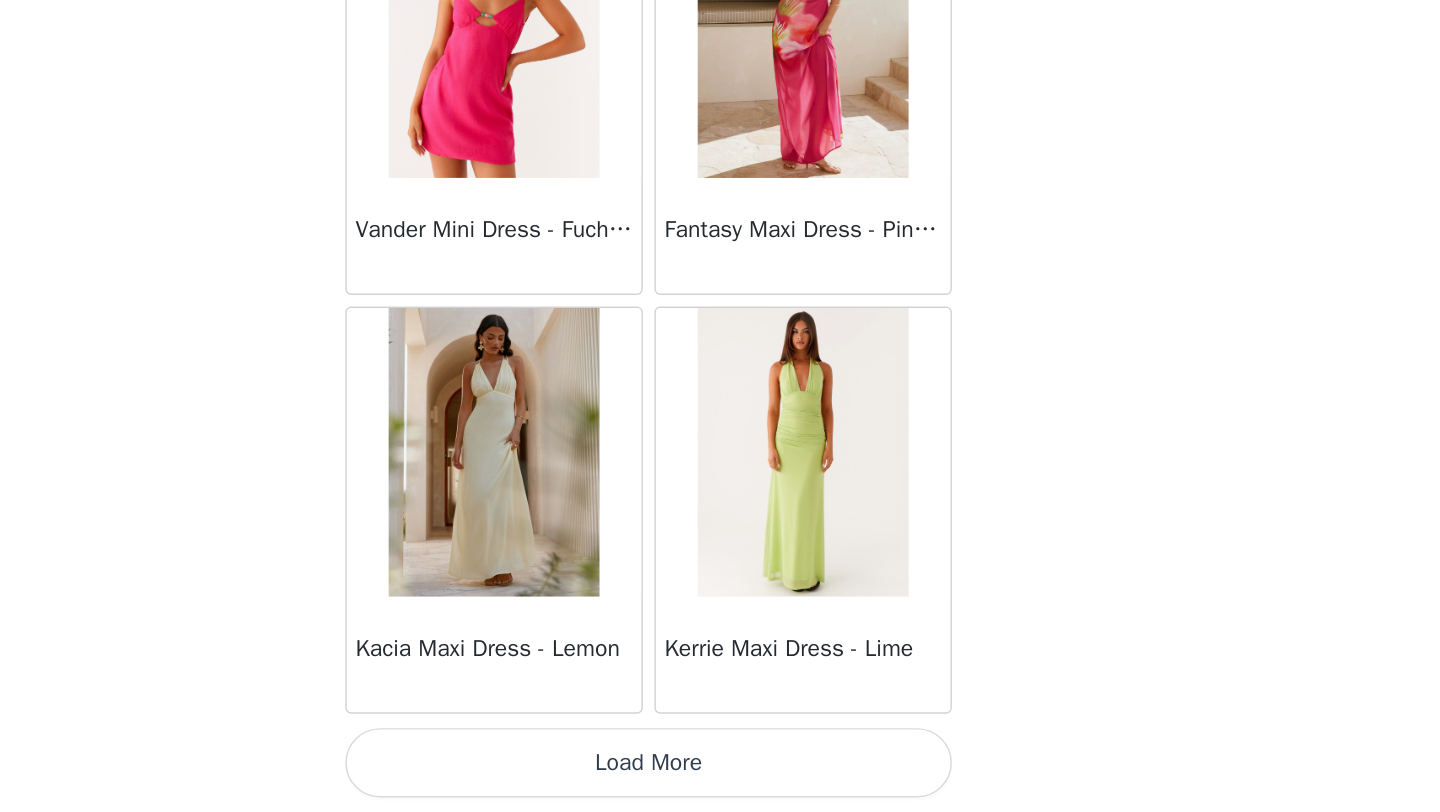 click on "Load More" at bounding box center [720, 778] 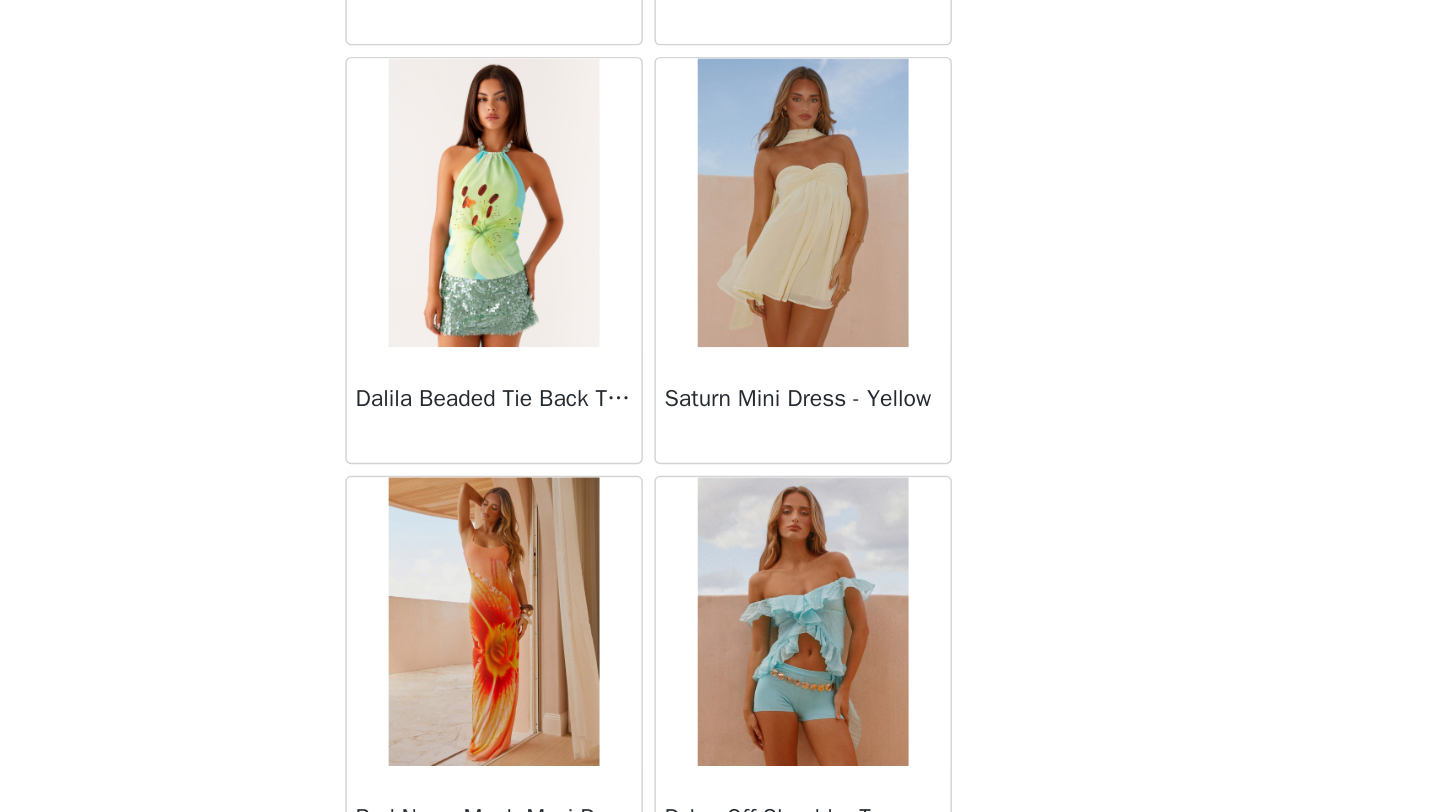 scroll, scrollTop: 89248, scrollLeft: 0, axis: vertical 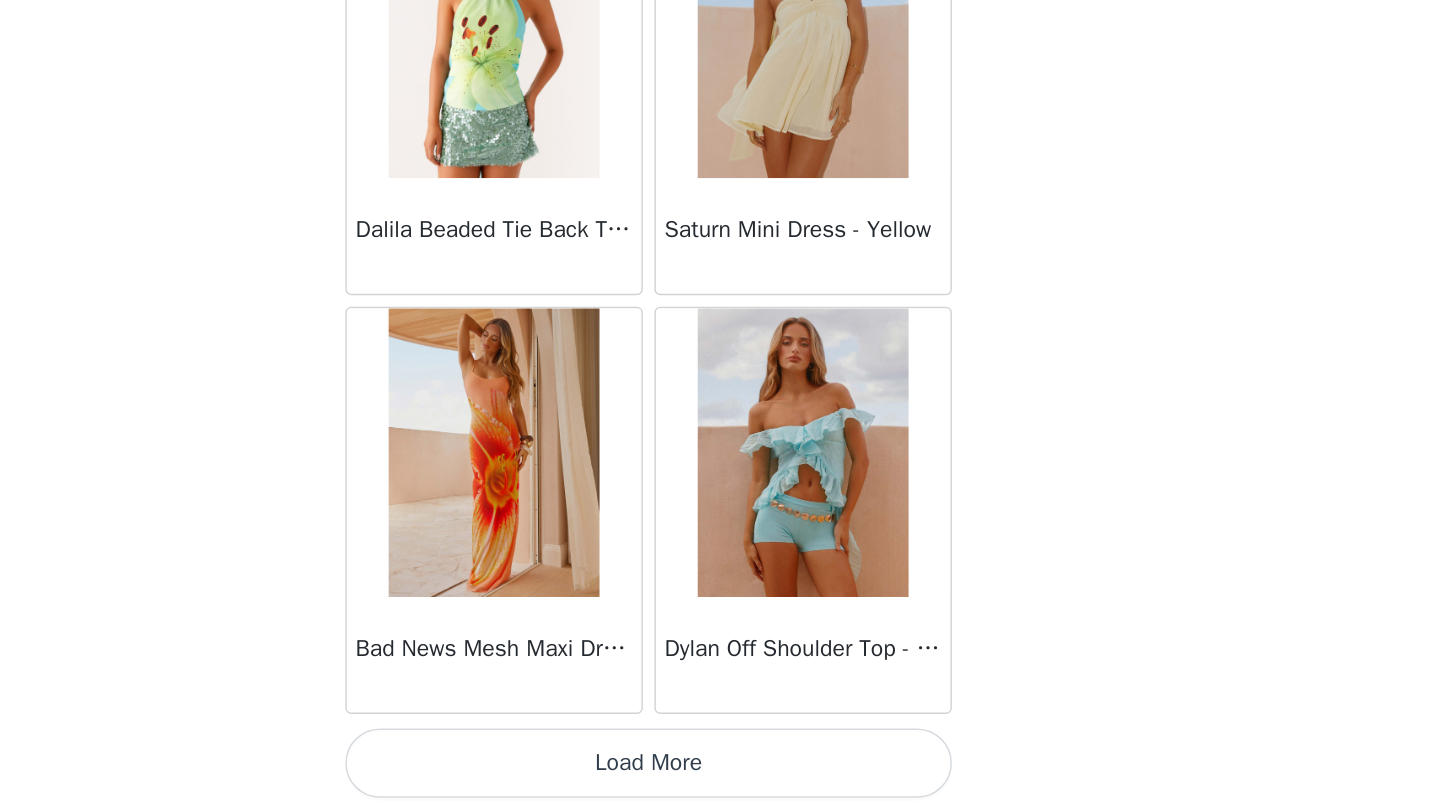 click on "Load More" at bounding box center (720, 778) 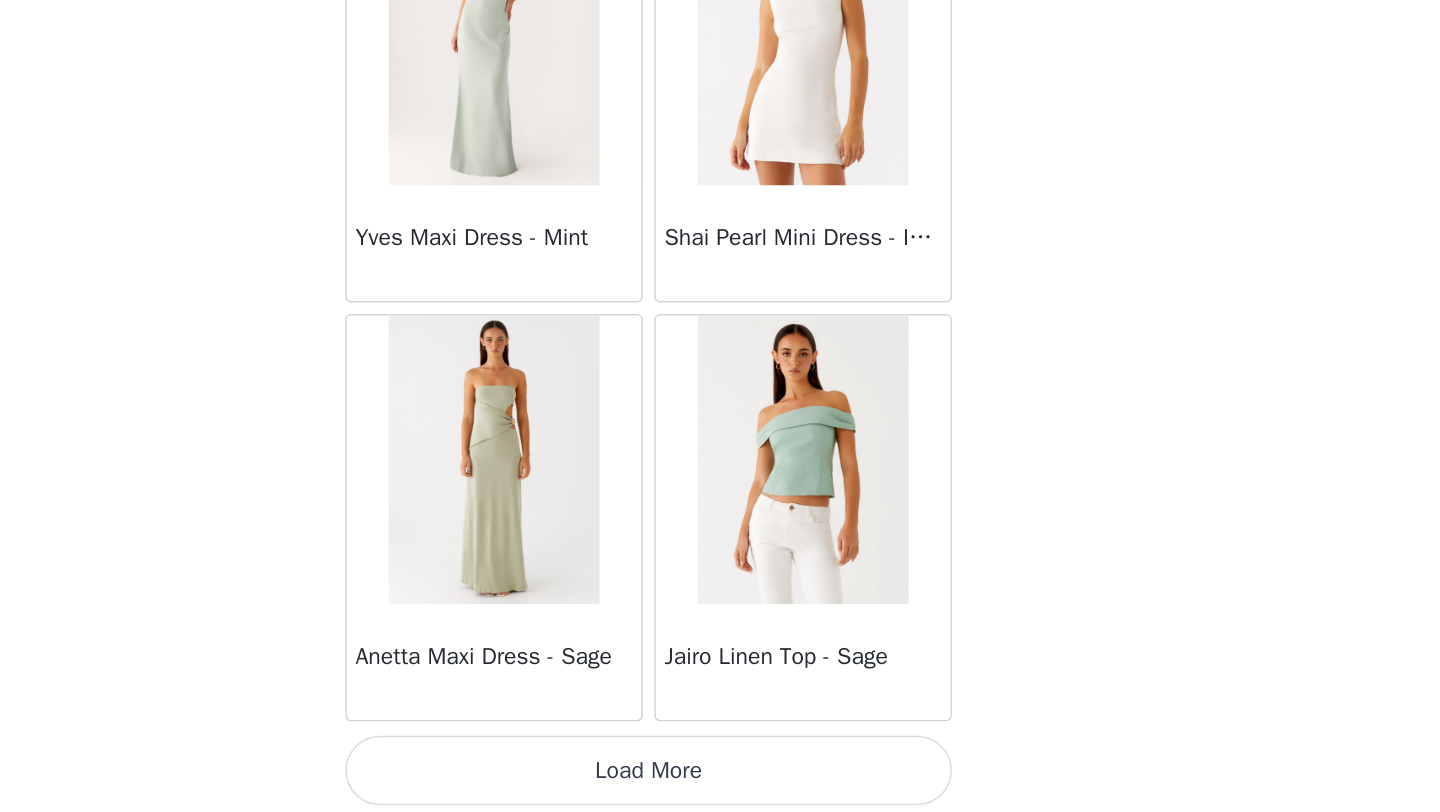 scroll, scrollTop: 92148, scrollLeft: 0, axis: vertical 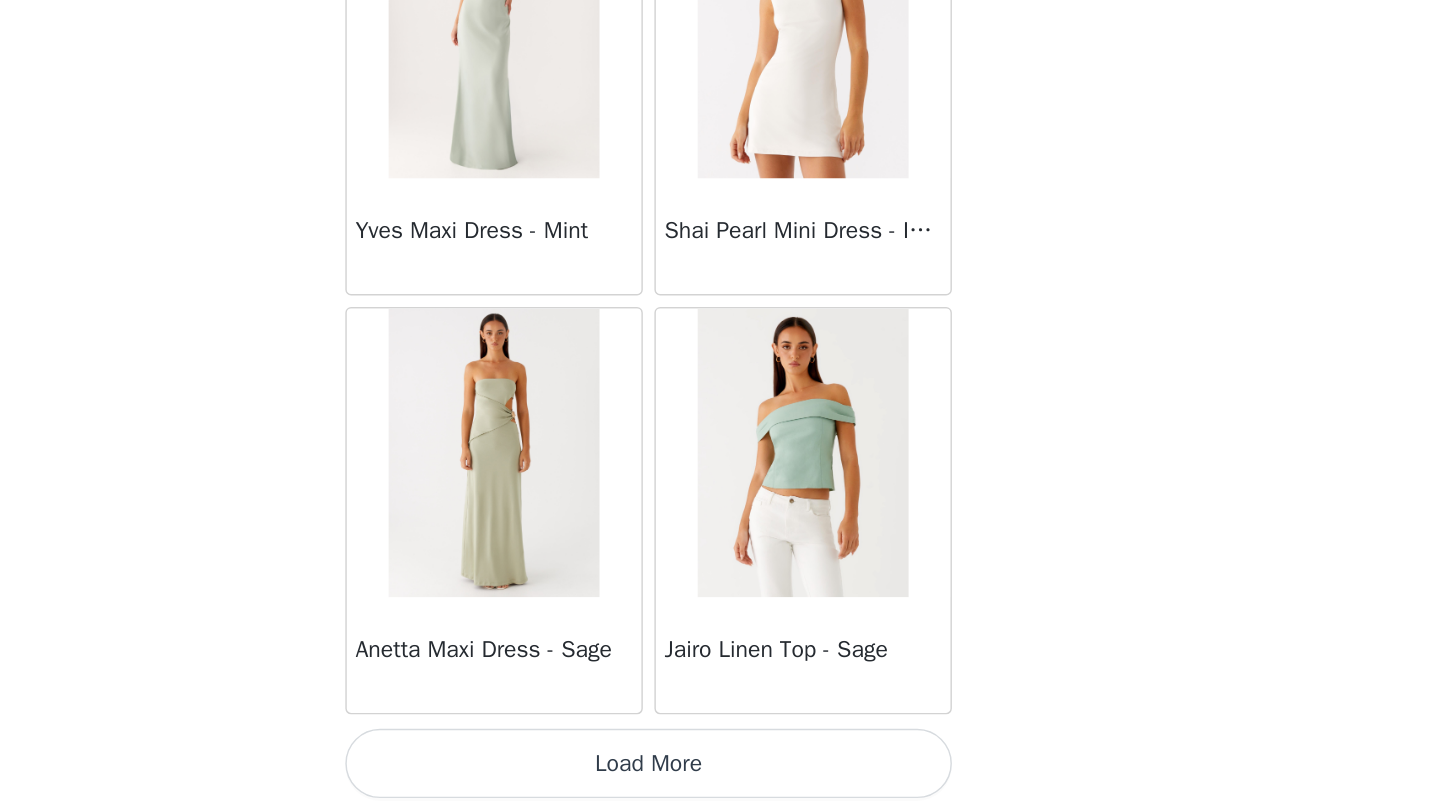 click on "Load More" at bounding box center (720, 778) 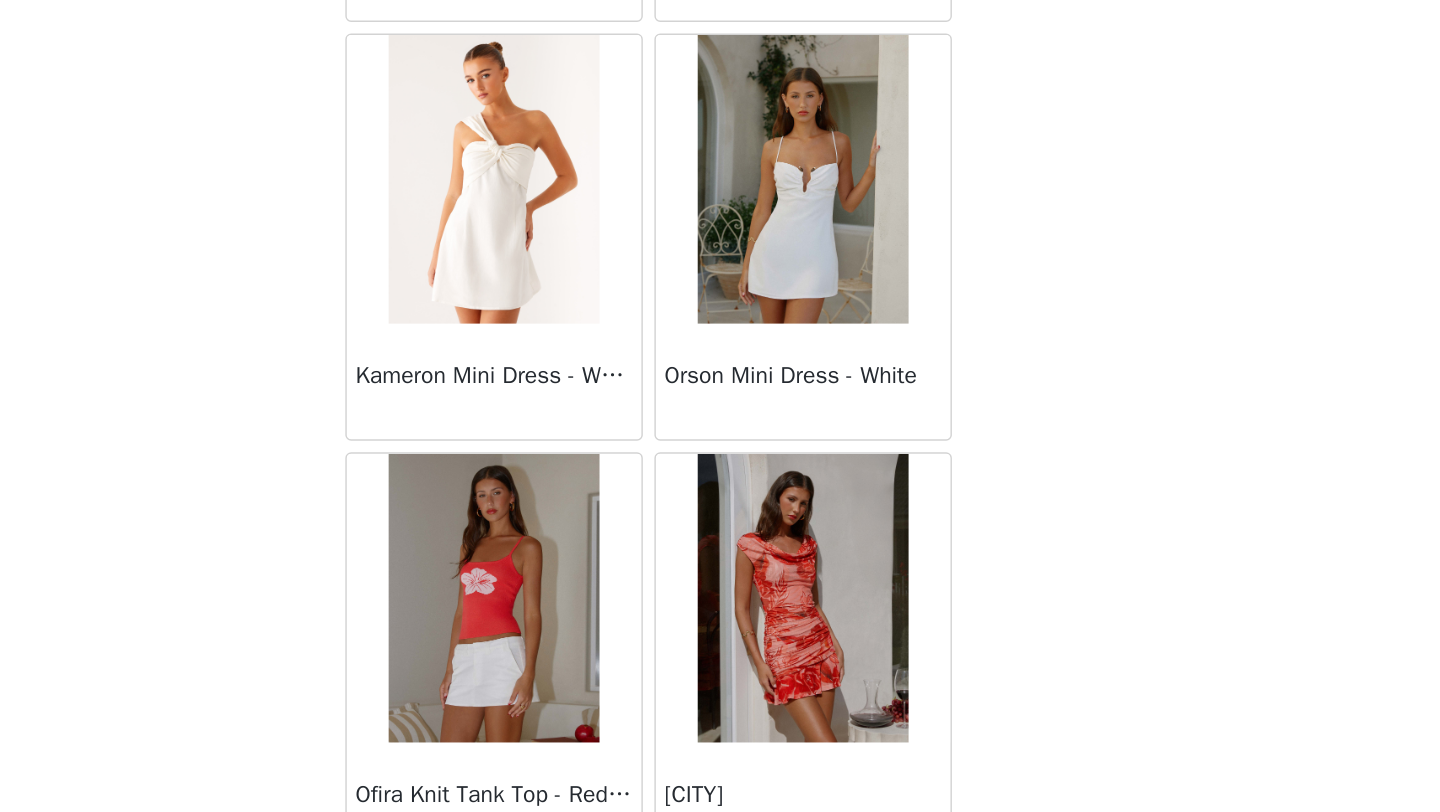 scroll, scrollTop: 95048, scrollLeft: 0, axis: vertical 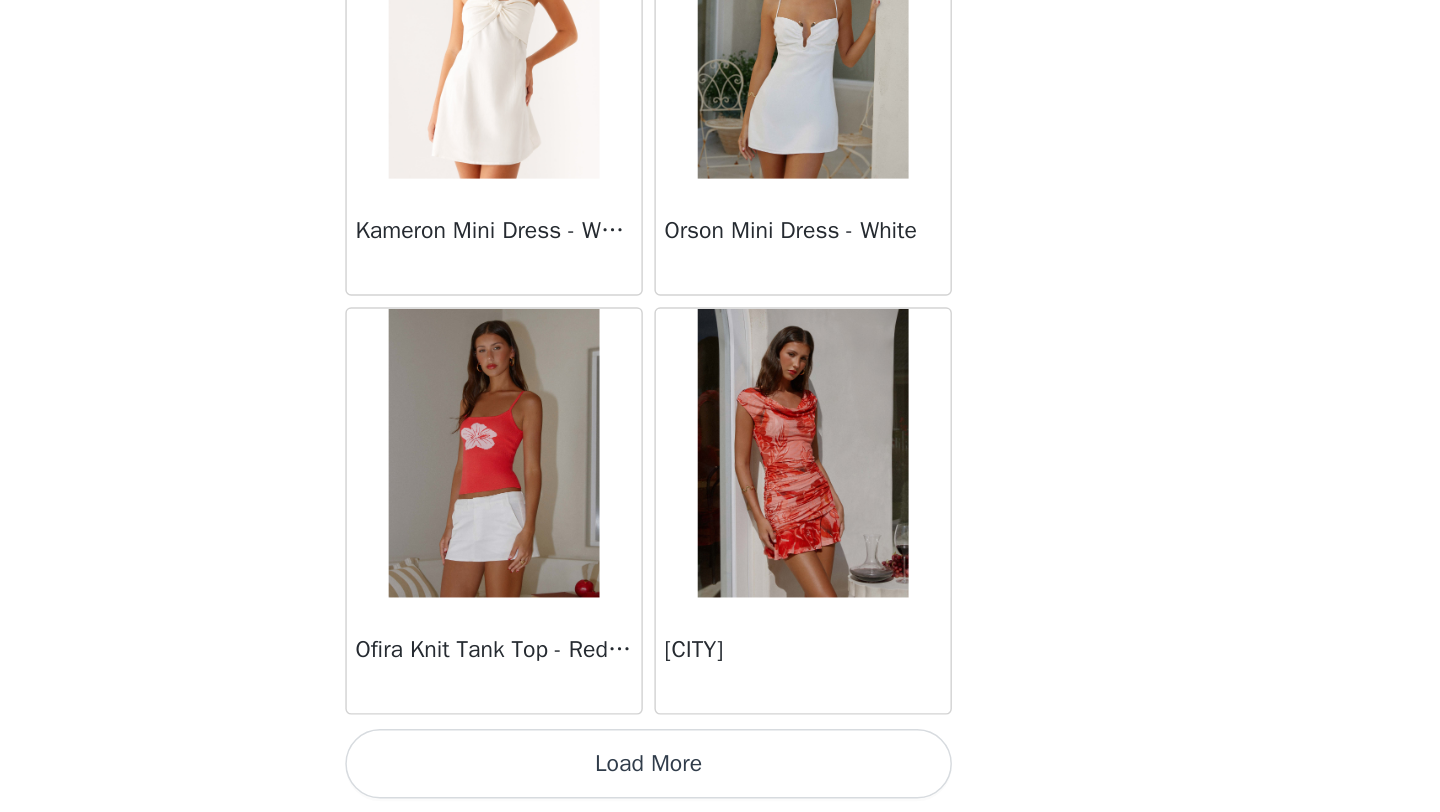 click on "Load More" at bounding box center (720, 778) 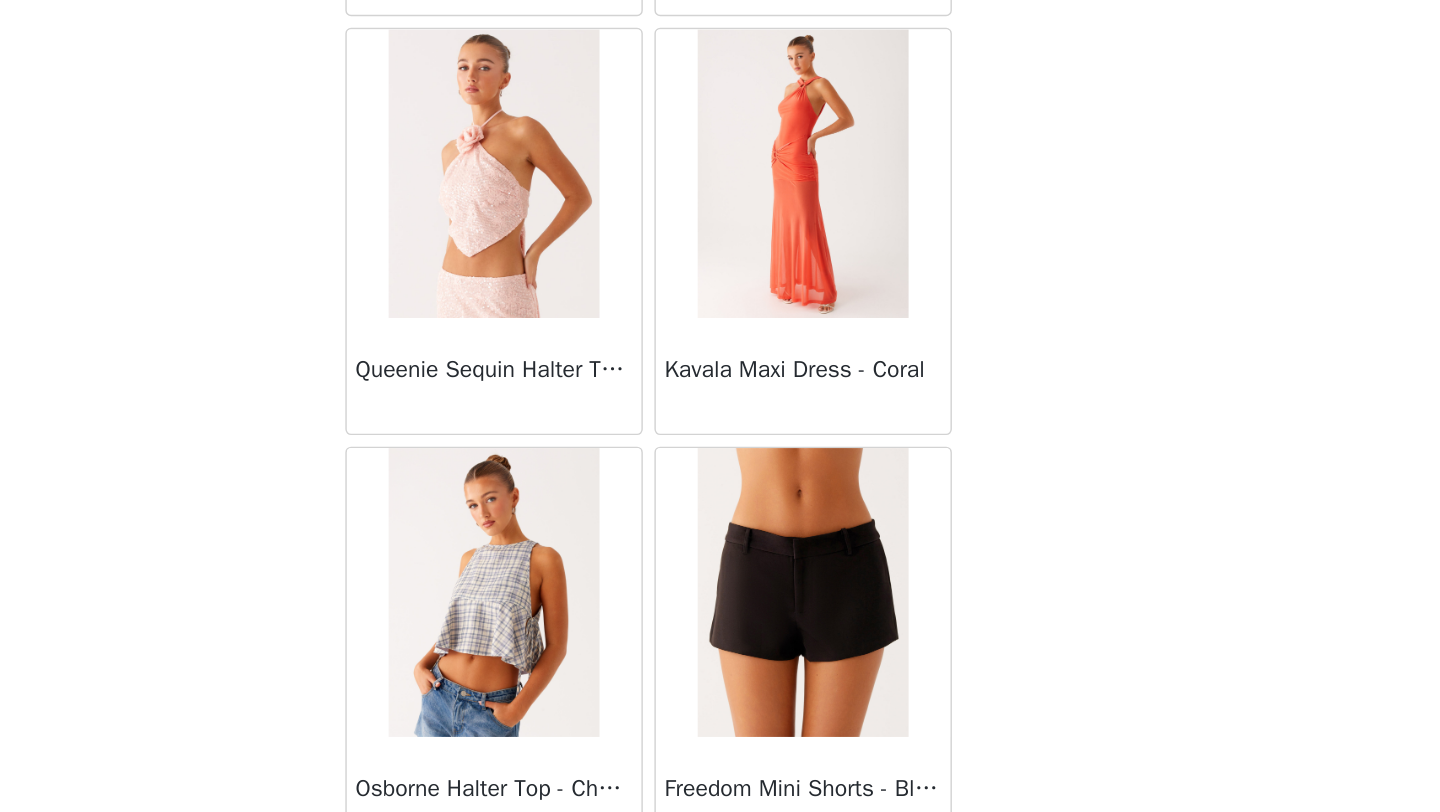 scroll, scrollTop: 97934, scrollLeft: 0, axis: vertical 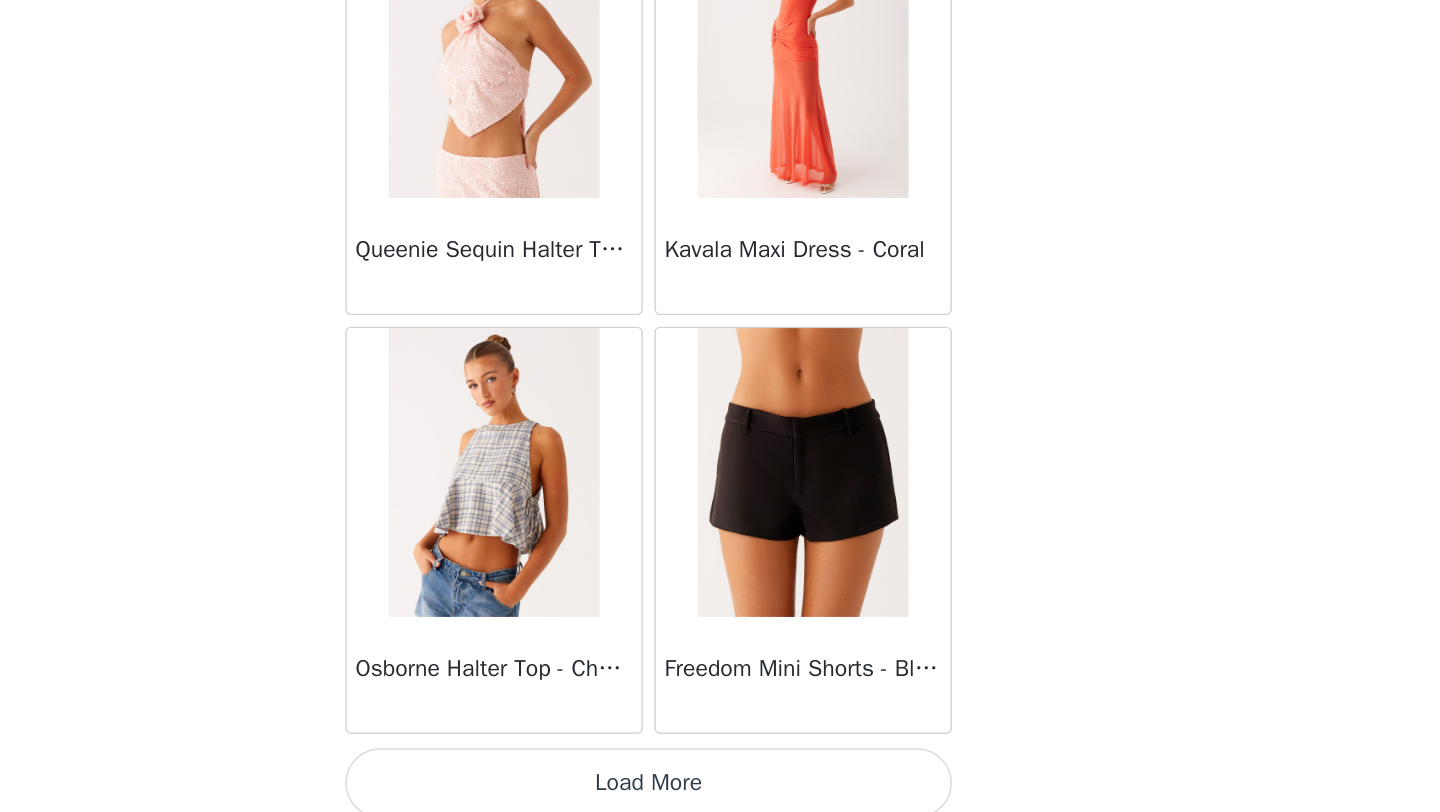 click on "Load More" at bounding box center (720, 792) 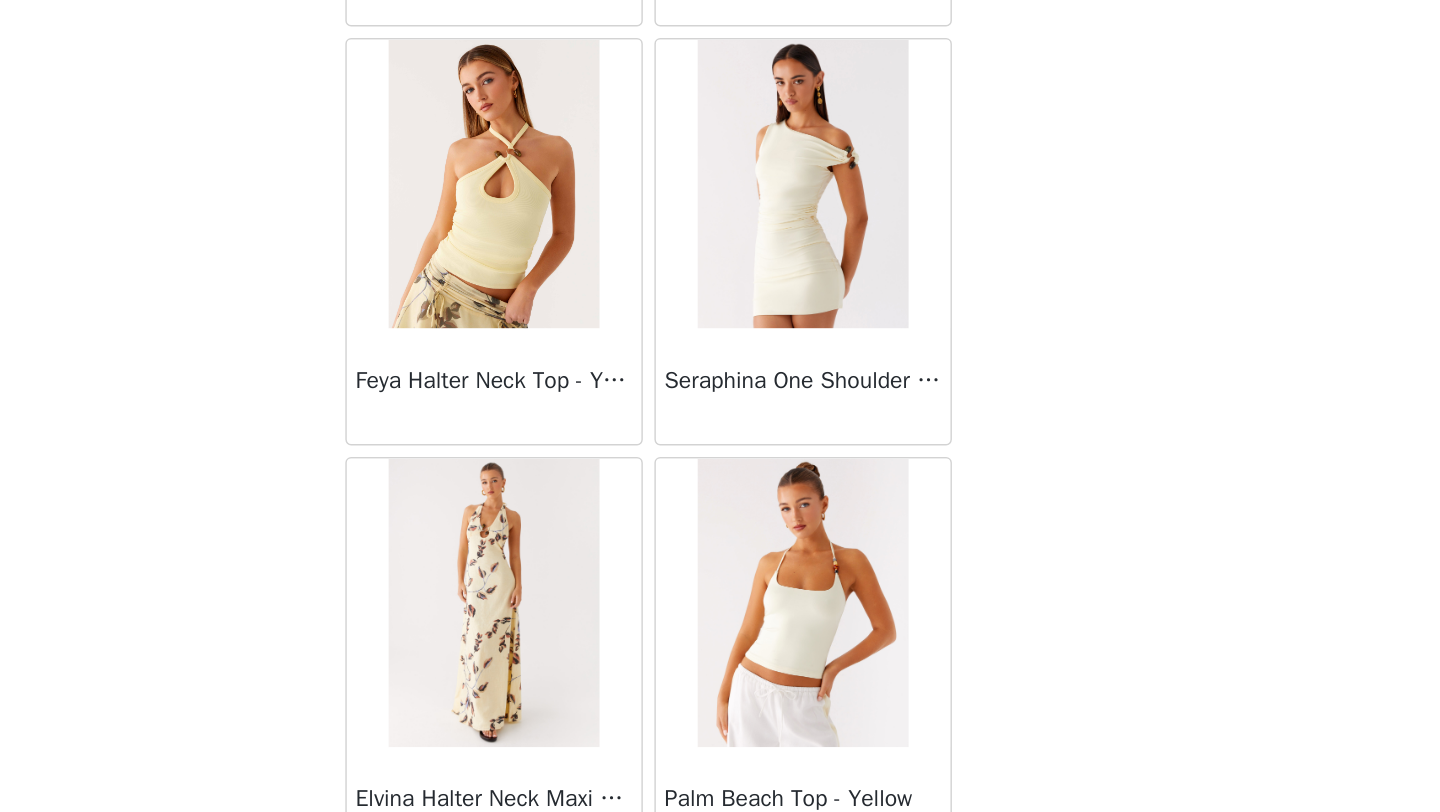scroll, scrollTop: 100848, scrollLeft: 0, axis: vertical 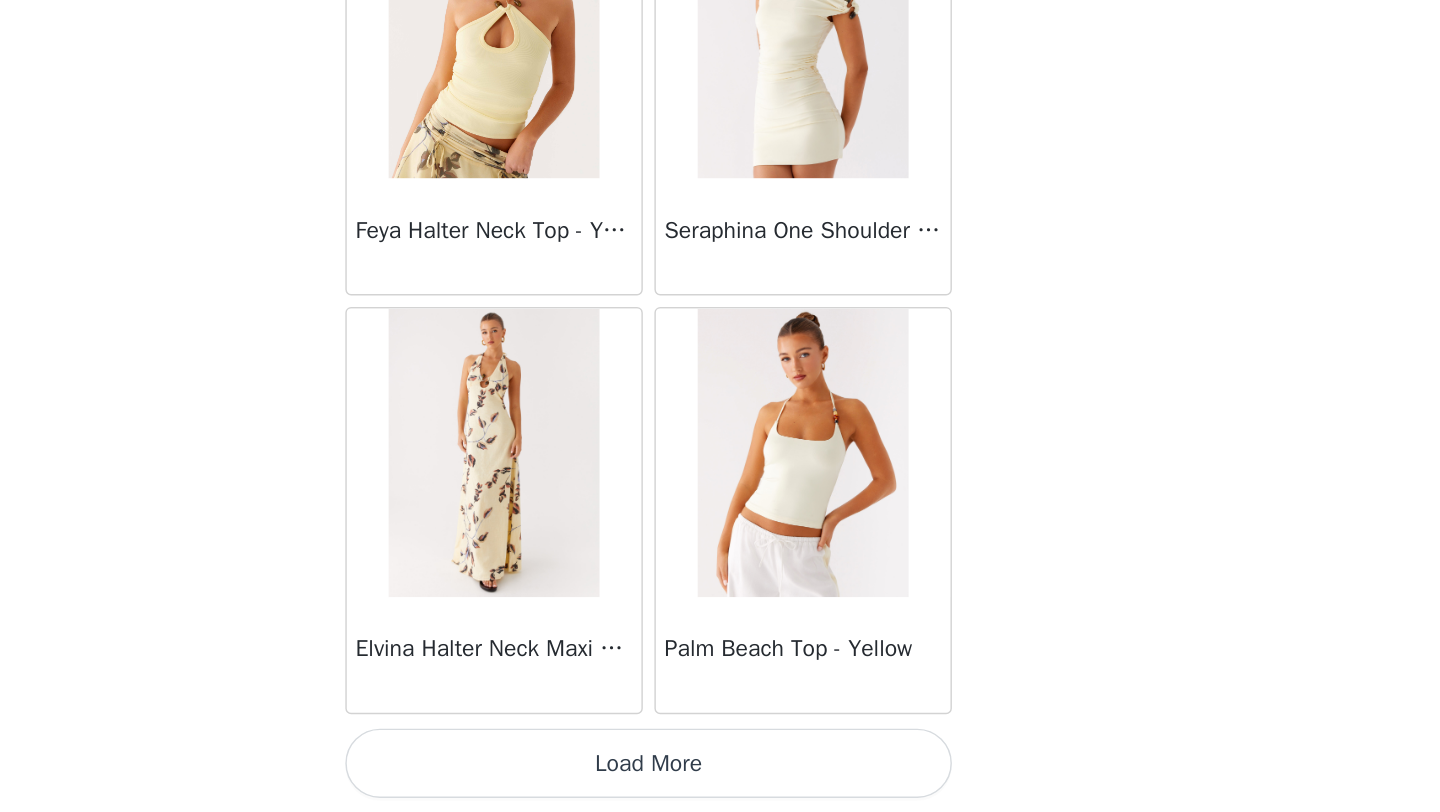 click on "Load More" at bounding box center [720, 778] 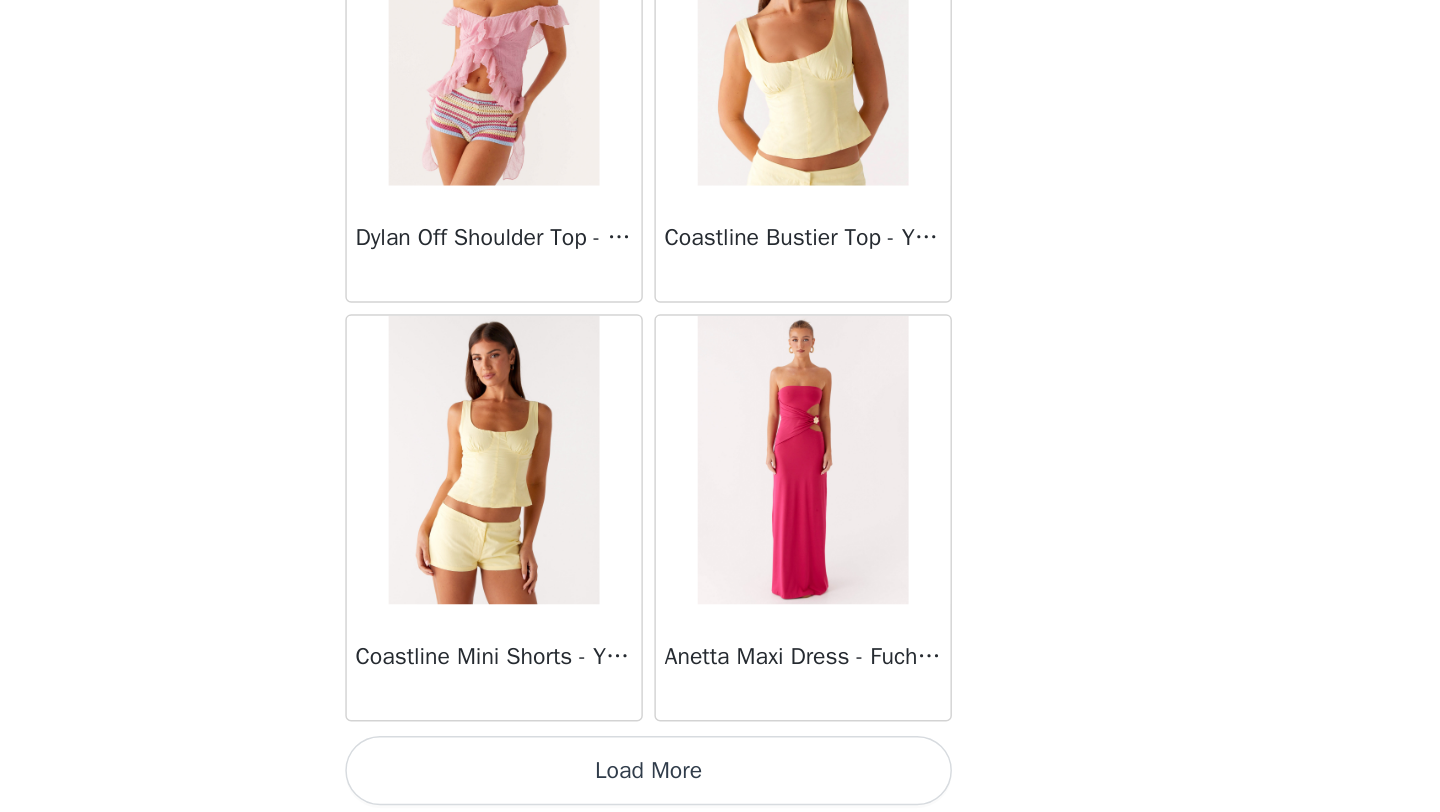 scroll, scrollTop: 103748, scrollLeft: 0, axis: vertical 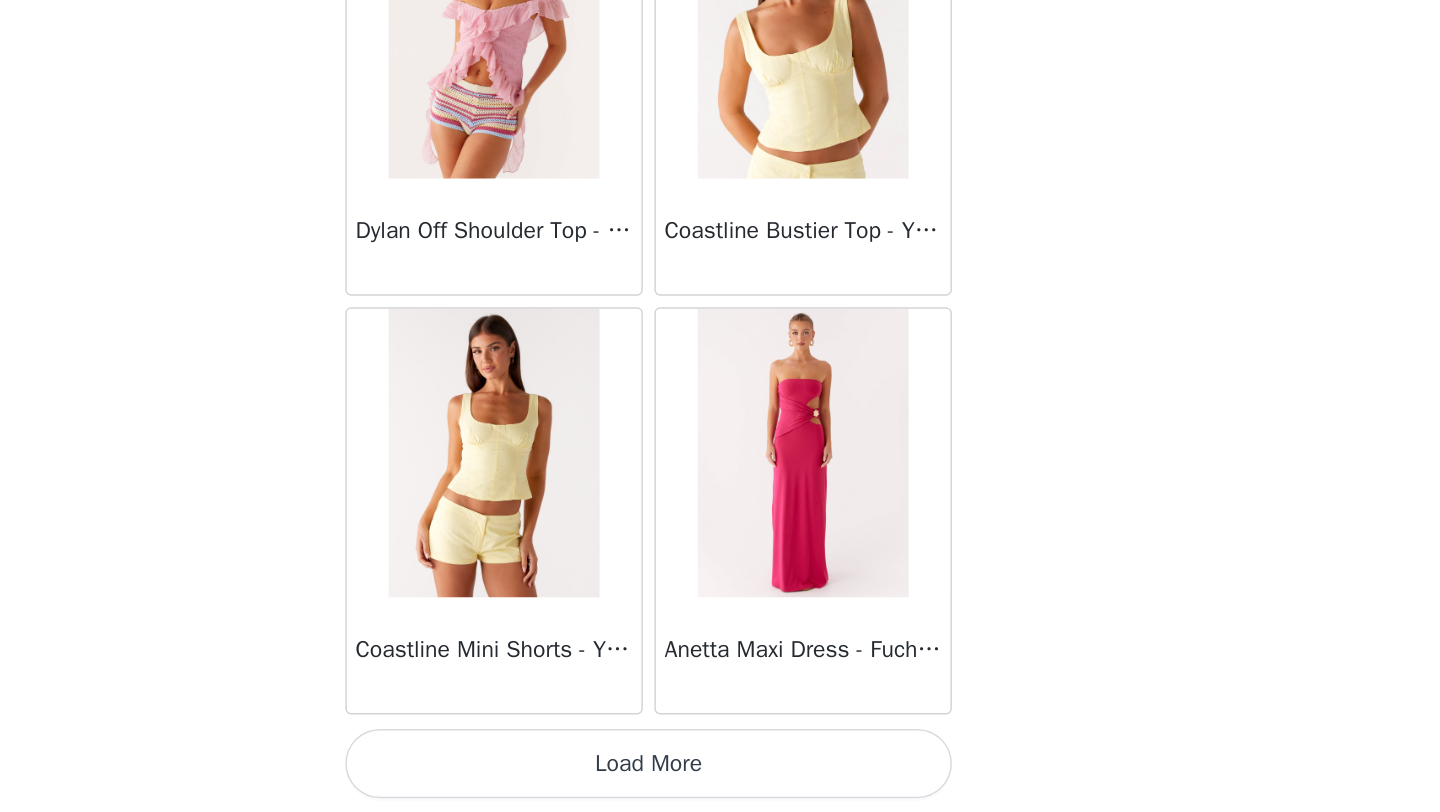 click on "Load More" at bounding box center [720, 778] 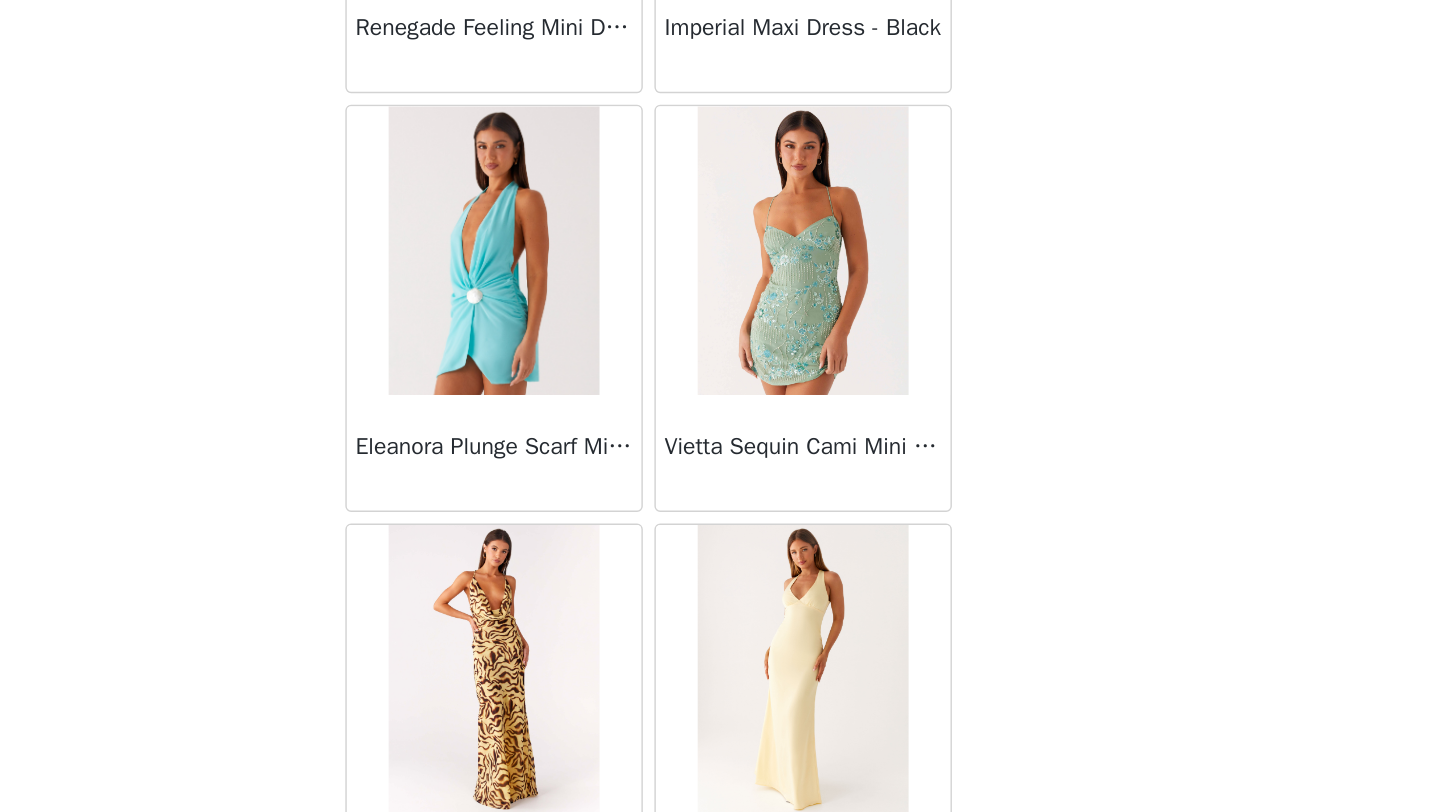 scroll, scrollTop: 106648, scrollLeft: 0, axis: vertical 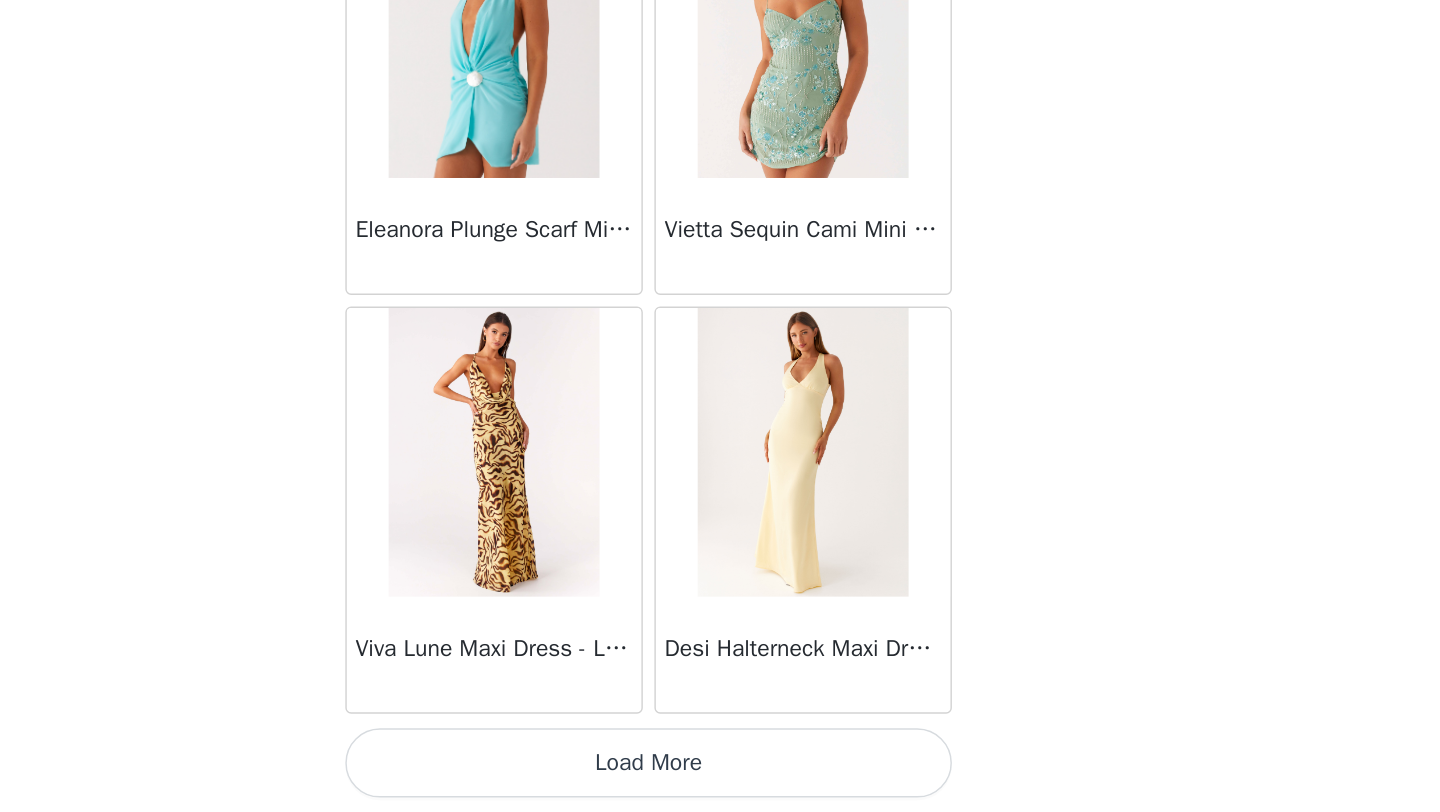 click on "Load More" at bounding box center (720, 778) 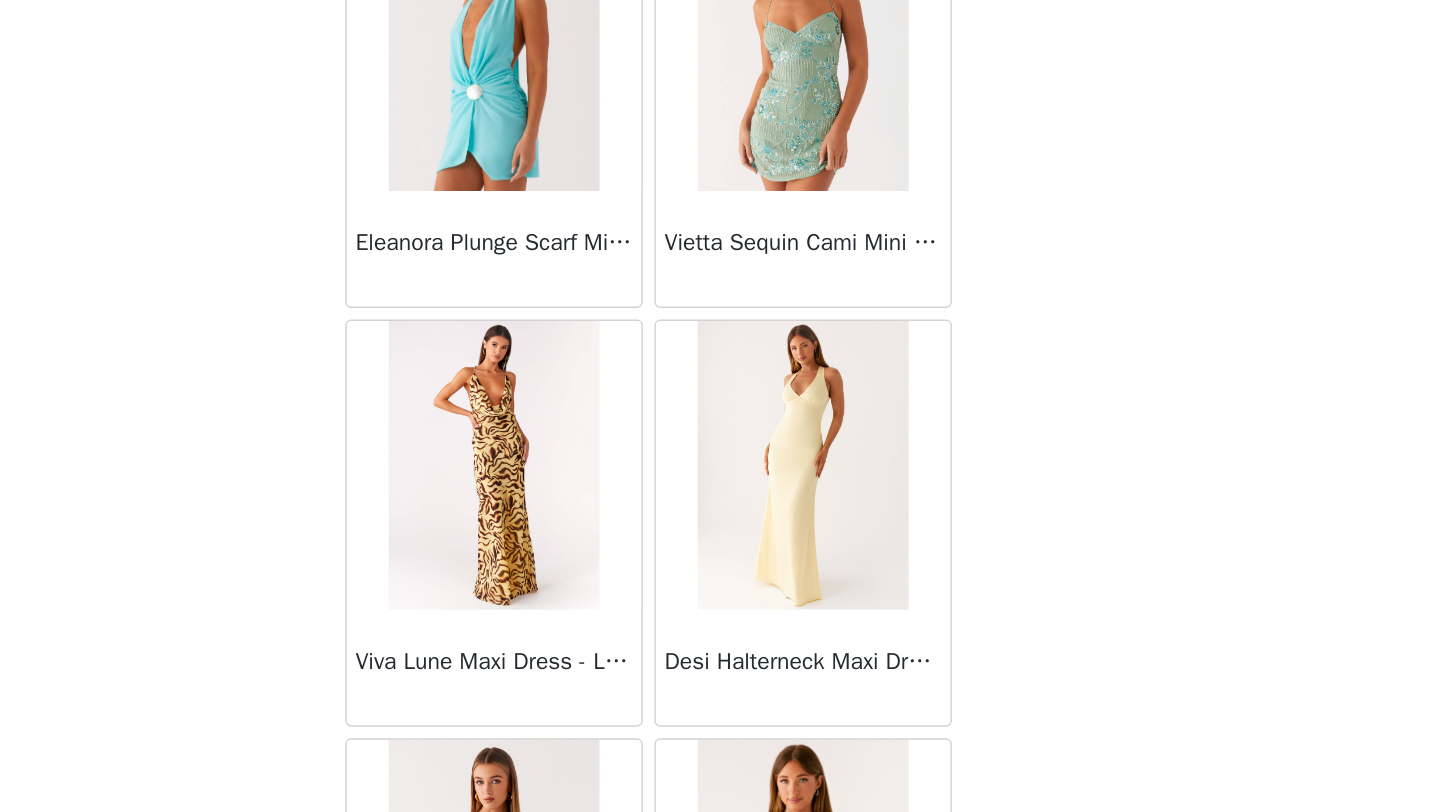 scroll, scrollTop: 106648, scrollLeft: 0, axis: vertical 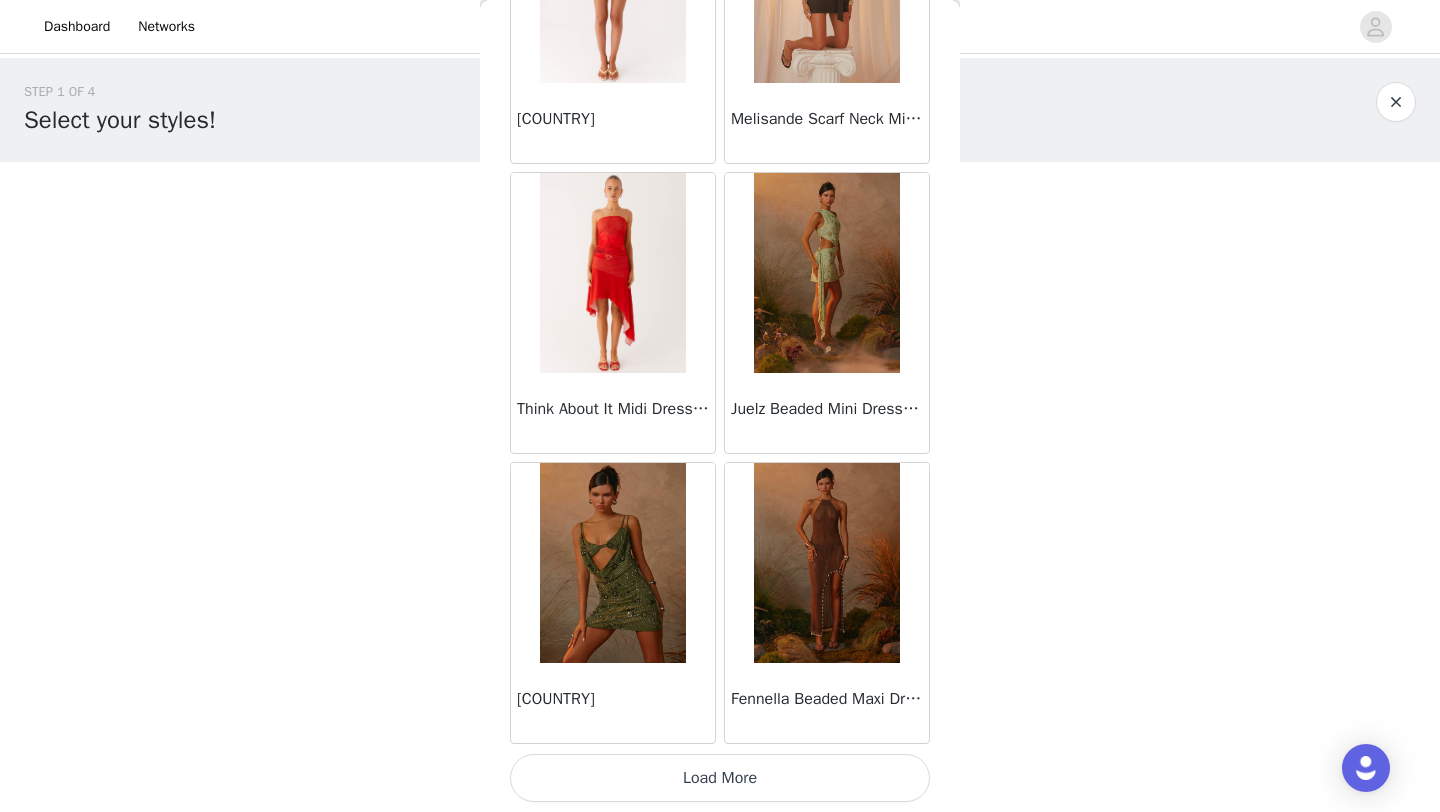 click on "Load More" at bounding box center [720, 778] 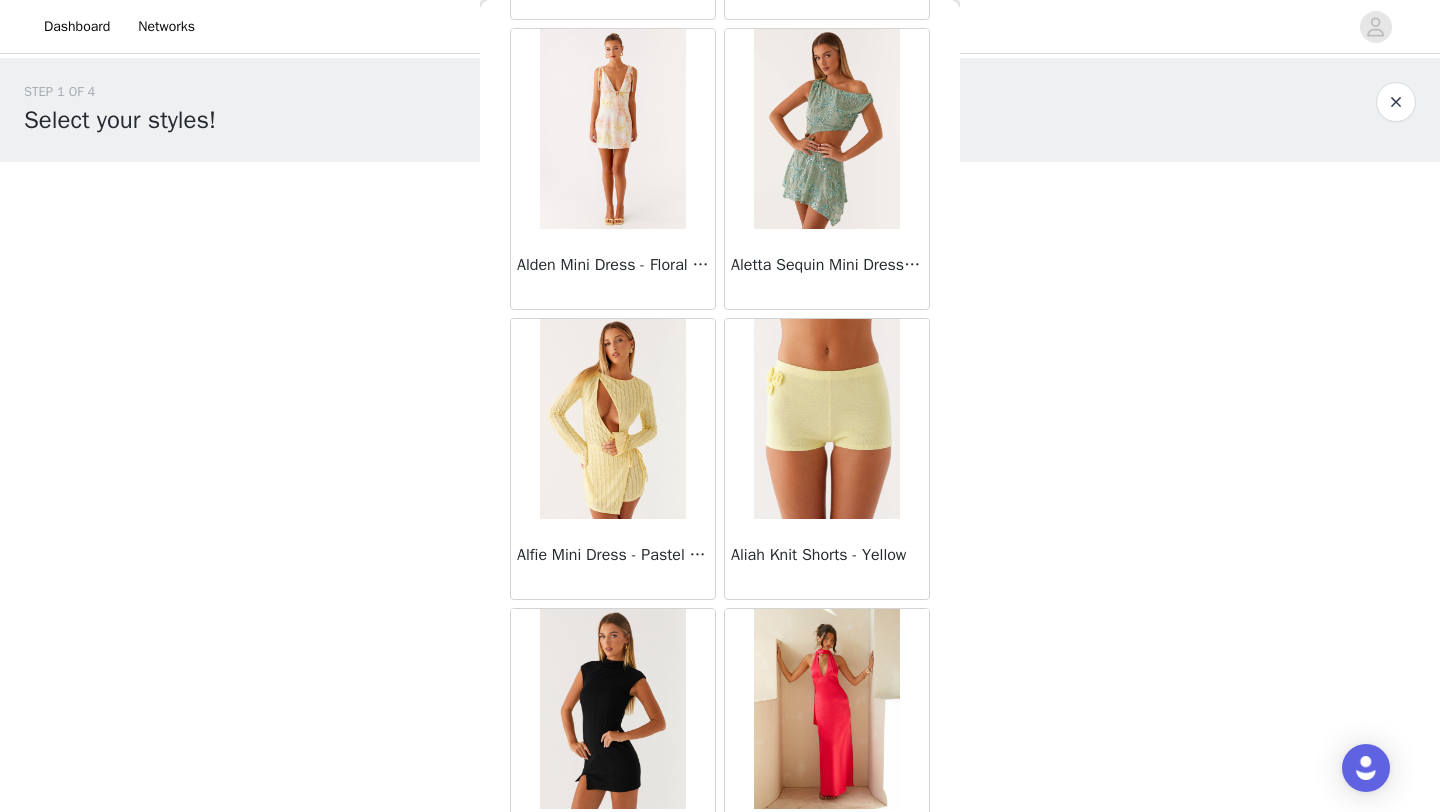 scroll, scrollTop: 112448, scrollLeft: 0, axis: vertical 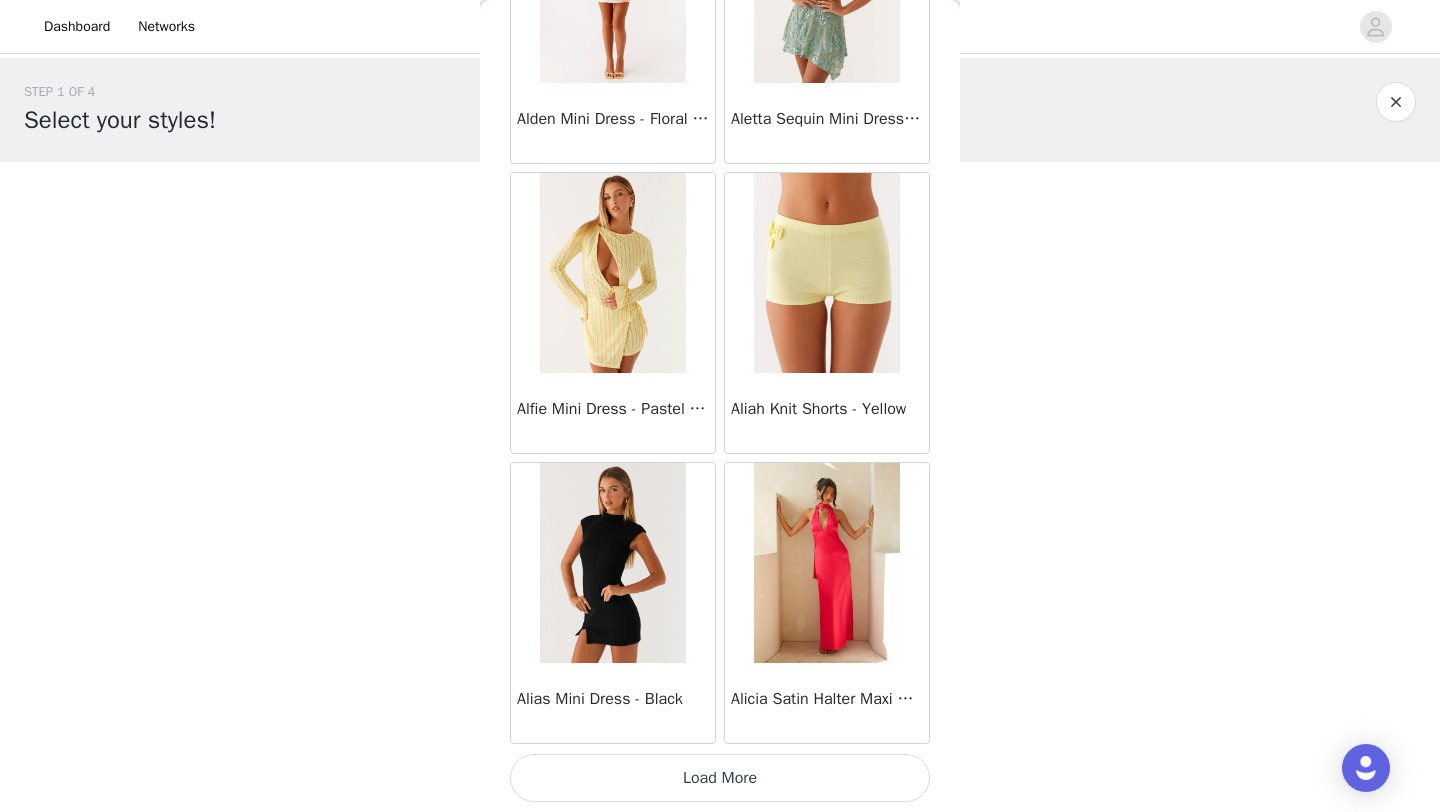click on "Load More" at bounding box center [720, 778] 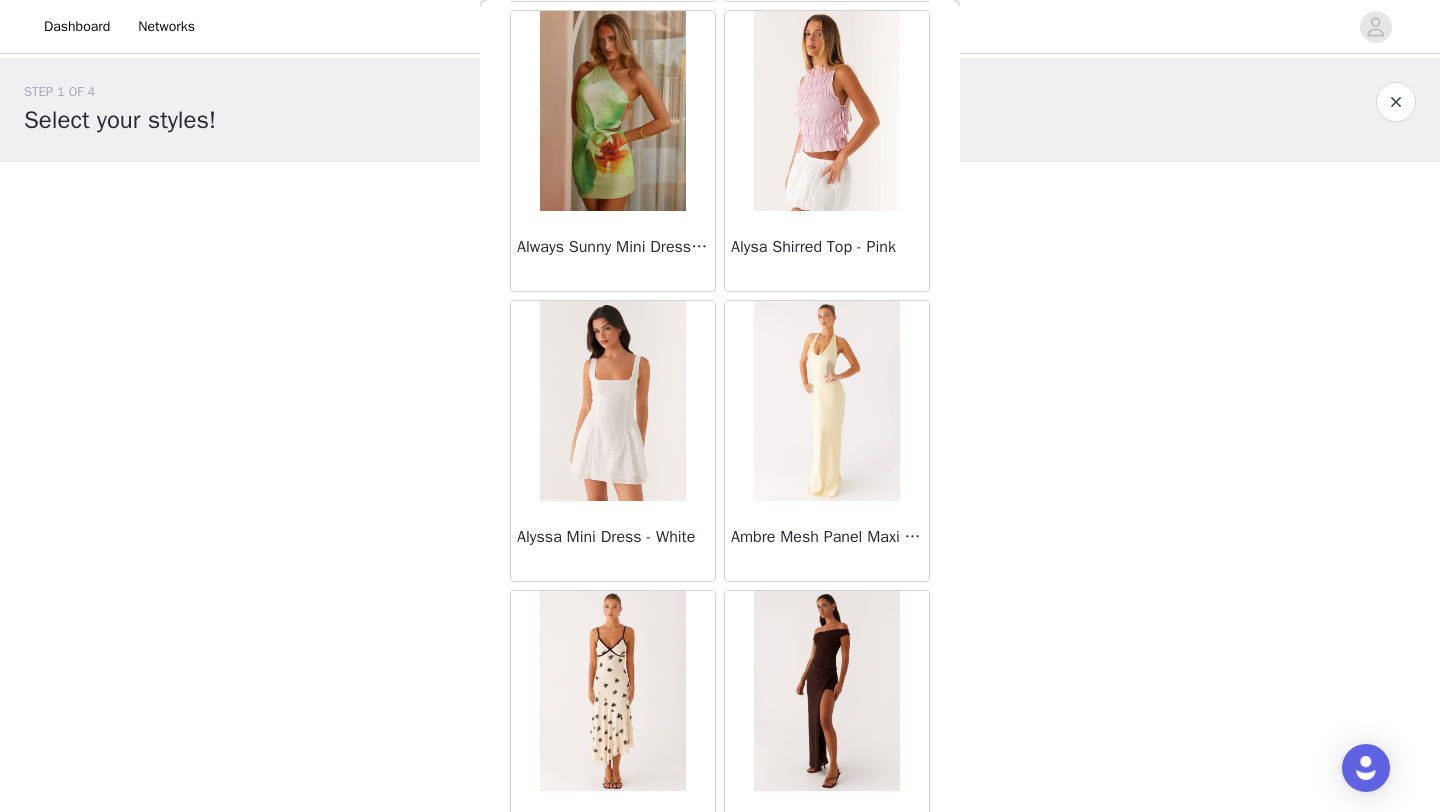scroll, scrollTop: 115348, scrollLeft: 0, axis: vertical 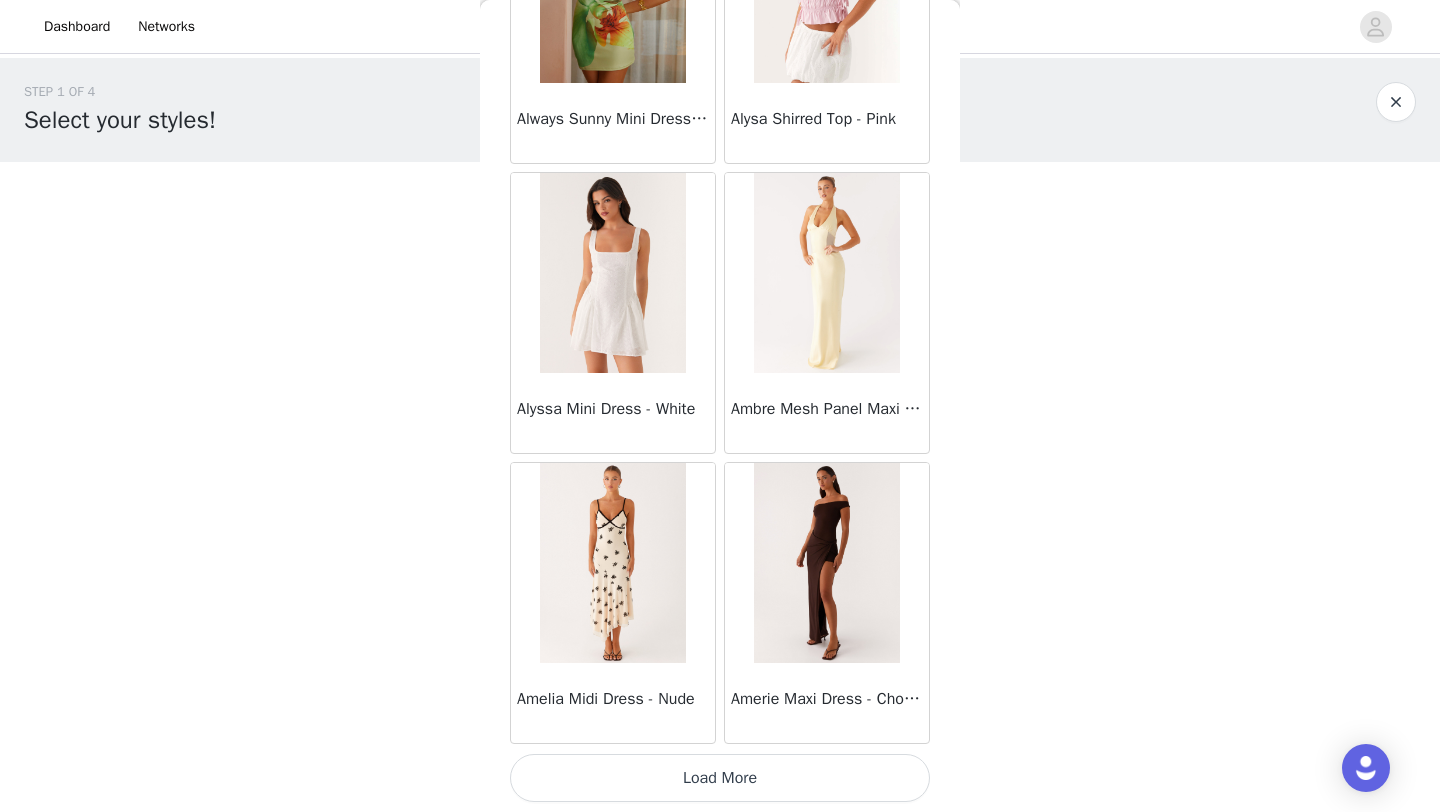 click on "Load More" at bounding box center [720, 778] 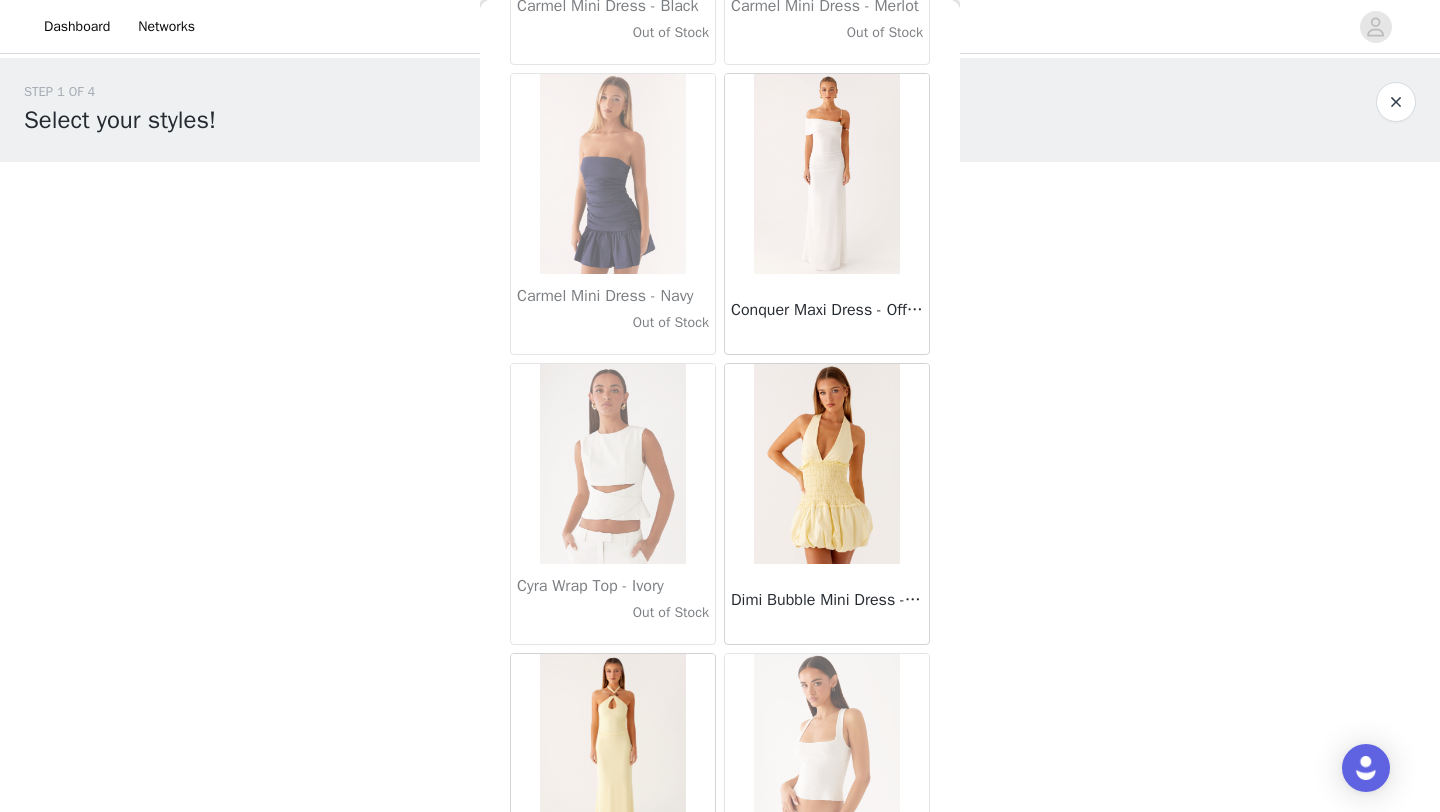 scroll, scrollTop: 118248, scrollLeft: 0, axis: vertical 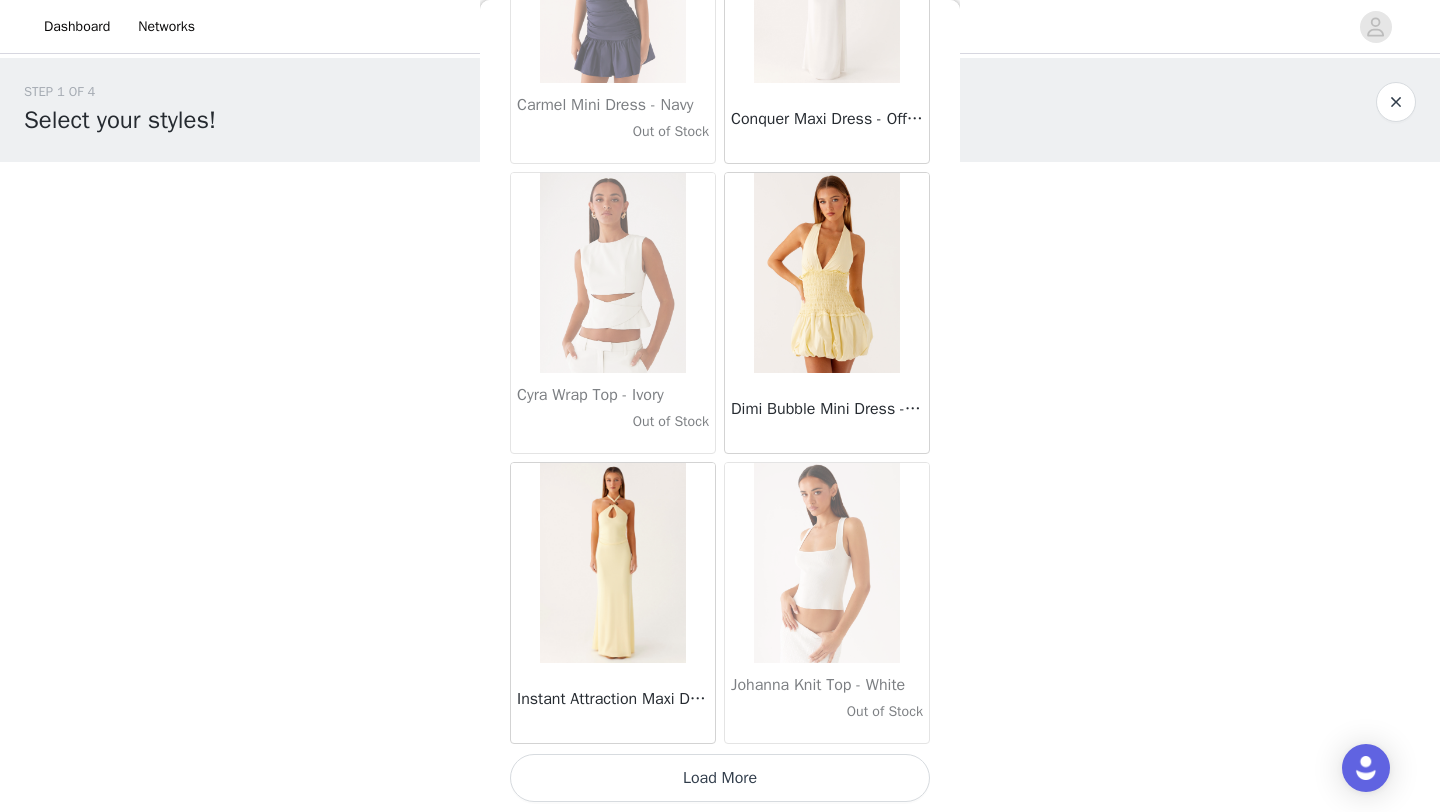 click on "Load More" at bounding box center (720, 778) 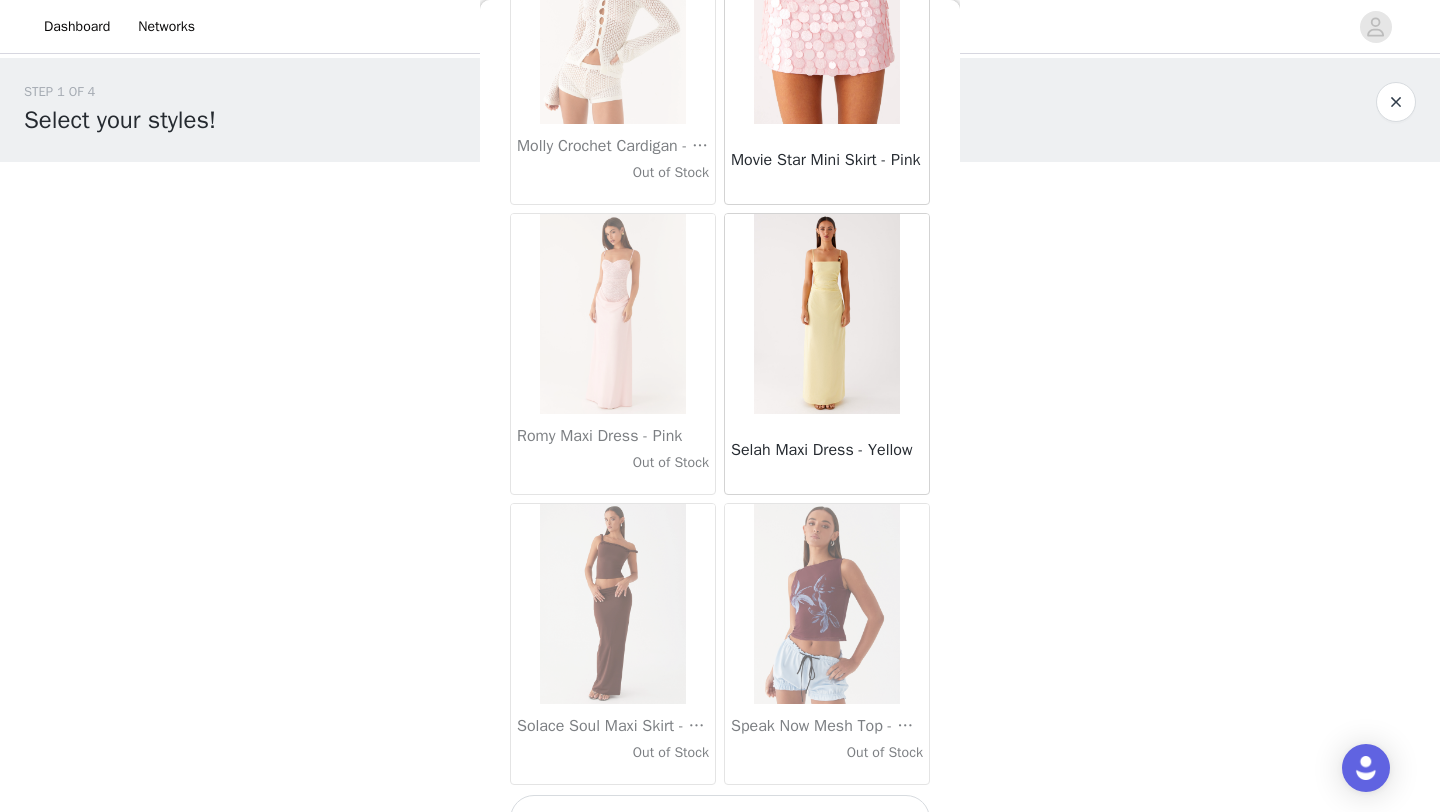 scroll, scrollTop: 121148, scrollLeft: 0, axis: vertical 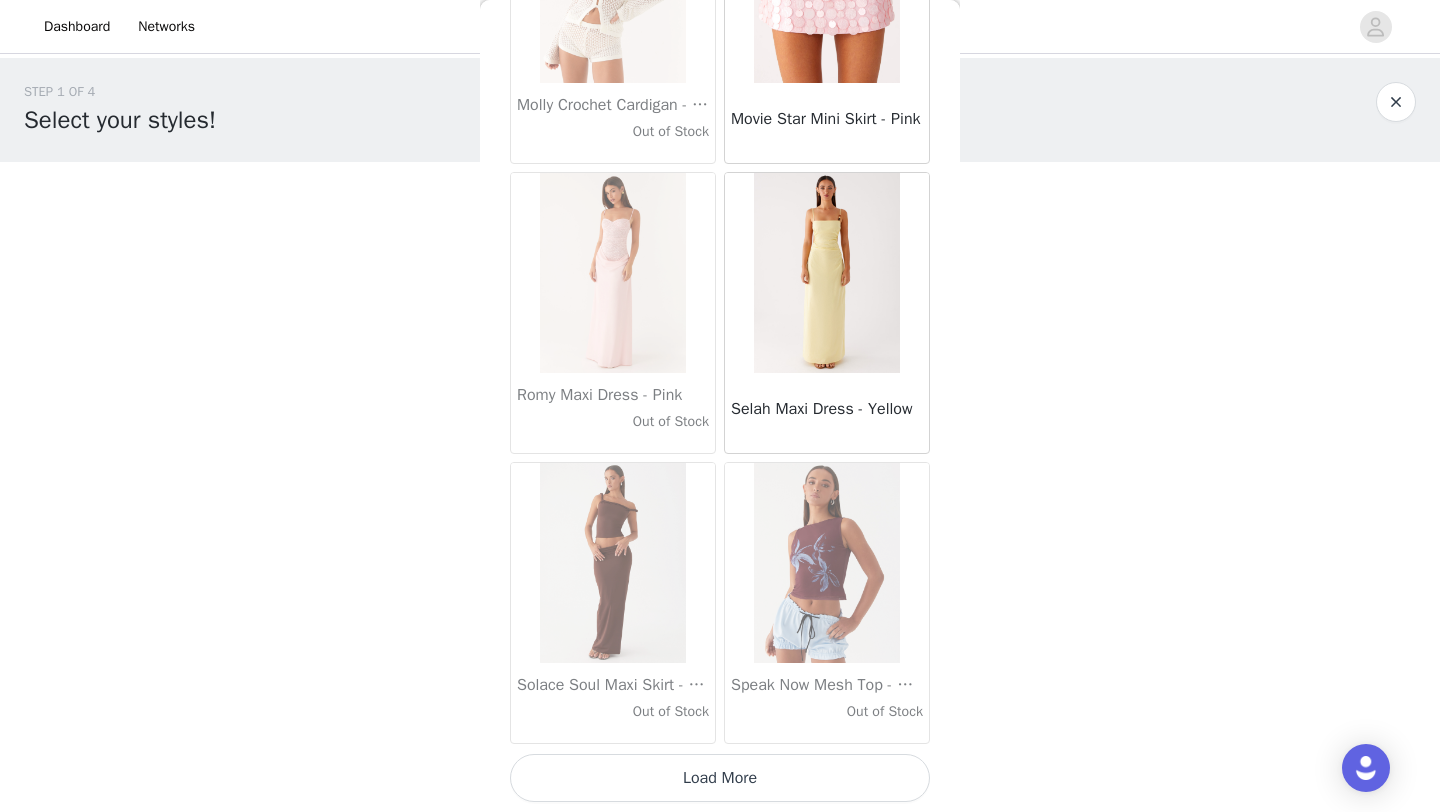 click on "Load More" at bounding box center (720, 778) 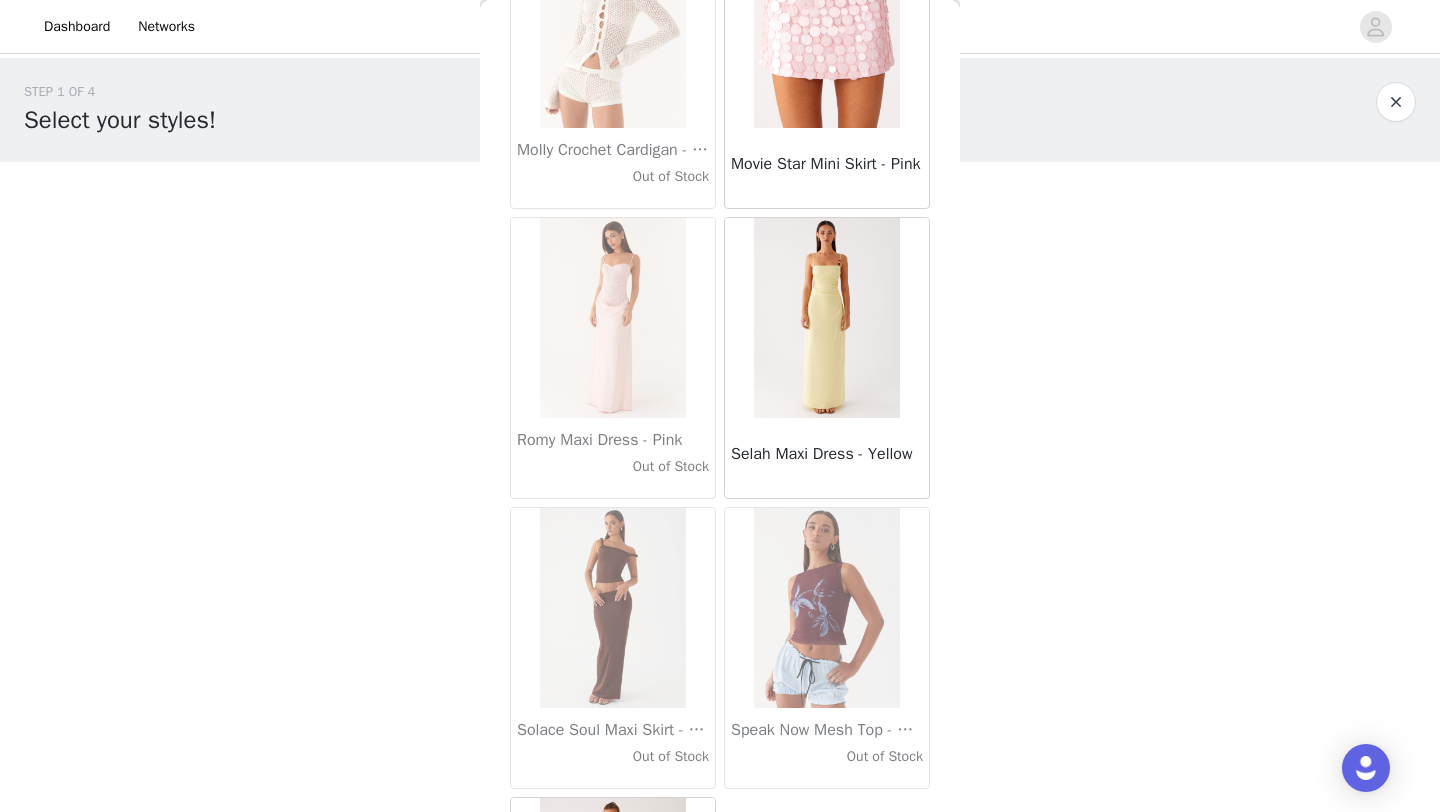scroll, scrollTop: 120928, scrollLeft: 0, axis: vertical 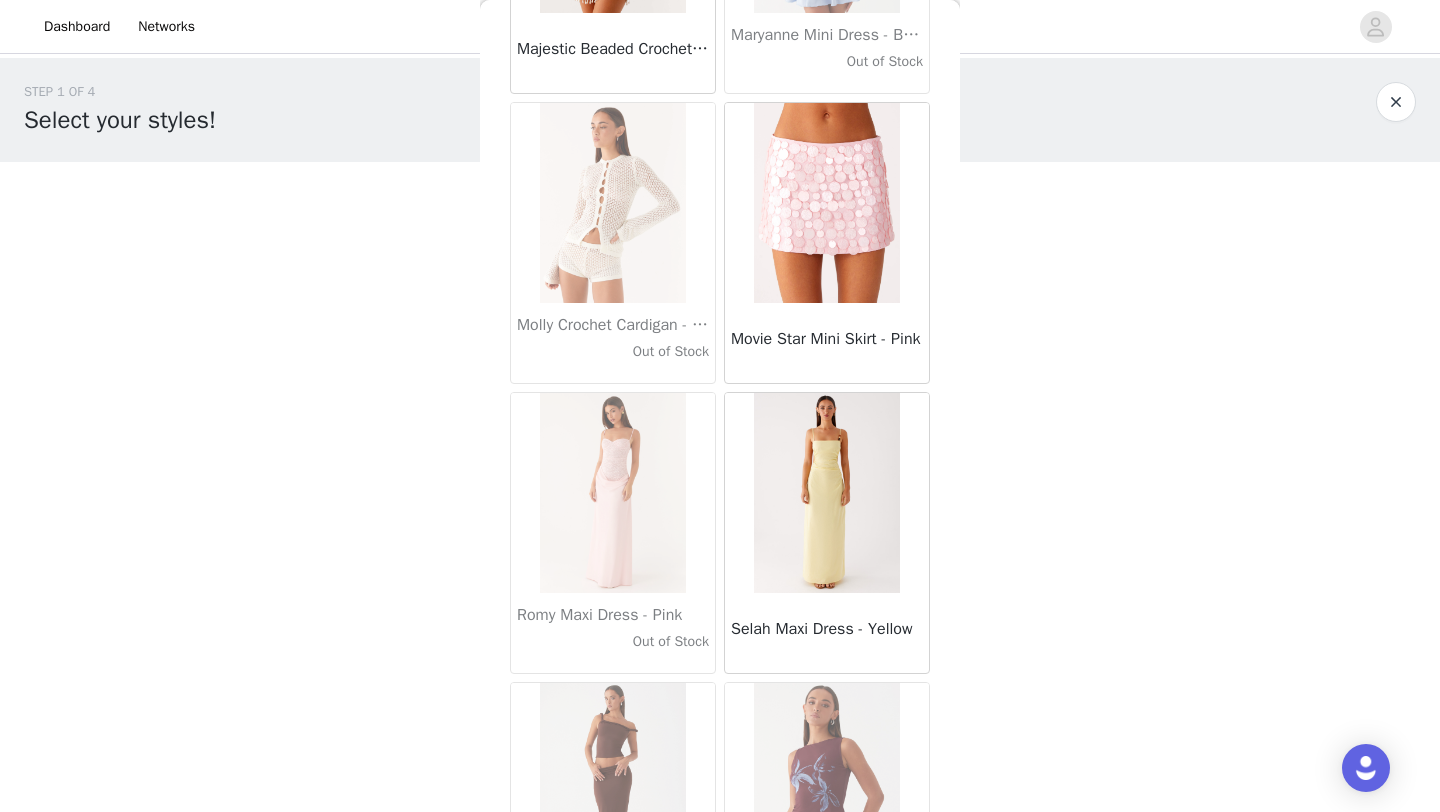 click on "Movie Star Mini Skirt - Pink" at bounding box center [827, 343] 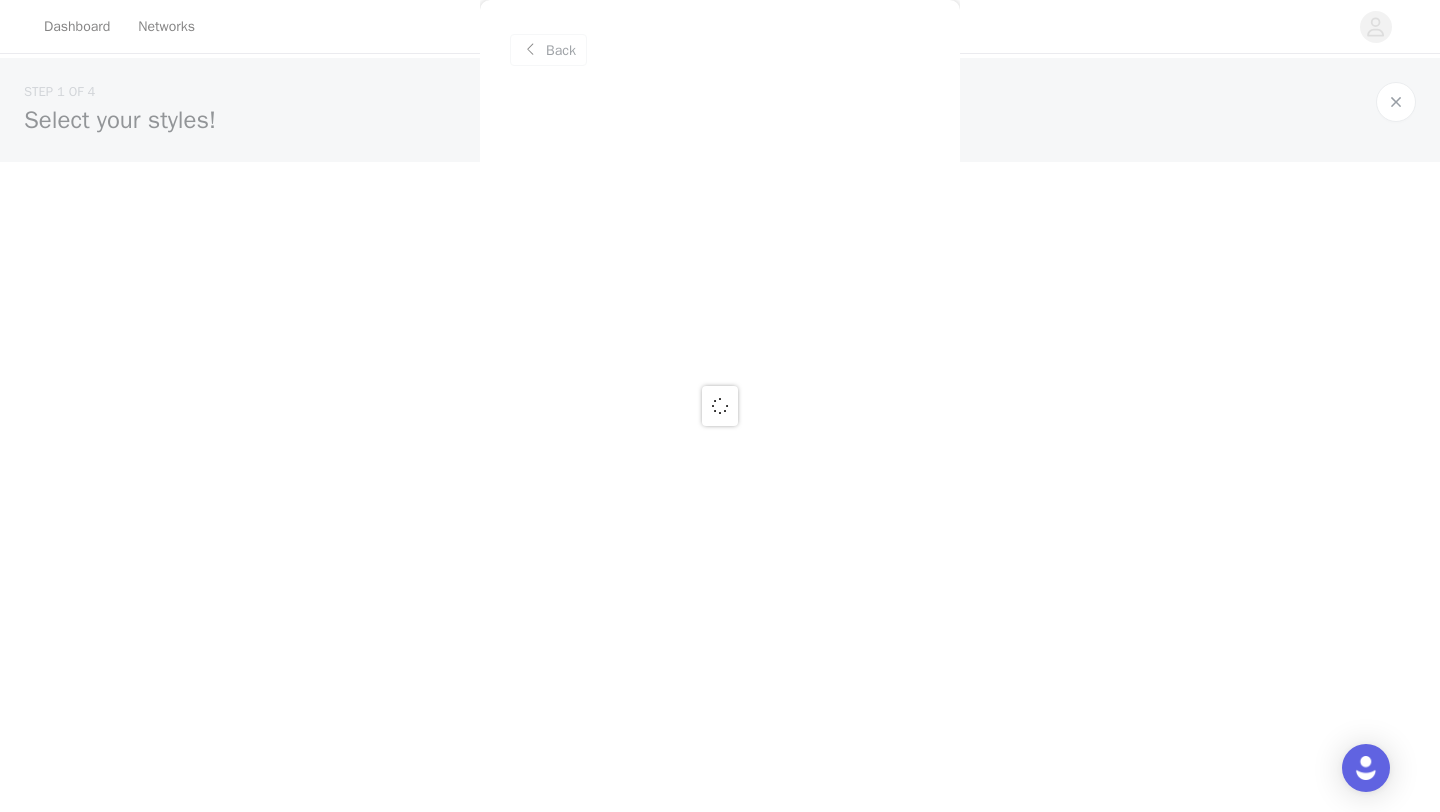 scroll, scrollTop: 0, scrollLeft: 0, axis: both 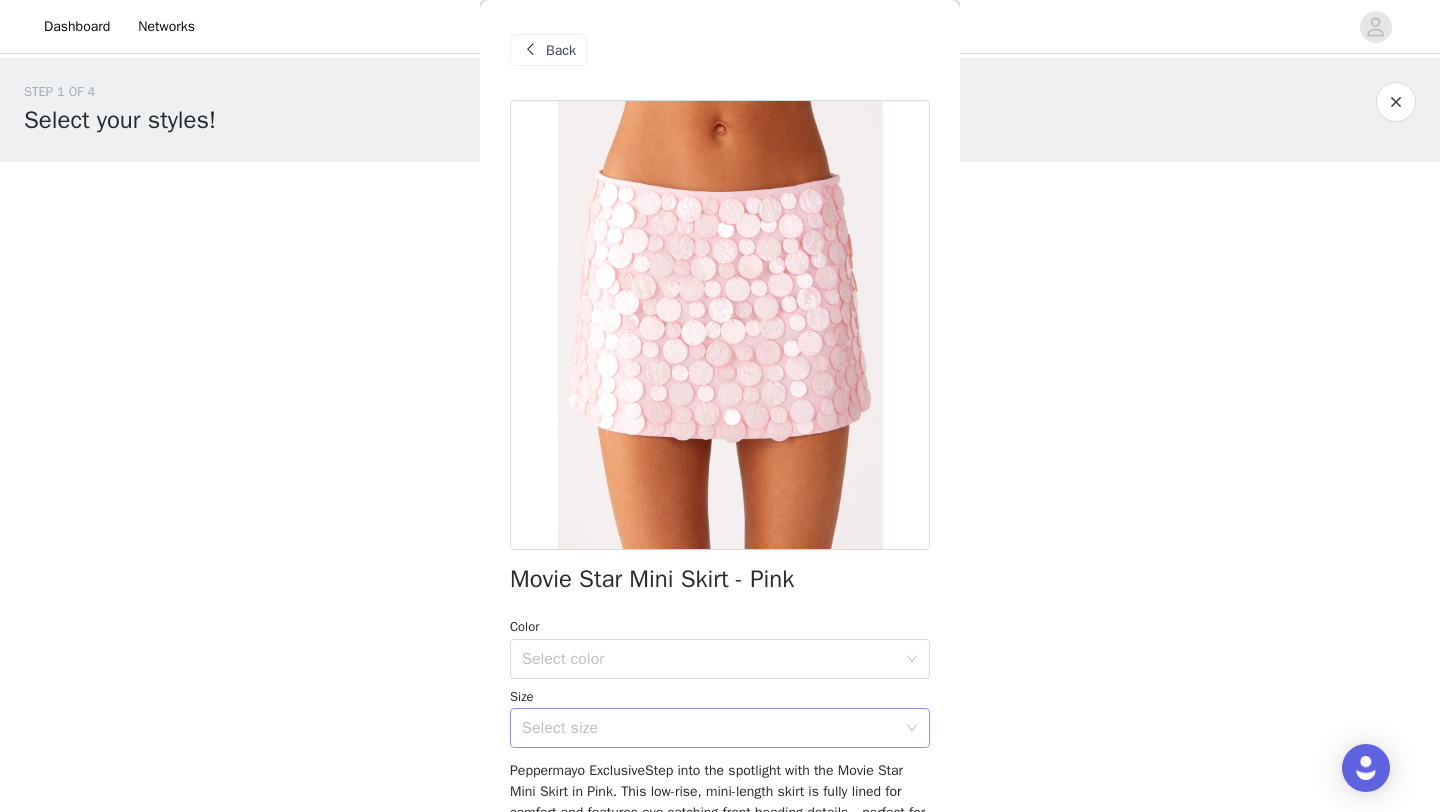 click on "Select size" at bounding box center (709, 728) 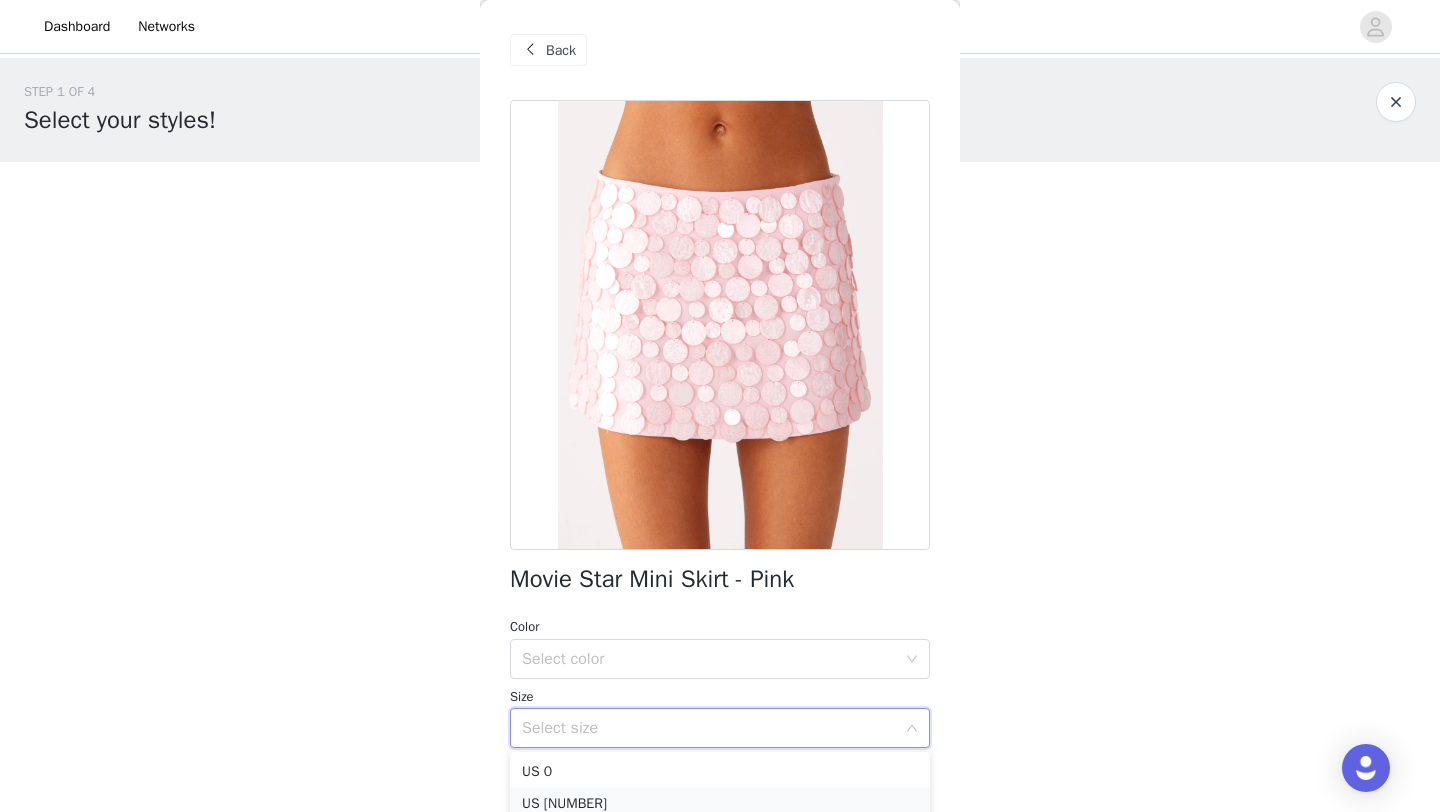 click on "US [NUMBER]" at bounding box center [720, 804] 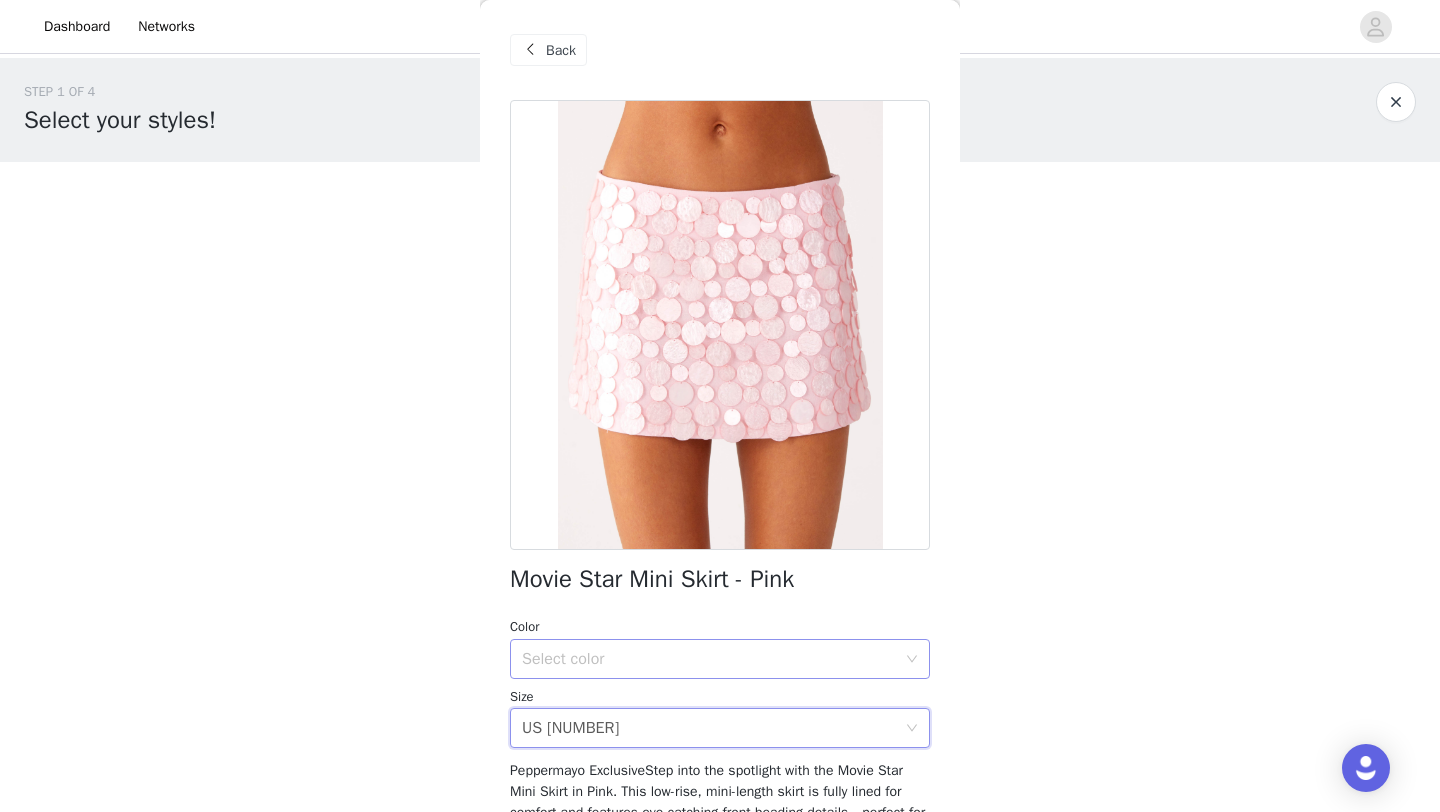 click on "Select color" at bounding box center [709, 659] 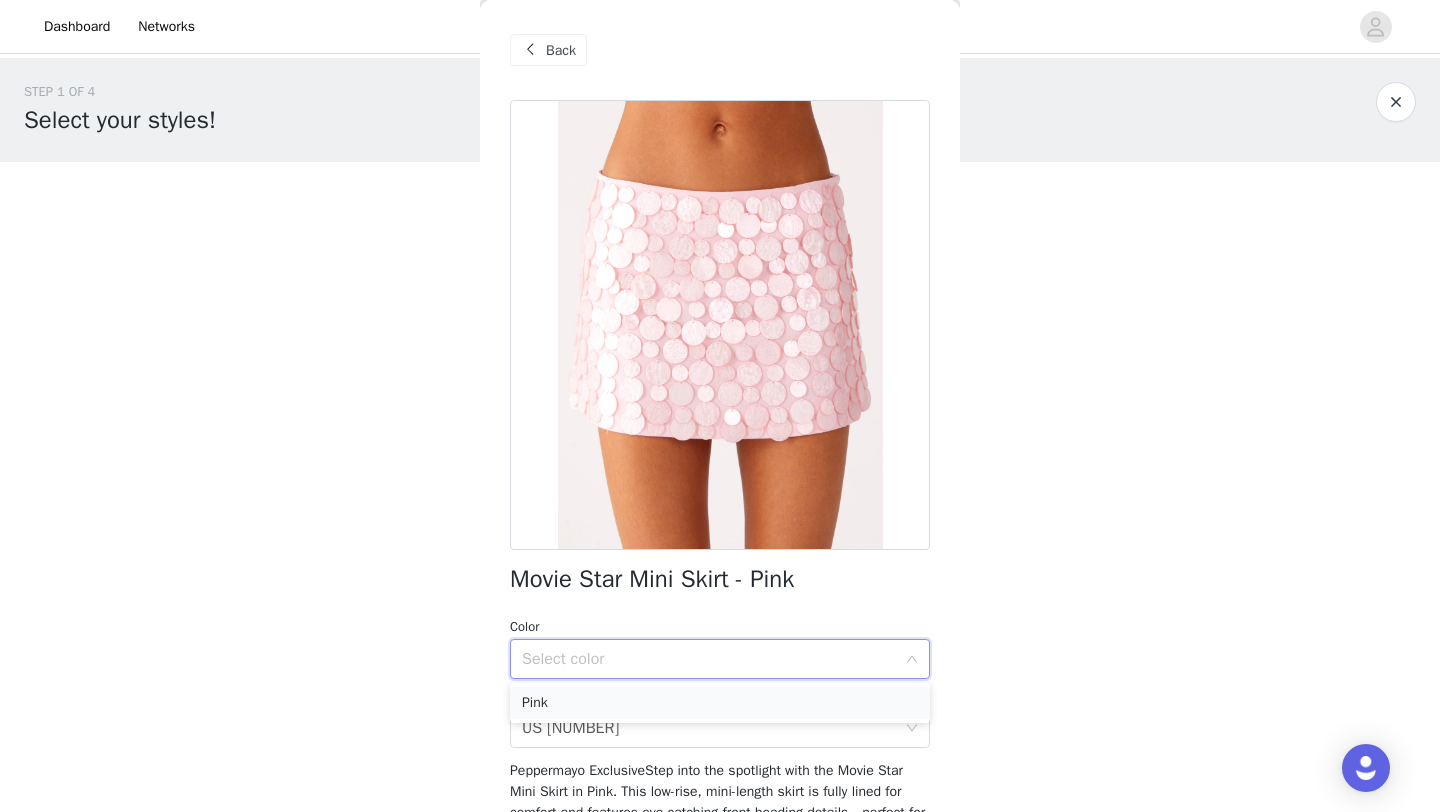 click on "Pink" at bounding box center [720, 703] 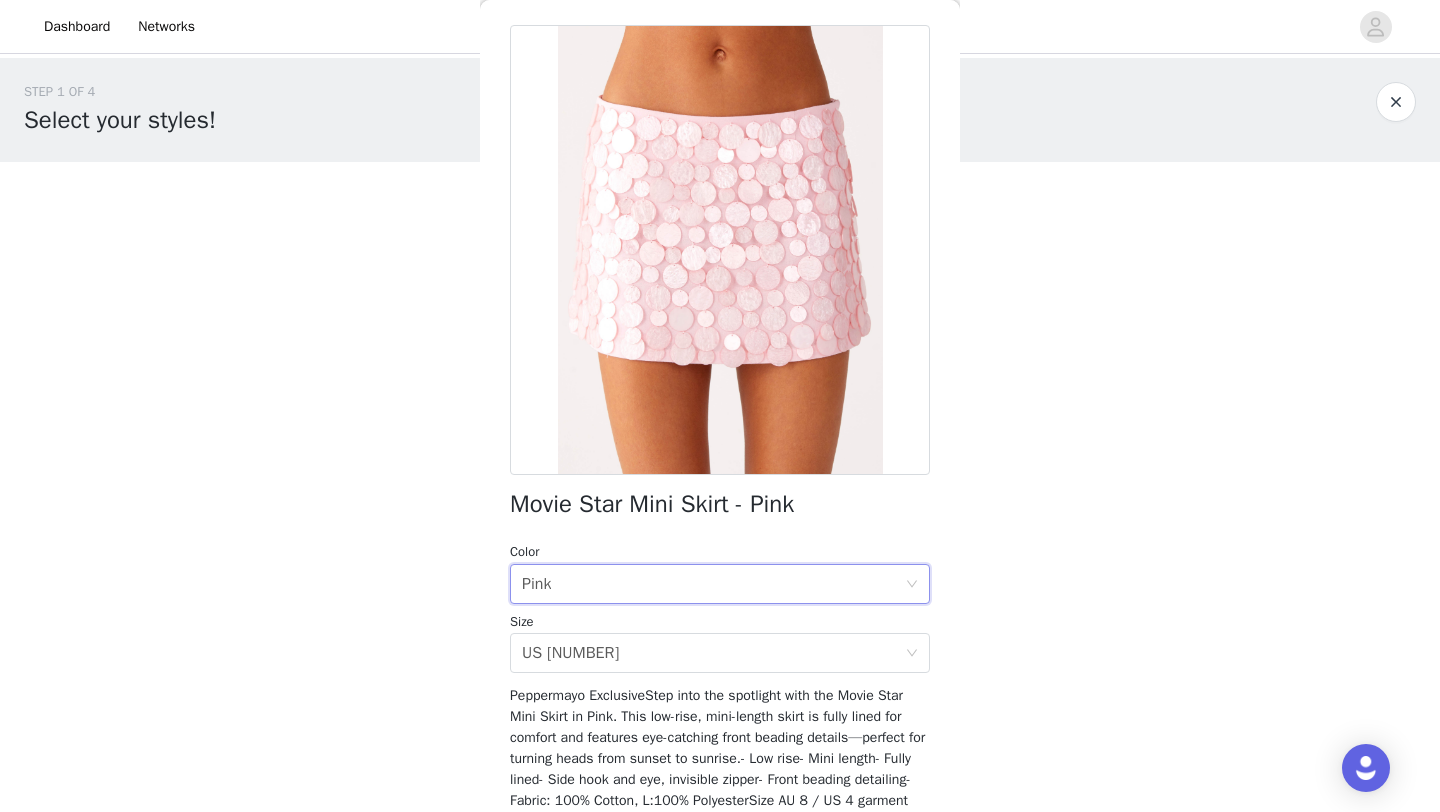 scroll, scrollTop: 221, scrollLeft: 0, axis: vertical 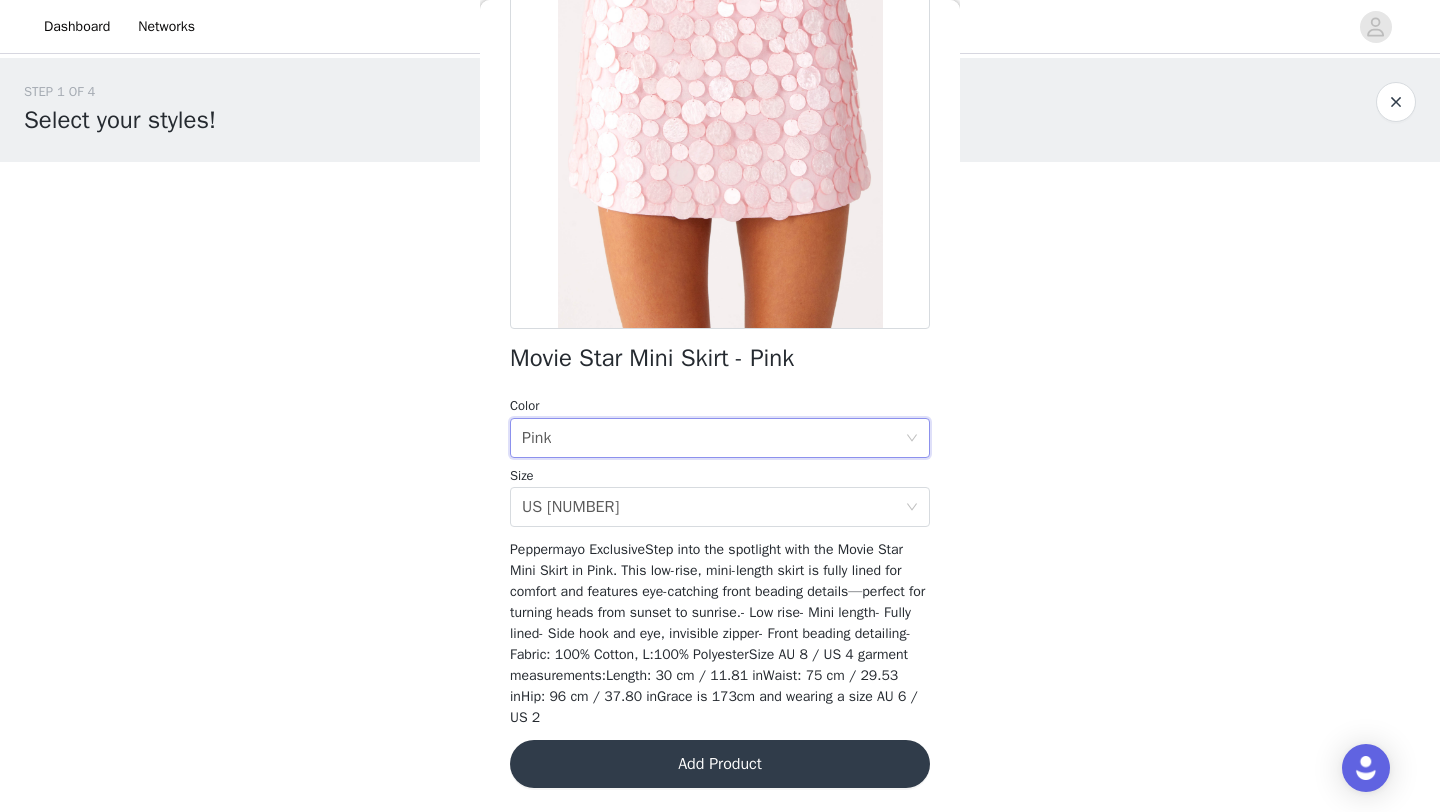 click on "Add Product" at bounding box center (720, 764) 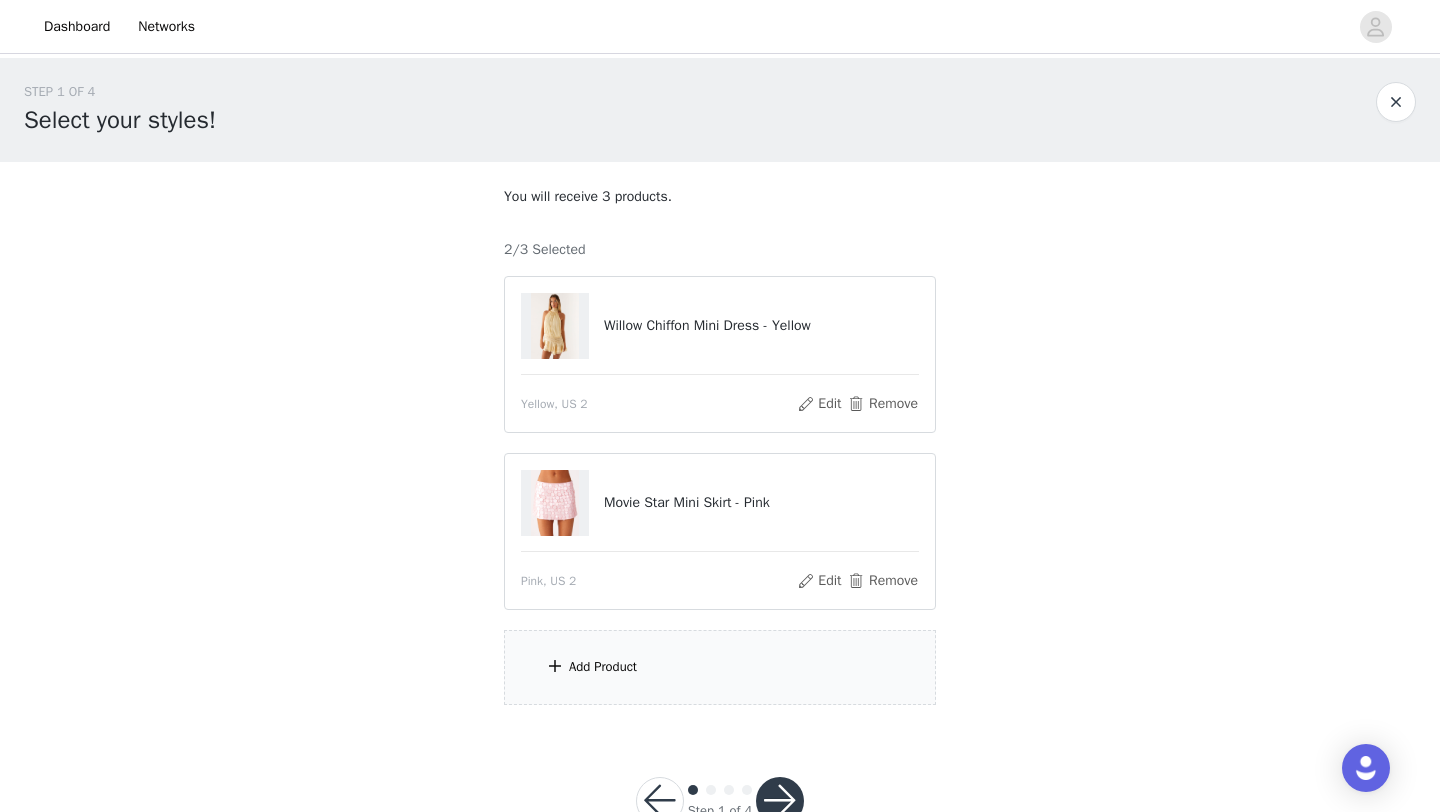 click on "Add Product" at bounding box center [720, 667] 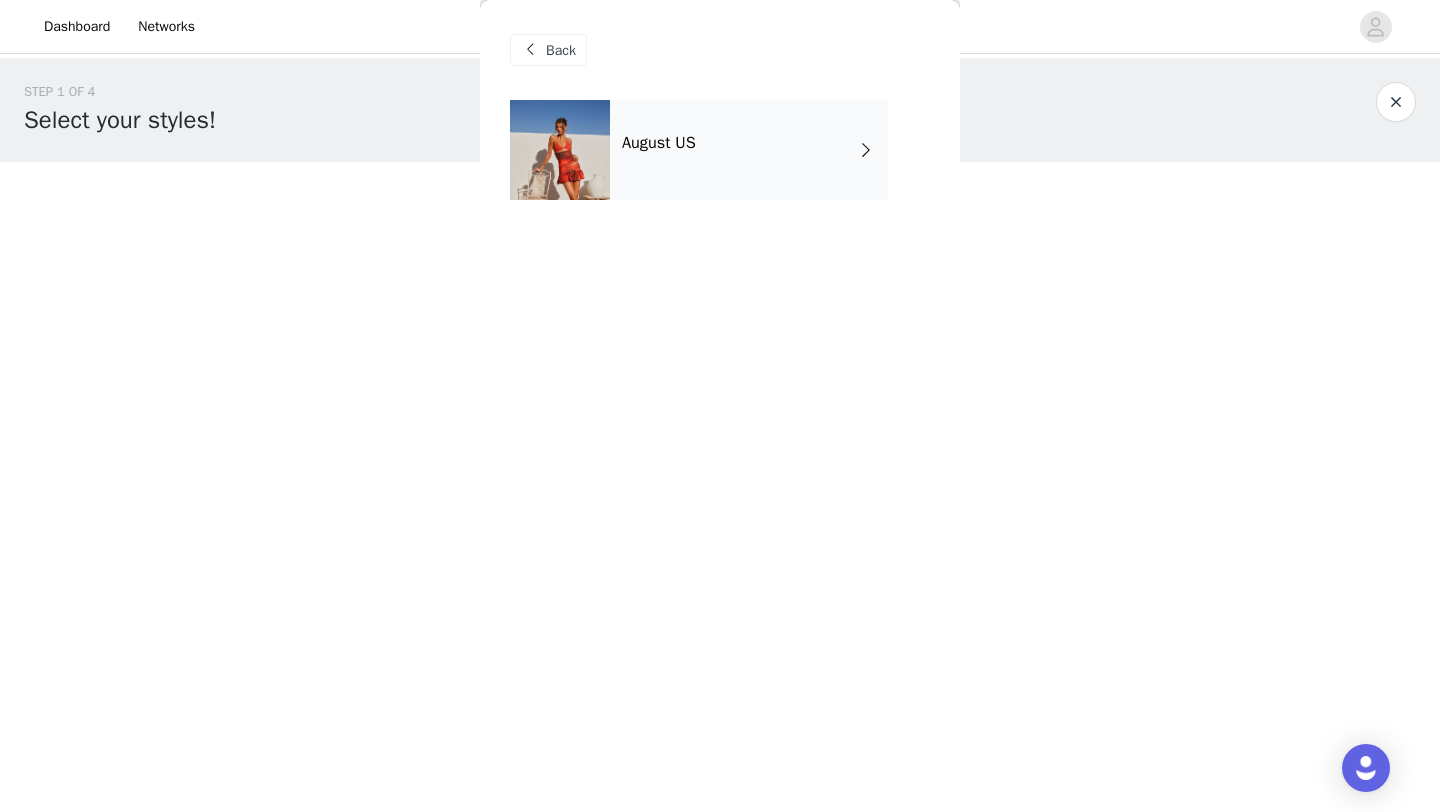 click on "August US" at bounding box center (749, 150) 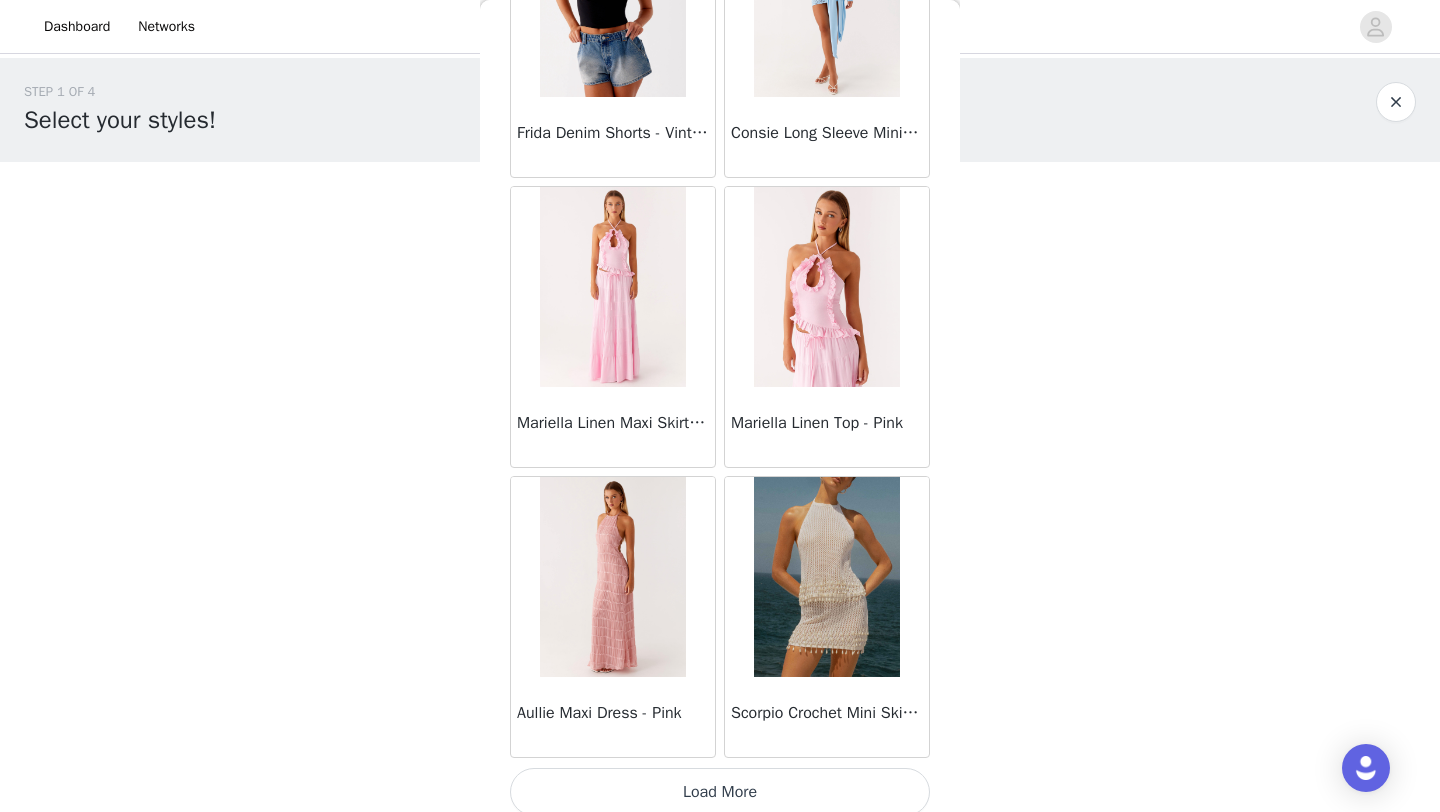scroll, scrollTop: 2248, scrollLeft: 0, axis: vertical 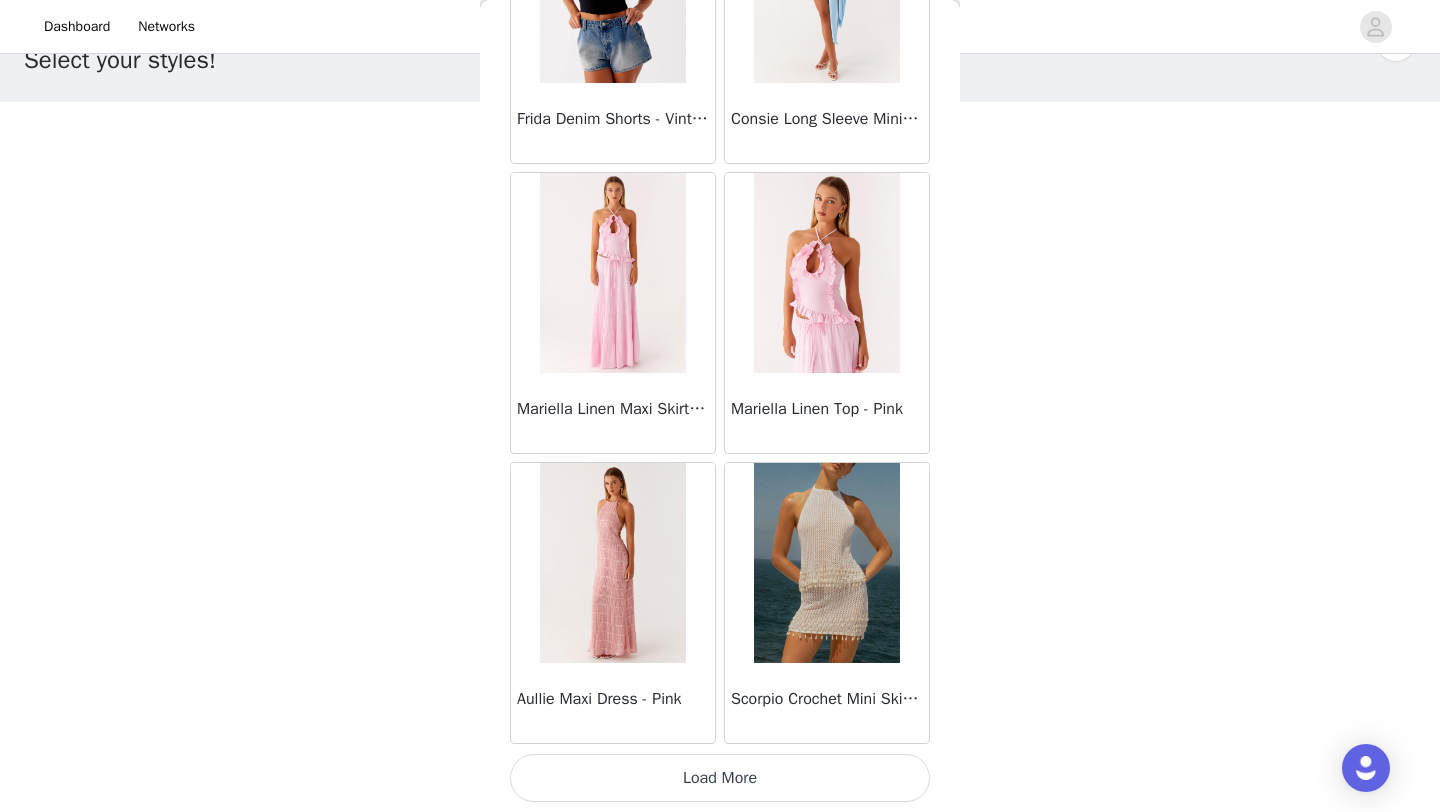 click on "Load More" at bounding box center [720, 778] 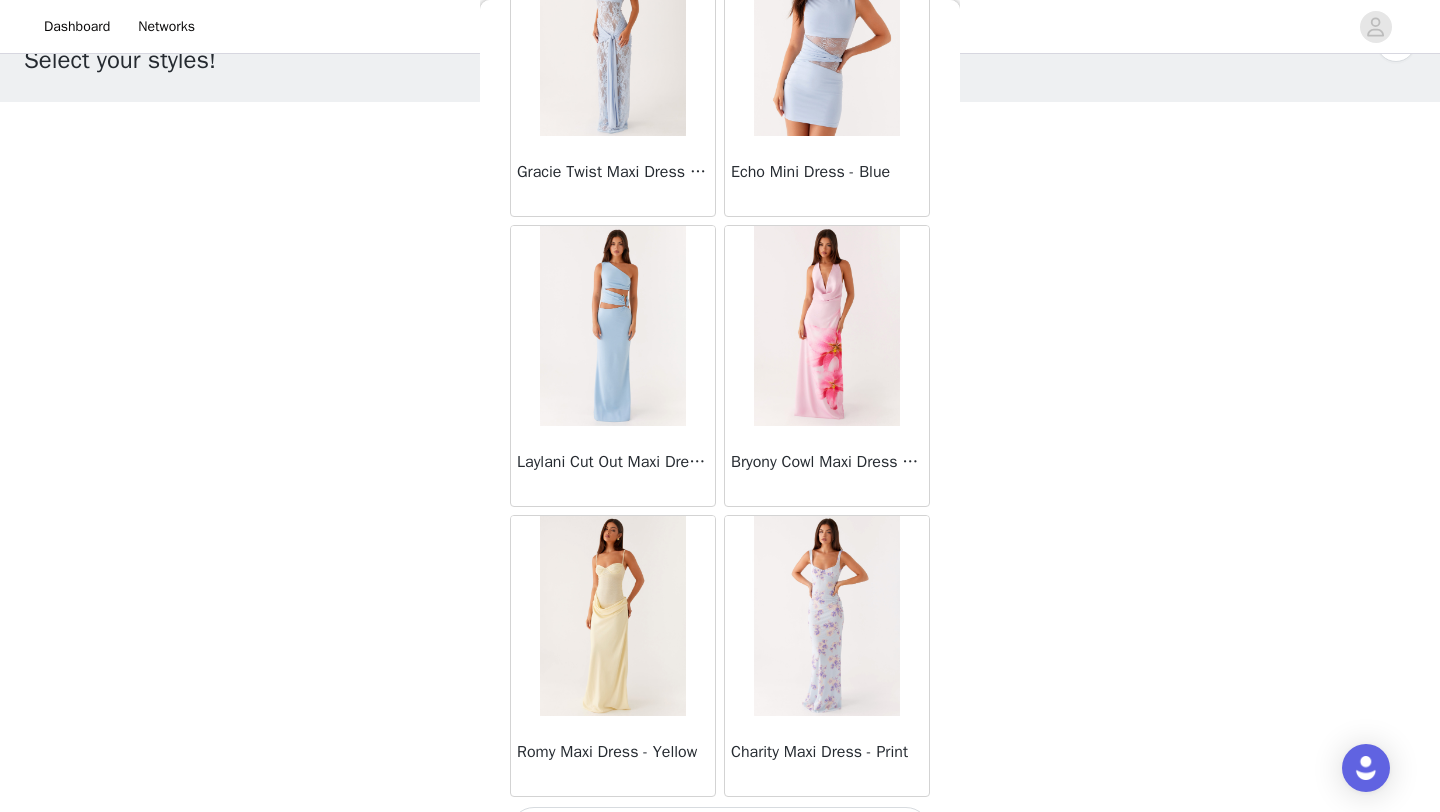 scroll, scrollTop: 5148, scrollLeft: 0, axis: vertical 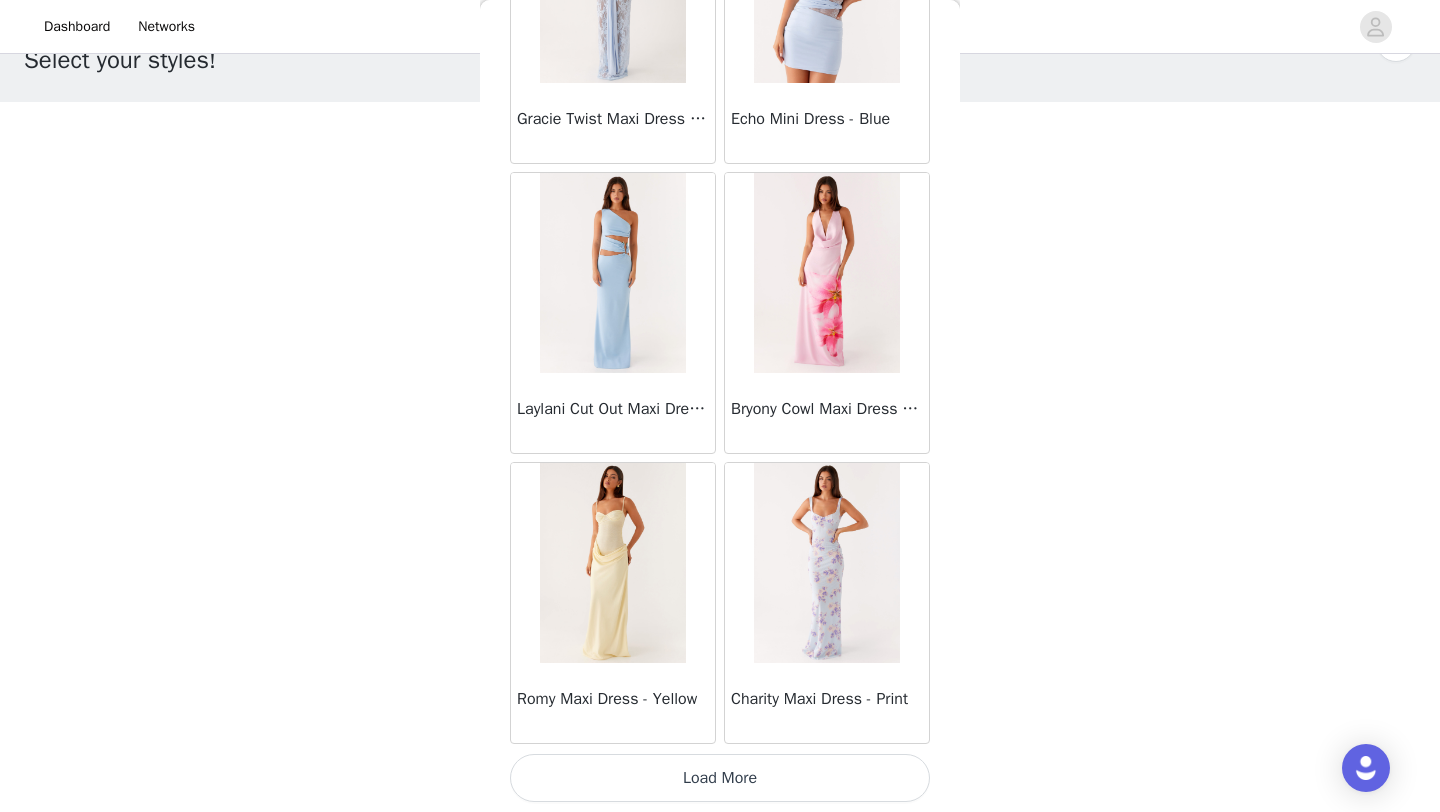 click on "Load More" at bounding box center [720, 778] 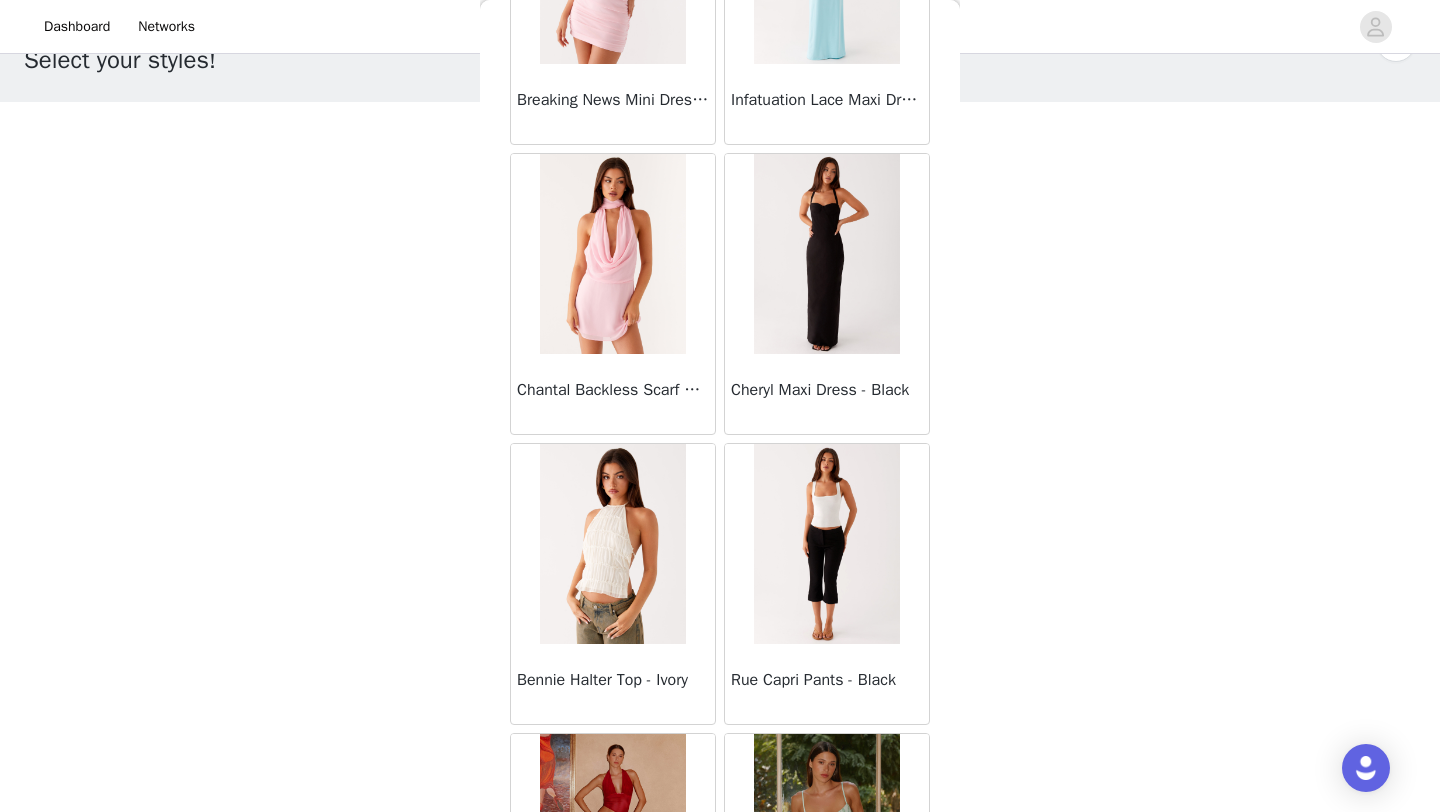 scroll, scrollTop: 8048, scrollLeft: 0, axis: vertical 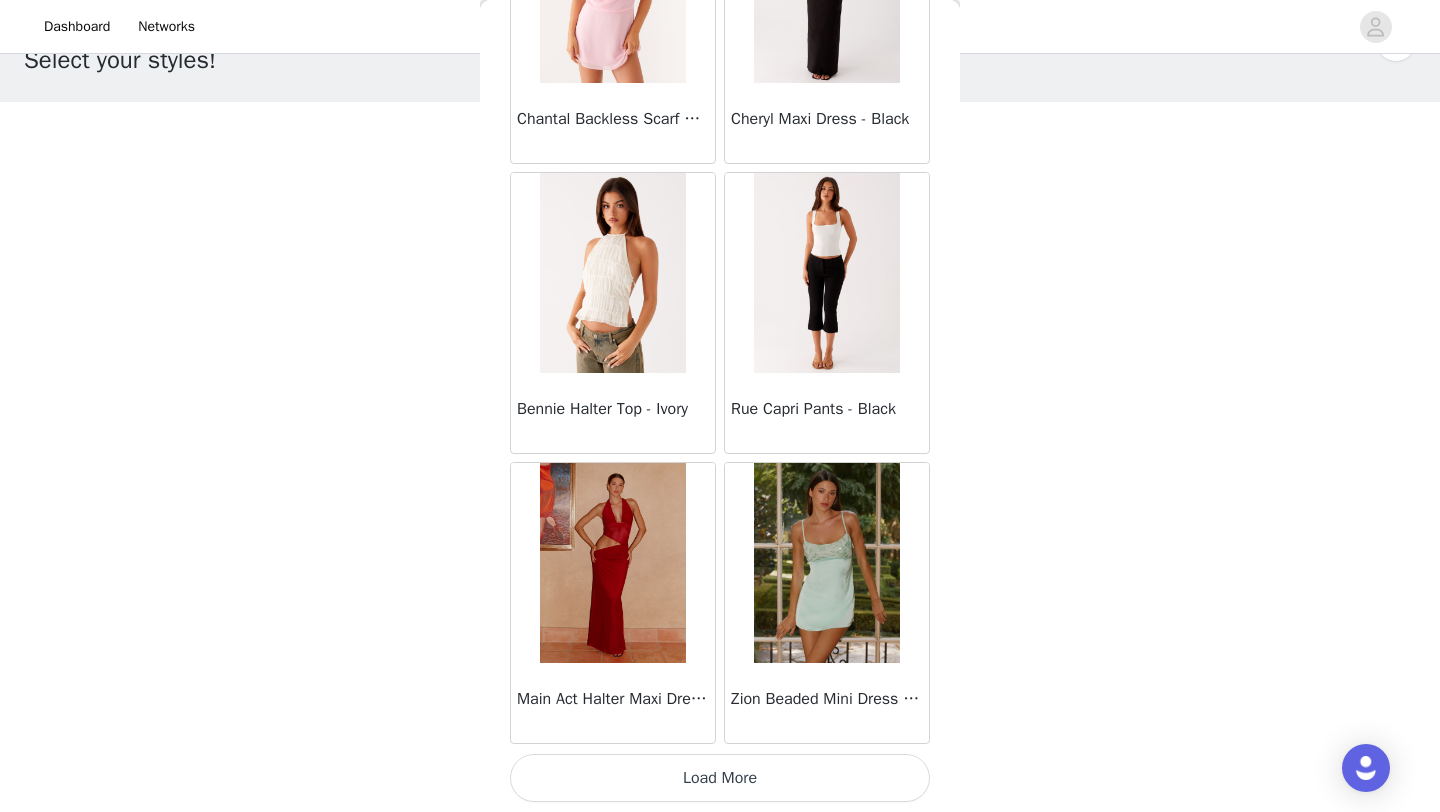 click on "Load More" at bounding box center (720, 778) 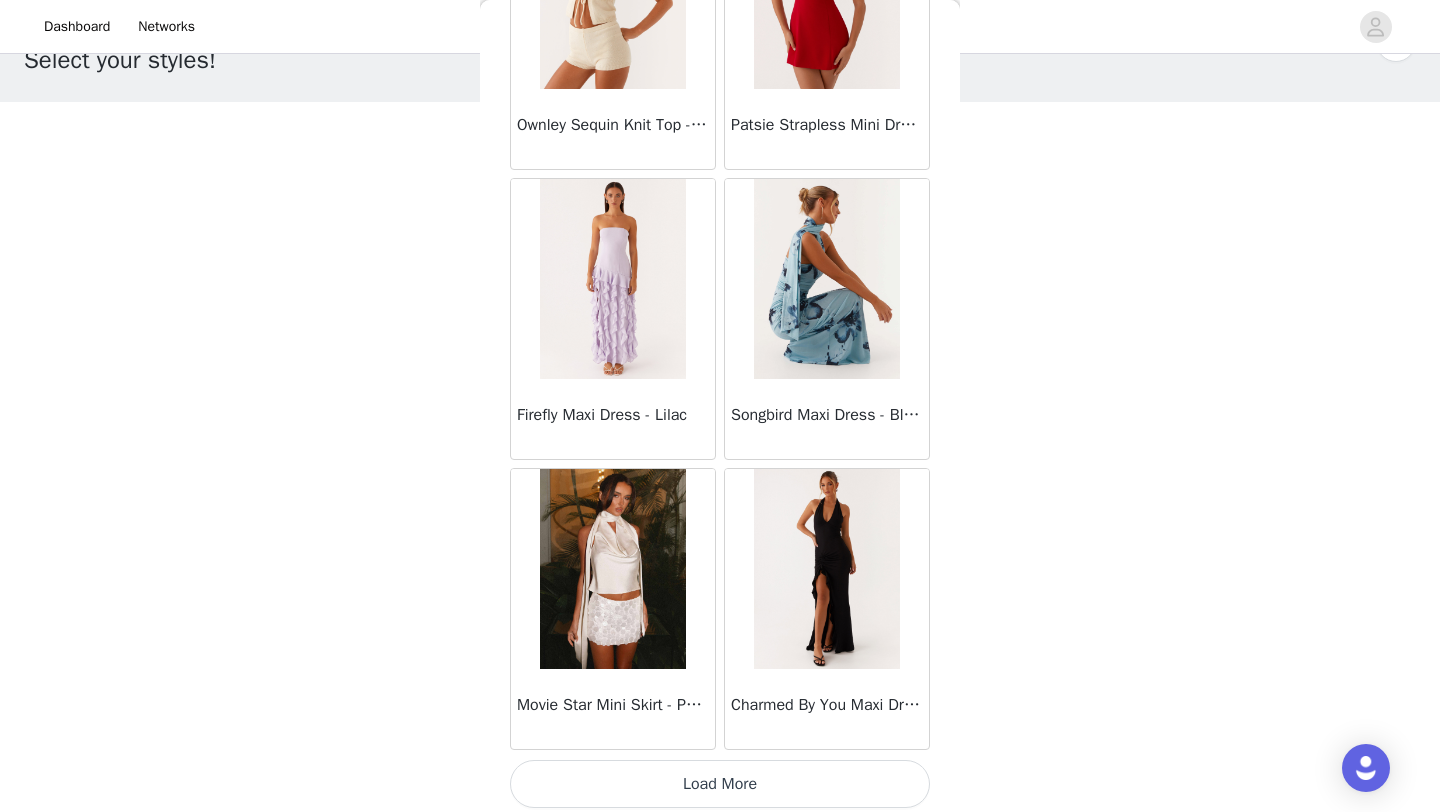 scroll, scrollTop: 10948, scrollLeft: 0, axis: vertical 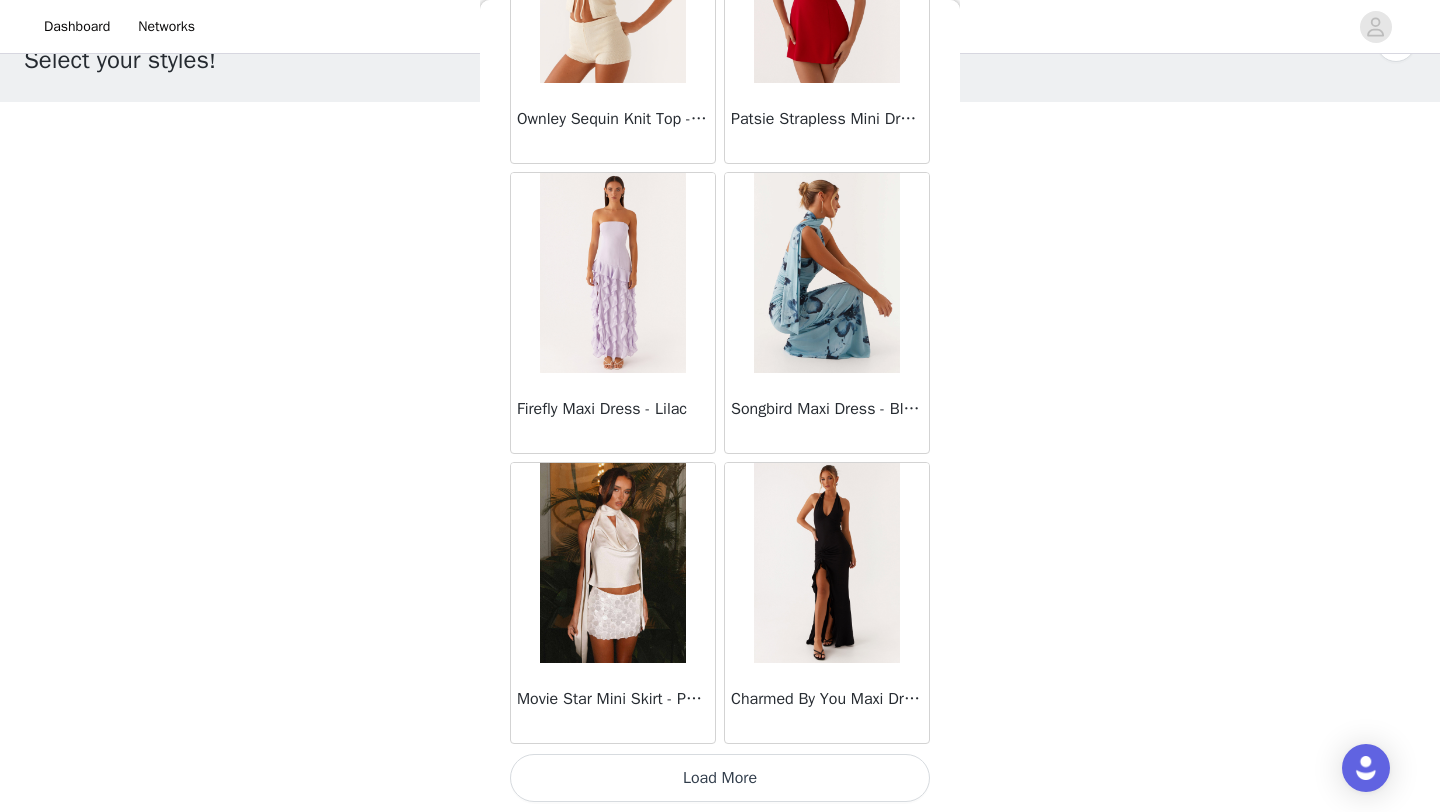 click on "Load More" at bounding box center [720, 778] 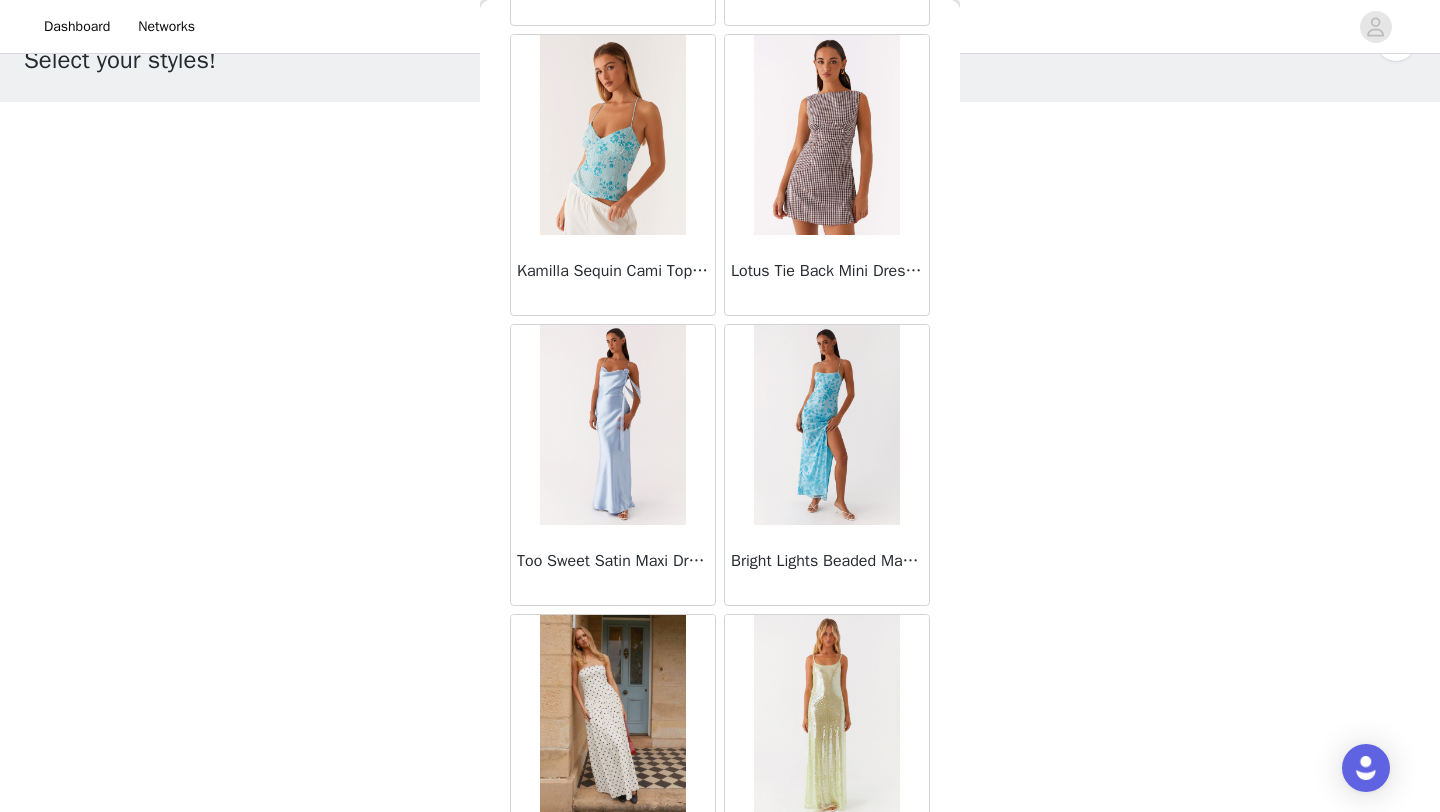 scroll, scrollTop: 13848, scrollLeft: 0, axis: vertical 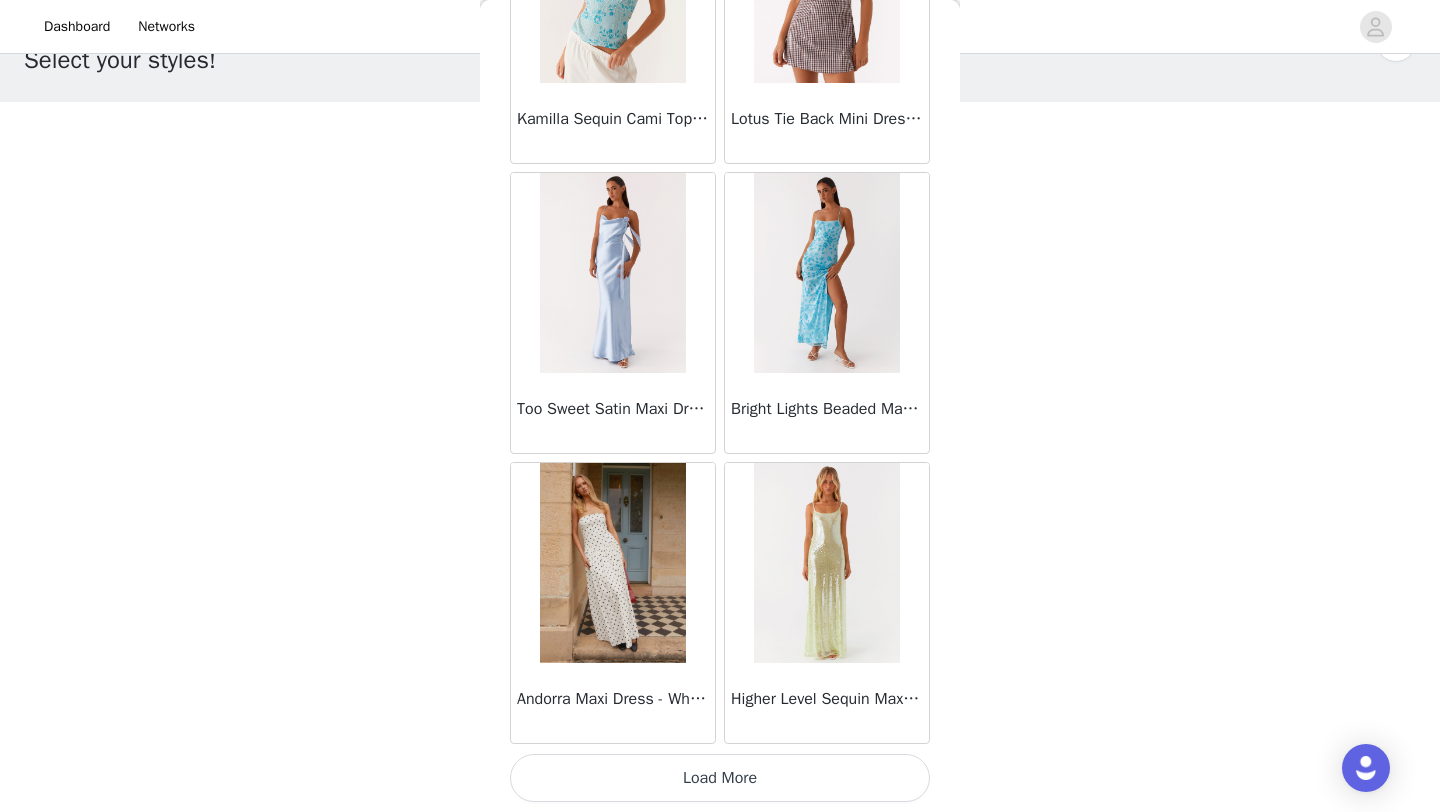 click on "Load More" at bounding box center [720, 778] 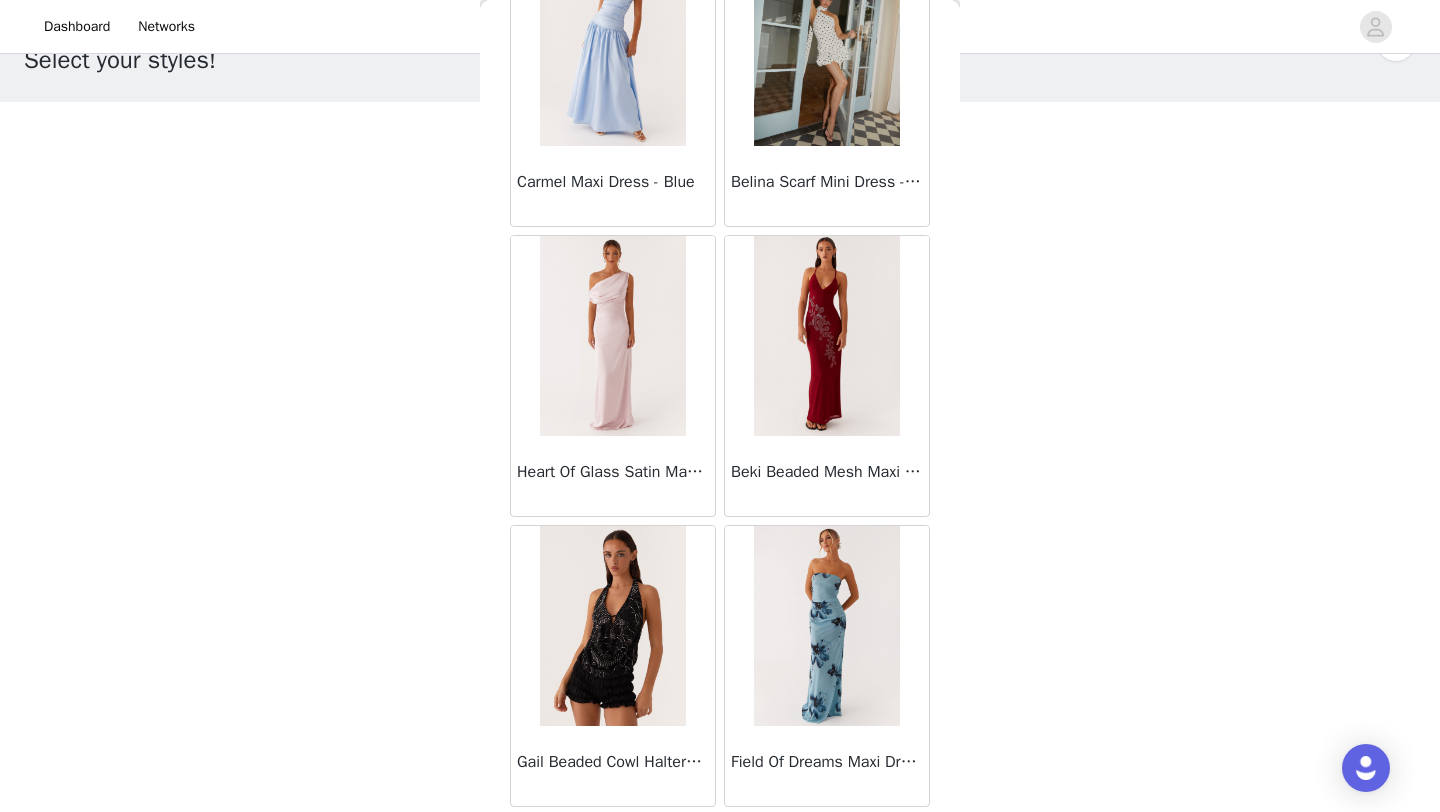 scroll, scrollTop: 16748, scrollLeft: 0, axis: vertical 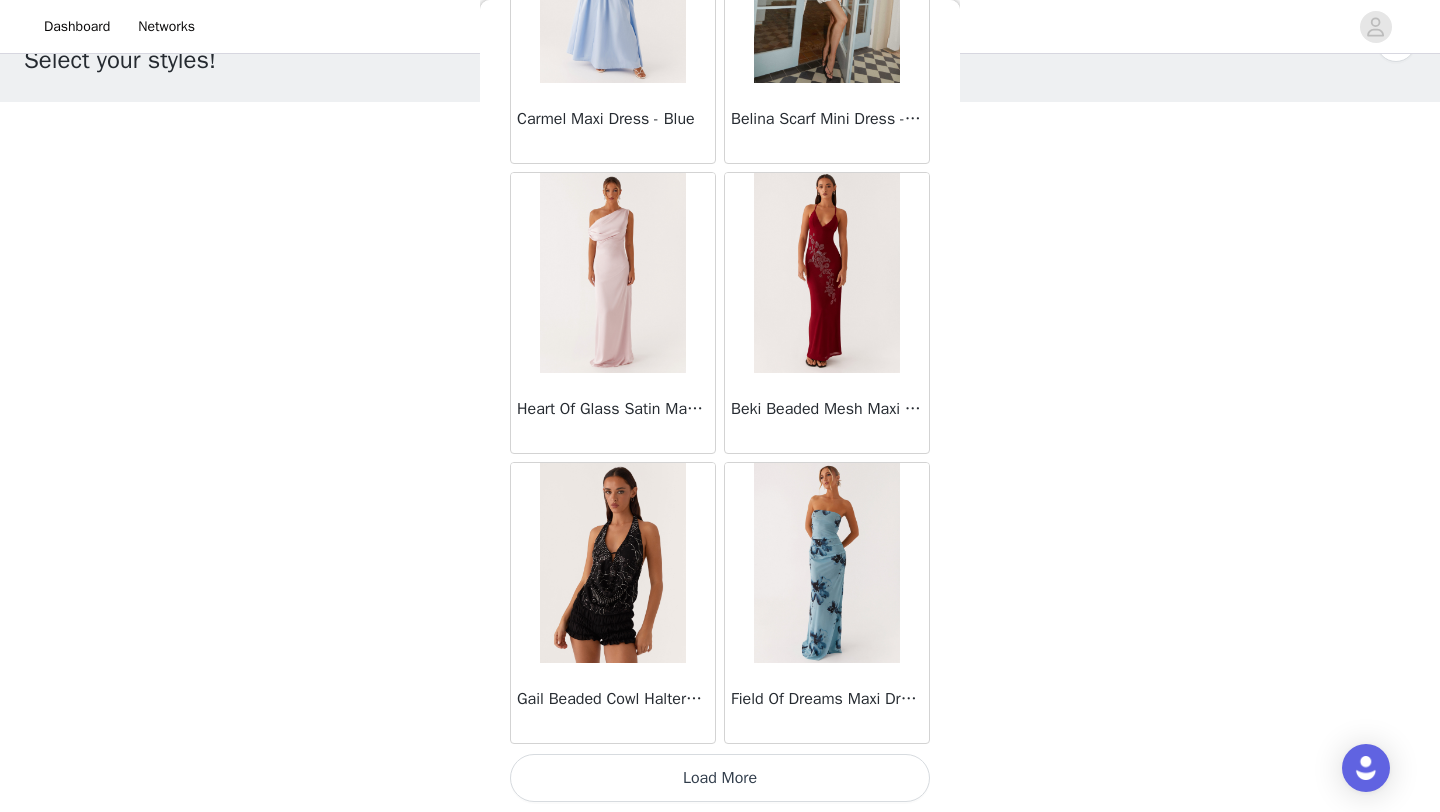 click on "Load More" at bounding box center [720, 778] 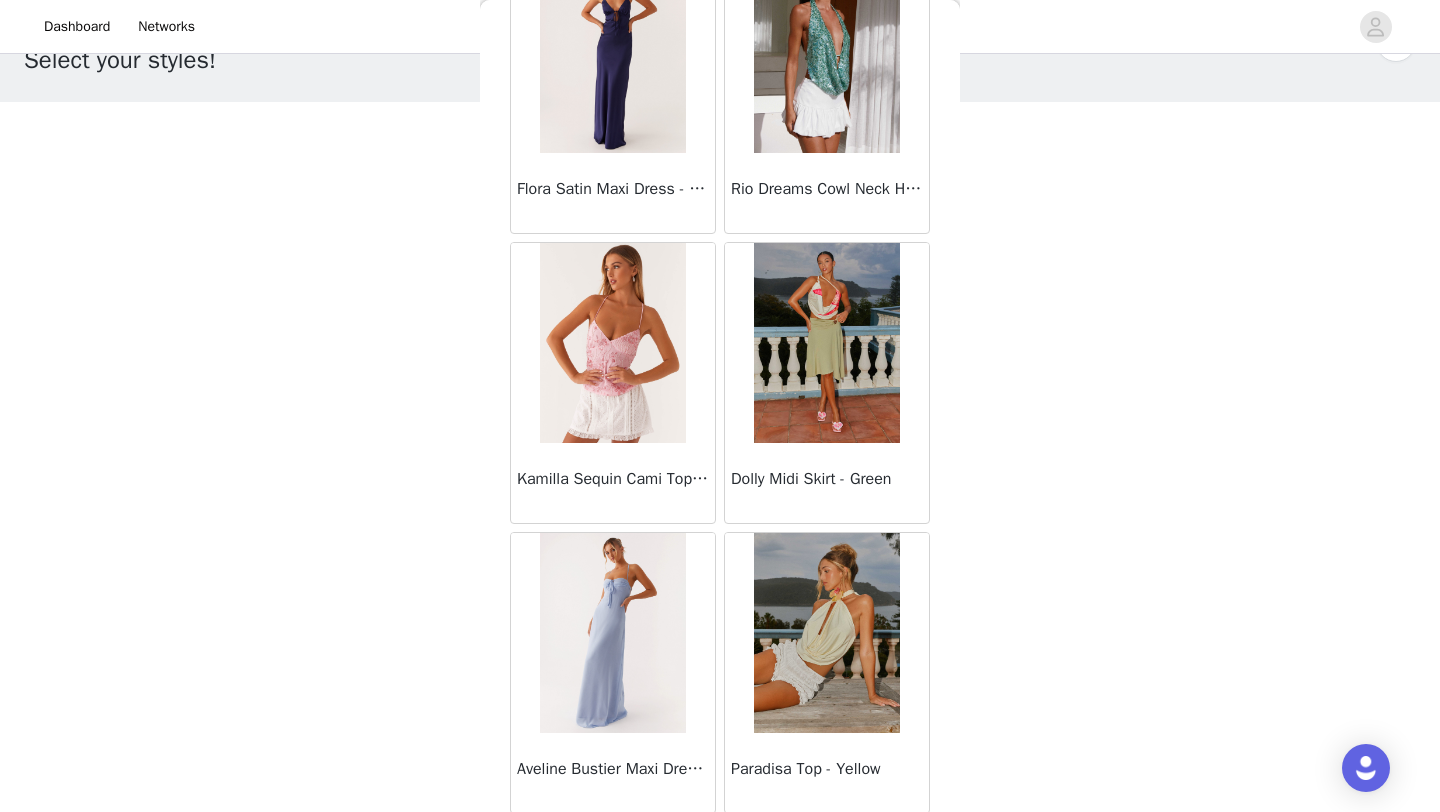 scroll, scrollTop: 19648, scrollLeft: 0, axis: vertical 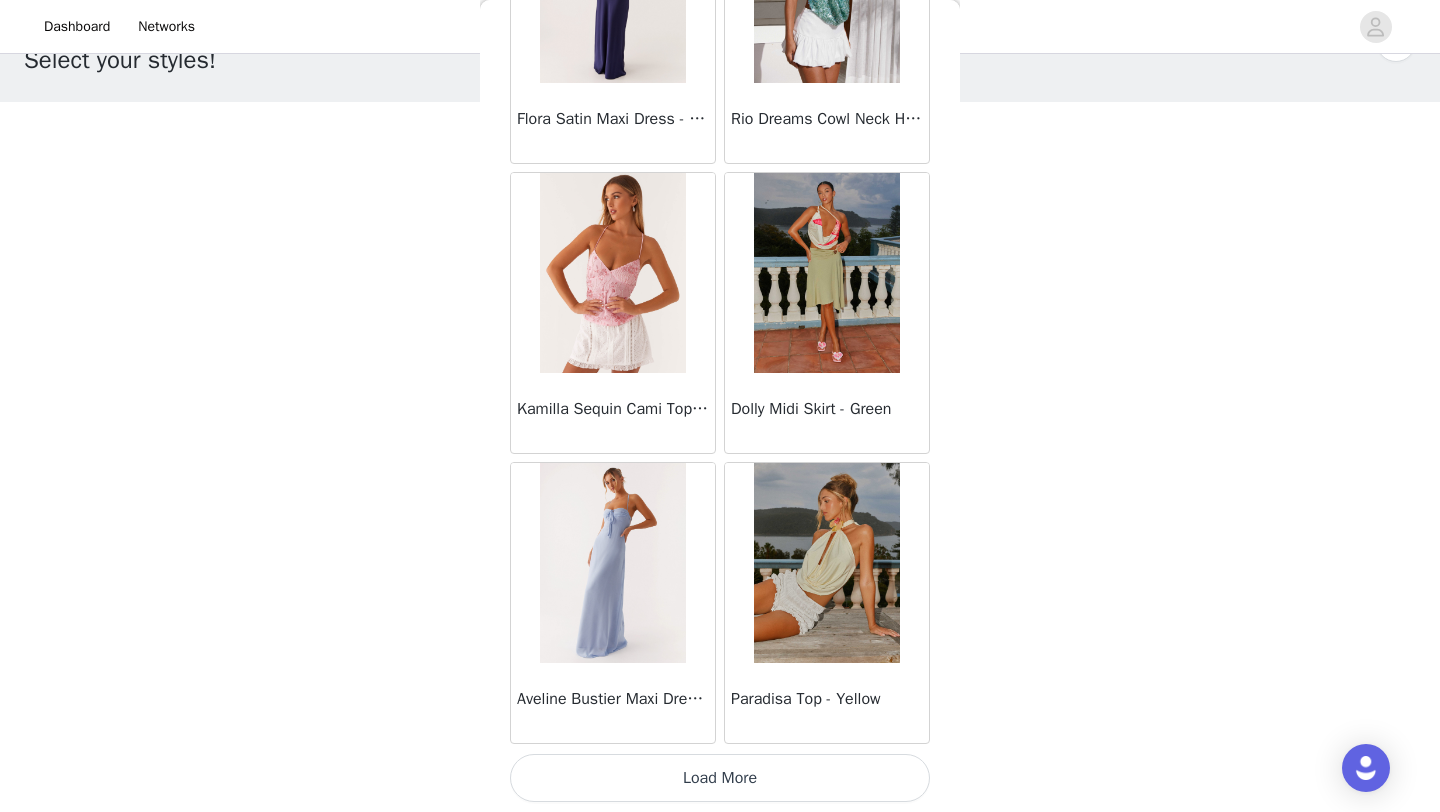 click on "Load More" at bounding box center [720, 778] 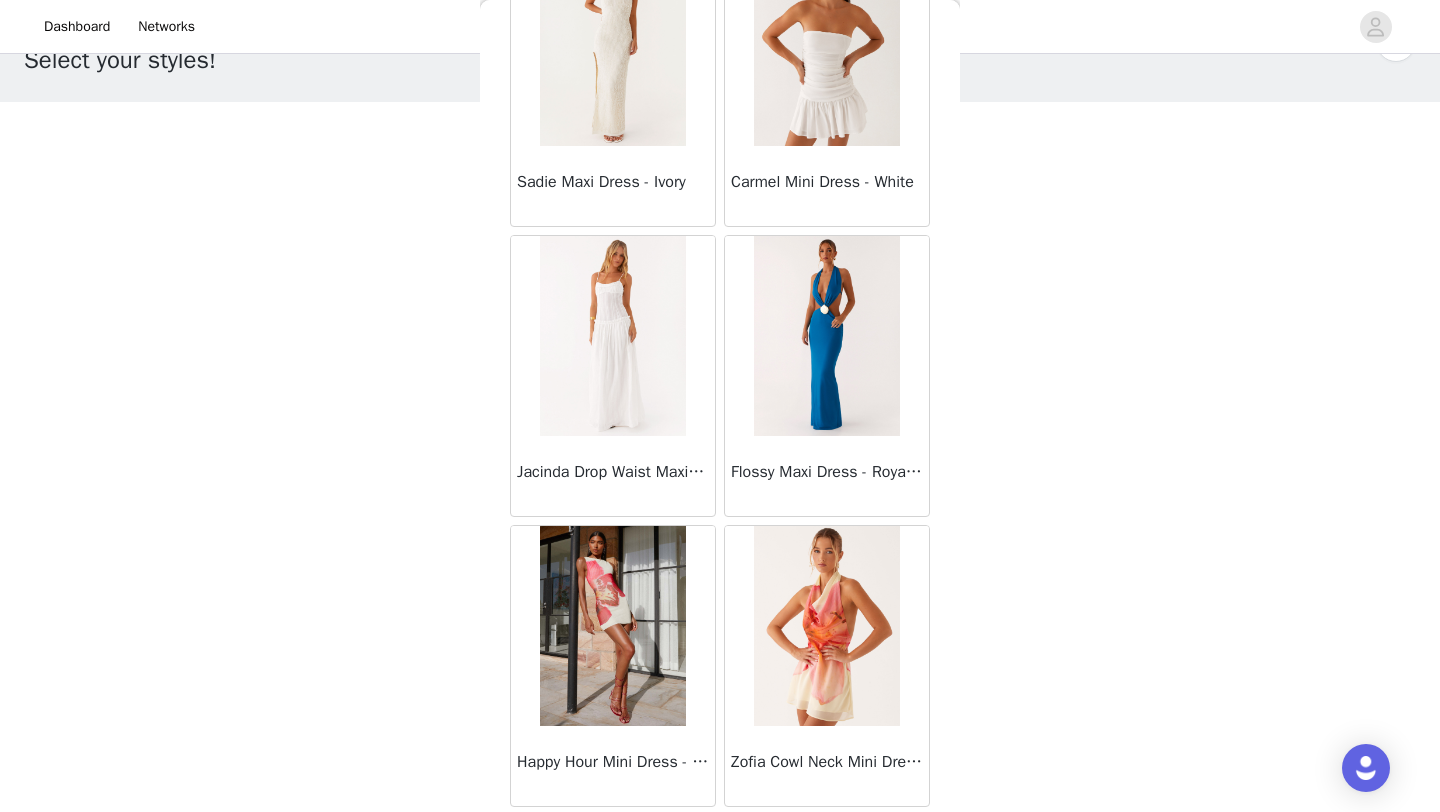 scroll, scrollTop: 22548, scrollLeft: 0, axis: vertical 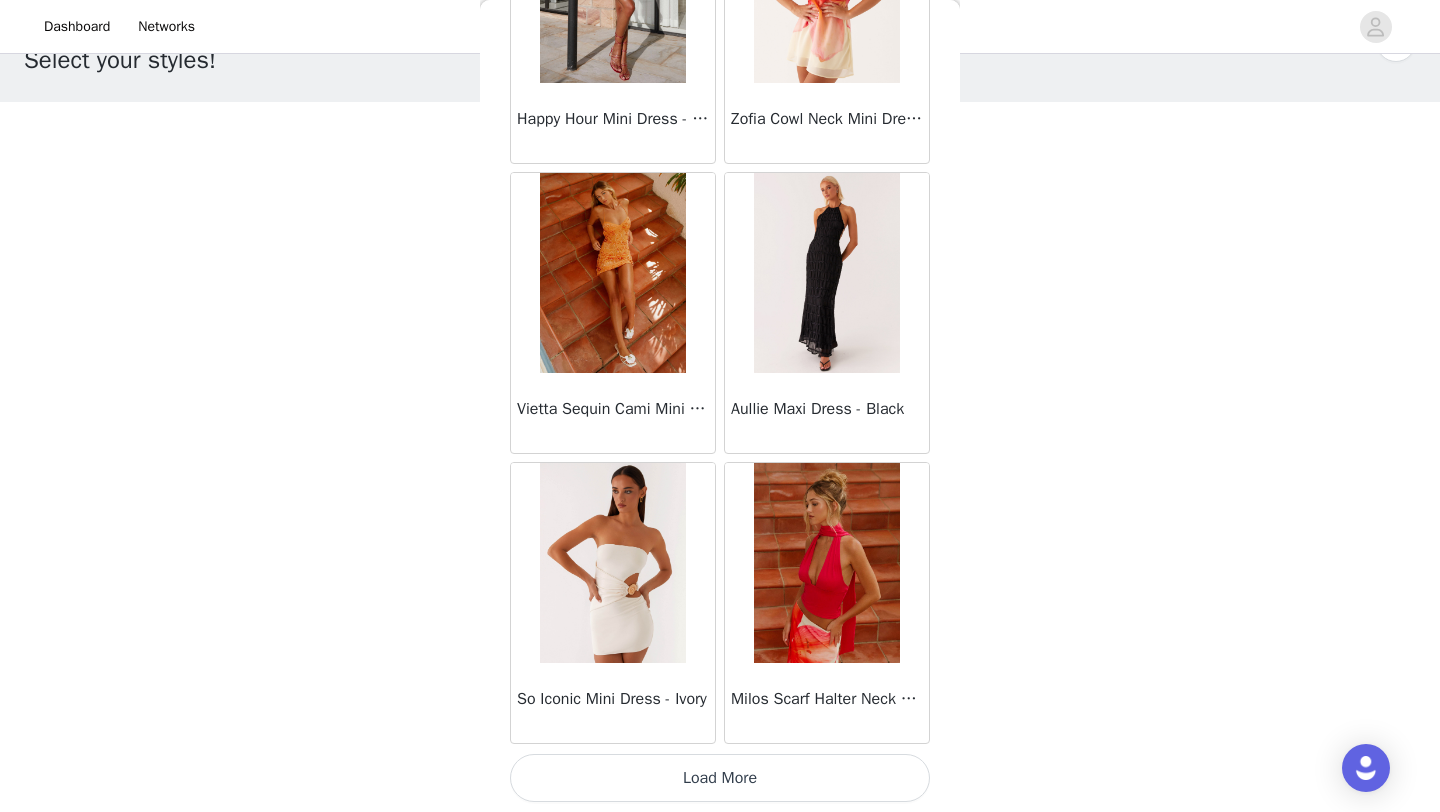 click on "Load More" at bounding box center (720, 778) 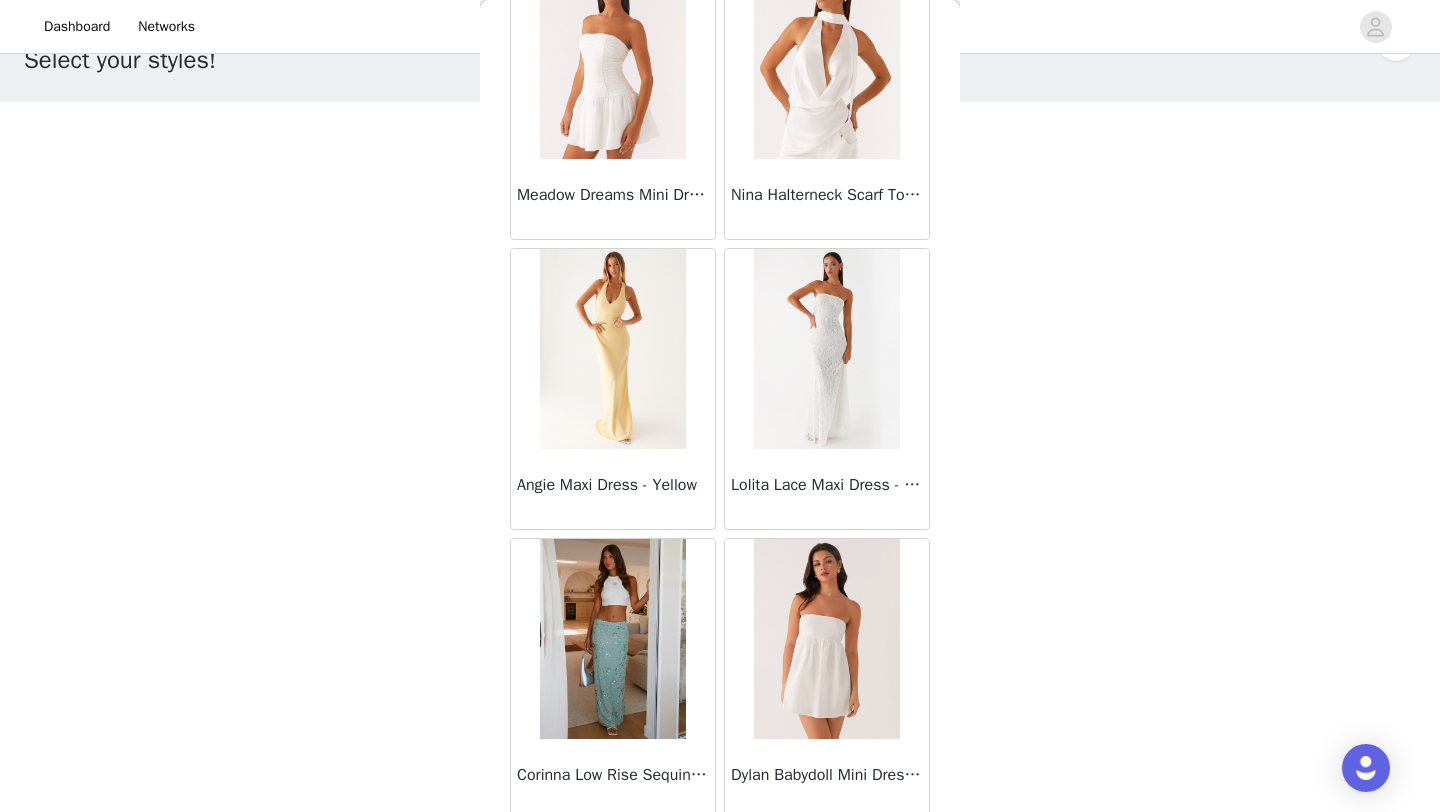 scroll, scrollTop: 25448, scrollLeft: 0, axis: vertical 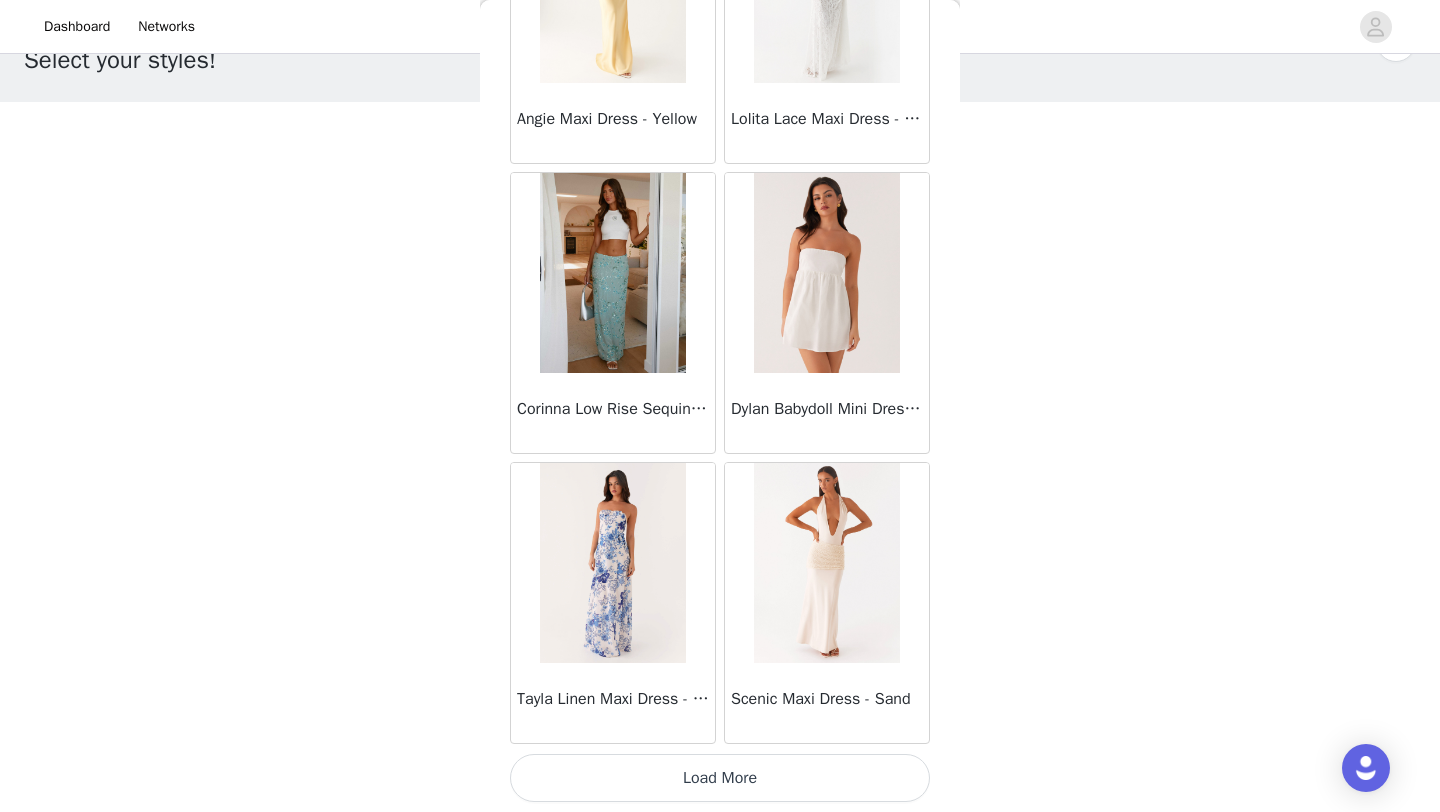 click on "Load More" at bounding box center (720, 778) 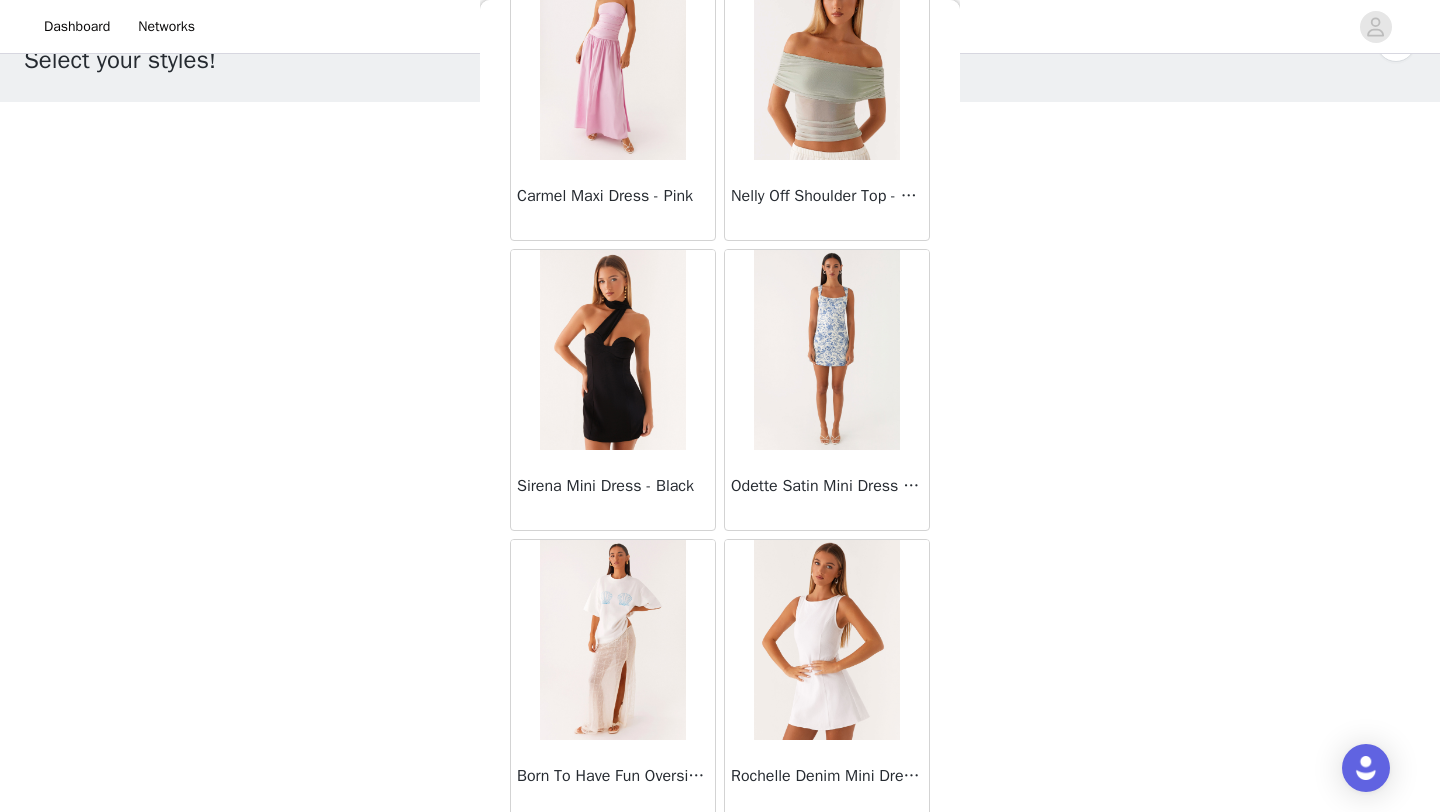scroll, scrollTop: 28348, scrollLeft: 0, axis: vertical 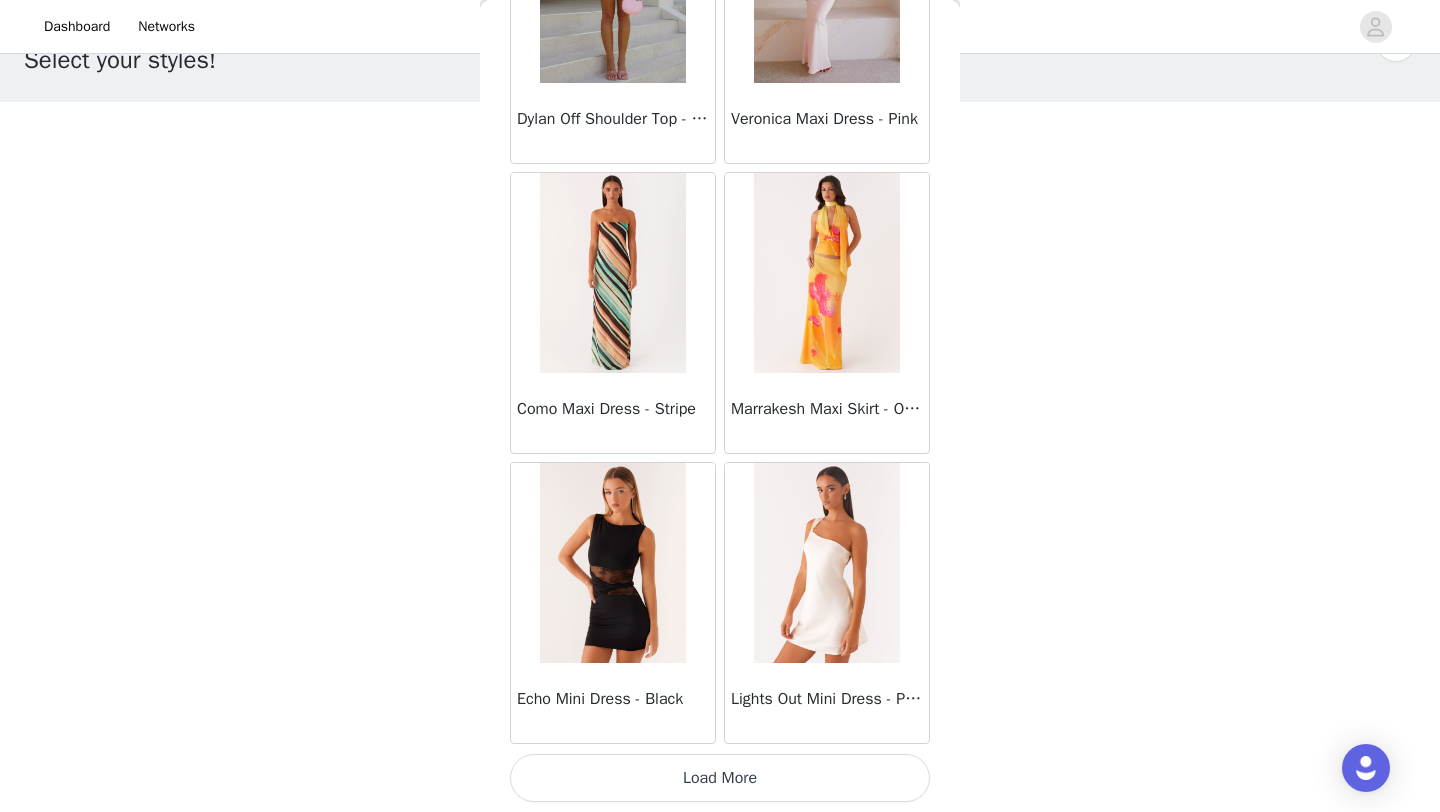 click on "Load More" at bounding box center (720, 778) 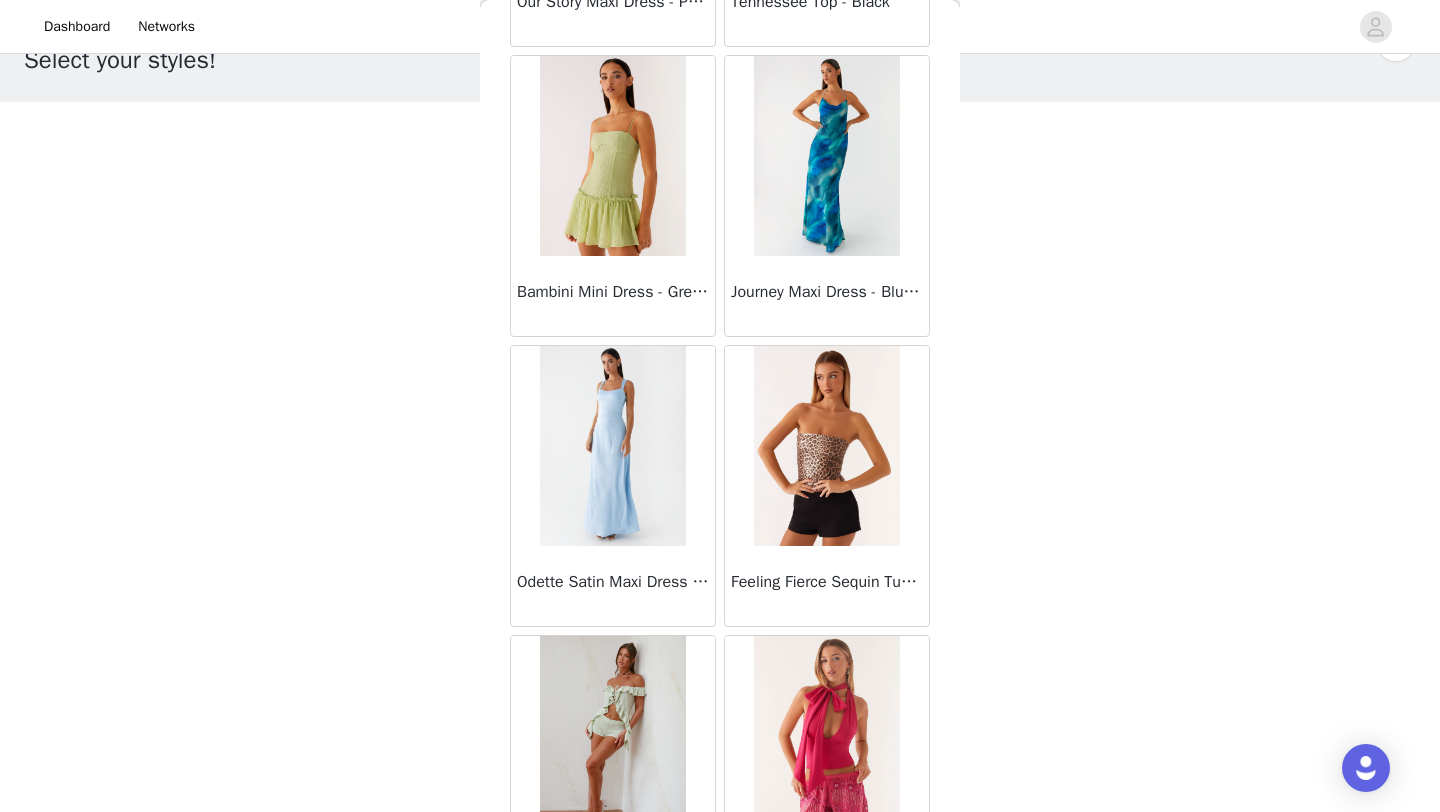 scroll, scrollTop: 31248, scrollLeft: 0, axis: vertical 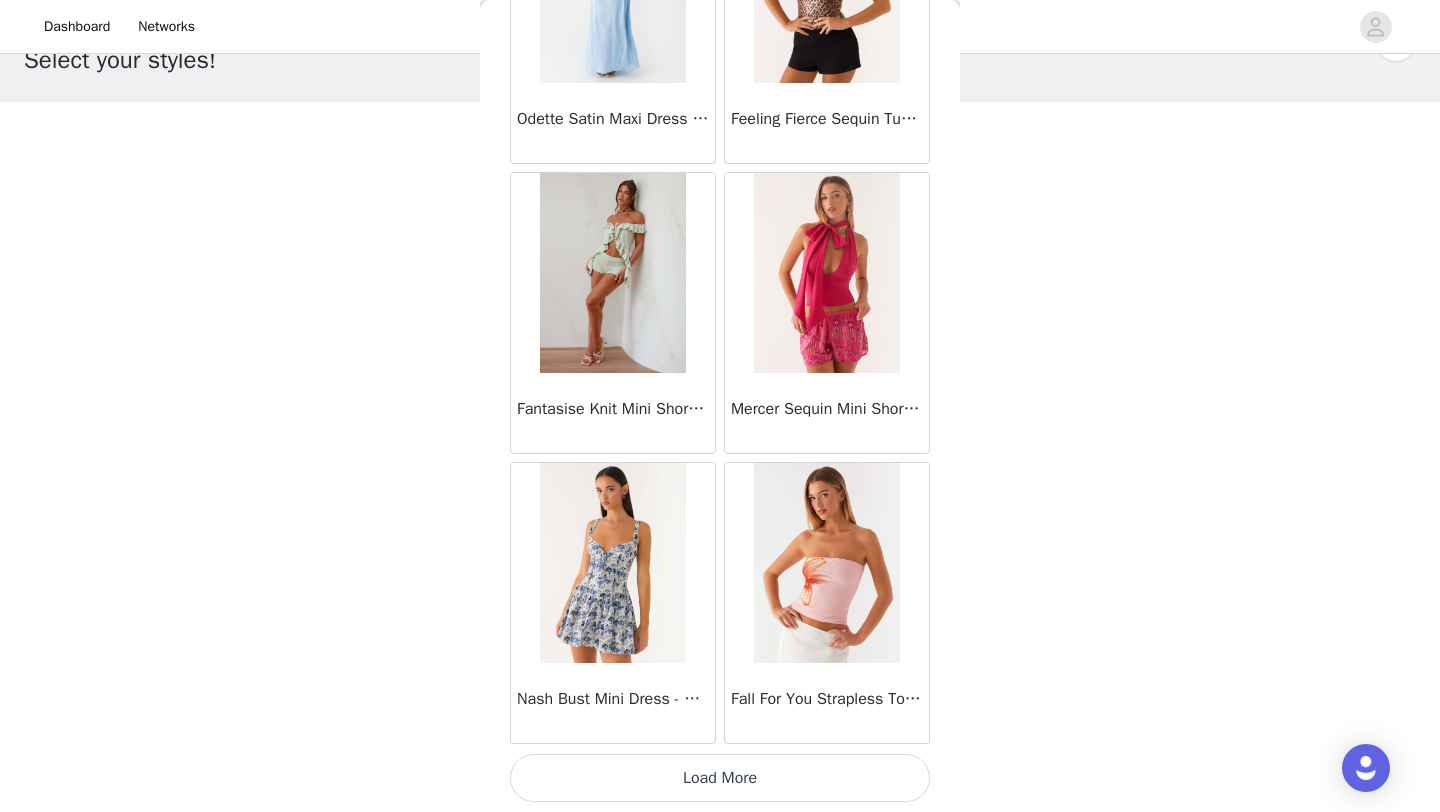 click on "Load More" at bounding box center (720, 778) 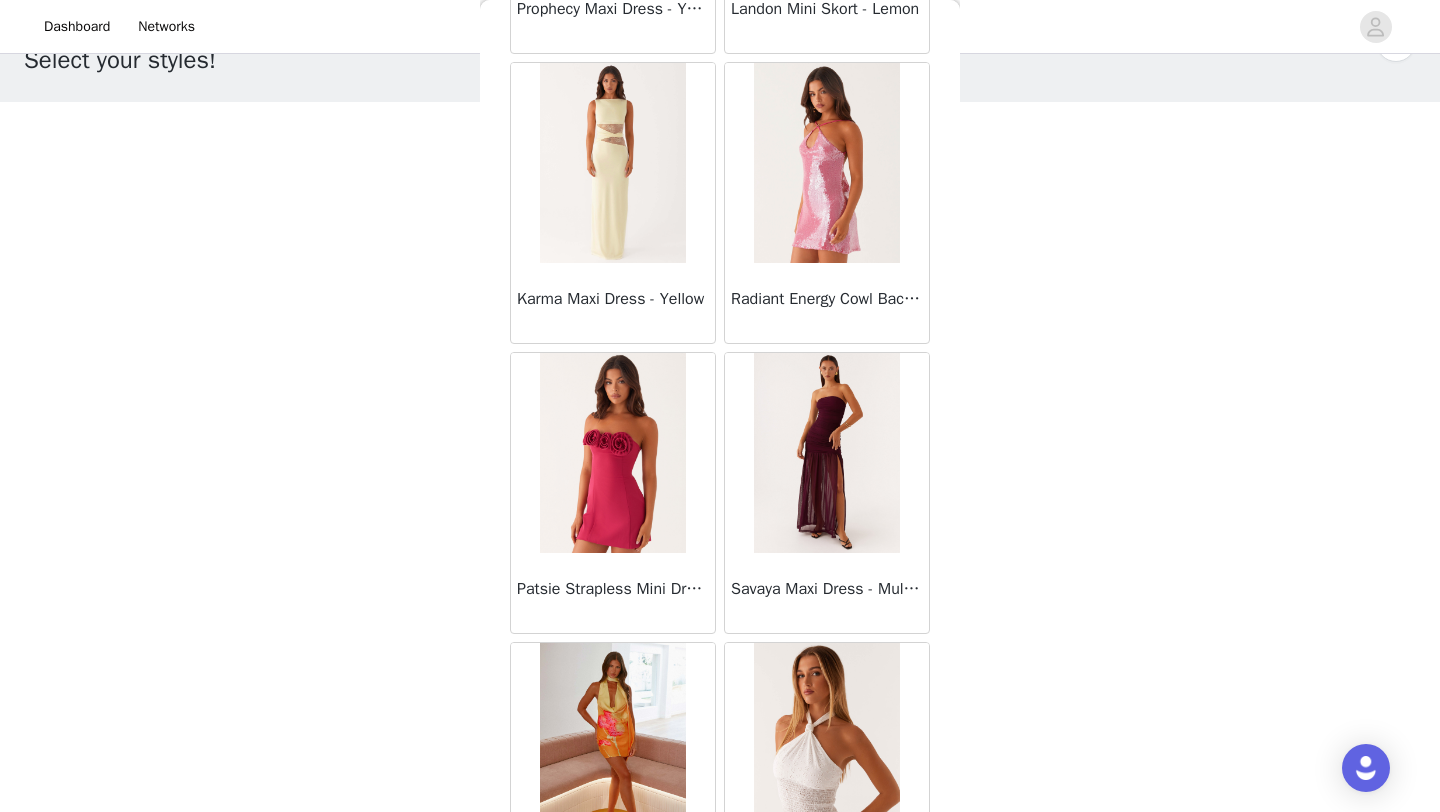 scroll, scrollTop: 34148, scrollLeft: 0, axis: vertical 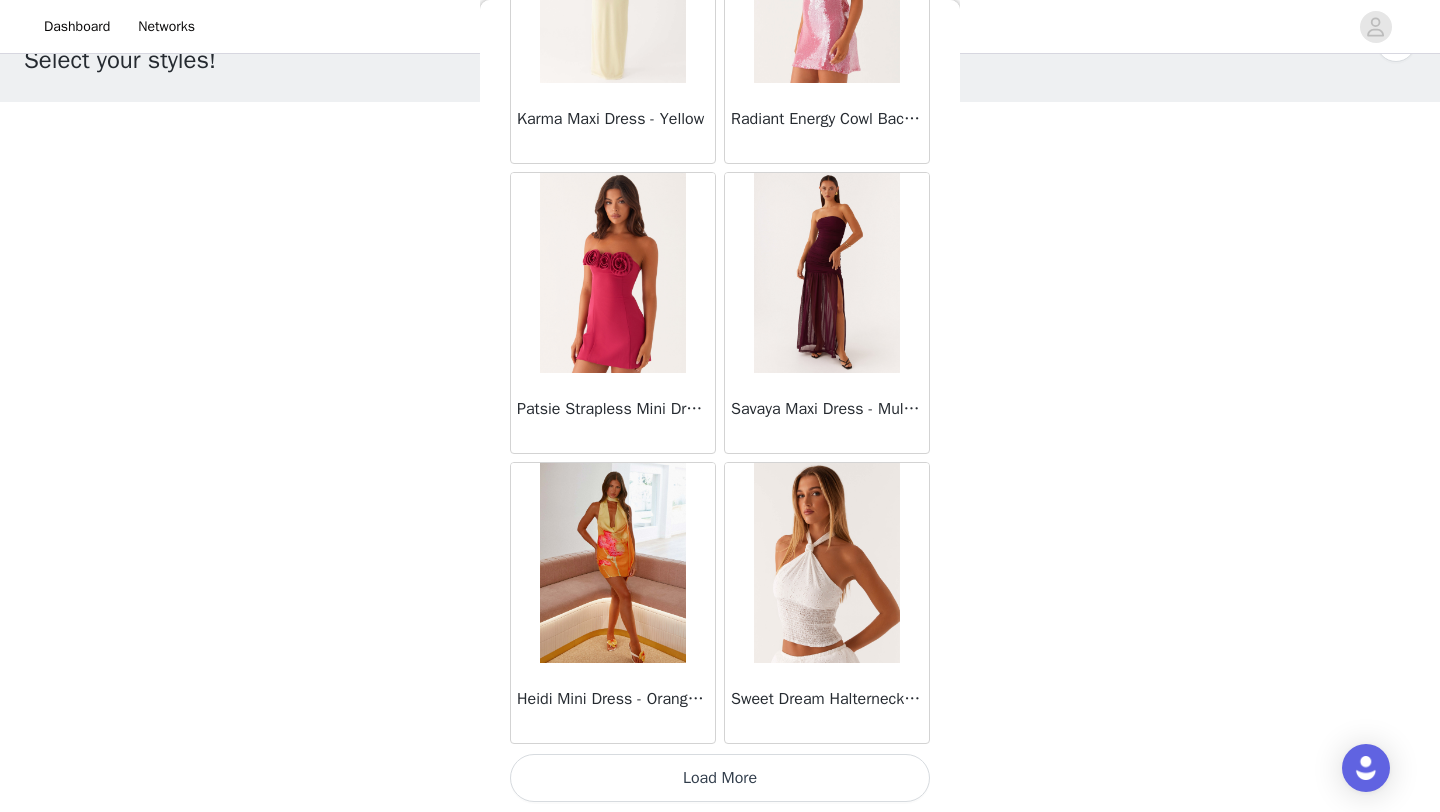 click on "Load More" at bounding box center (720, 778) 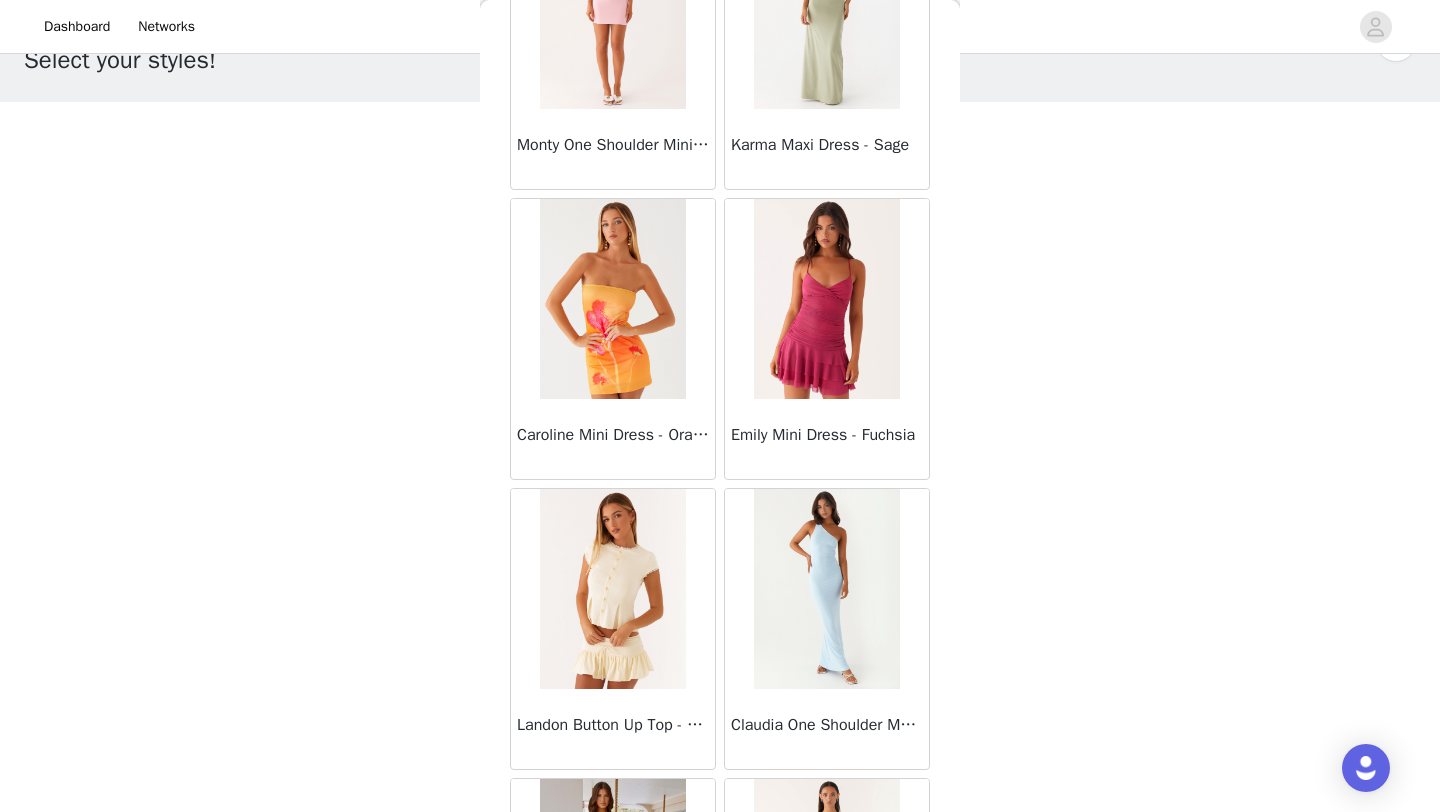 scroll, scrollTop: 37048, scrollLeft: 0, axis: vertical 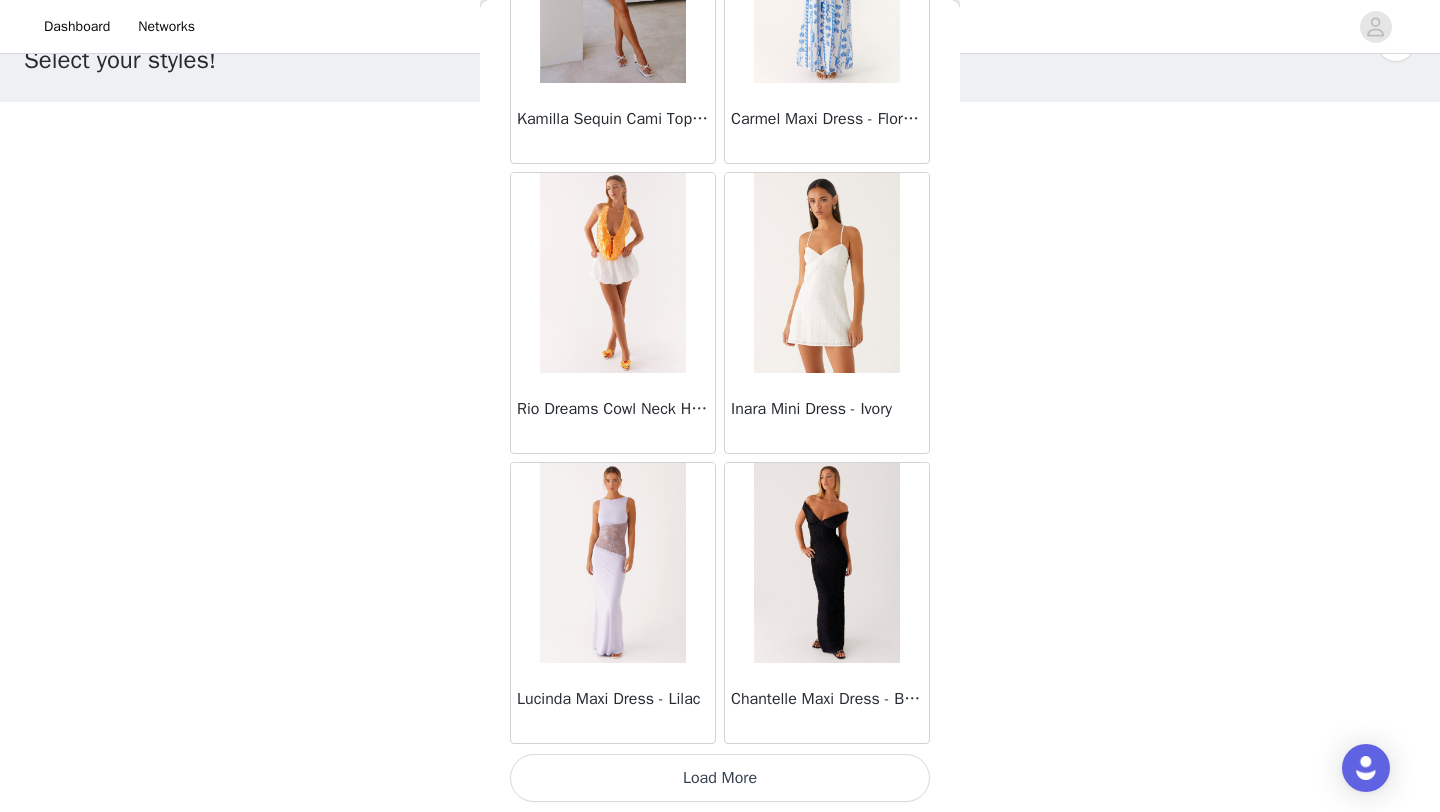 click on "Load More" at bounding box center [720, 778] 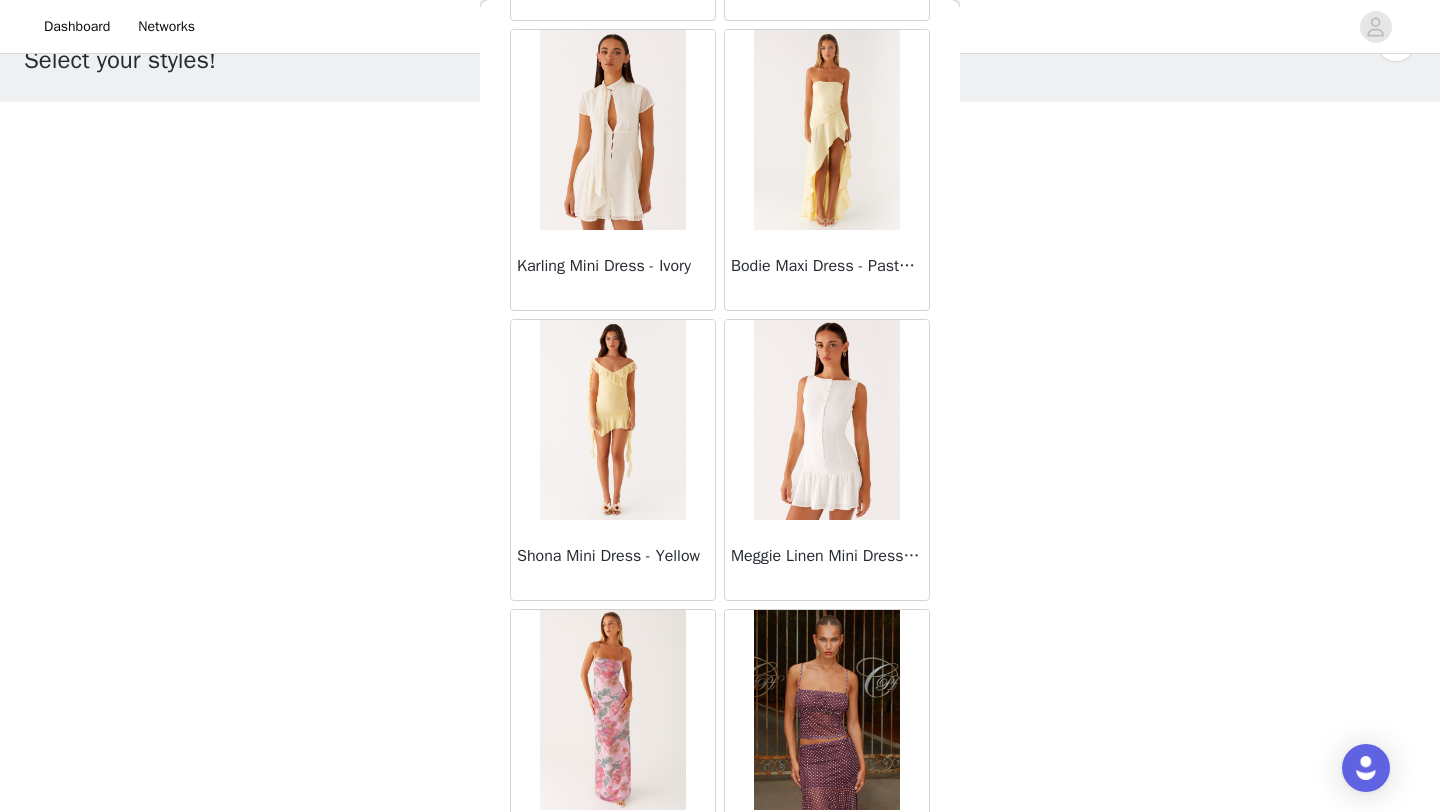 scroll, scrollTop: 39948, scrollLeft: 0, axis: vertical 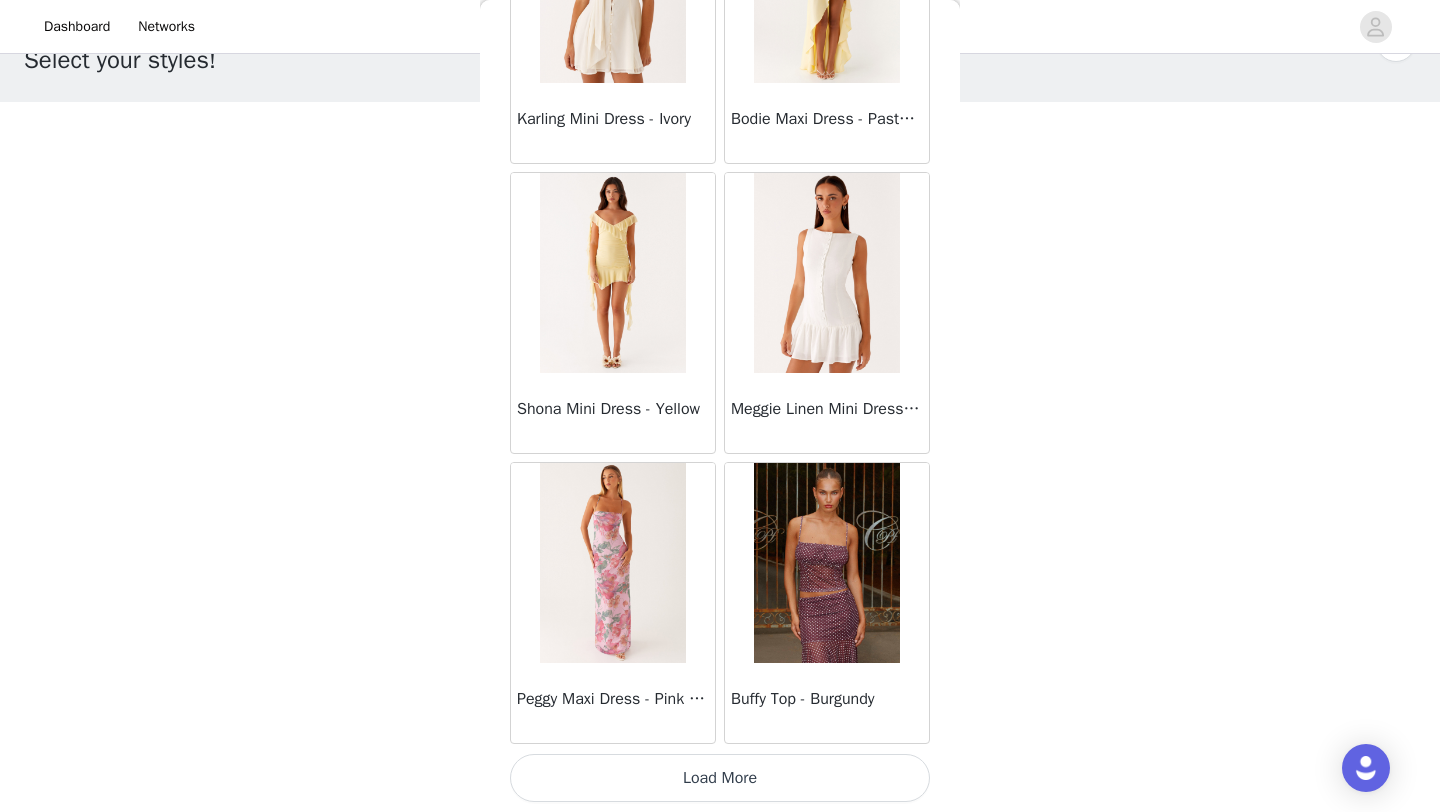 click on "Load More" at bounding box center [720, 778] 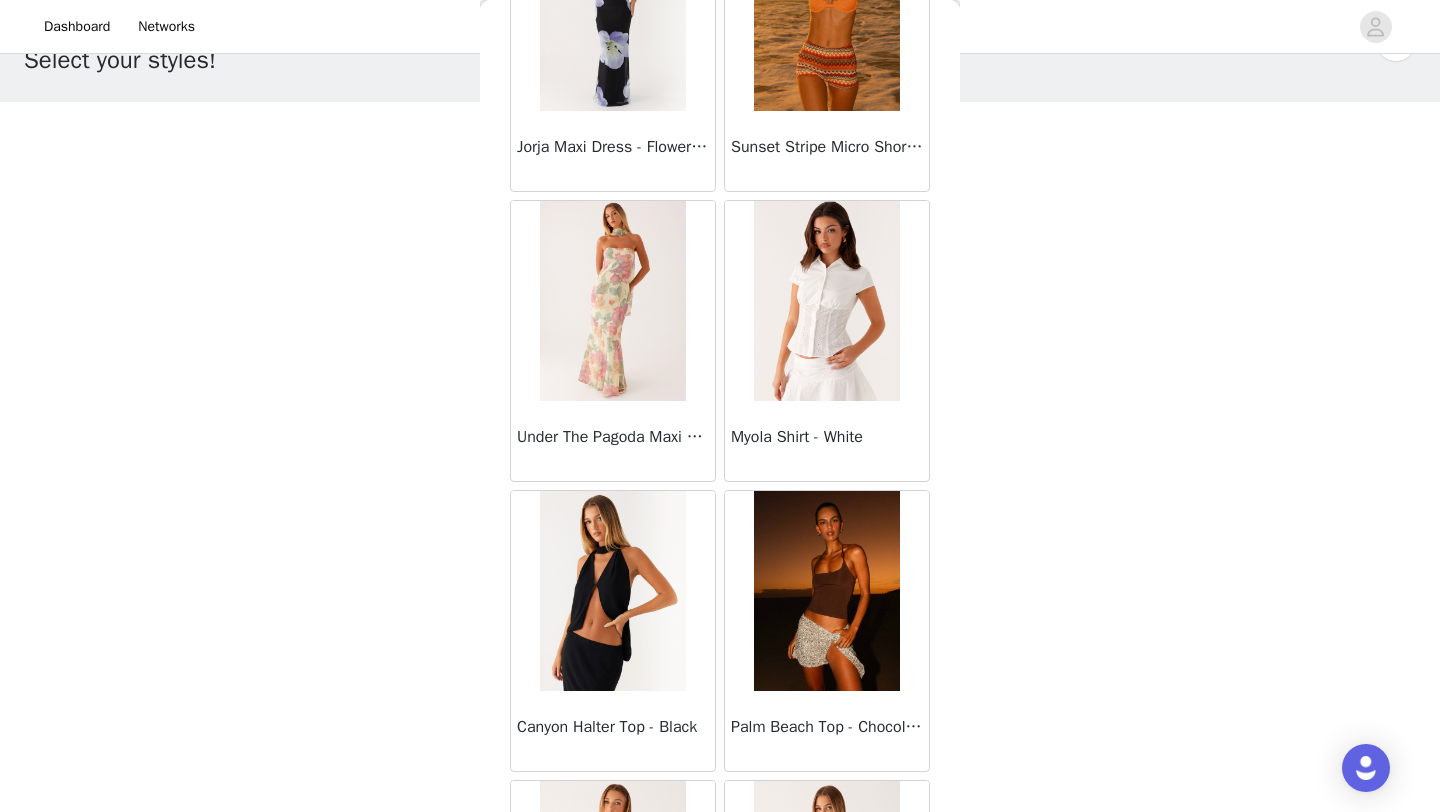 scroll, scrollTop: 42848, scrollLeft: 0, axis: vertical 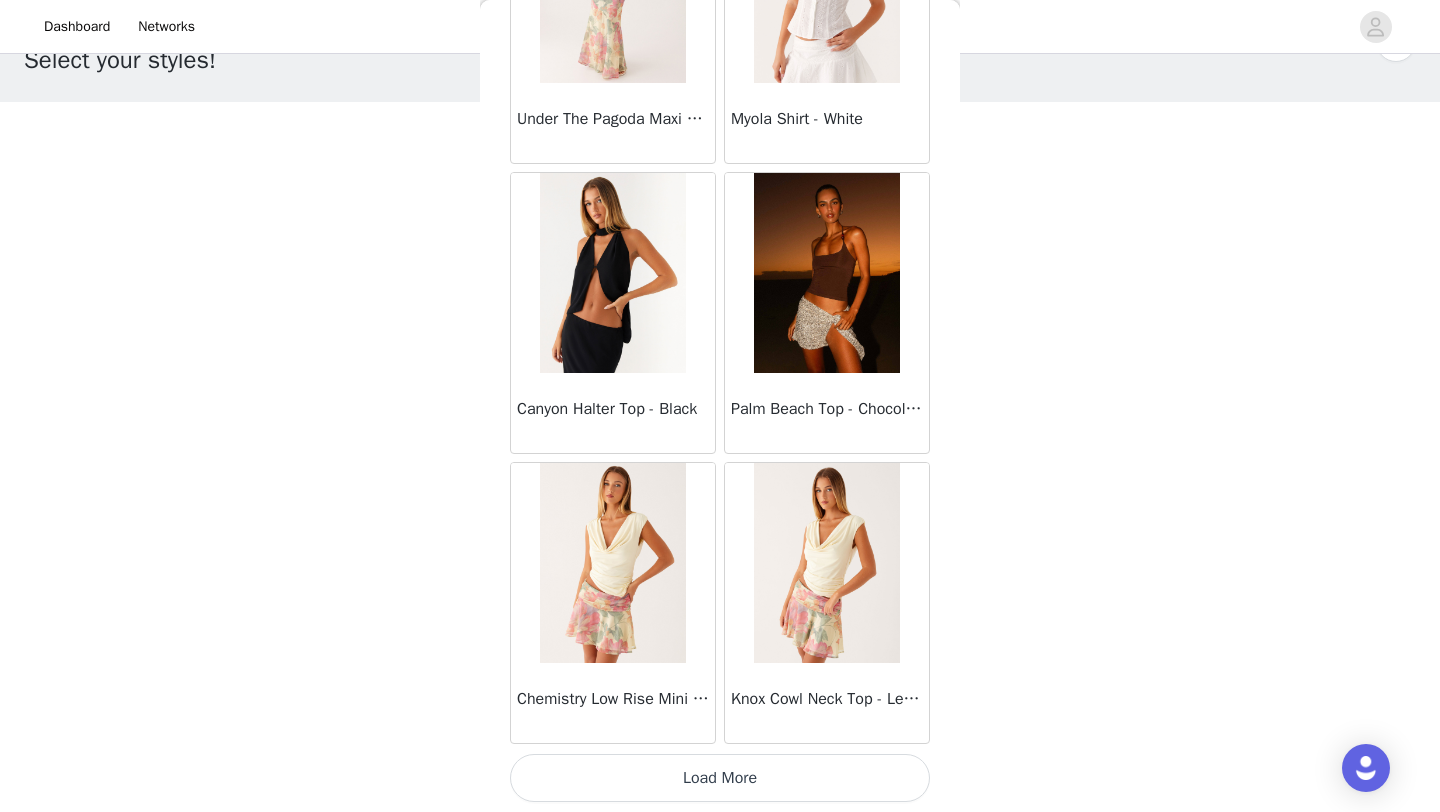 click on "Load More" at bounding box center (720, 778) 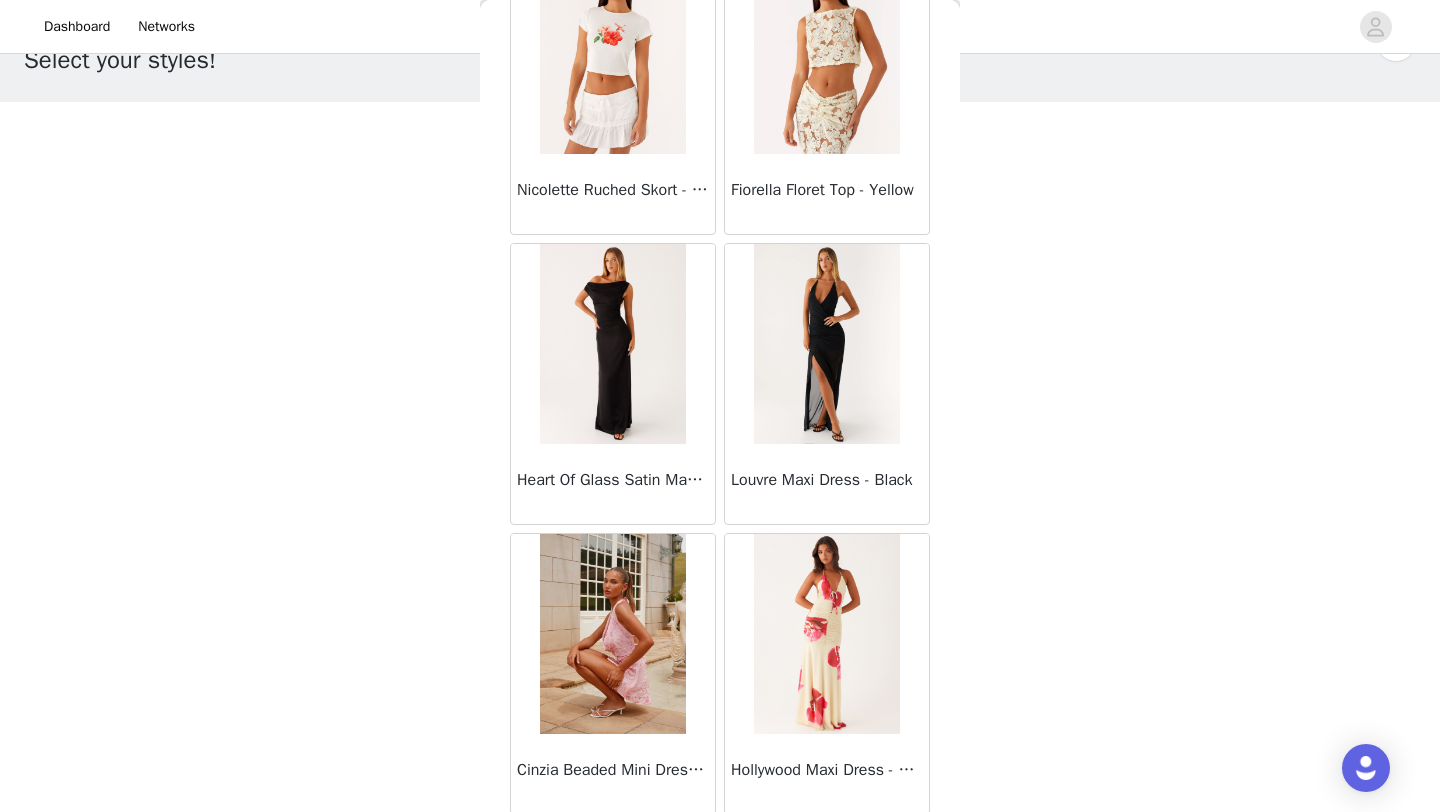 scroll, scrollTop: 45748, scrollLeft: 0, axis: vertical 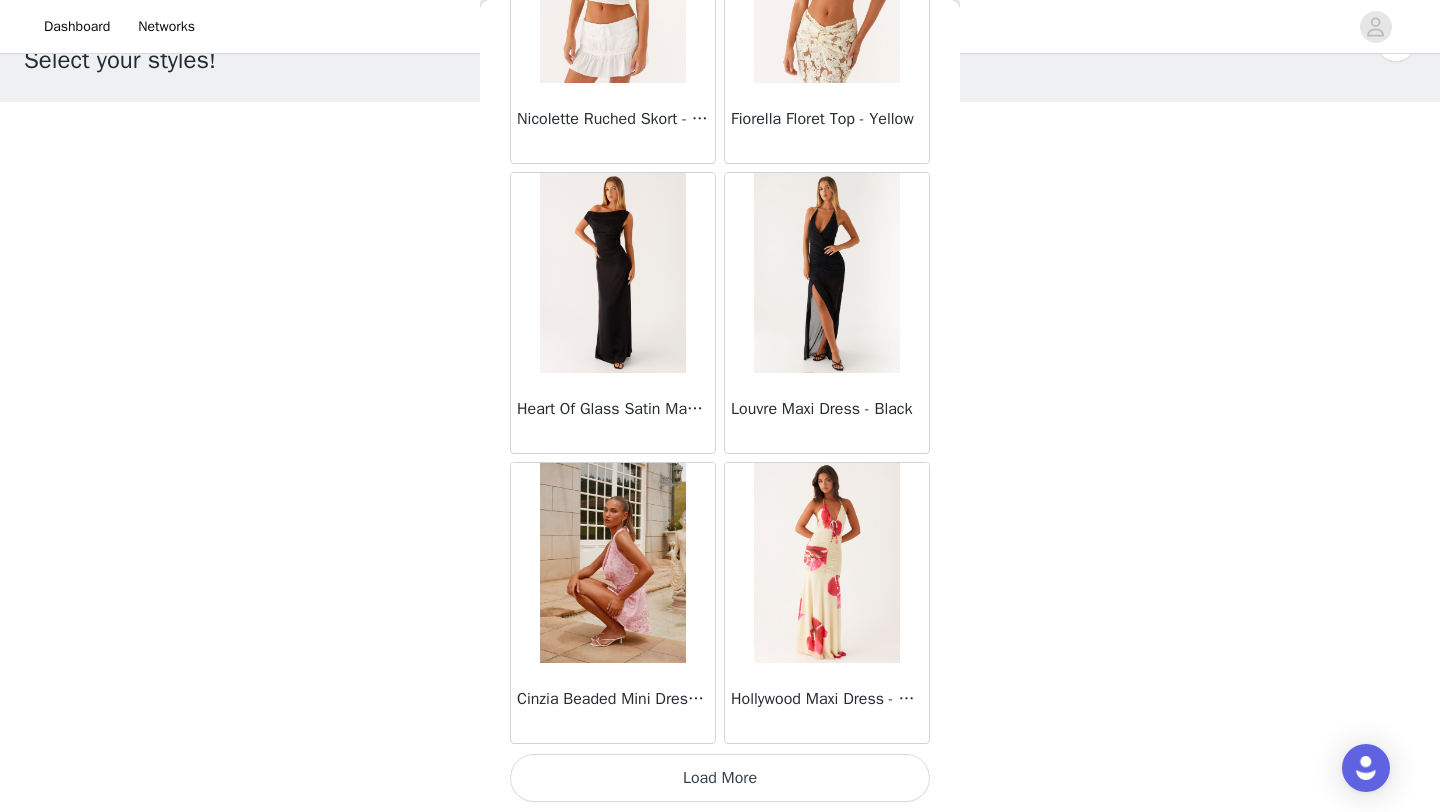 click on "Load More" at bounding box center (720, 778) 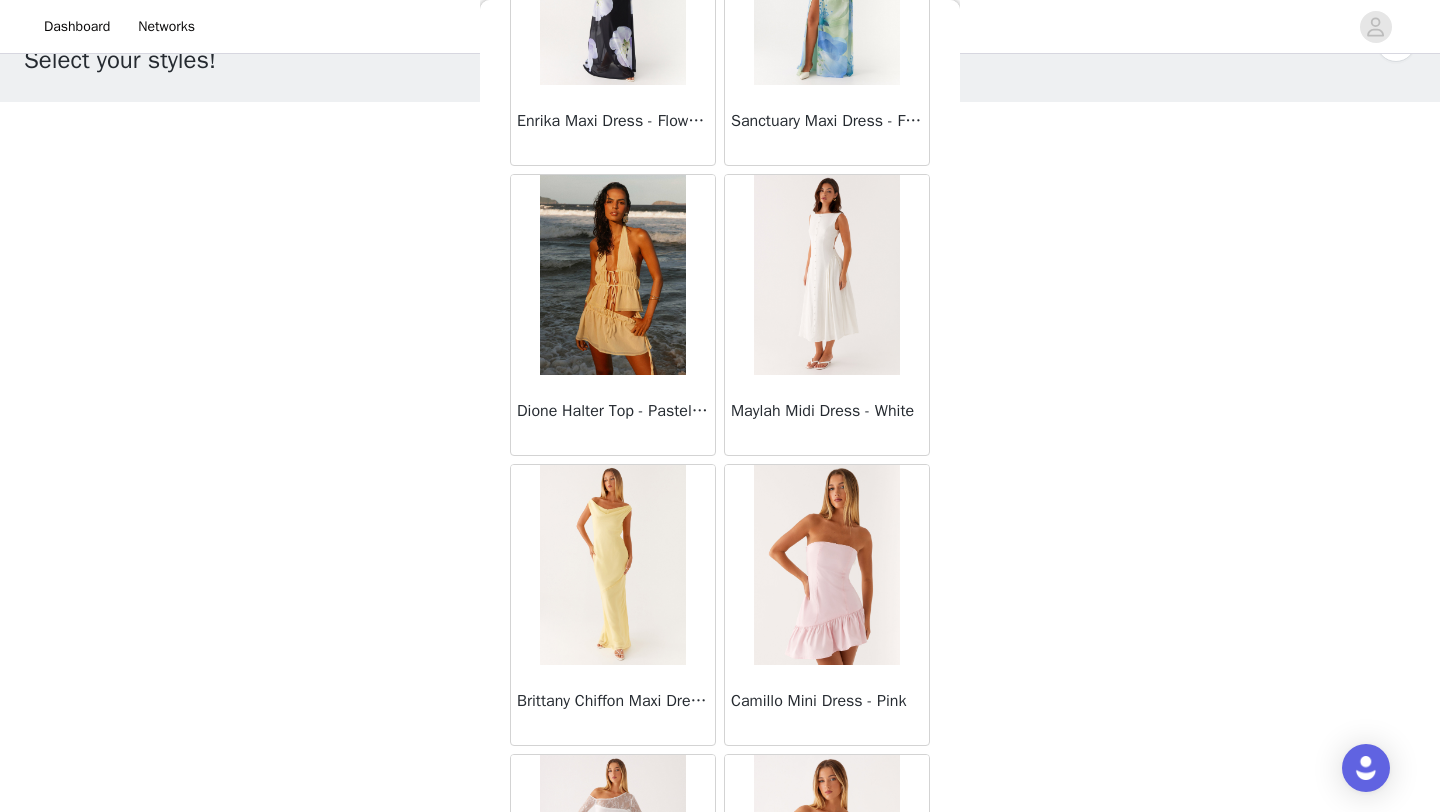 scroll, scrollTop: 48648, scrollLeft: 0, axis: vertical 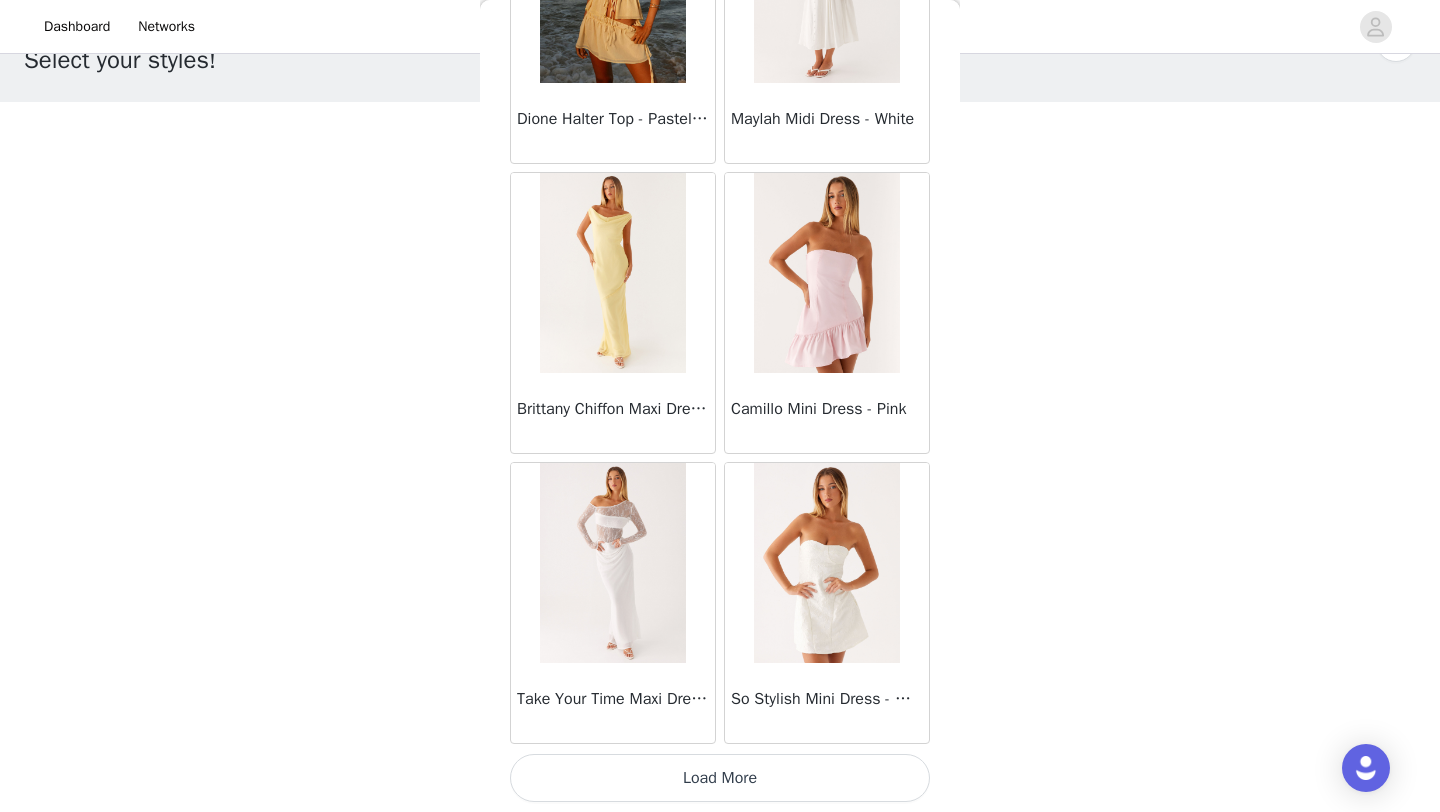 click on "Load More" at bounding box center (720, 778) 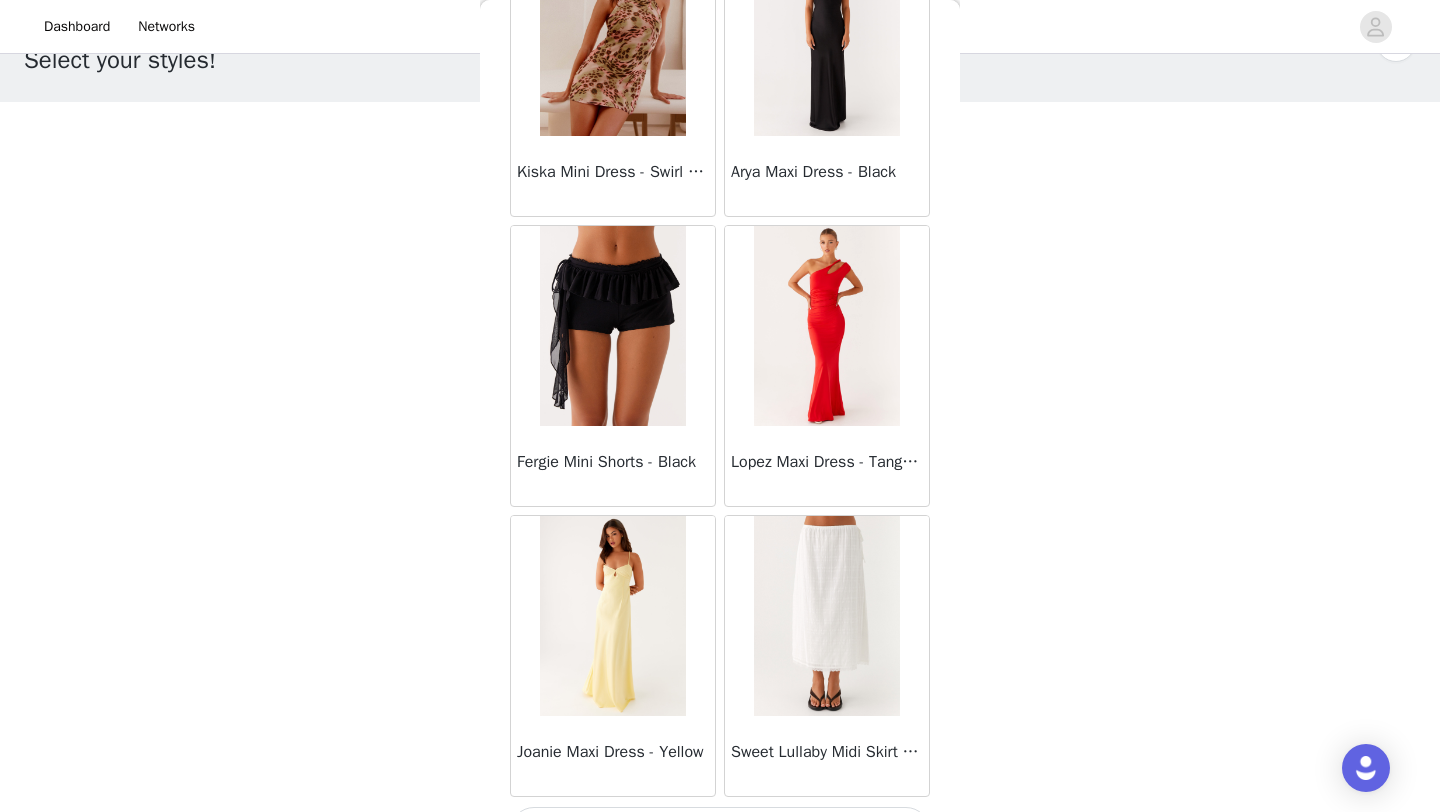 scroll, scrollTop: 51548, scrollLeft: 0, axis: vertical 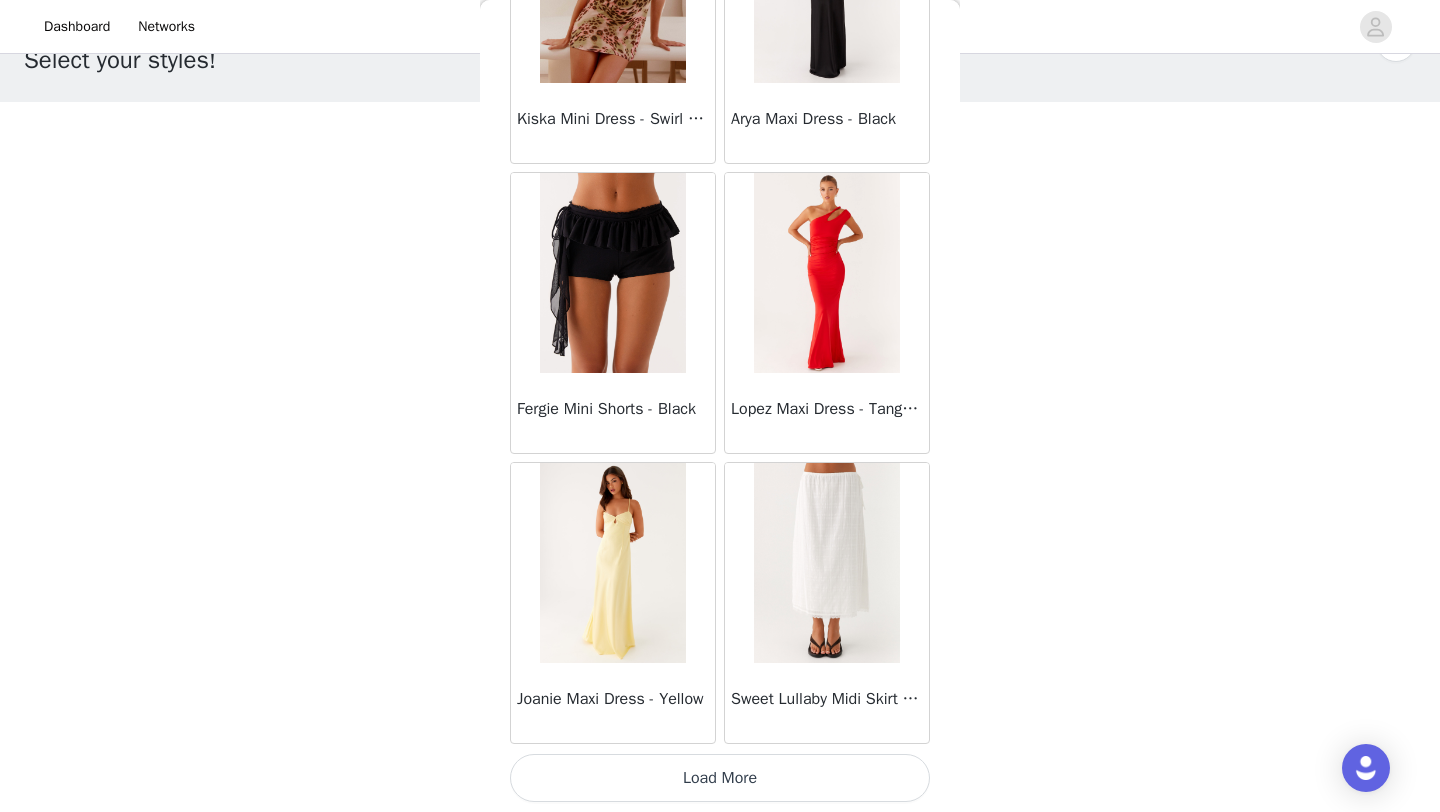 click on "Load More" at bounding box center (720, 778) 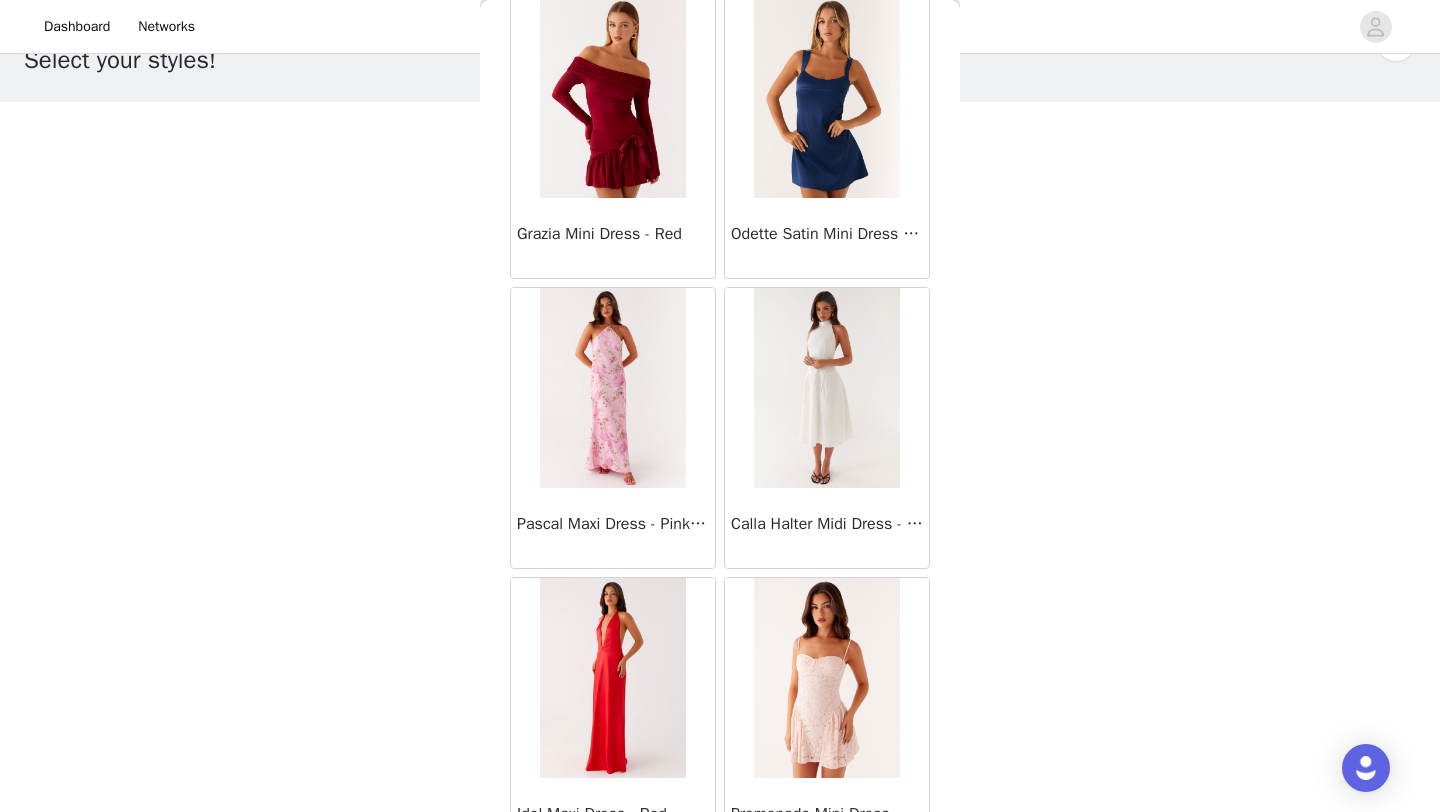 scroll, scrollTop: 54448, scrollLeft: 0, axis: vertical 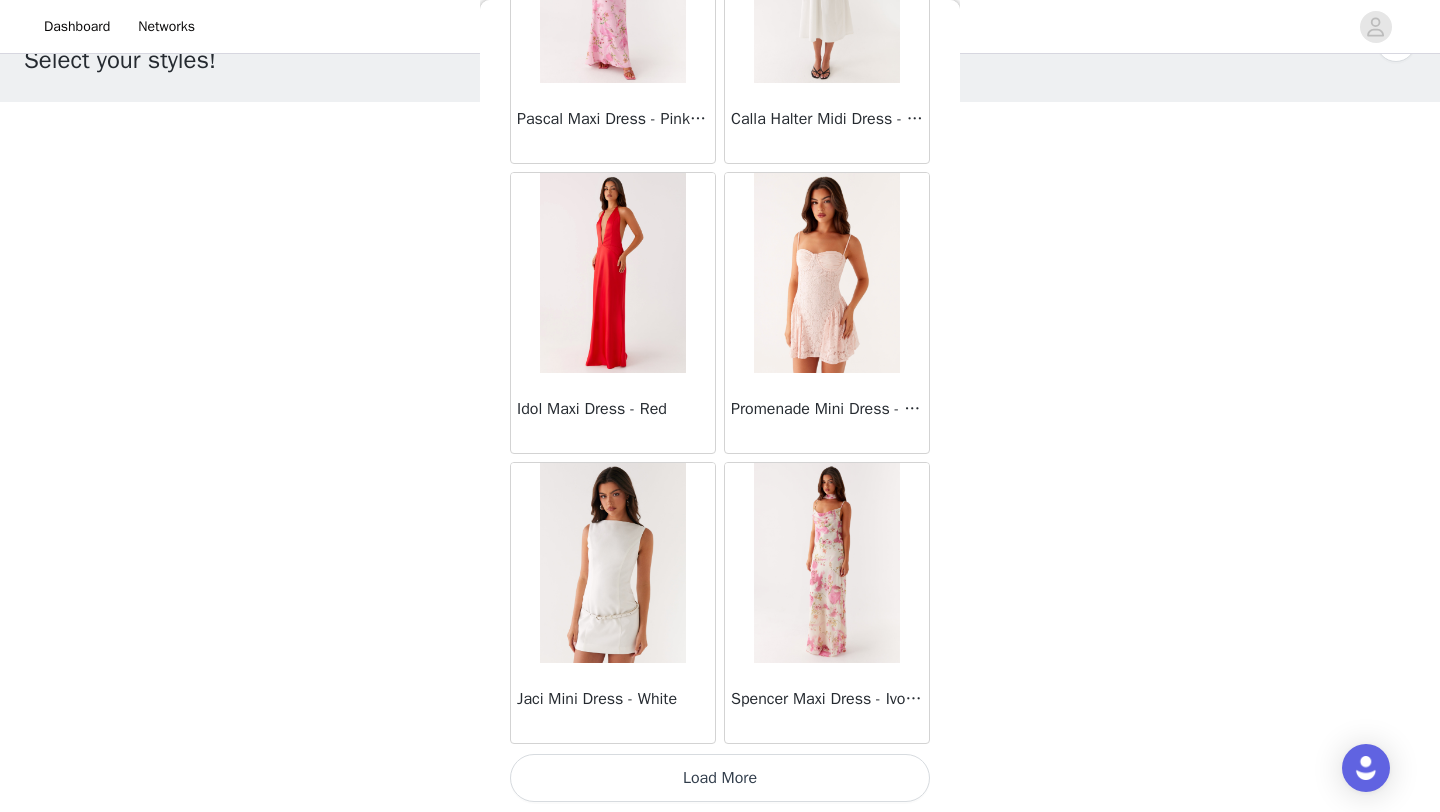 click on "Load More" at bounding box center [720, 778] 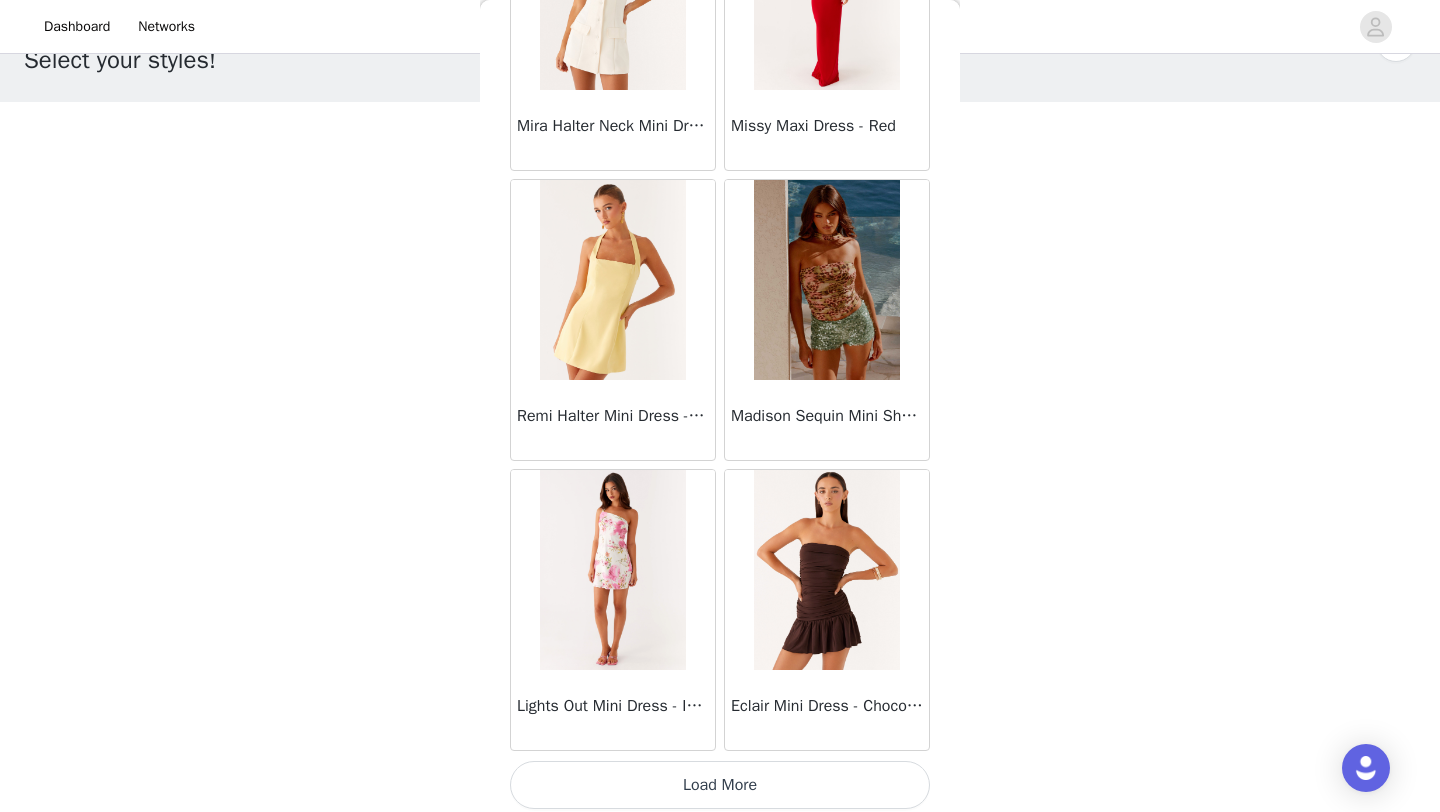 scroll, scrollTop: 57348, scrollLeft: 0, axis: vertical 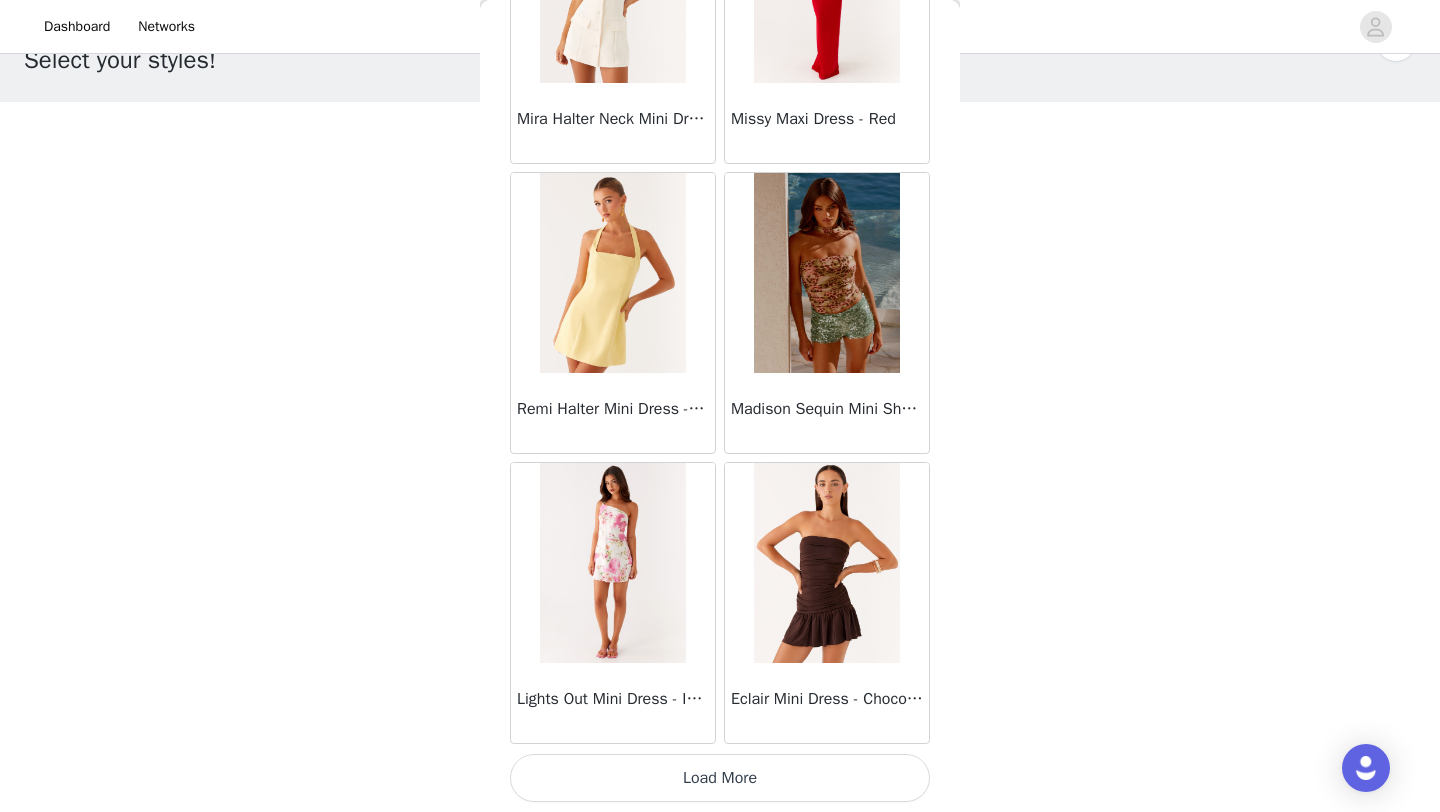 click on "Load More" at bounding box center [720, 778] 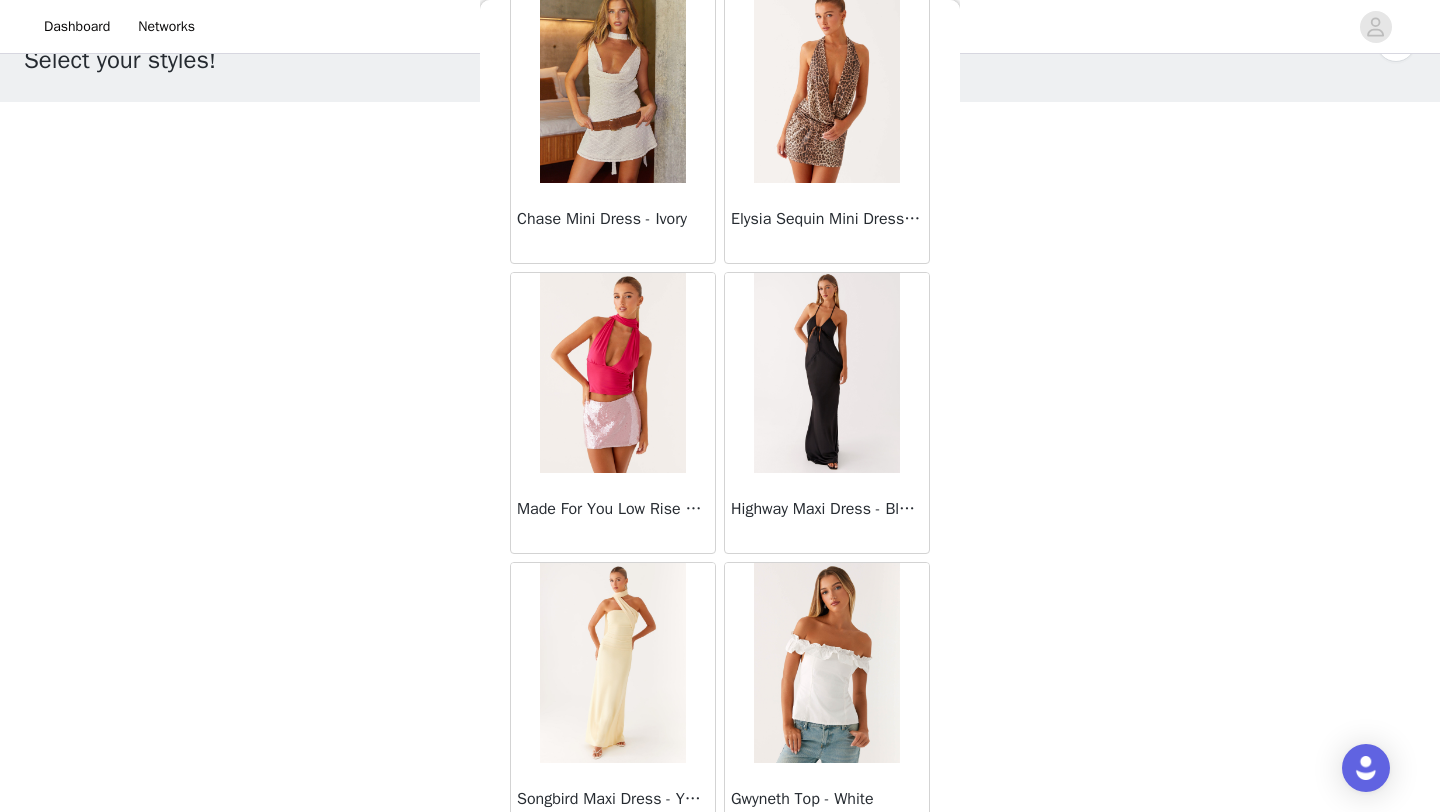 scroll, scrollTop: 60248, scrollLeft: 0, axis: vertical 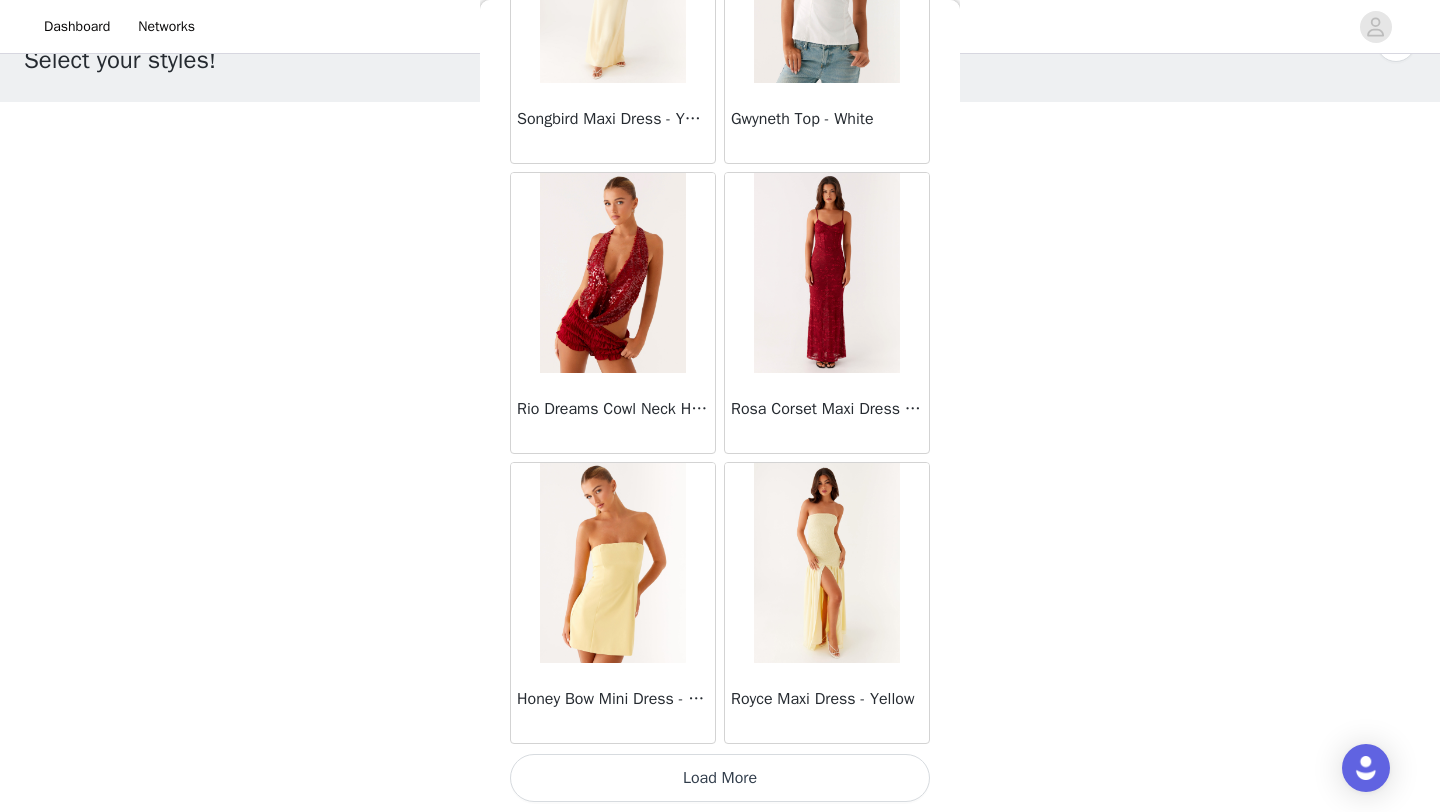 click on "Load More" at bounding box center [720, 778] 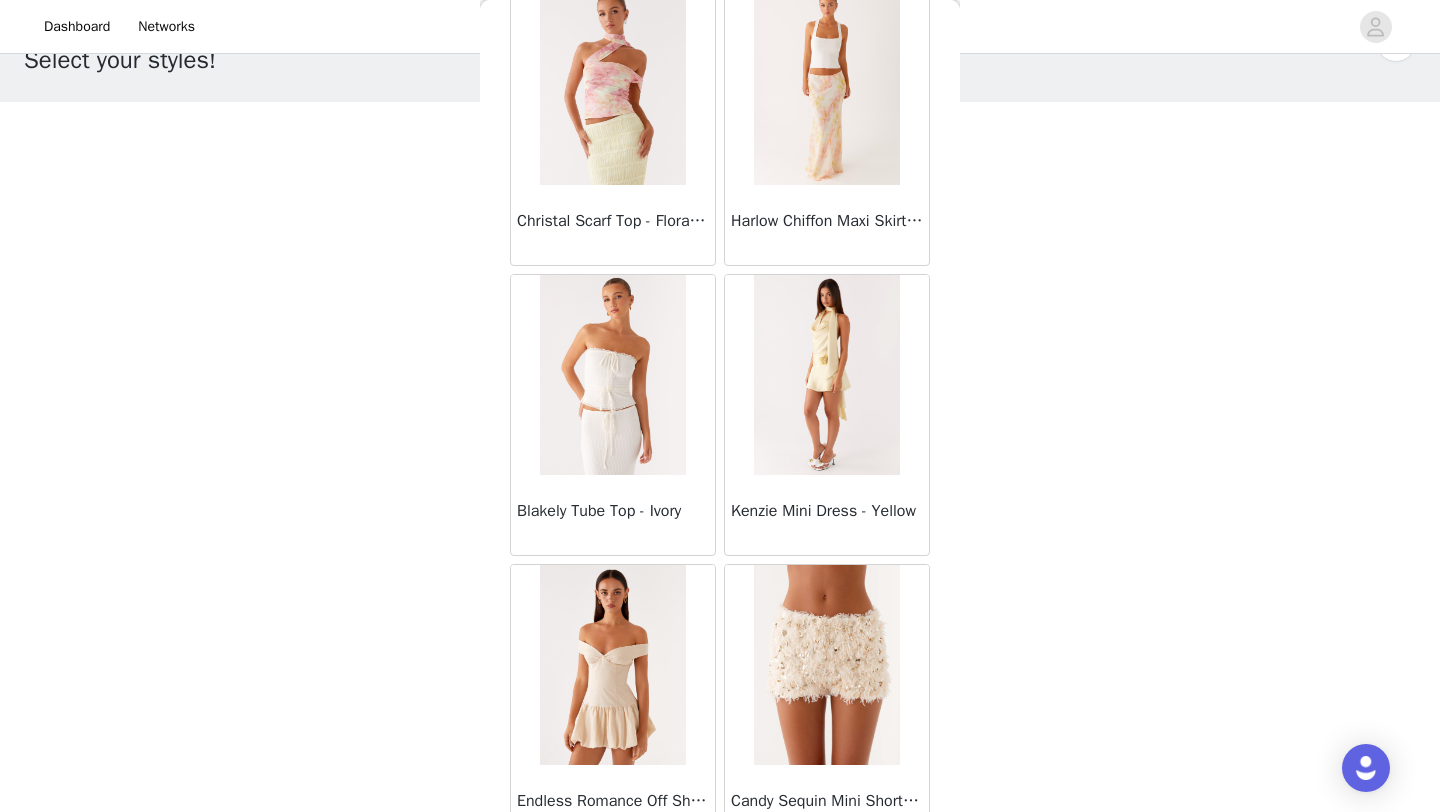scroll, scrollTop: 63148, scrollLeft: 0, axis: vertical 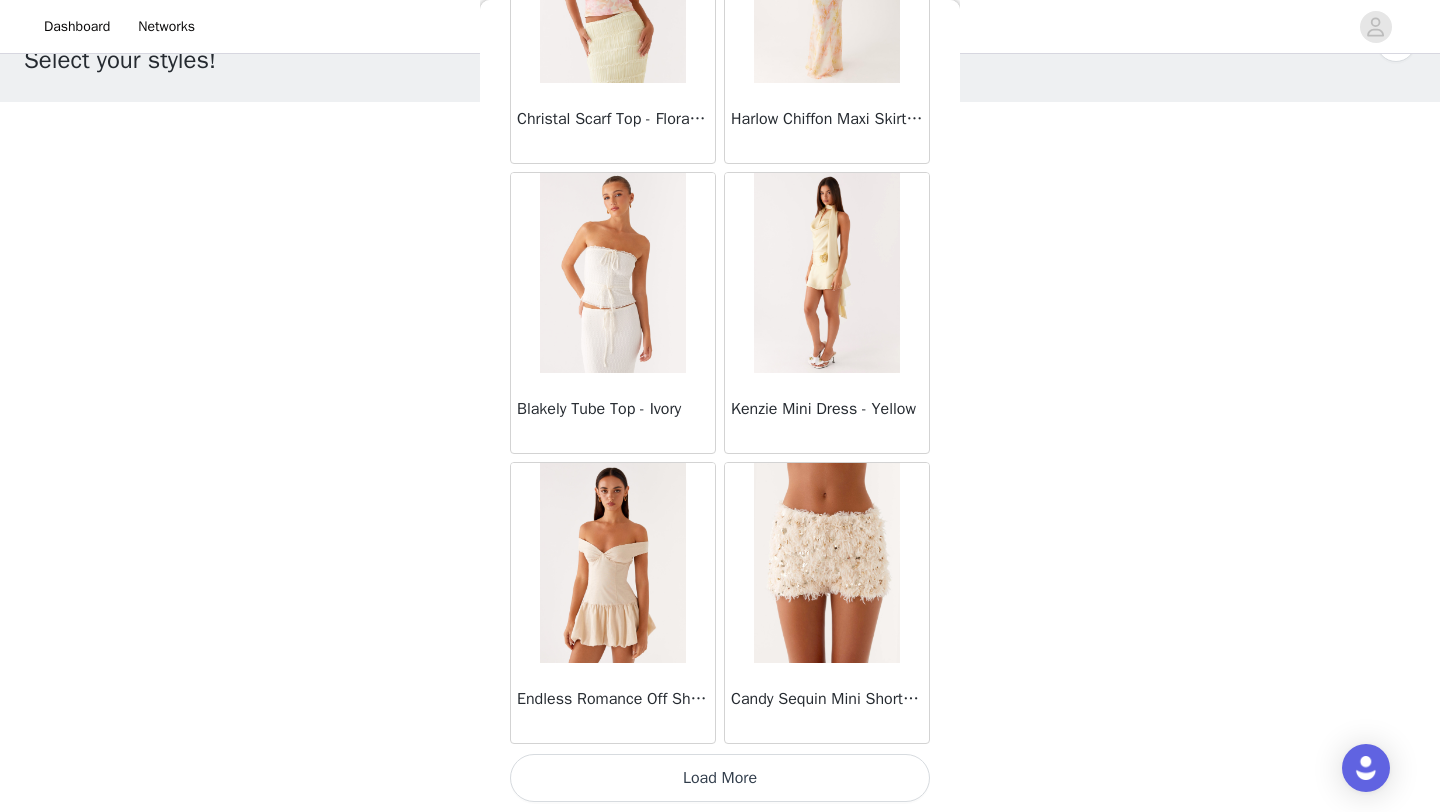click on "Load More" at bounding box center [720, 778] 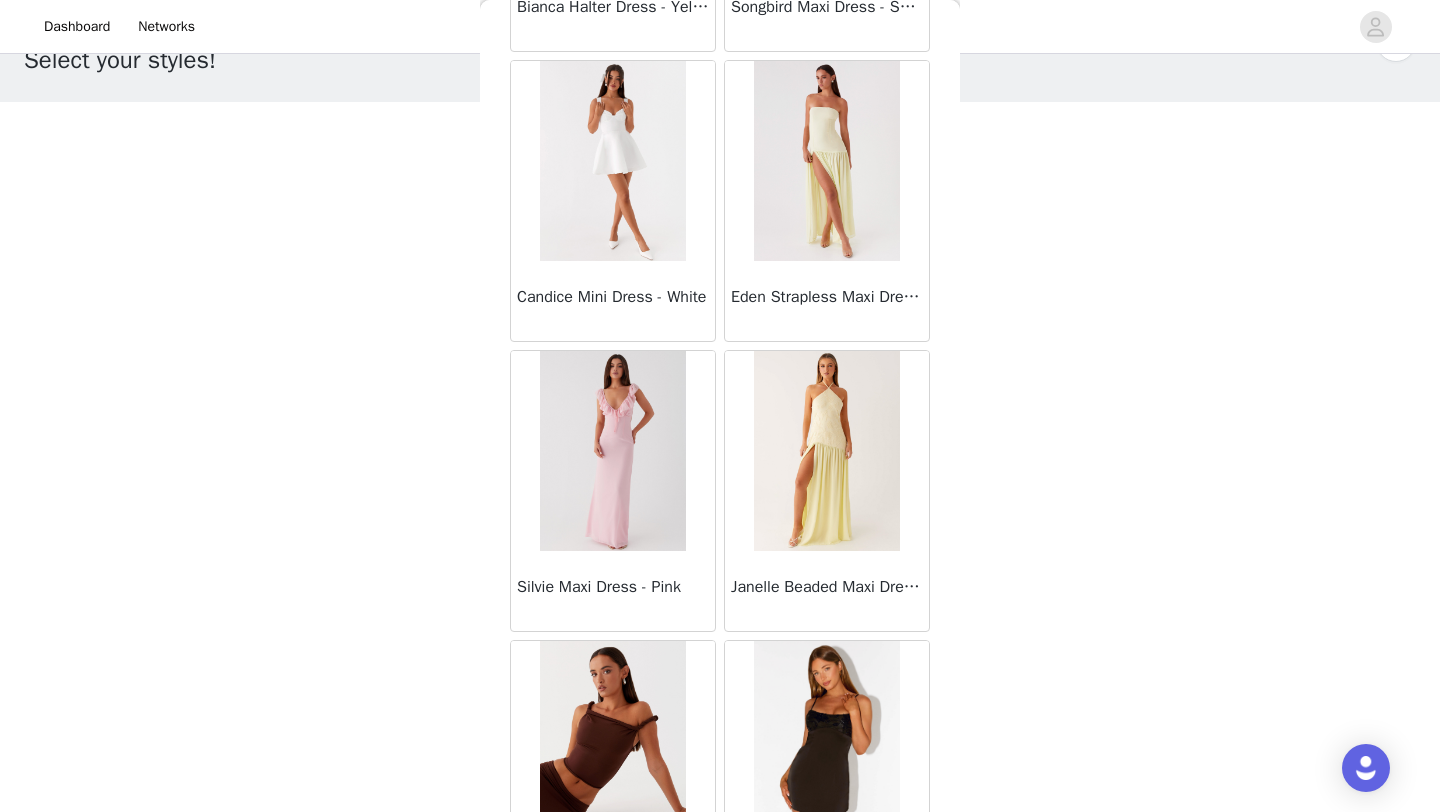 scroll, scrollTop: 66048, scrollLeft: 0, axis: vertical 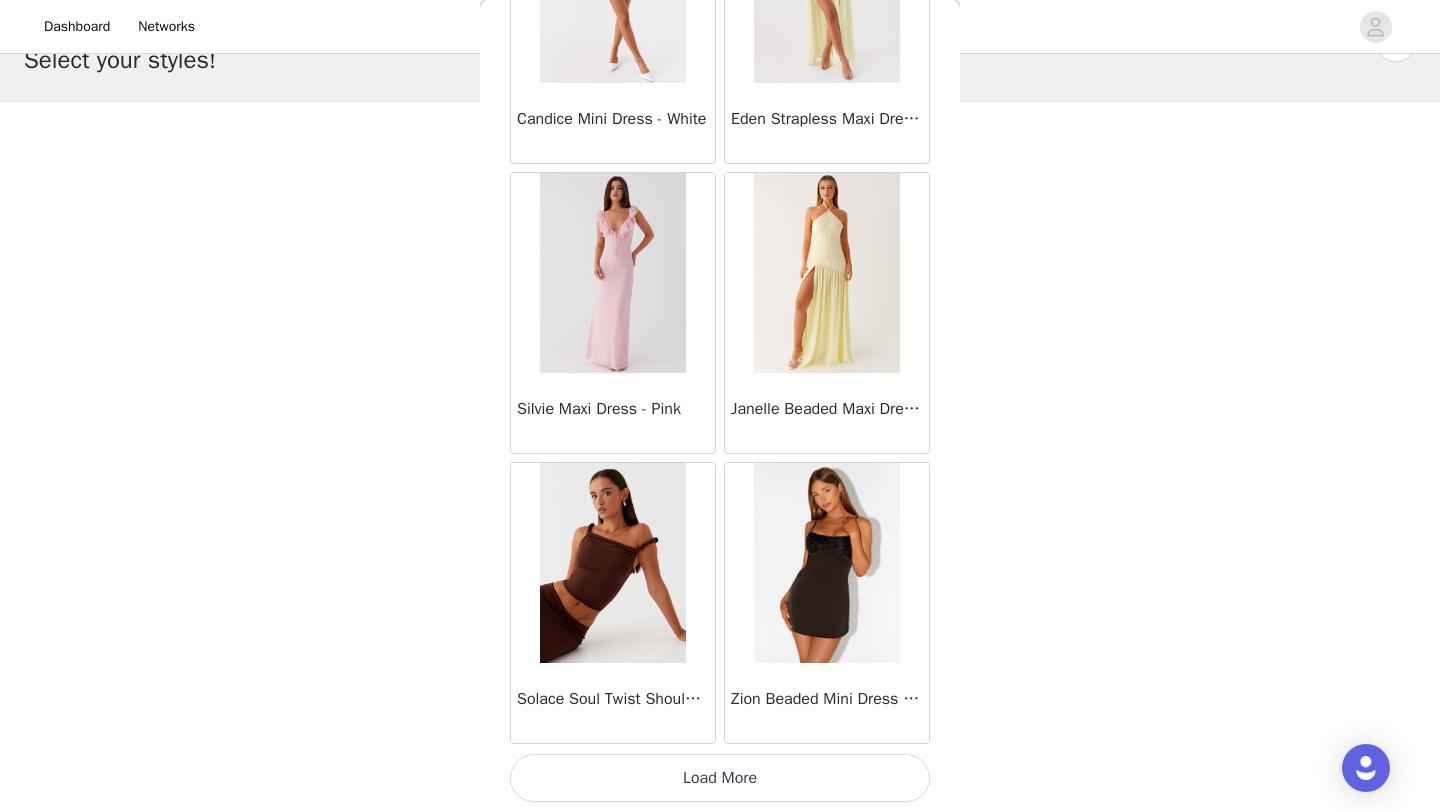 click on "Load More" at bounding box center [720, 778] 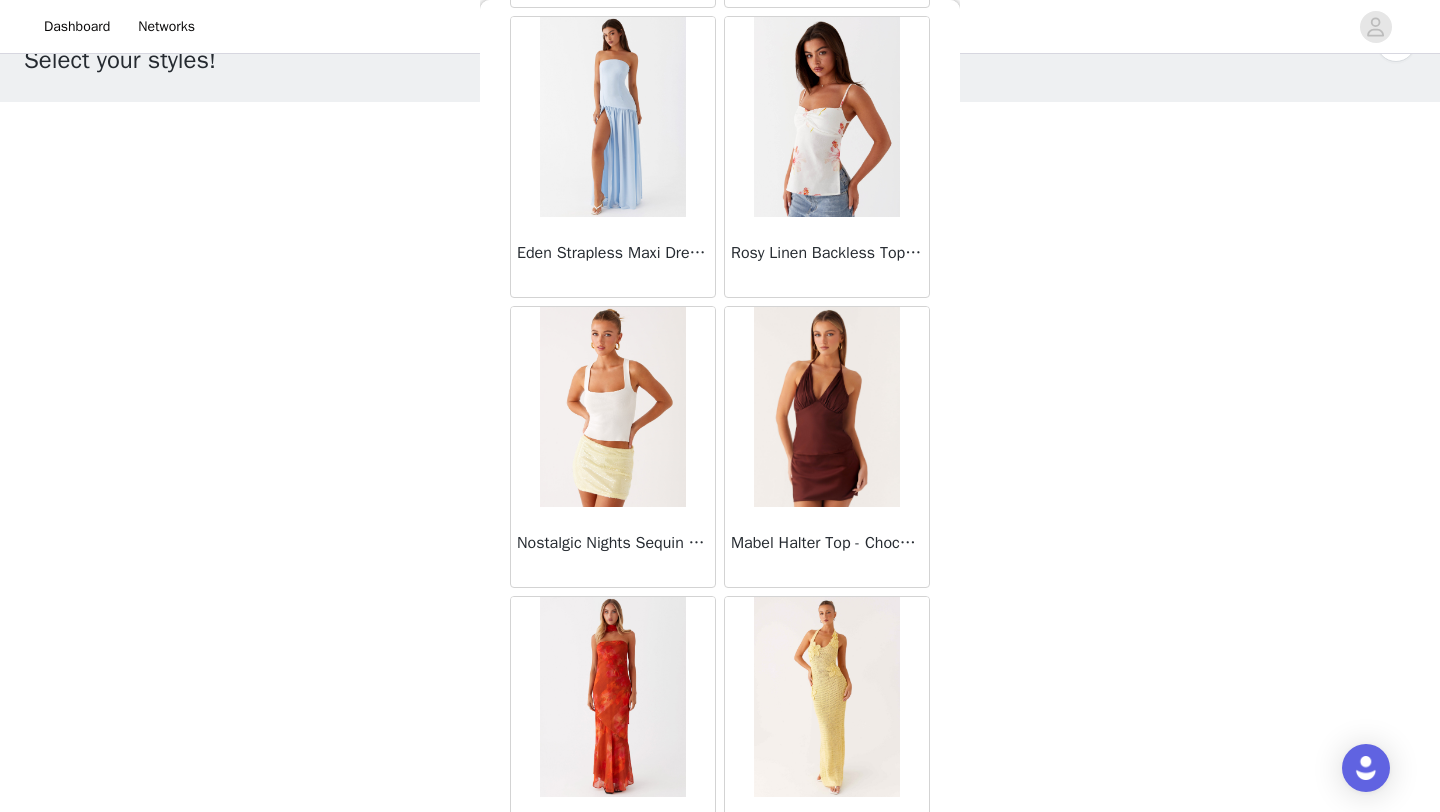 scroll, scrollTop: 68948, scrollLeft: 0, axis: vertical 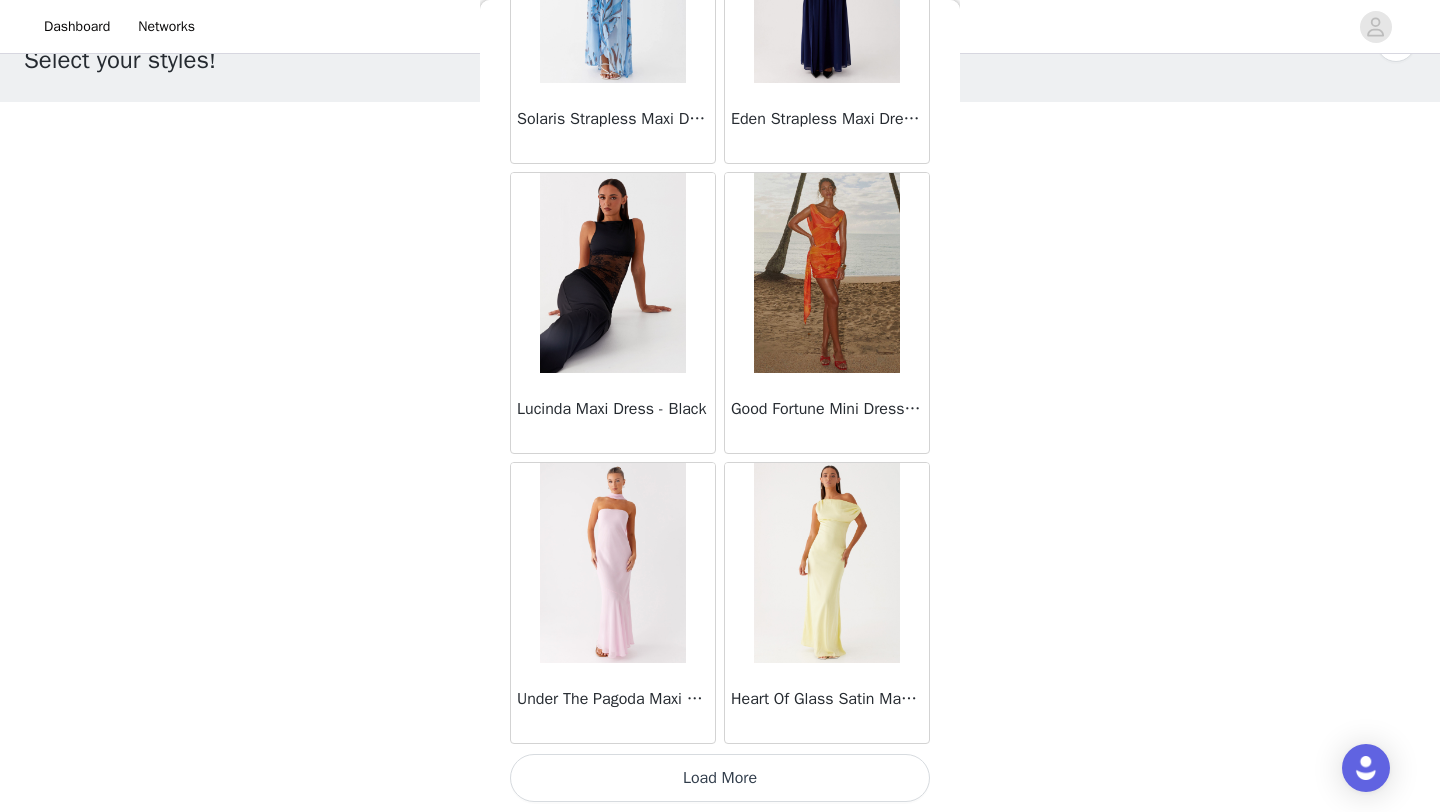click on "Load More" at bounding box center (720, 778) 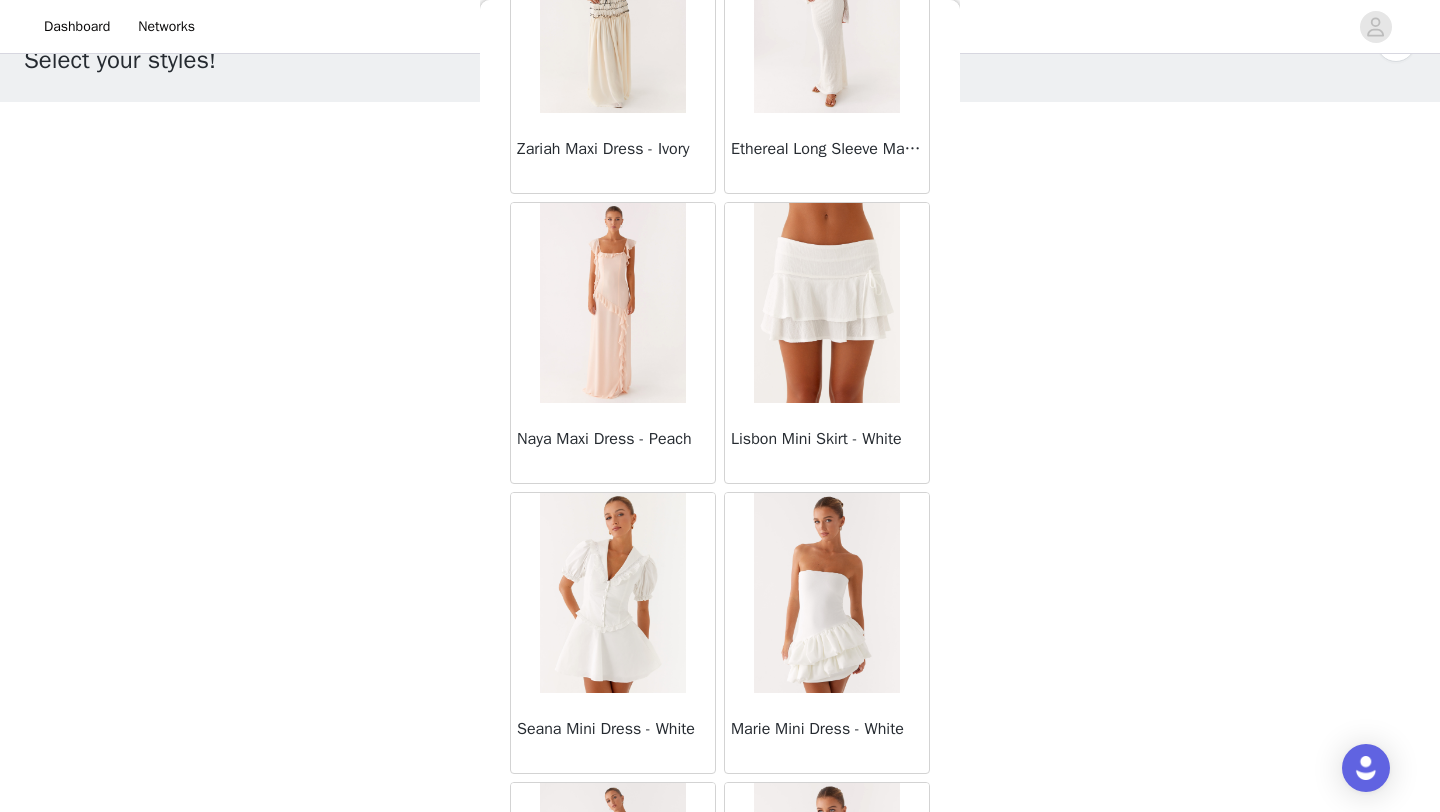 scroll, scrollTop: 71848, scrollLeft: 0, axis: vertical 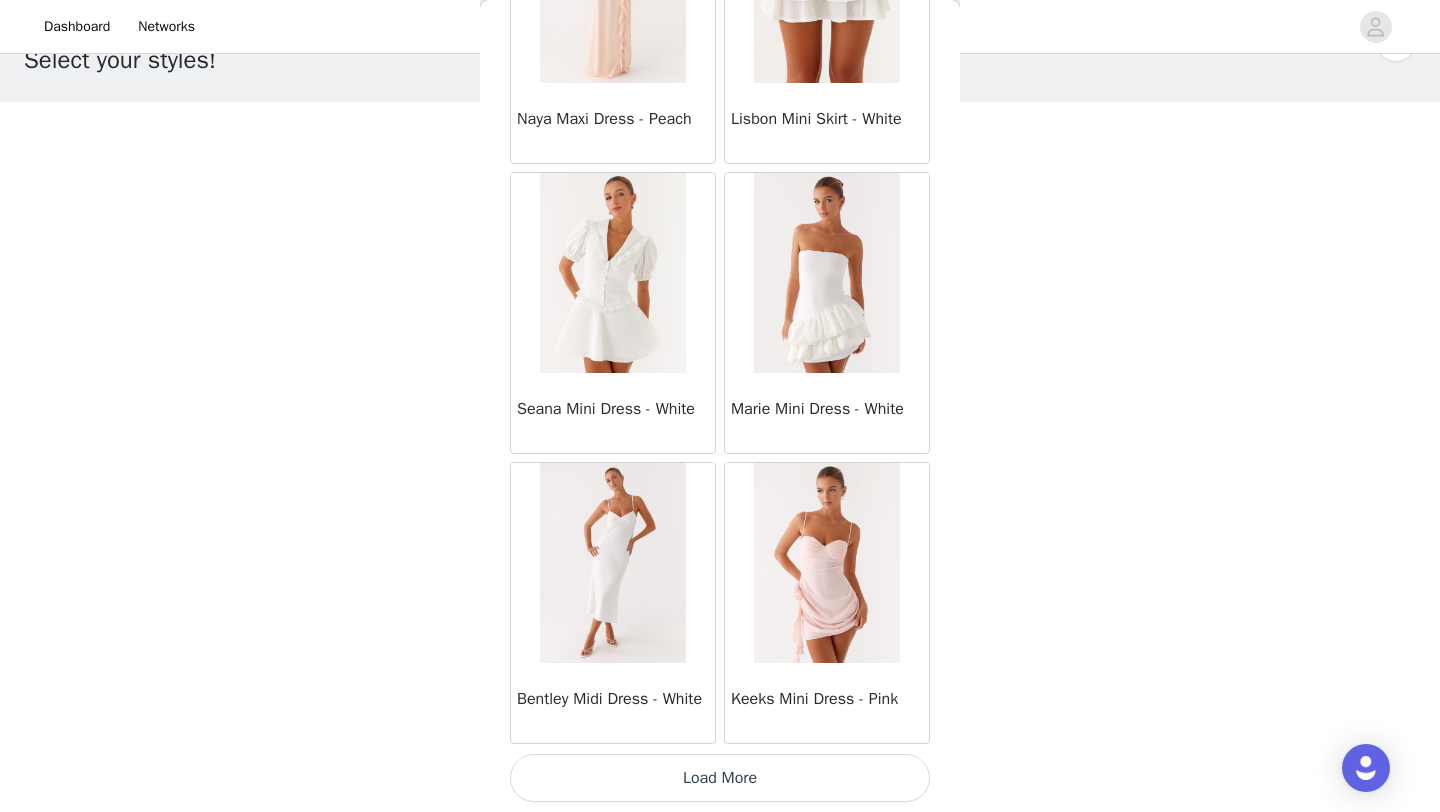click on "Load More" at bounding box center [720, 778] 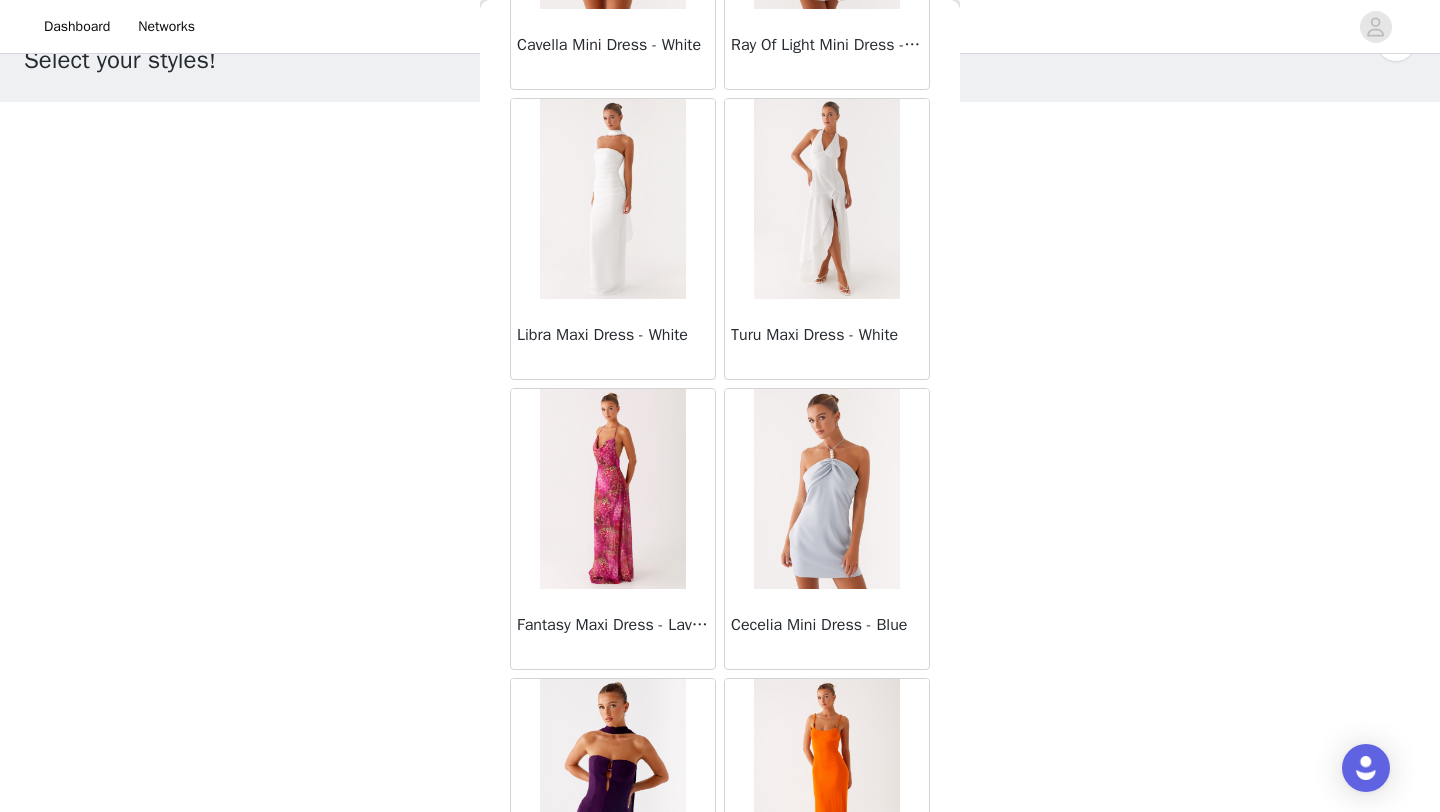 scroll, scrollTop: 74748, scrollLeft: 0, axis: vertical 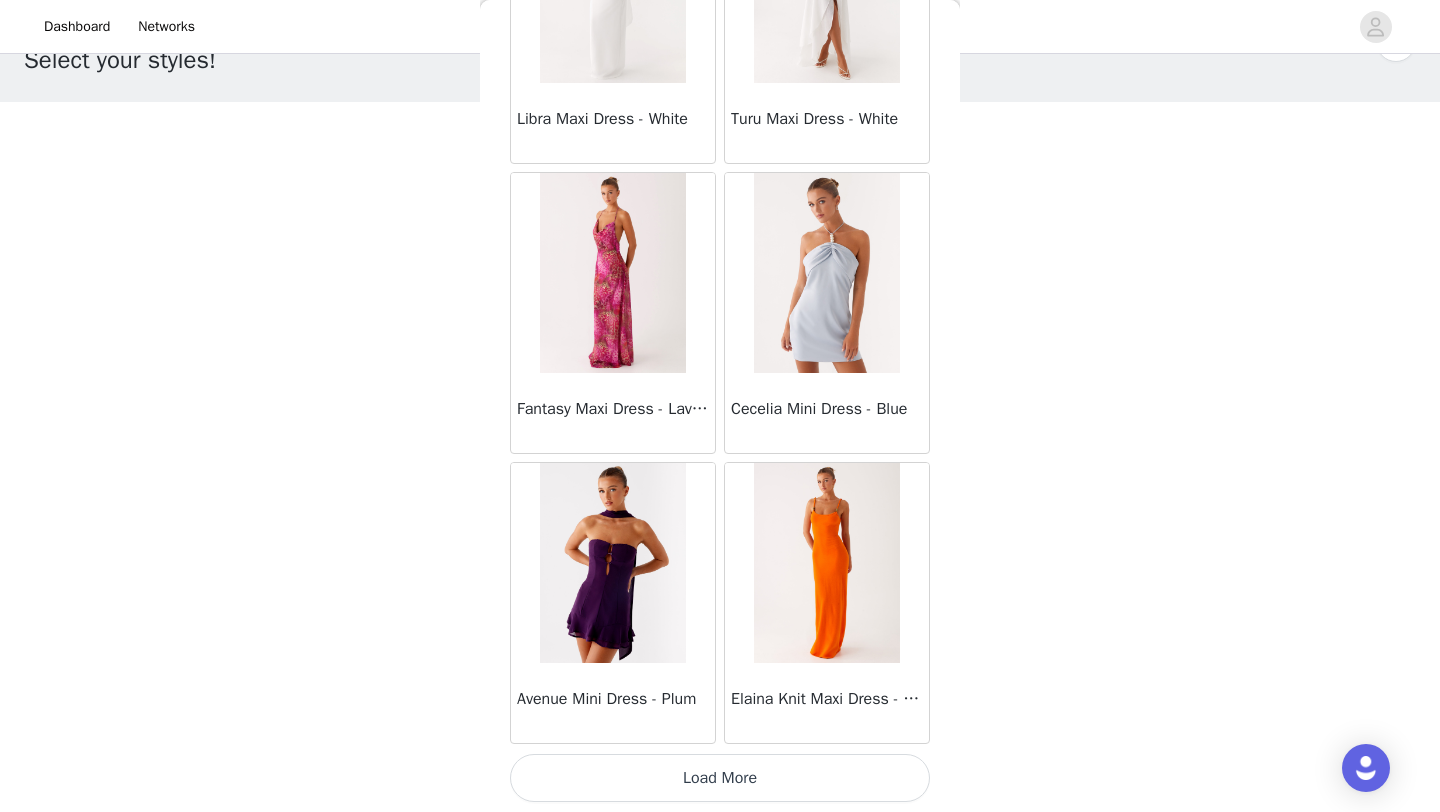 click on "Load More" at bounding box center [720, 778] 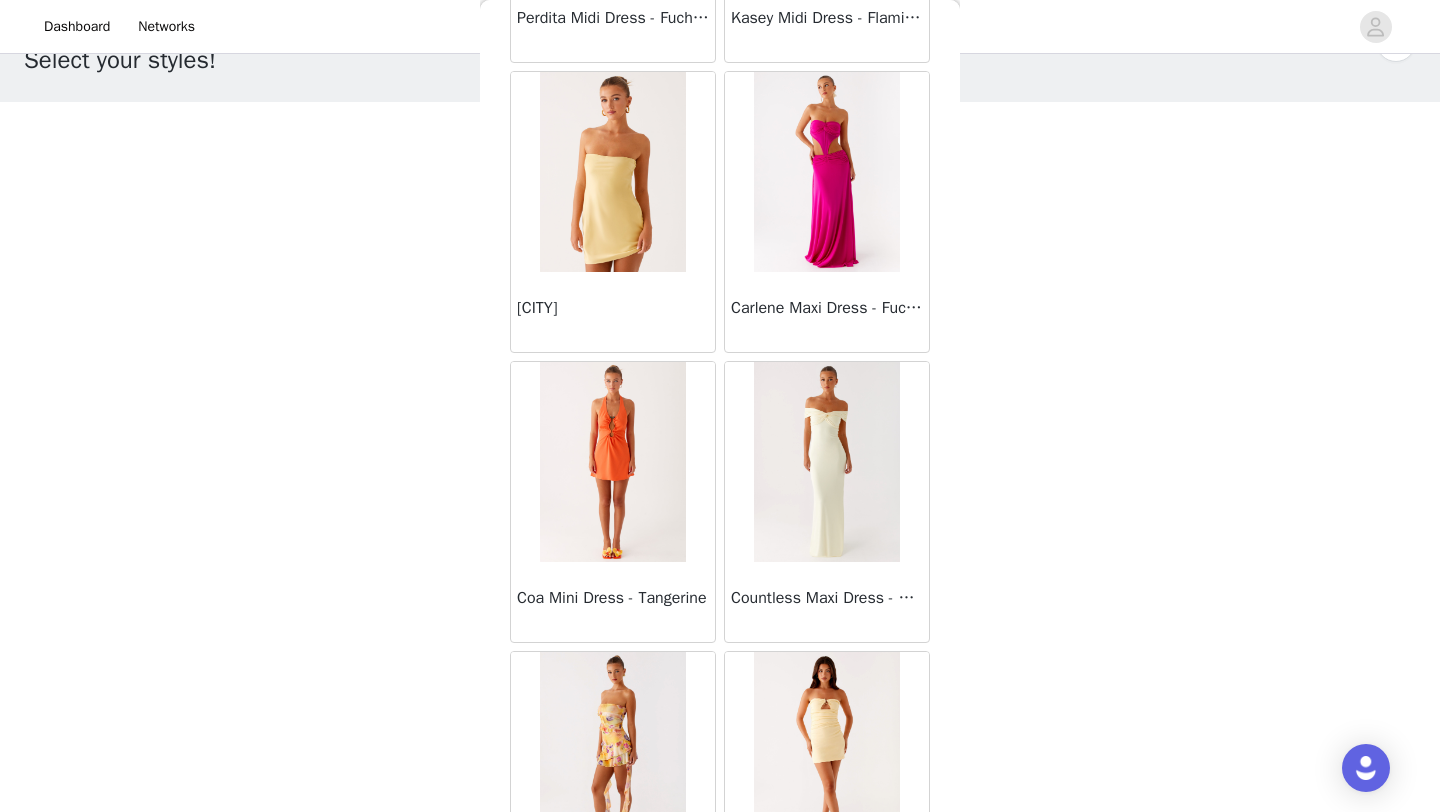 scroll, scrollTop: 77648, scrollLeft: 0, axis: vertical 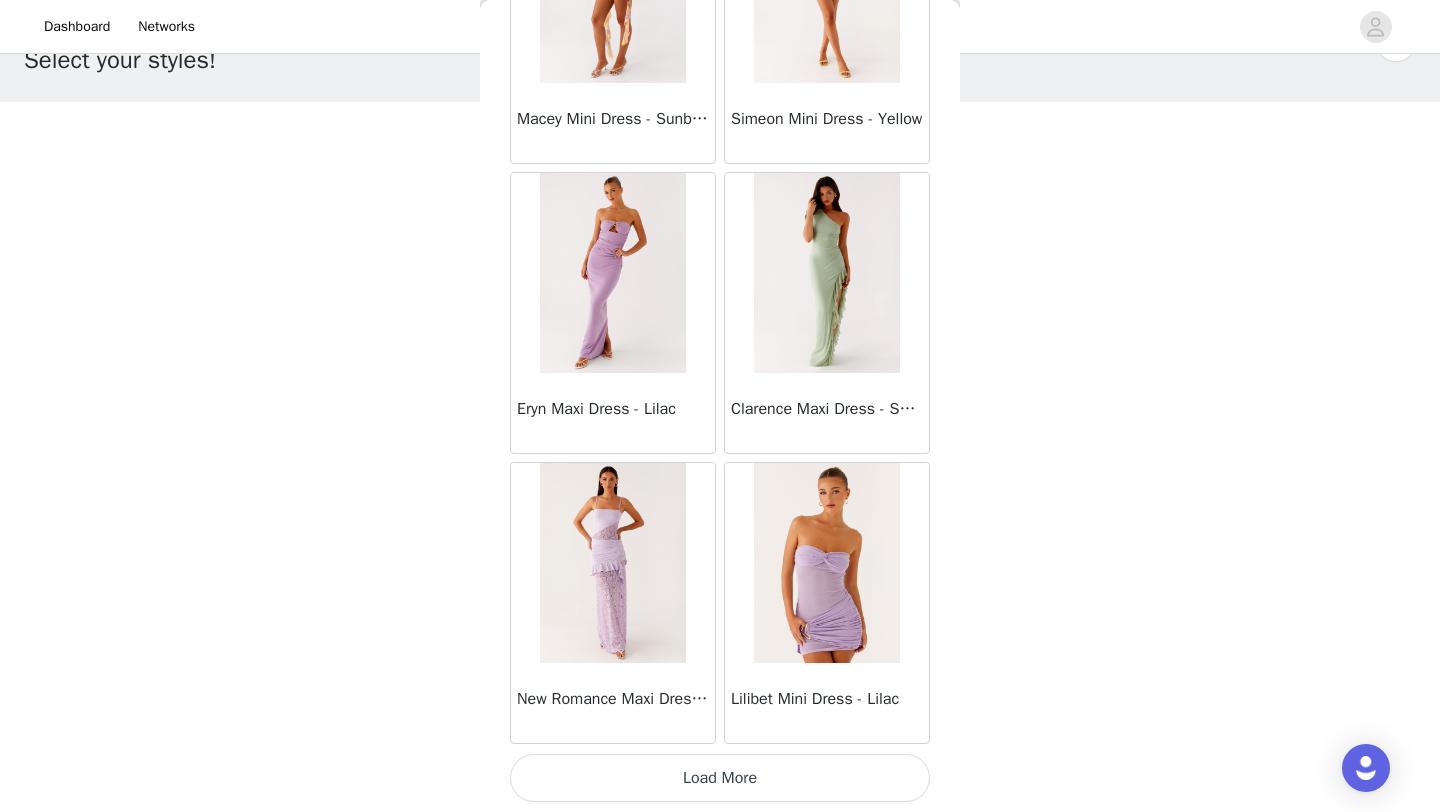click on "Load More" at bounding box center [720, 778] 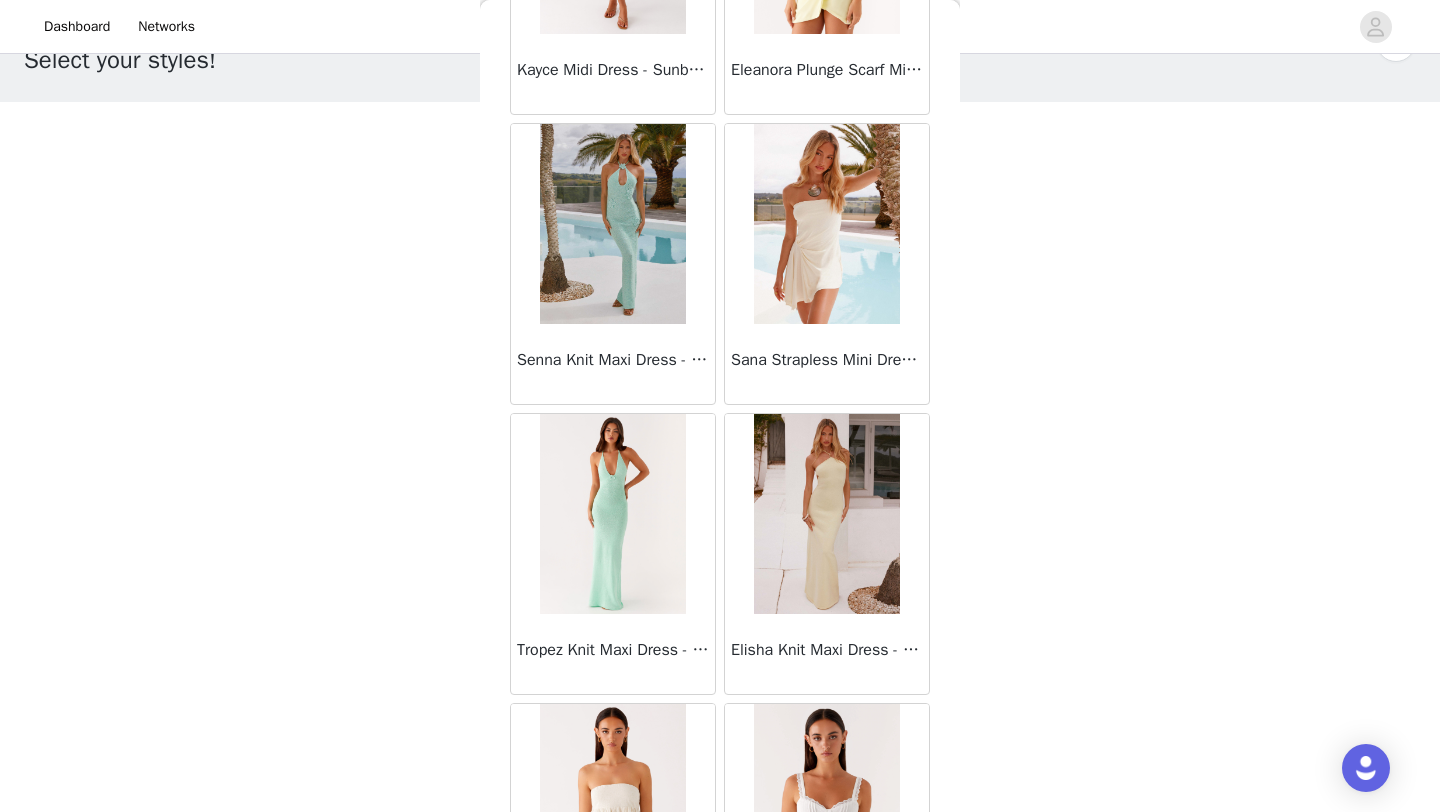 scroll, scrollTop: 80548, scrollLeft: 0, axis: vertical 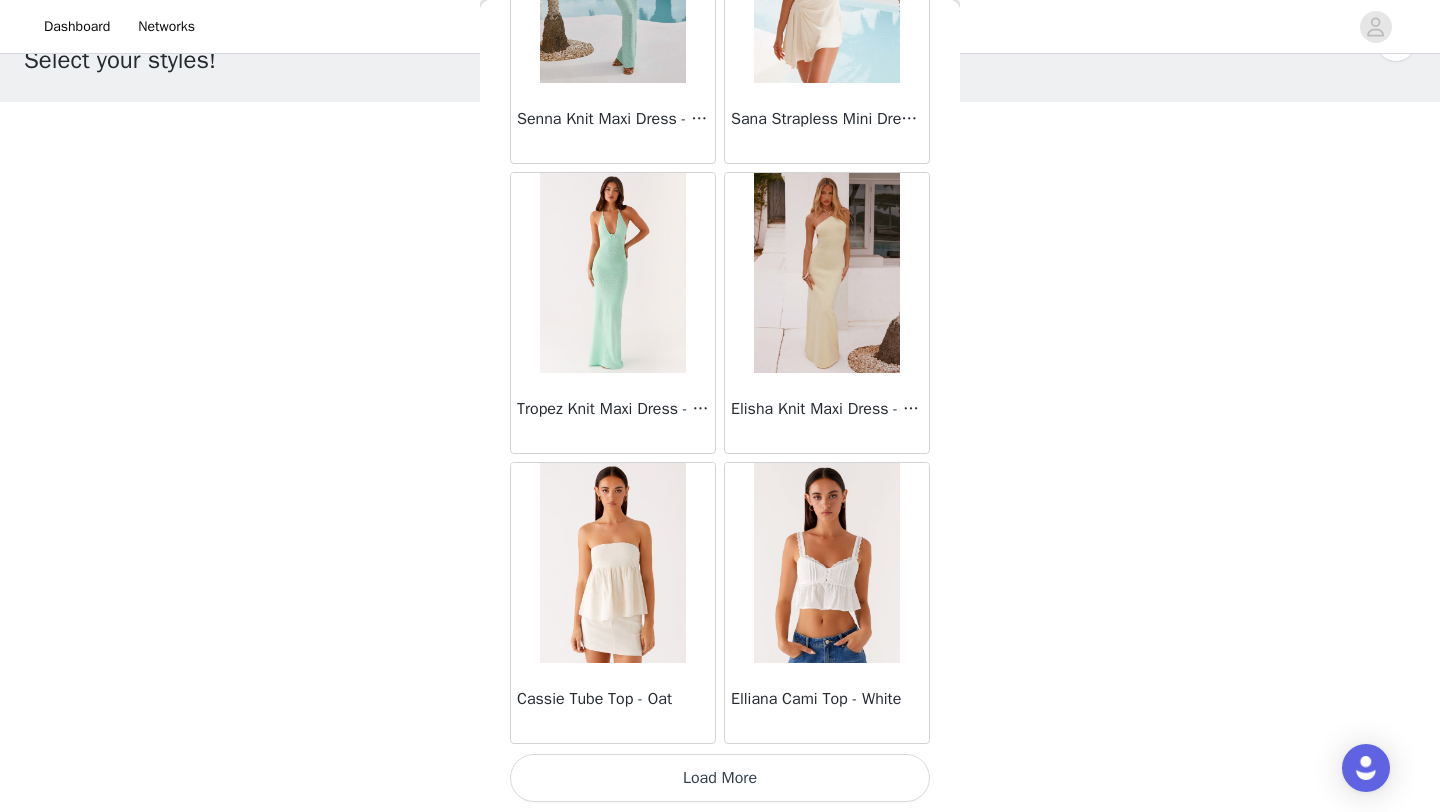 click on "Load More" at bounding box center [720, 778] 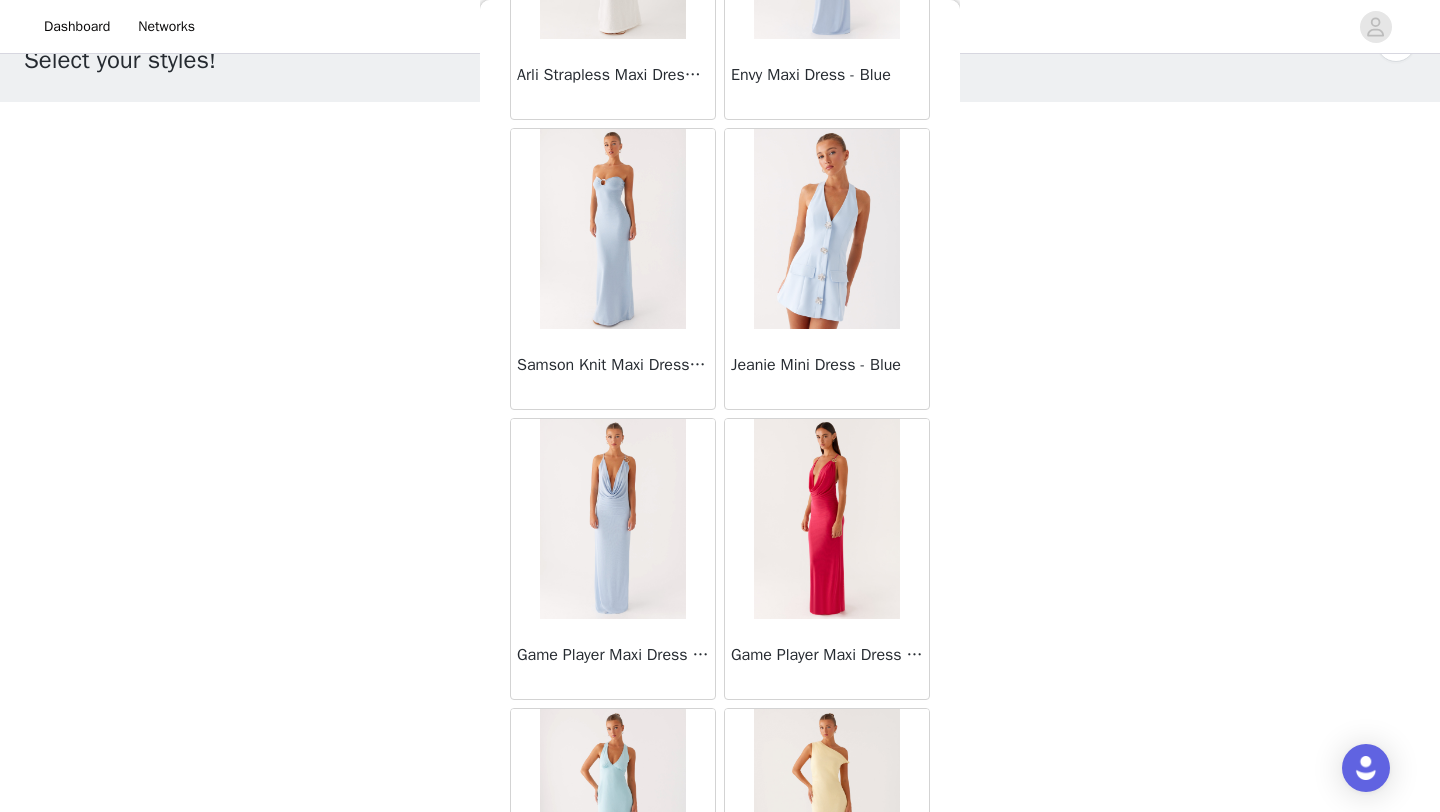 scroll, scrollTop: 83448, scrollLeft: 0, axis: vertical 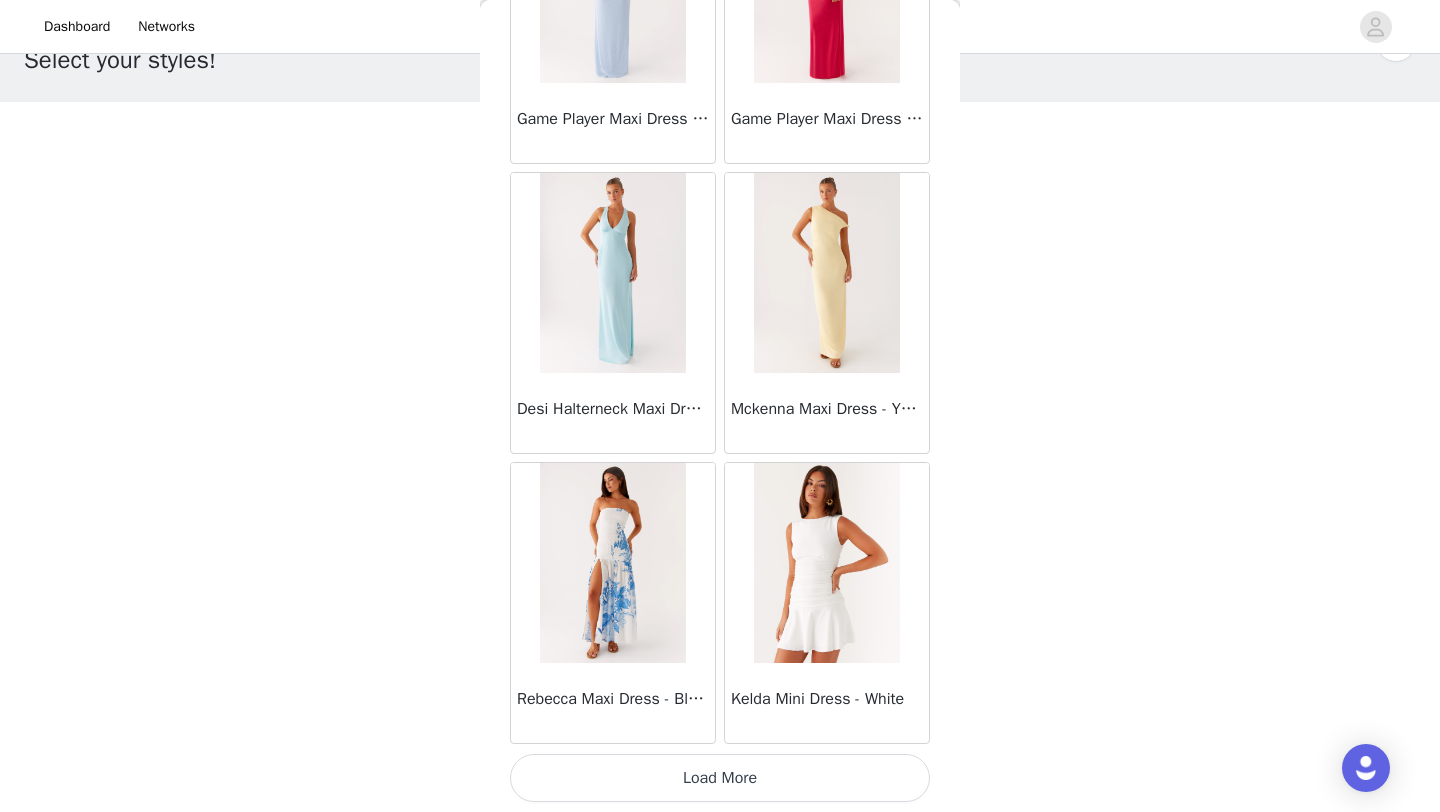 click on "Load More" at bounding box center [720, 778] 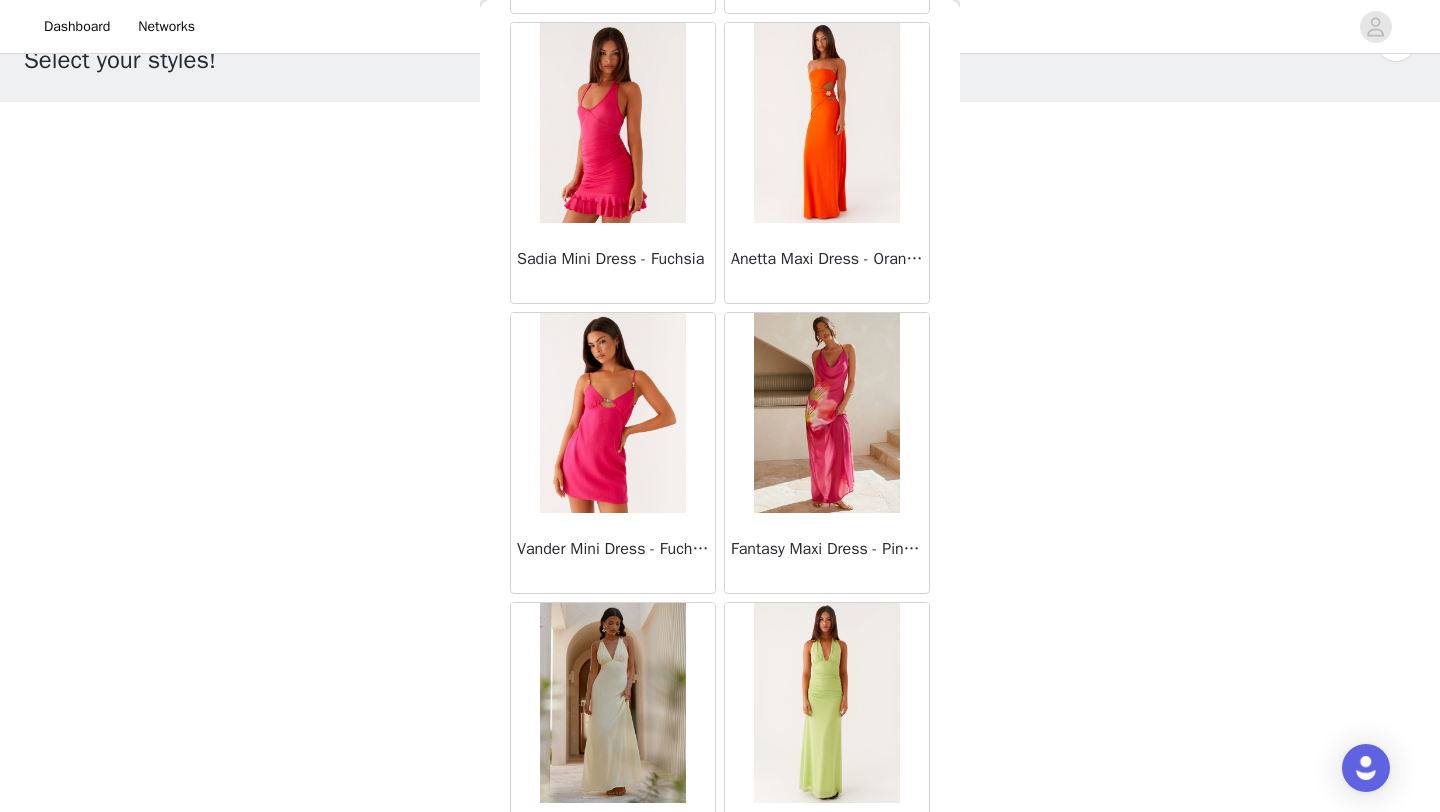 scroll, scrollTop: 86348, scrollLeft: 0, axis: vertical 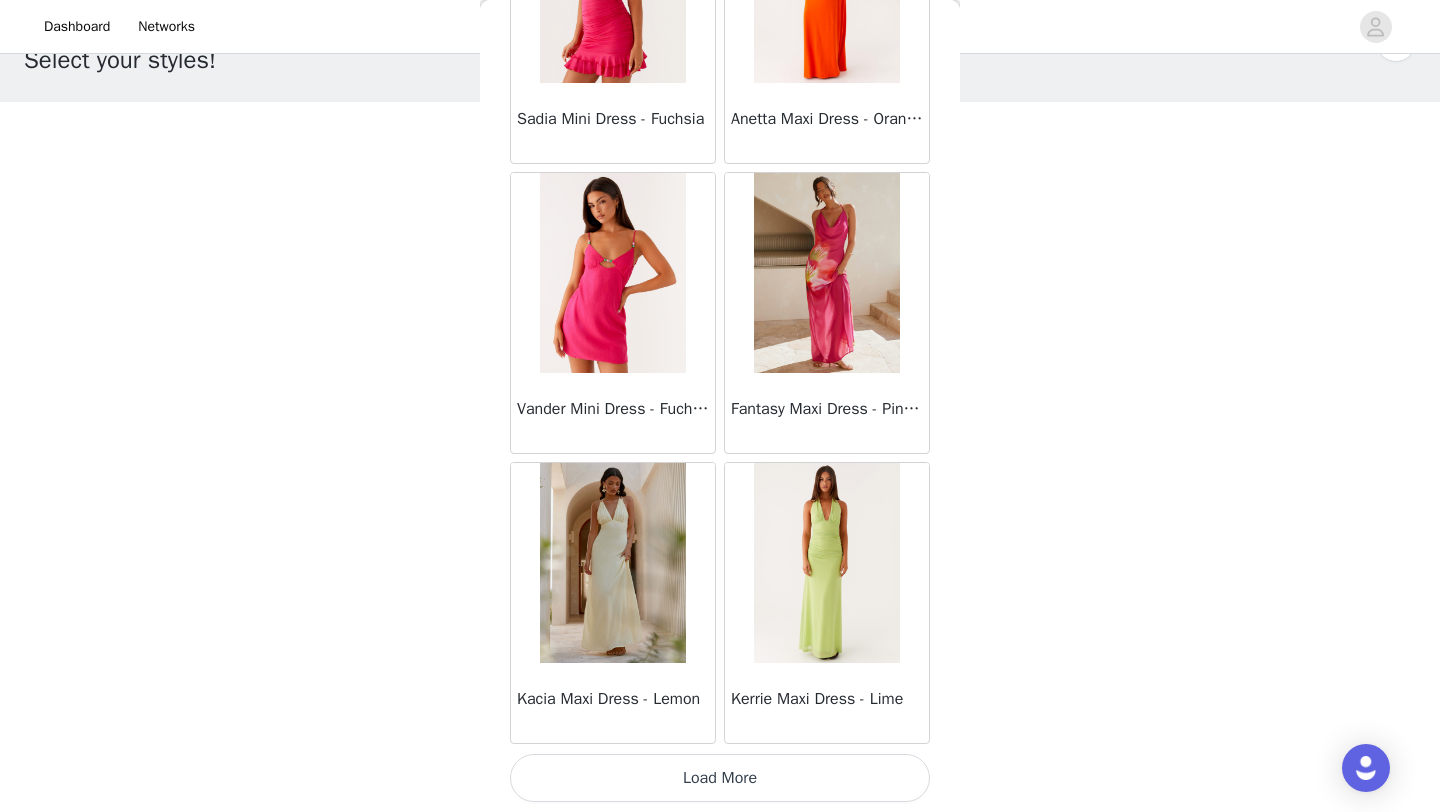 click on "Load More" at bounding box center [720, 778] 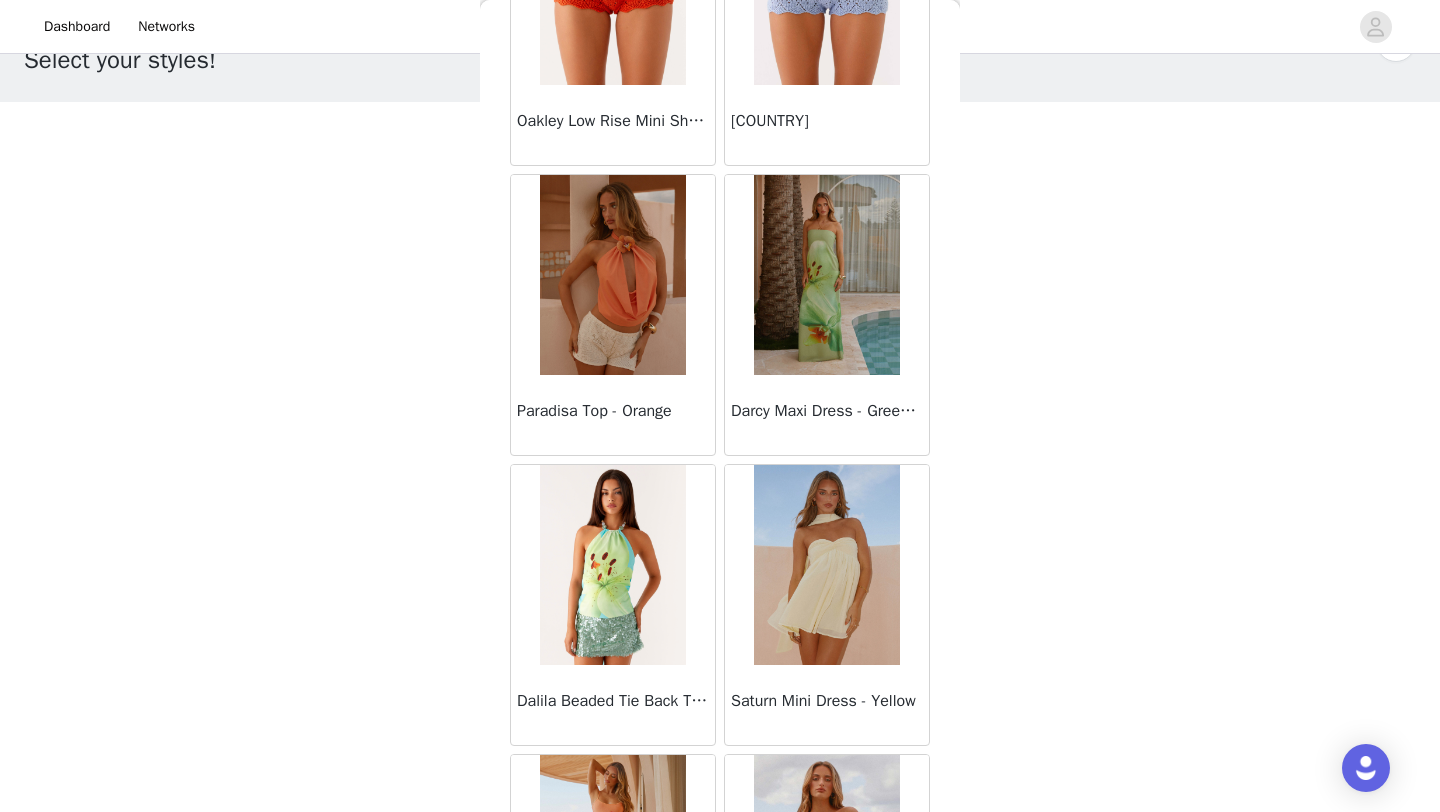 scroll, scrollTop: 89248, scrollLeft: 0, axis: vertical 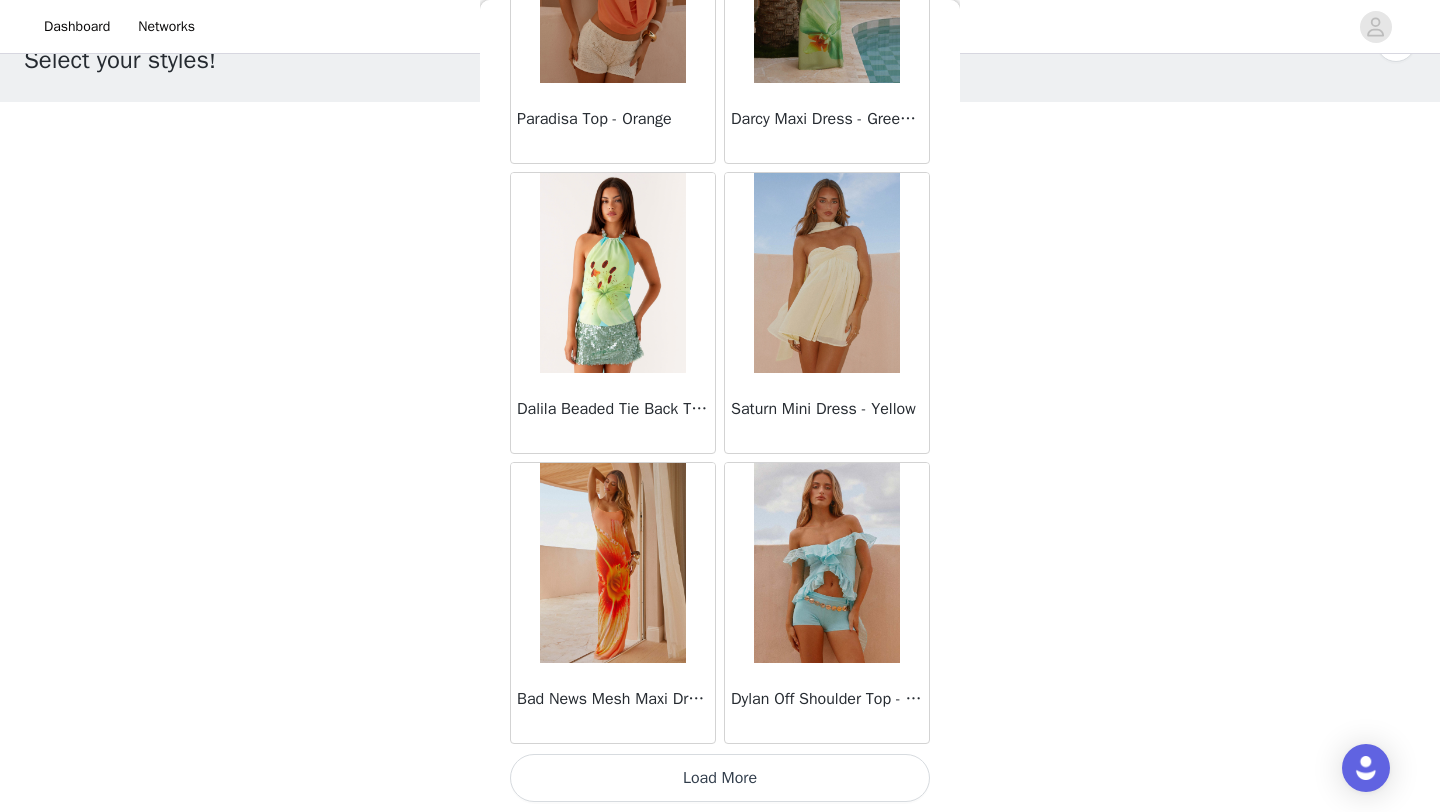 click on "Load More" at bounding box center [720, 778] 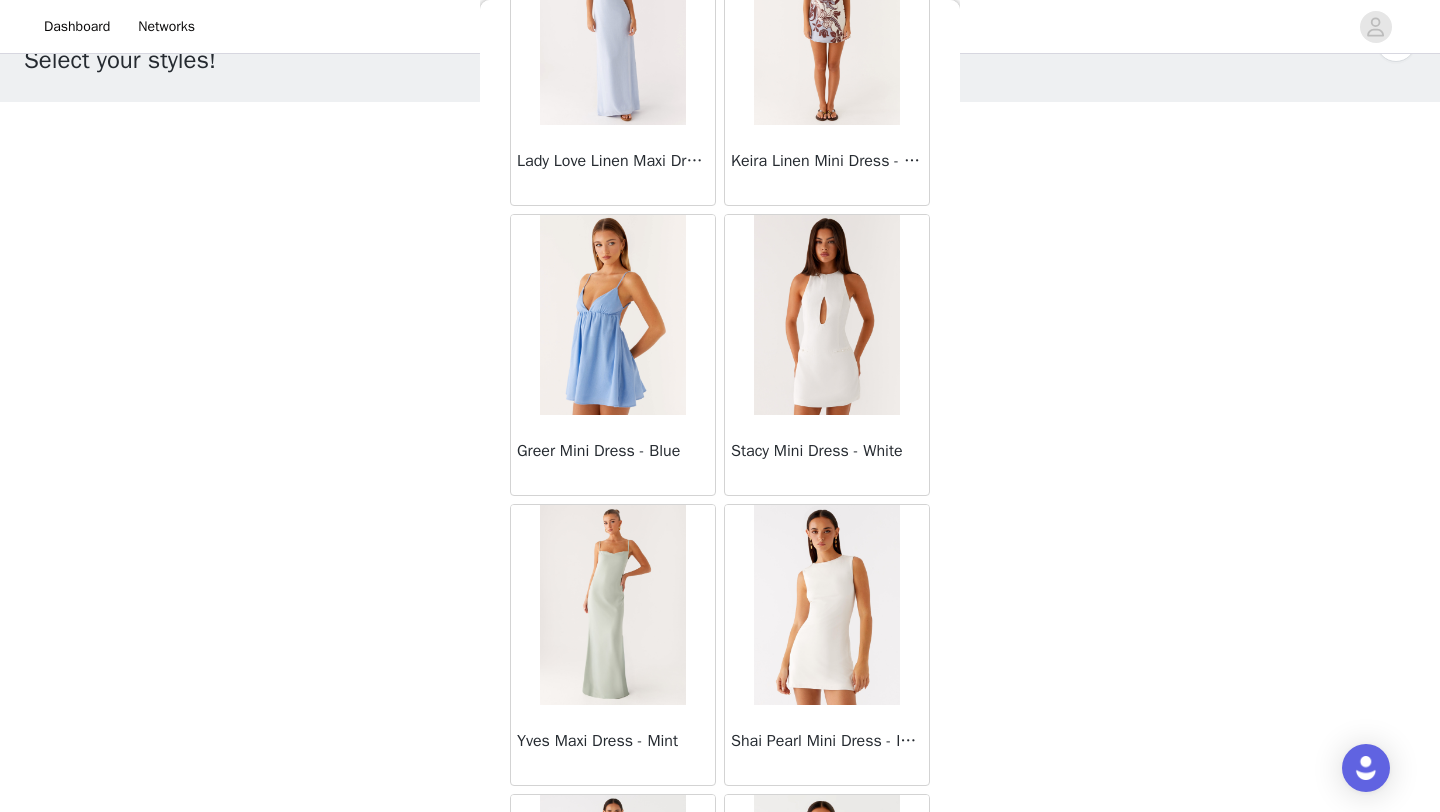 scroll, scrollTop: 92148, scrollLeft: 0, axis: vertical 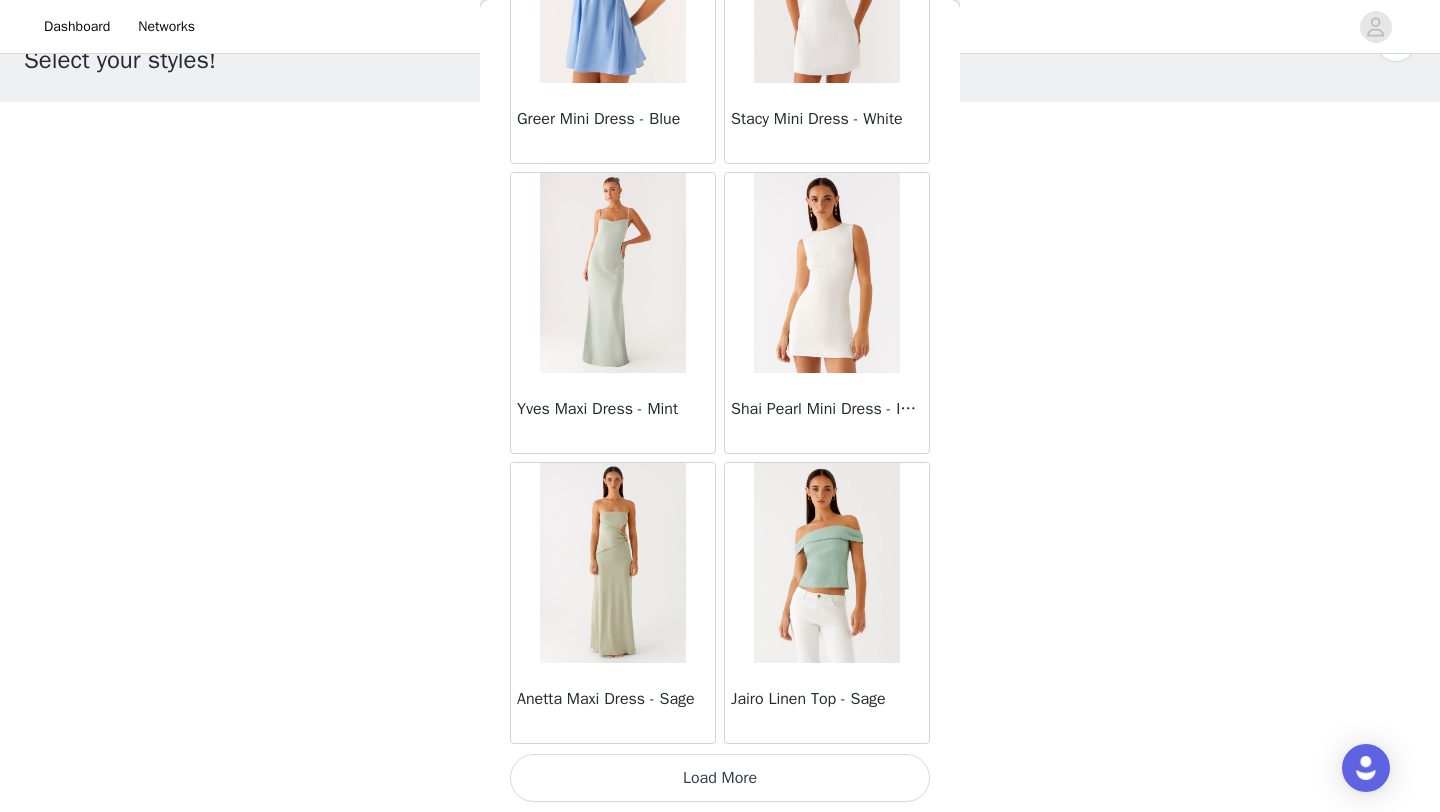 click on "Load More" at bounding box center [720, 778] 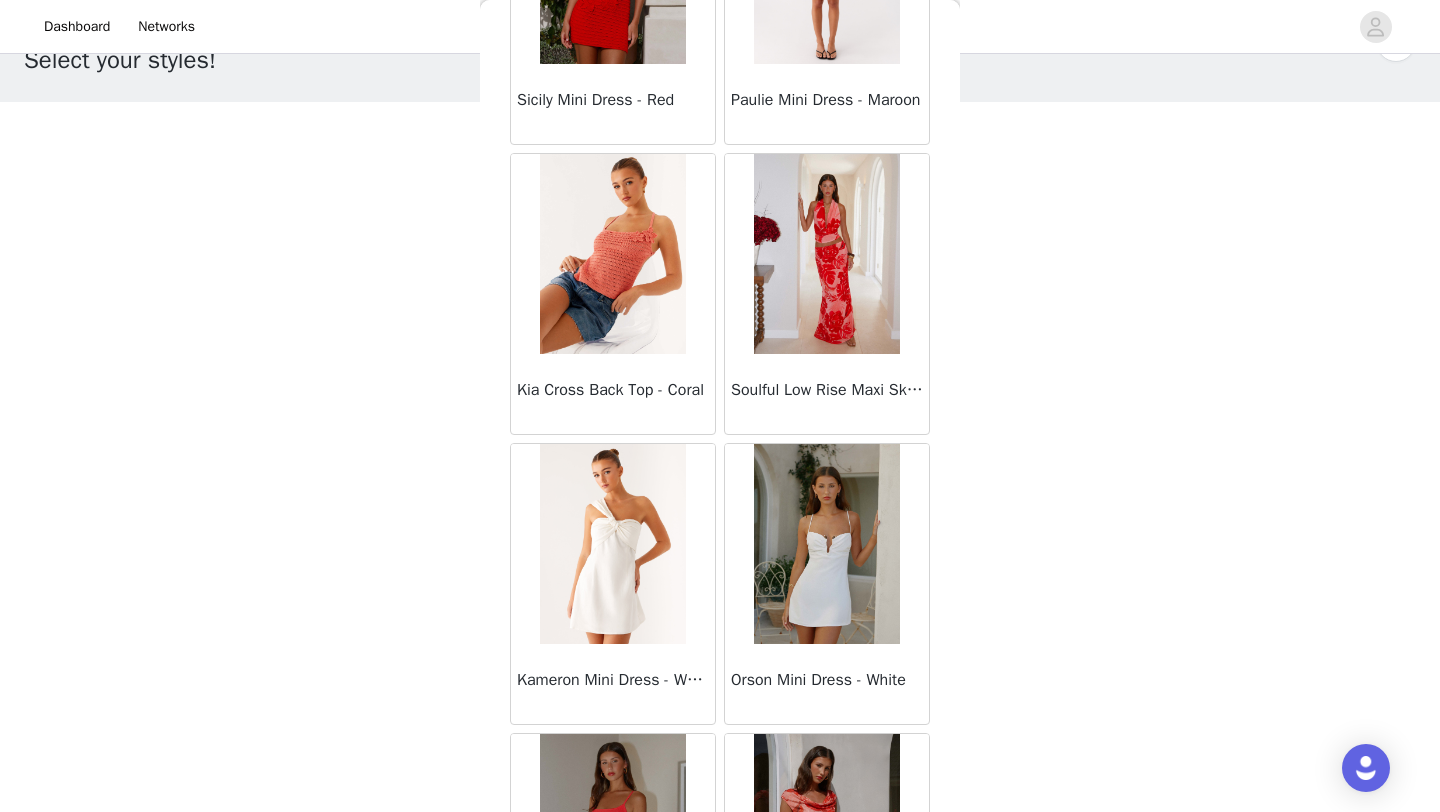 scroll, scrollTop: 95048, scrollLeft: 0, axis: vertical 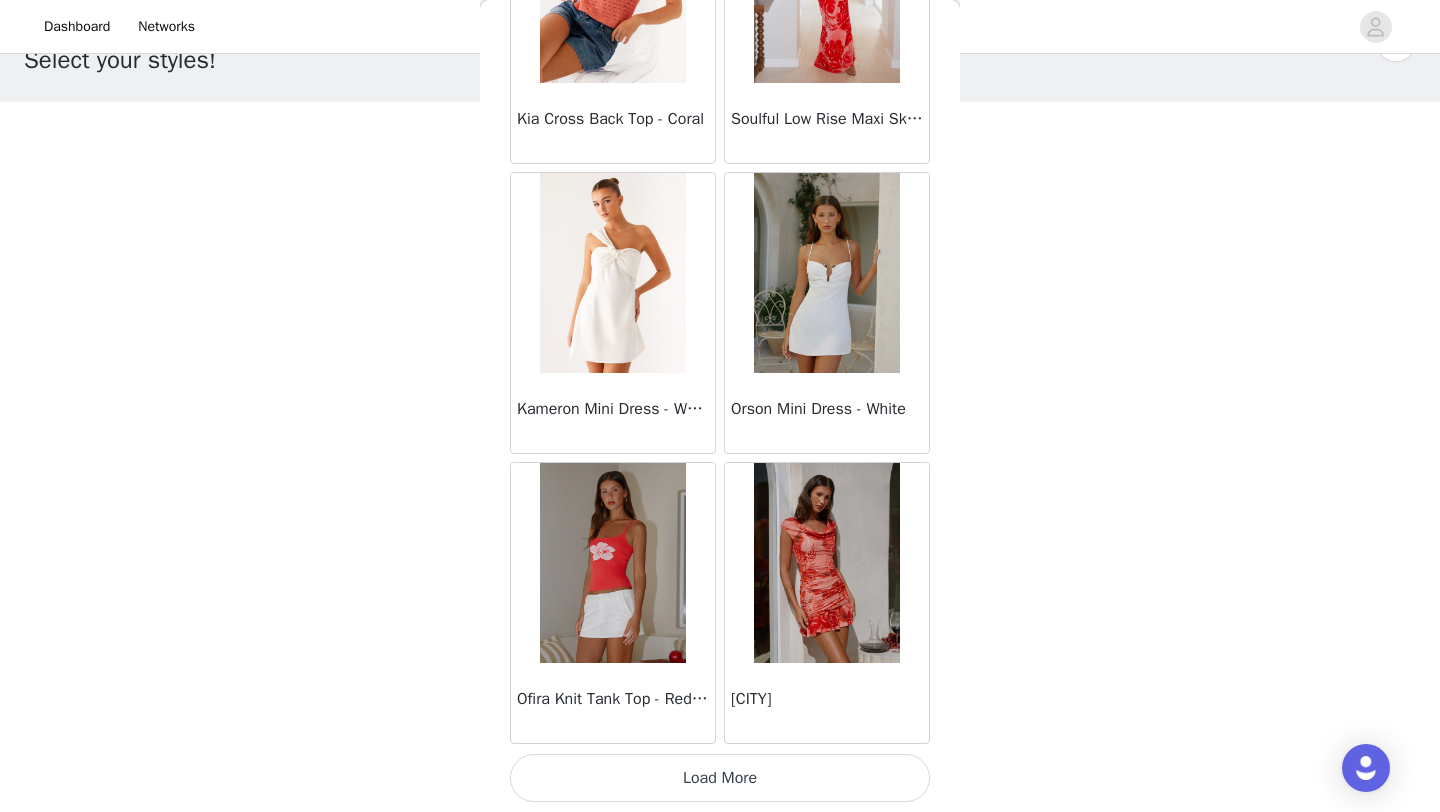 click on "Load More" at bounding box center [720, 778] 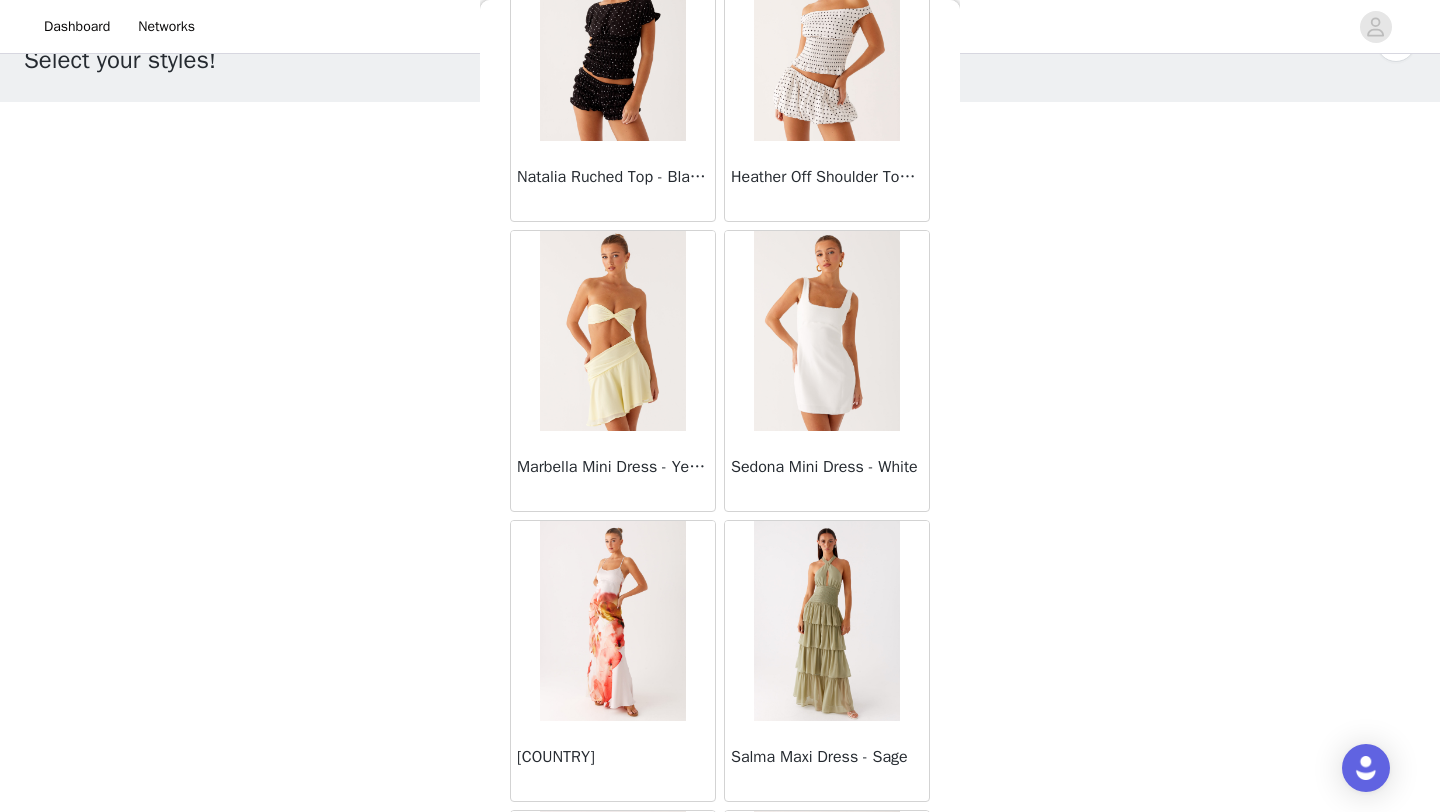 scroll, scrollTop: 97948, scrollLeft: 0, axis: vertical 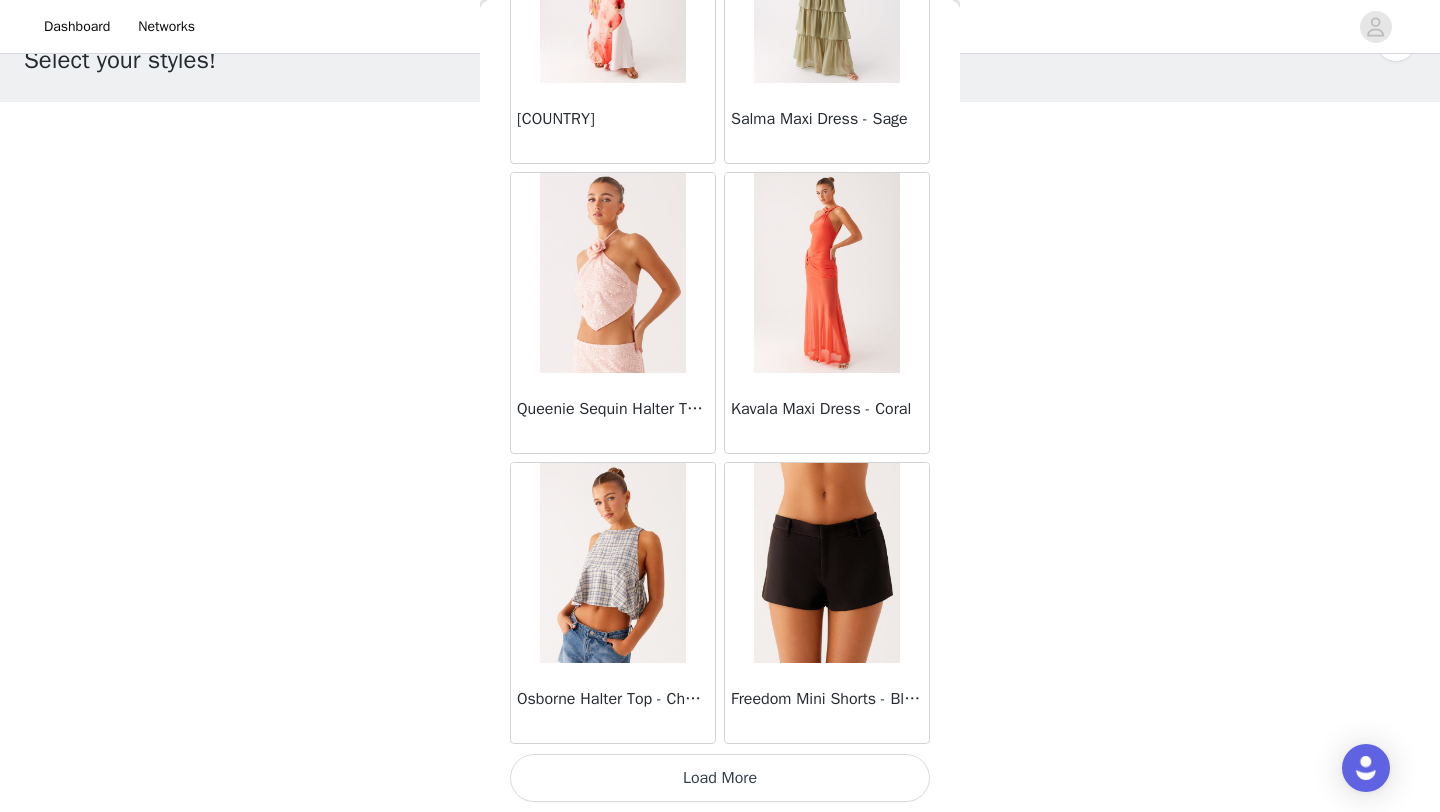 click on "Load More" at bounding box center (720, 778) 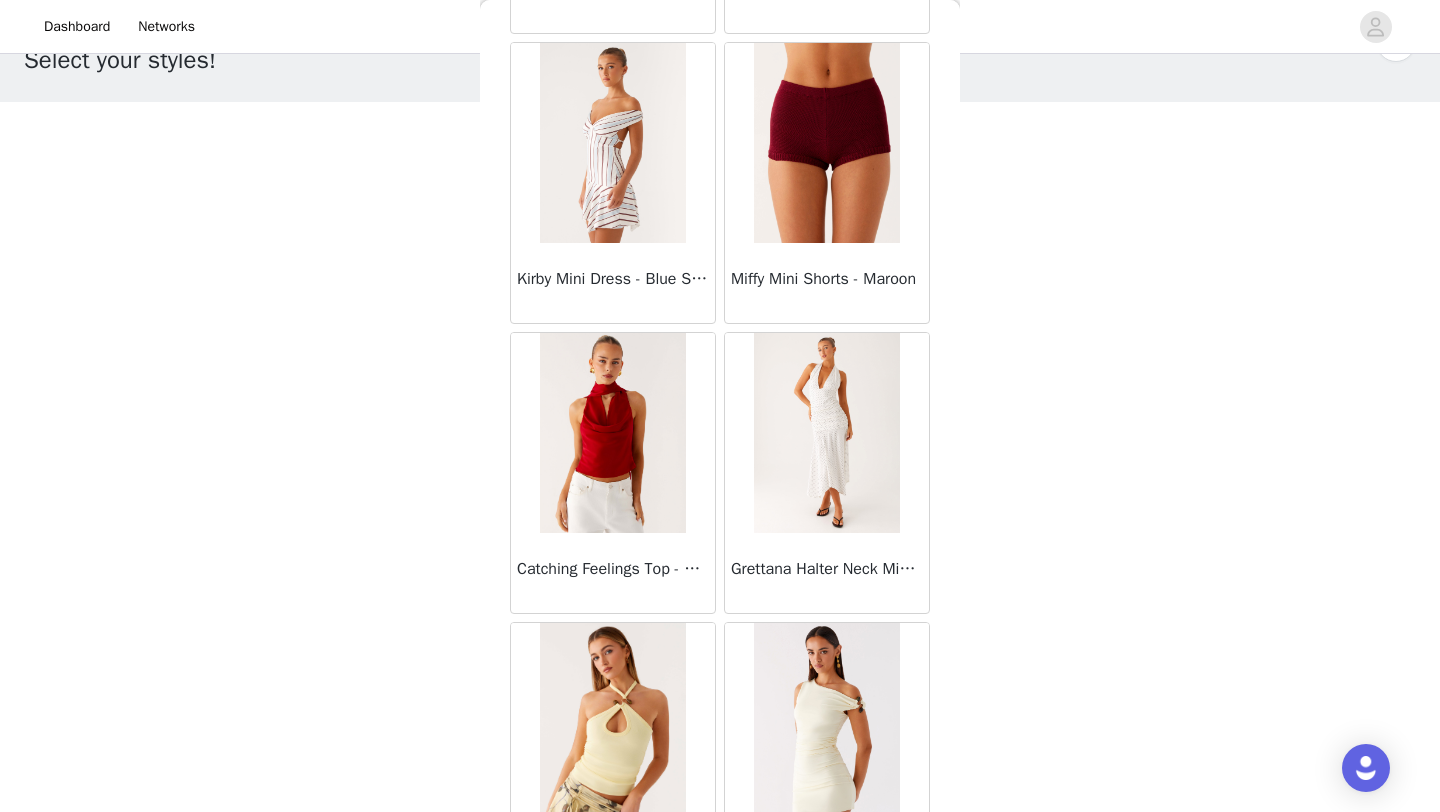 scroll, scrollTop: 100848, scrollLeft: 0, axis: vertical 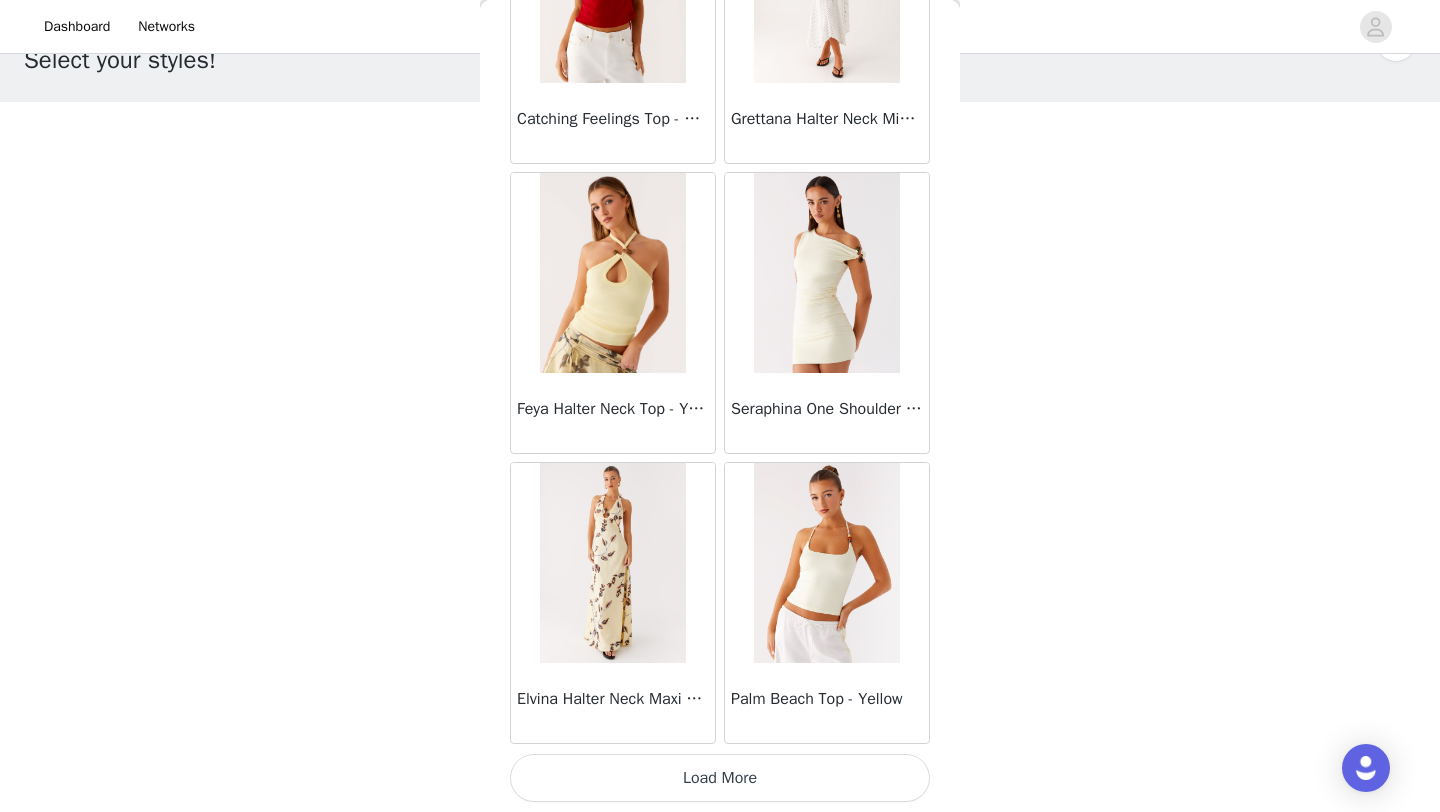 click on "Load More" at bounding box center (720, 778) 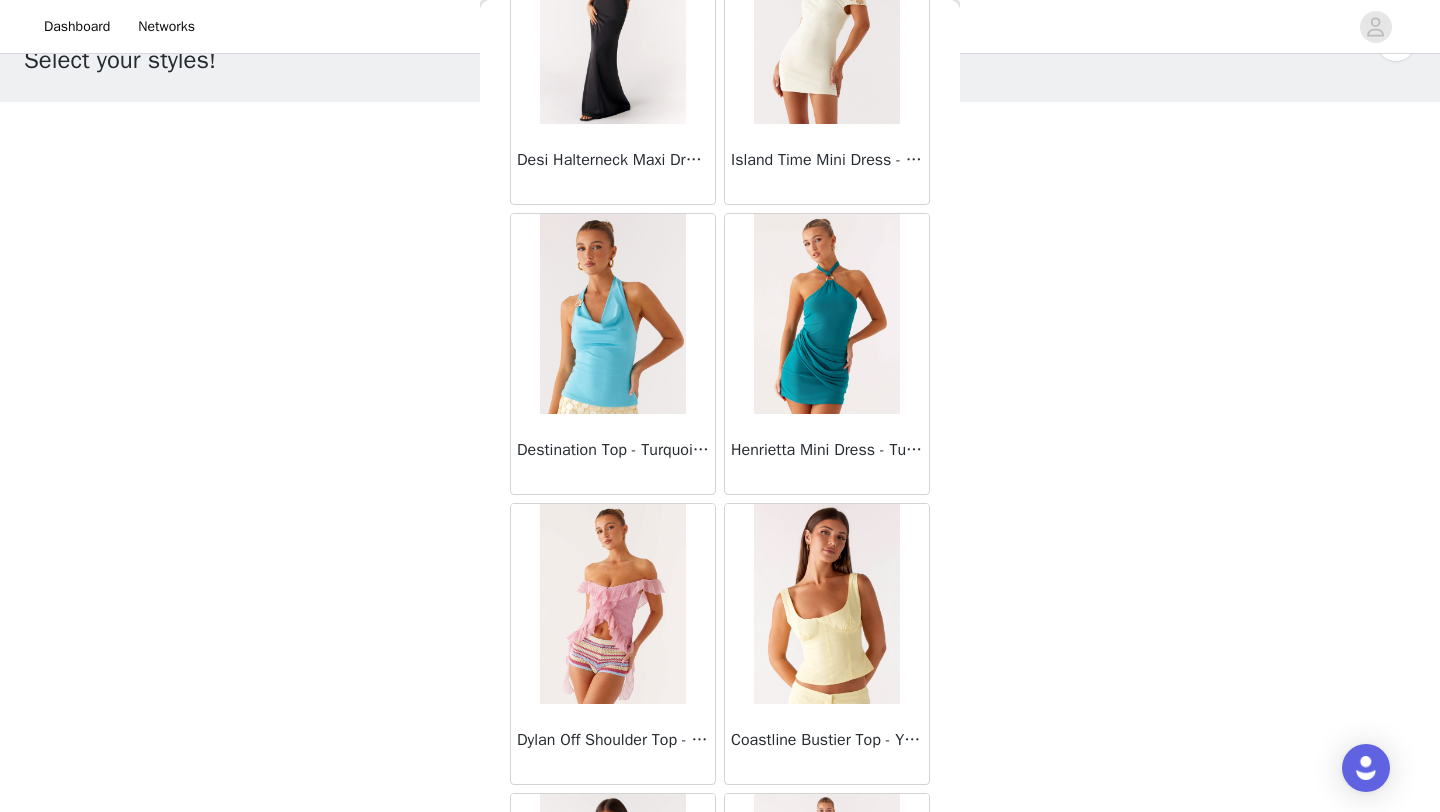 scroll, scrollTop: 103748, scrollLeft: 0, axis: vertical 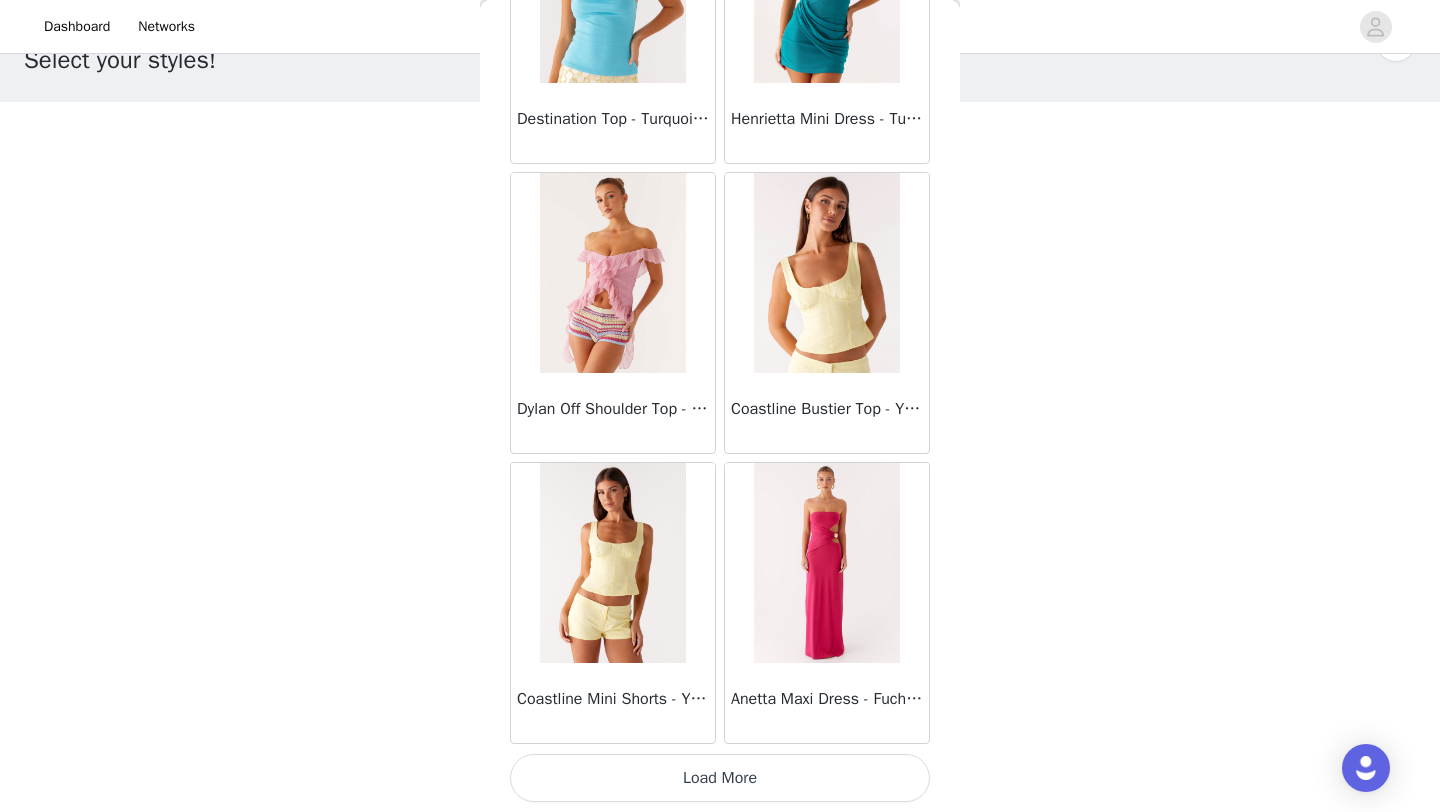 click on "Load More" at bounding box center [720, 778] 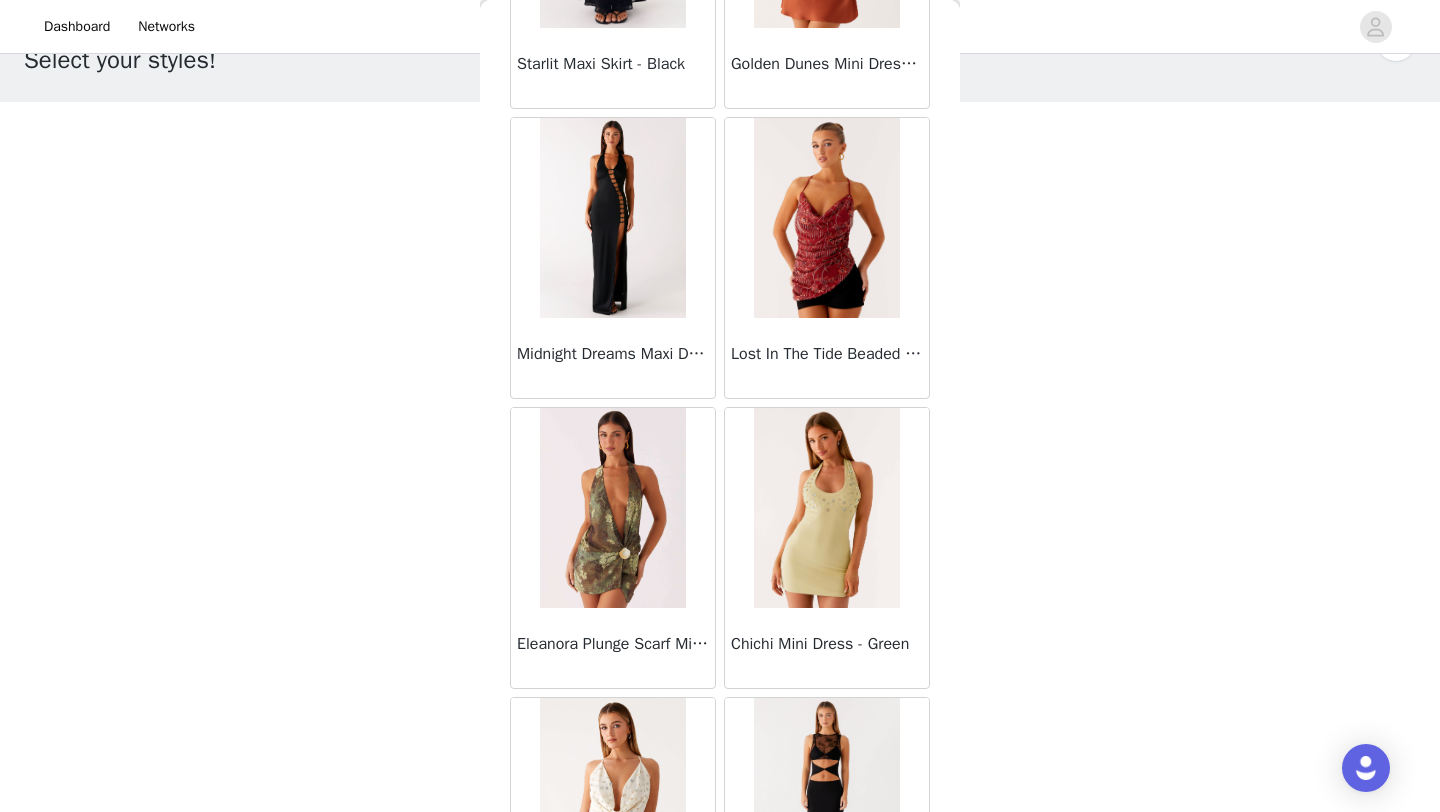 scroll, scrollTop: 106648, scrollLeft: 0, axis: vertical 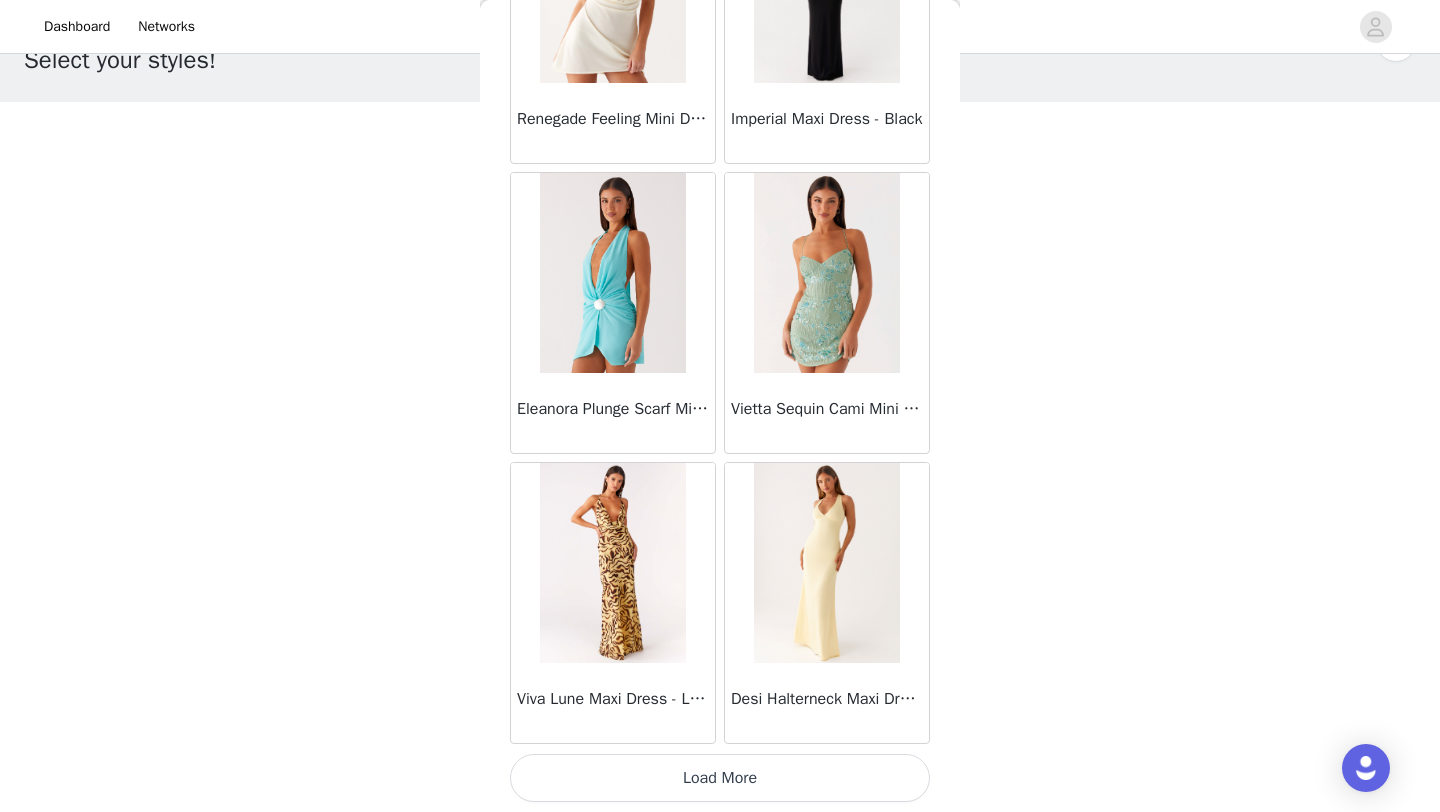 click on "Load More" at bounding box center [720, 778] 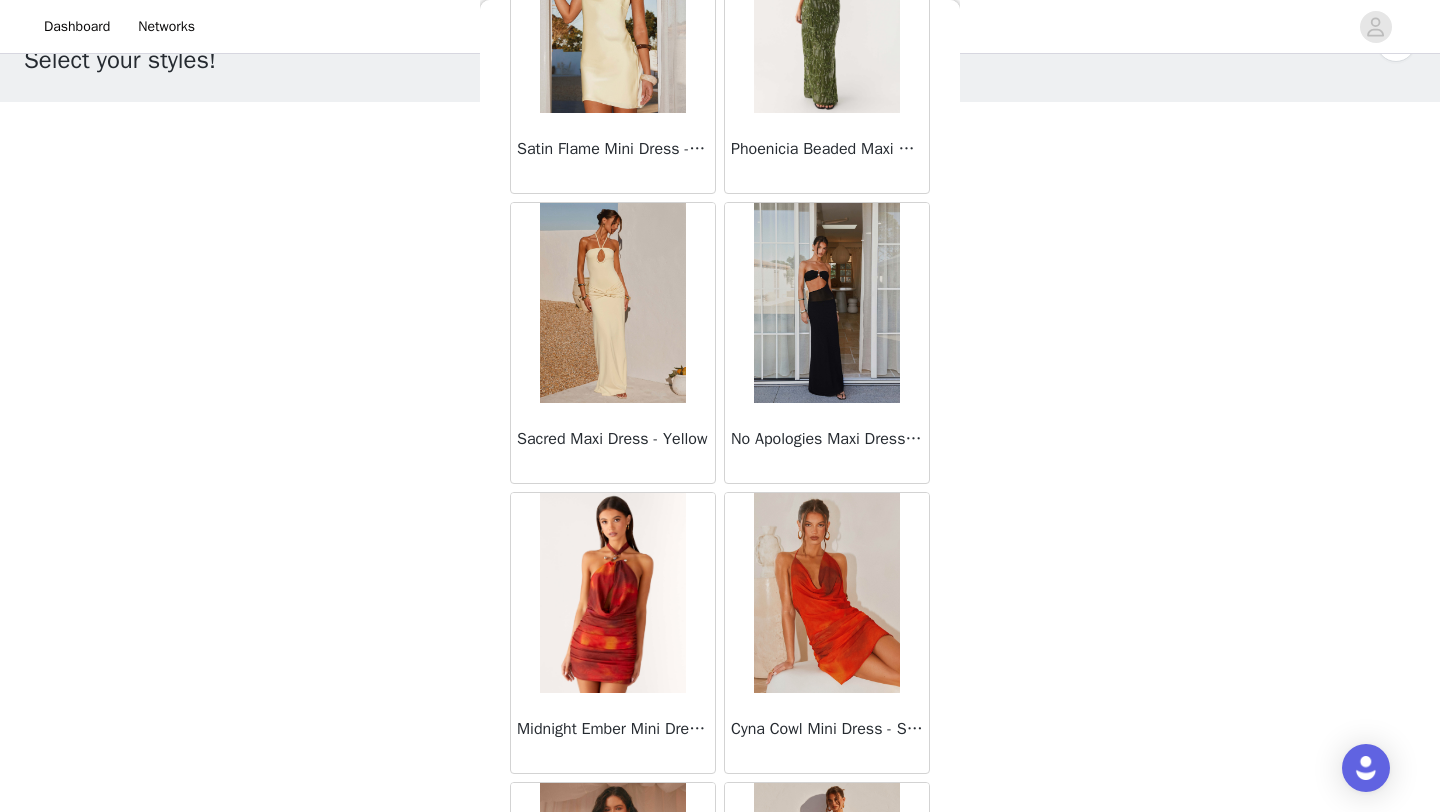 scroll, scrollTop: 109548, scrollLeft: 0, axis: vertical 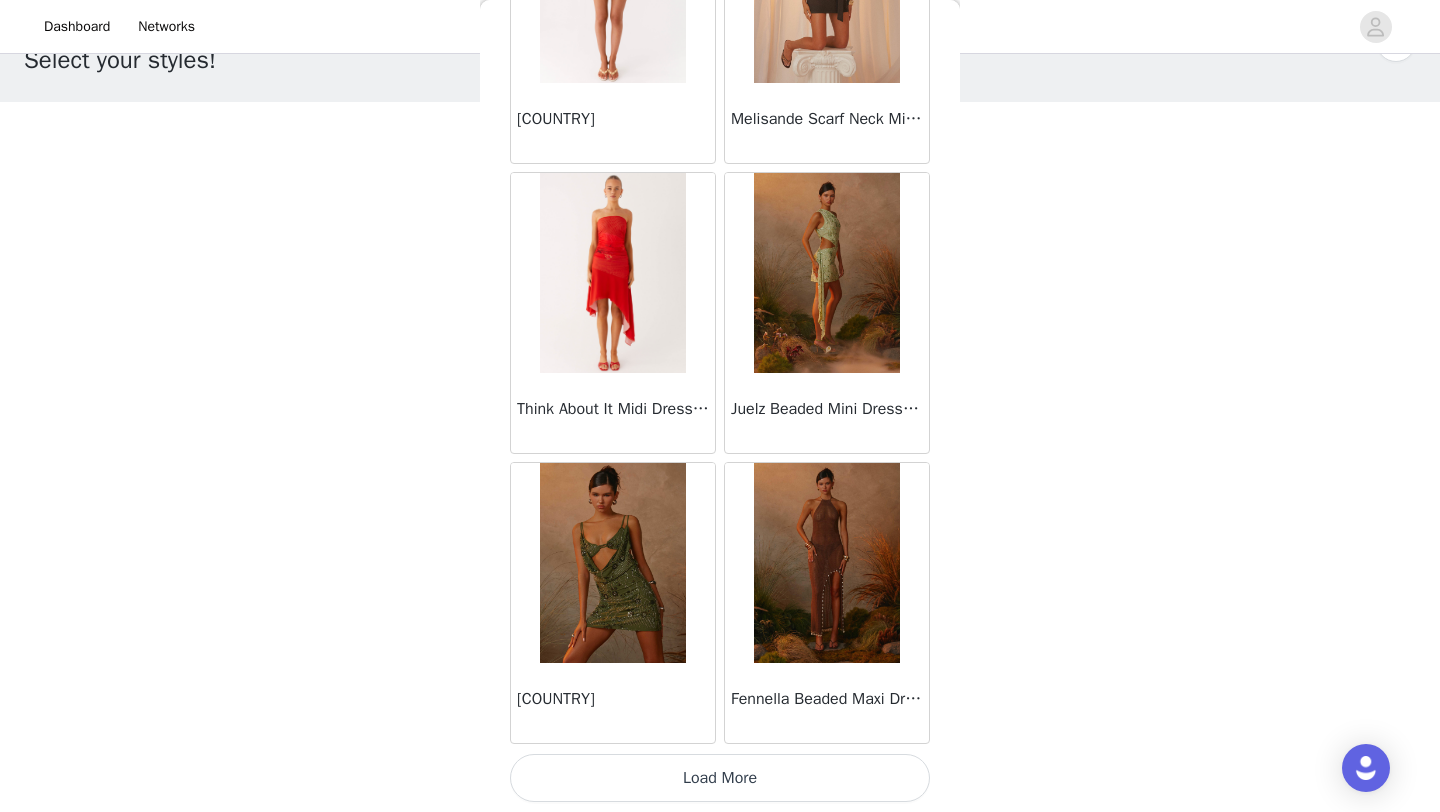 click on "Load More" at bounding box center (720, 778) 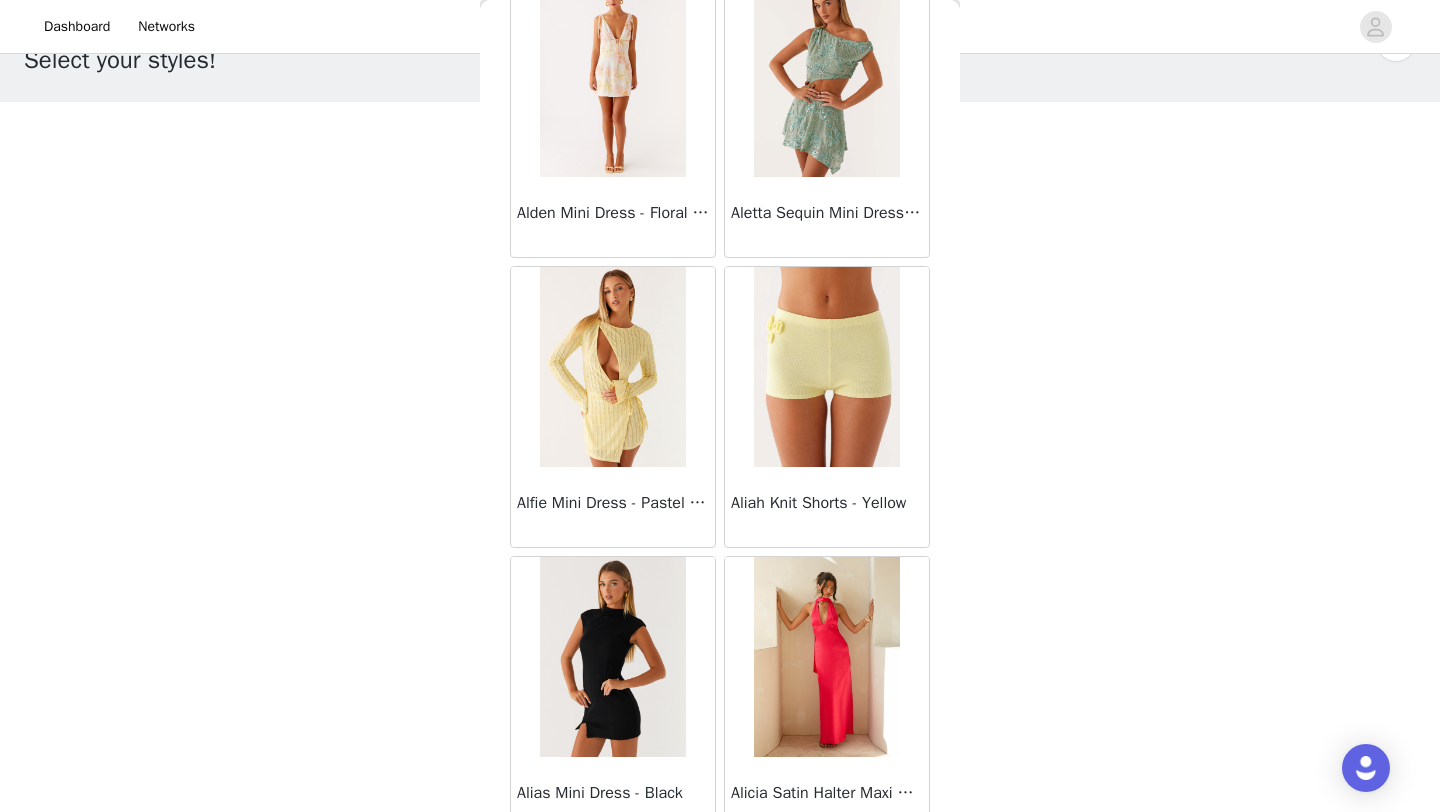 scroll, scrollTop: 112448, scrollLeft: 0, axis: vertical 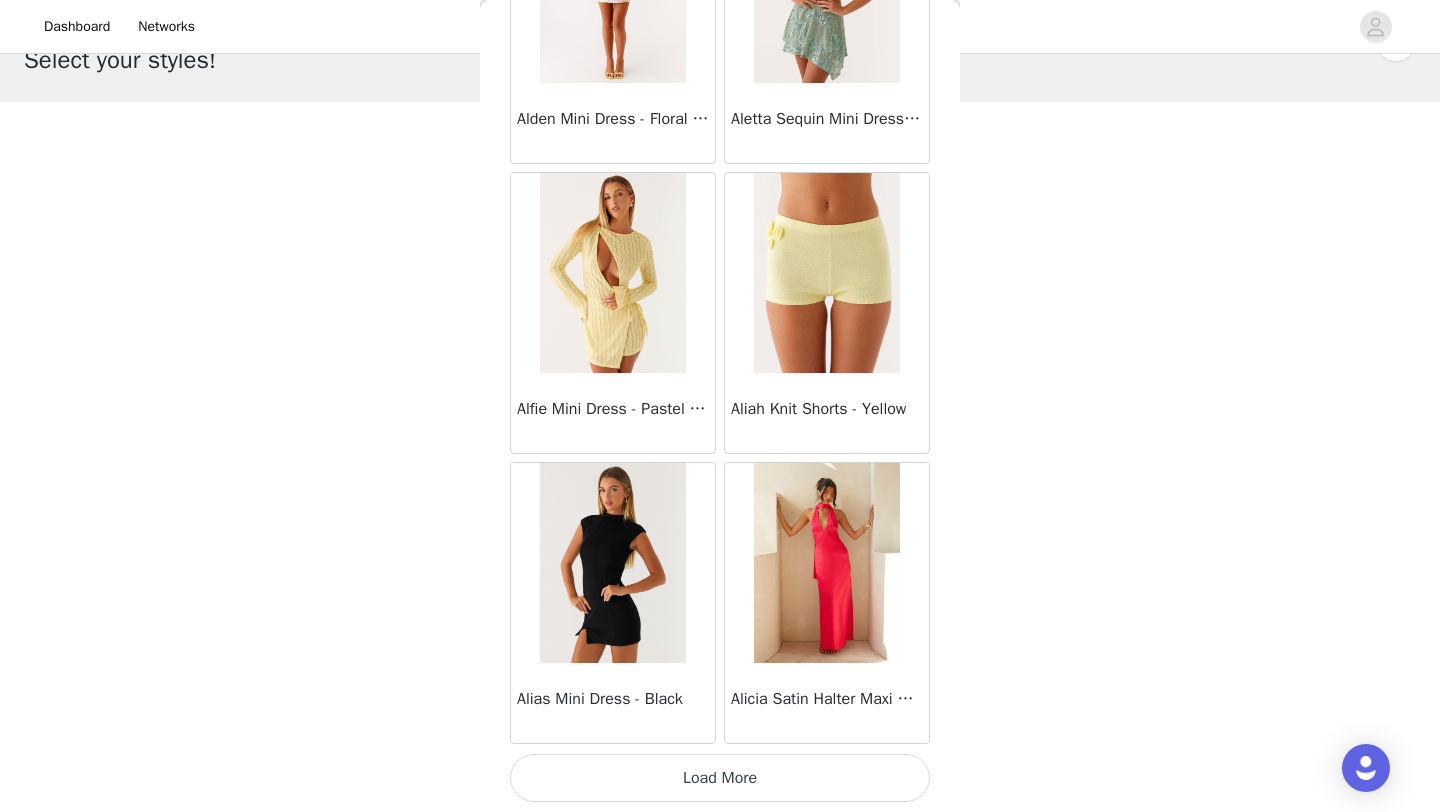 click on "Load More" at bounding box center [720, 778] 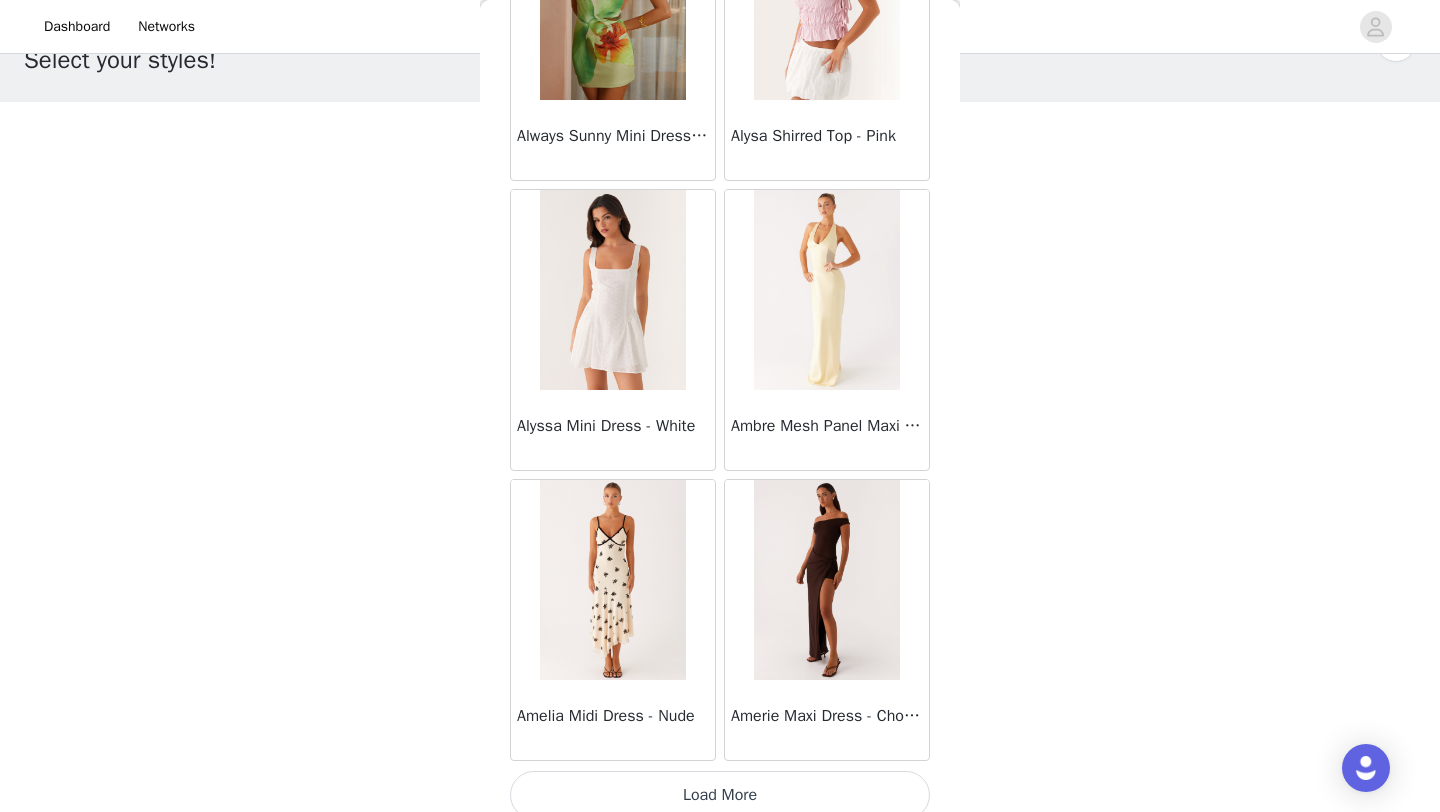 scroll, scrollTop: 115348, scrollLeft: 0, axis: vertical 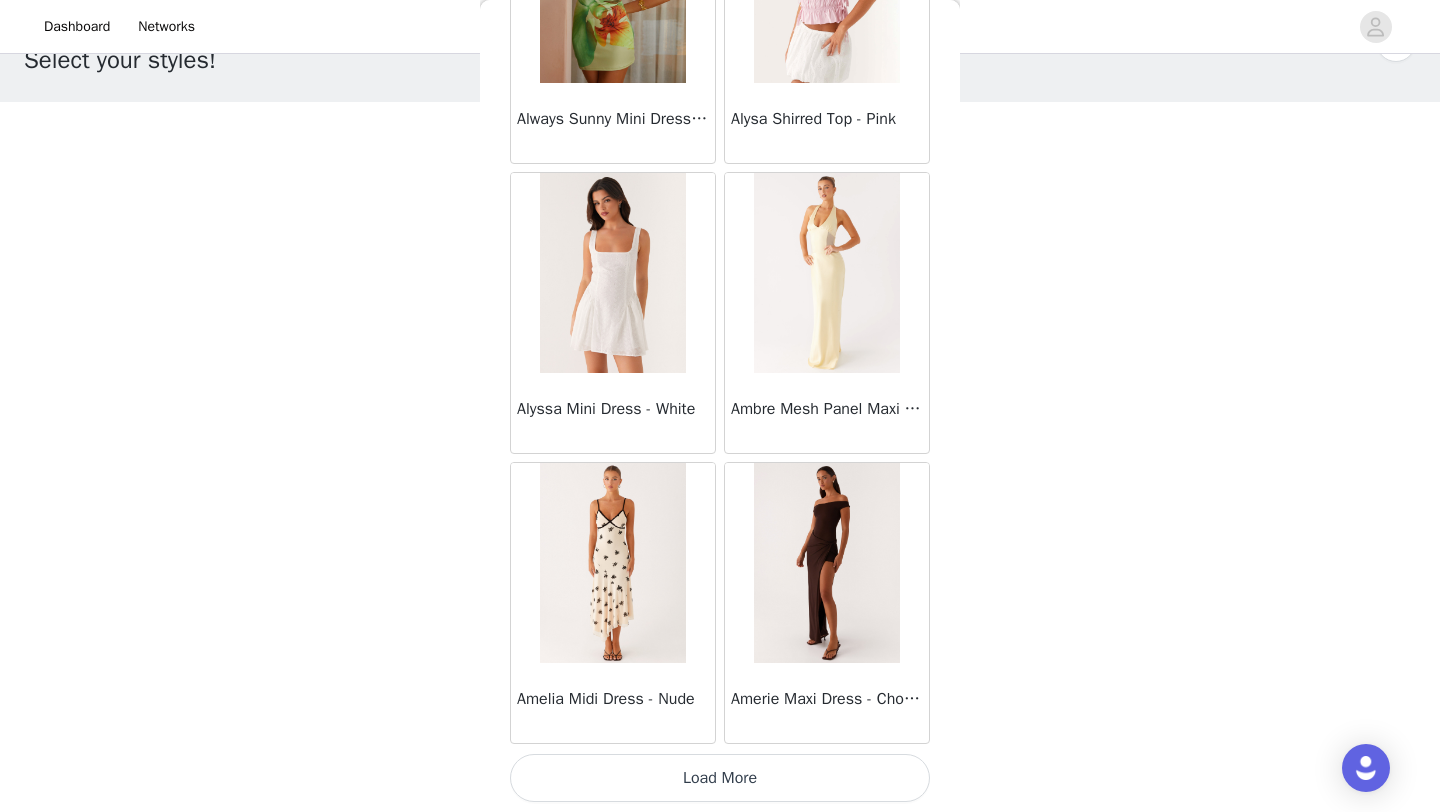 click on "Load More" at bounding box center (720, 778) 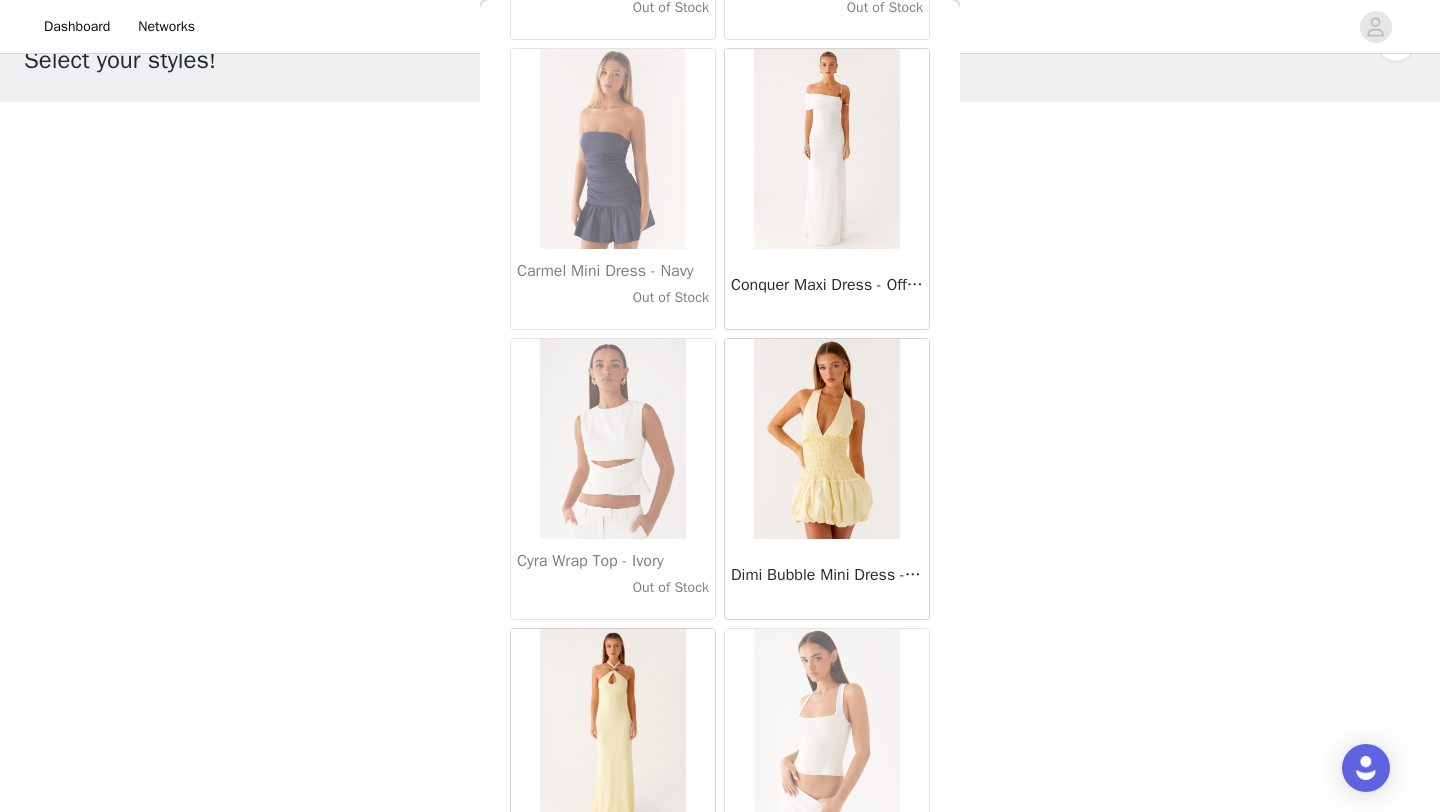 scroll, scrollTop: 118248, scrollLeft: 0, axis: vertical 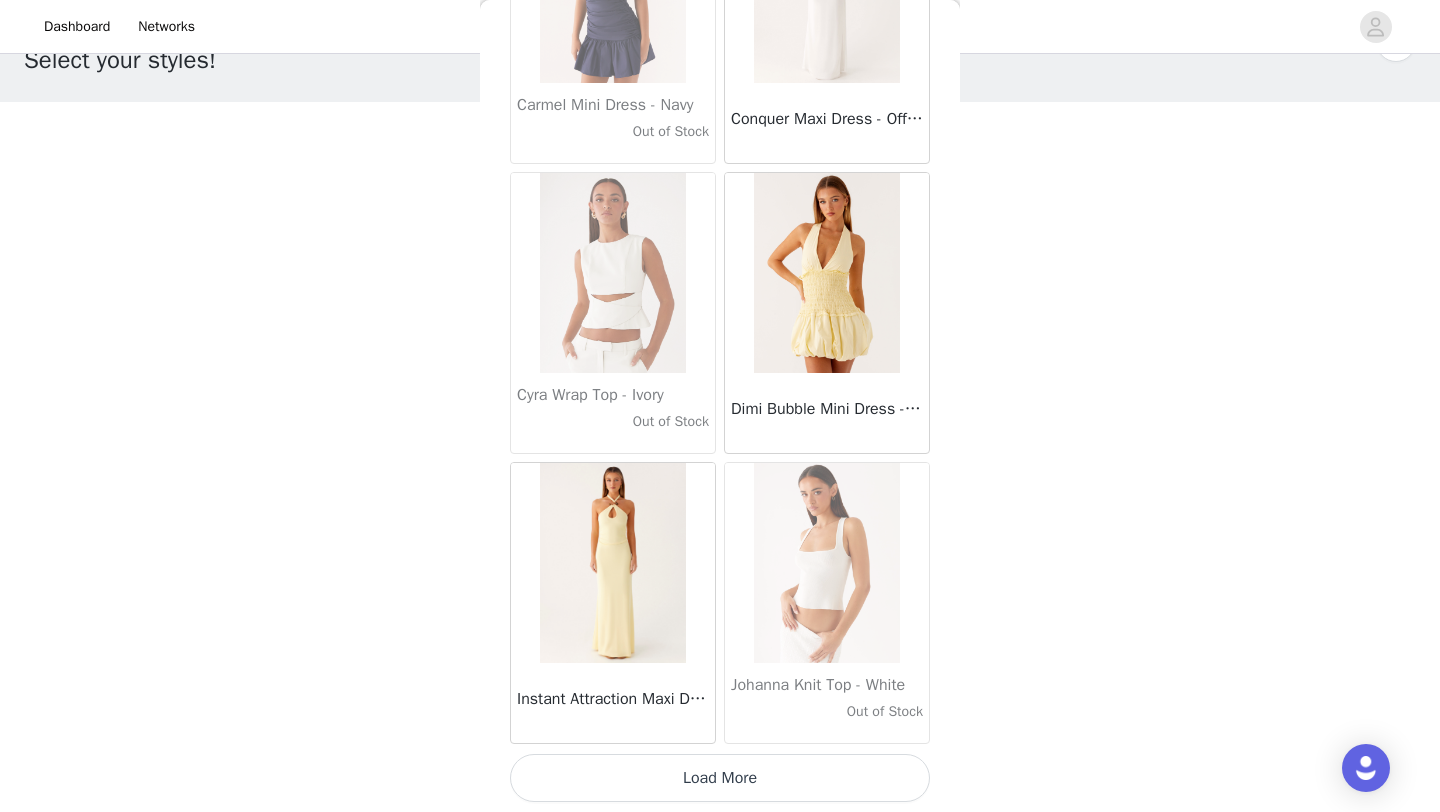 click on "Load More" at bounding box center [720, 778] 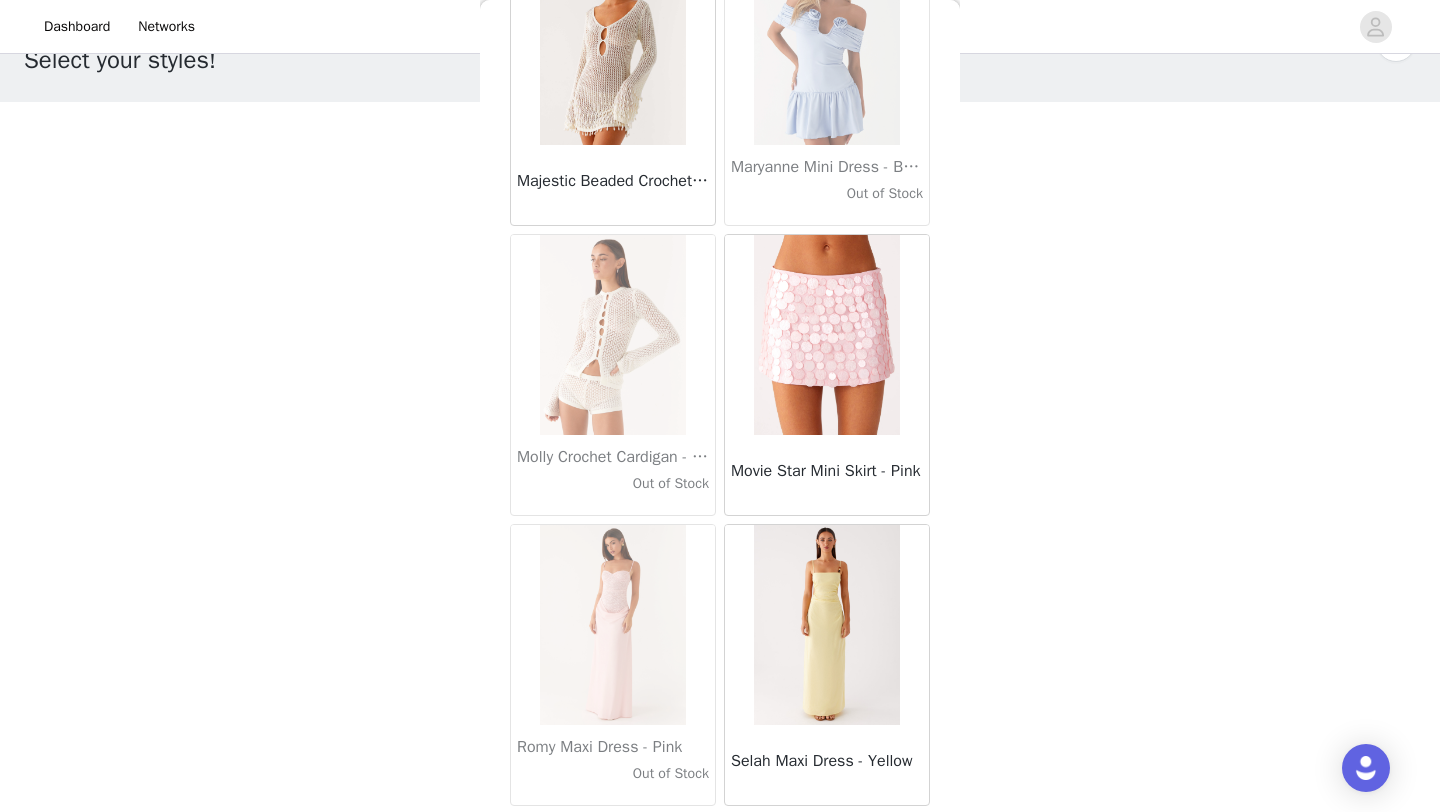 scroll, scrollTop: 121148, scrollLeft: 0, axis: vertical 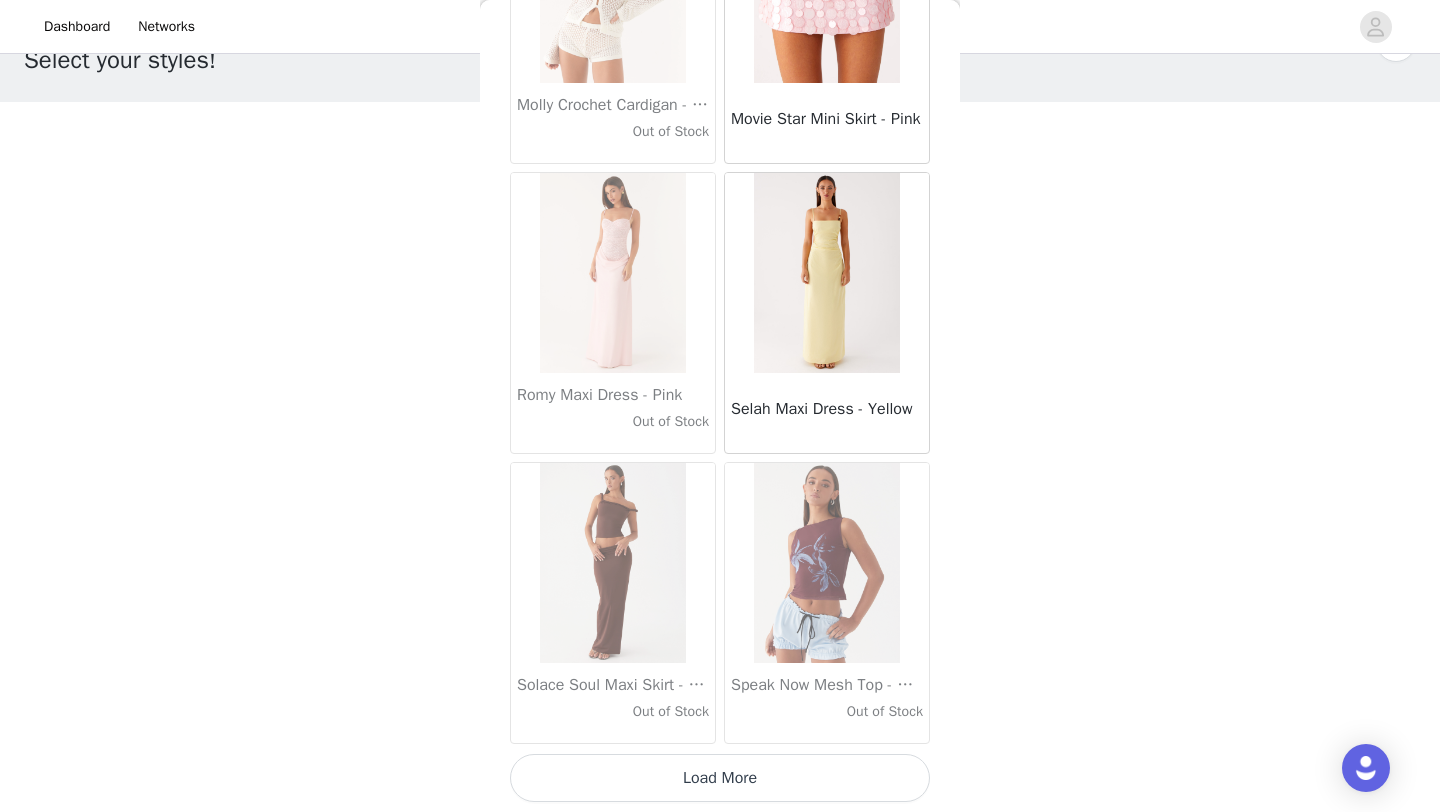 click on "Load More" at bounding box center (720, 778) 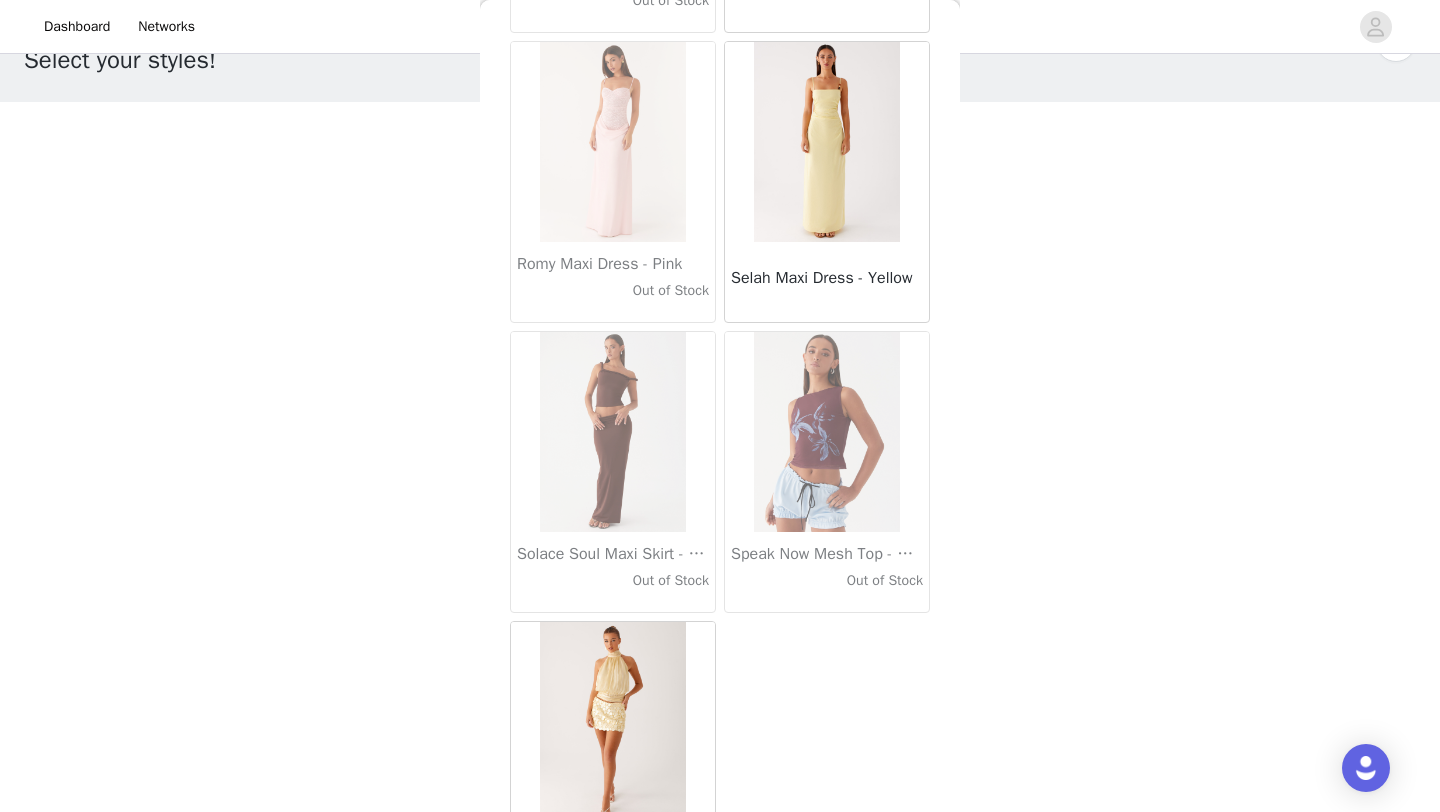scroll, scrollTop: 121374, scrollLeft: 0, axis: vertical 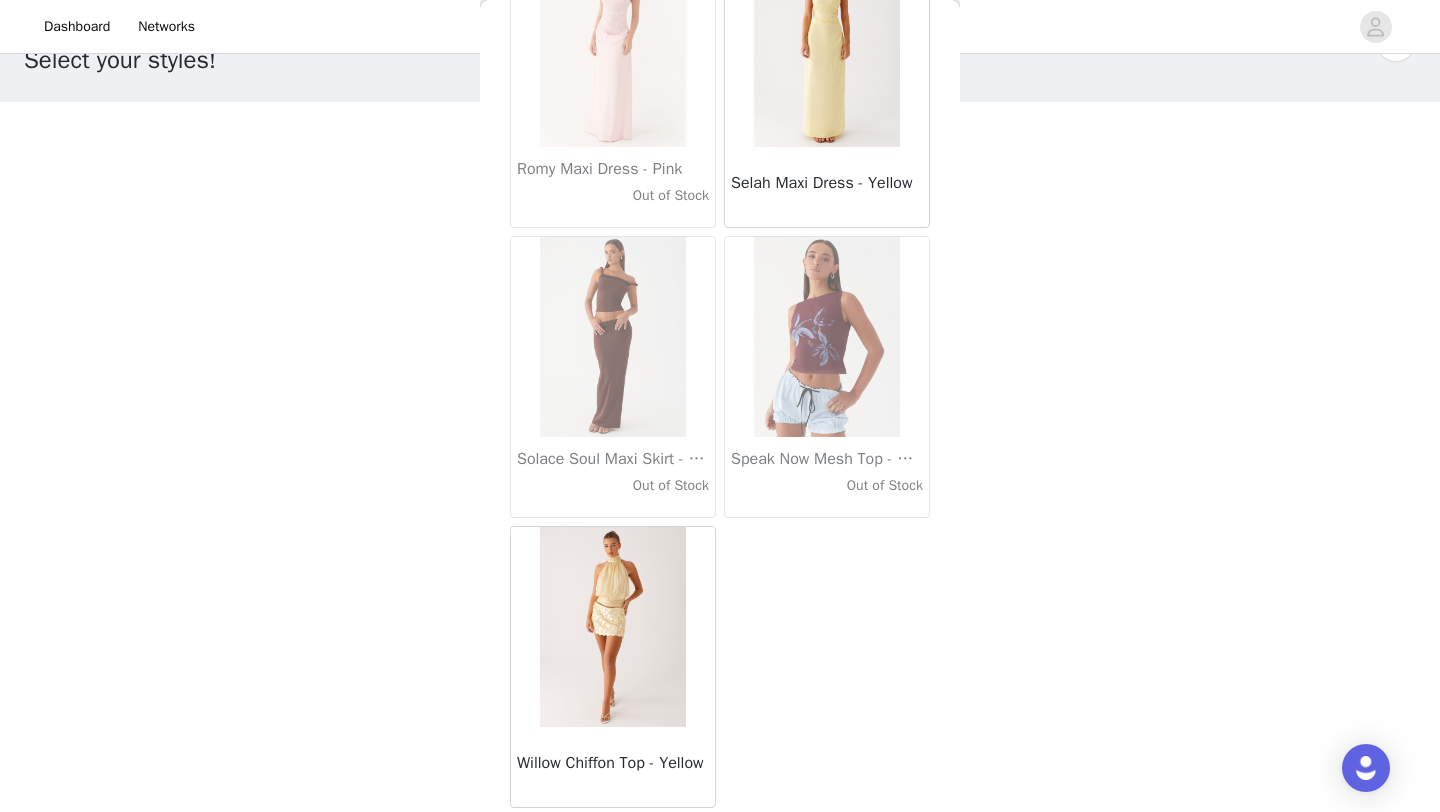 click on "Willow Chiffon Top - Yellow" at bounding box center [613, 763] 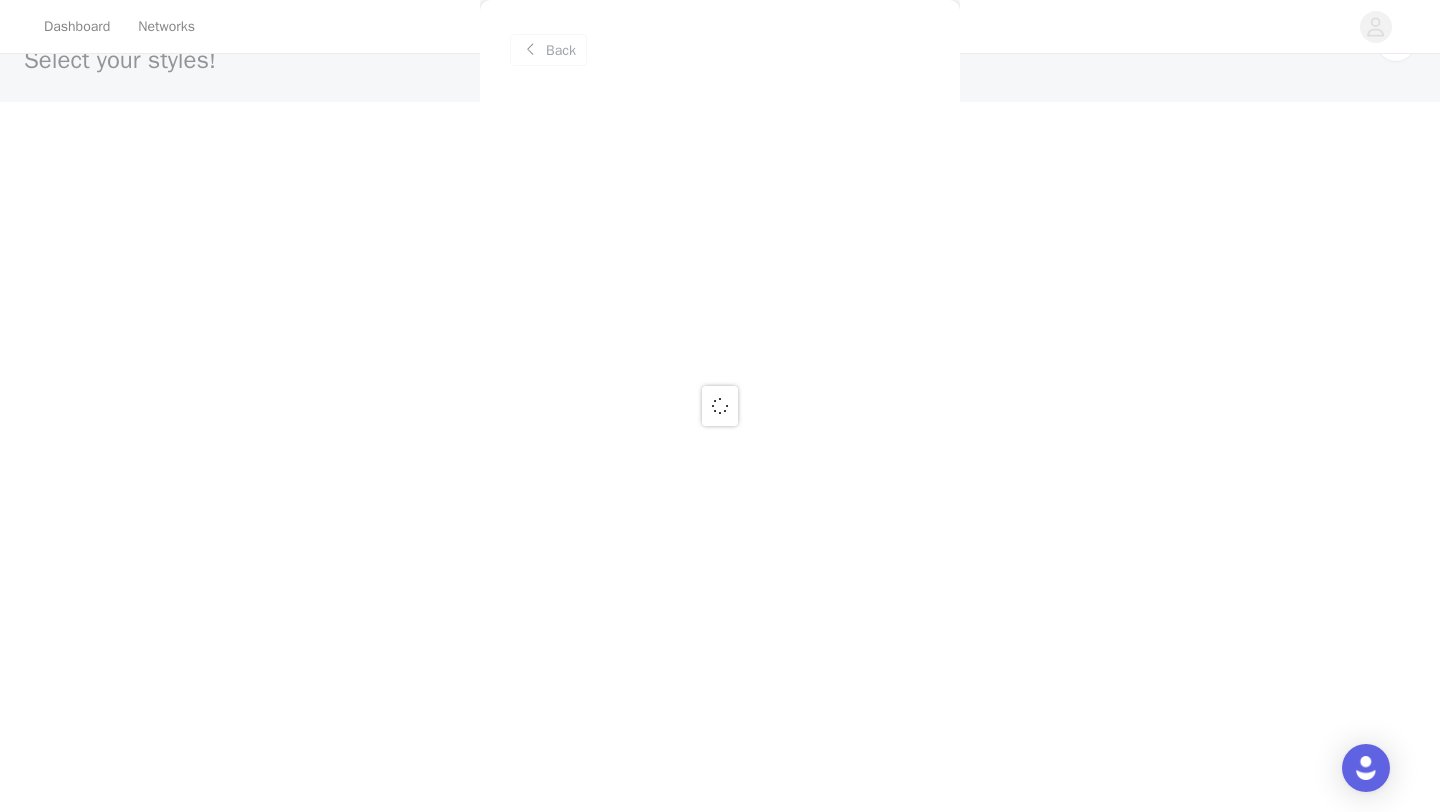 scroll, scrollTop: 0, scrollLeft: 0, axis: both 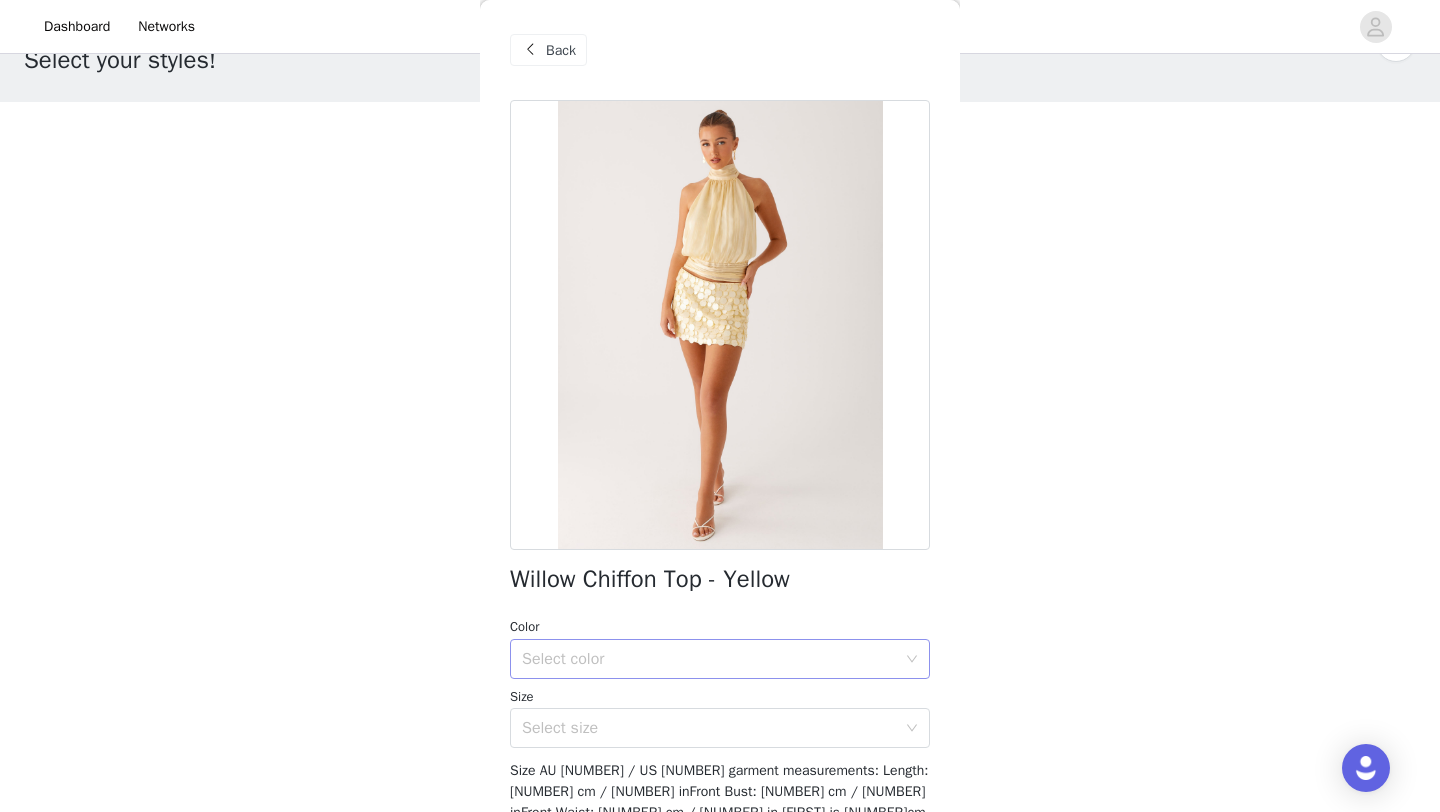 click on "Select color" at bounding box center (709, 659) 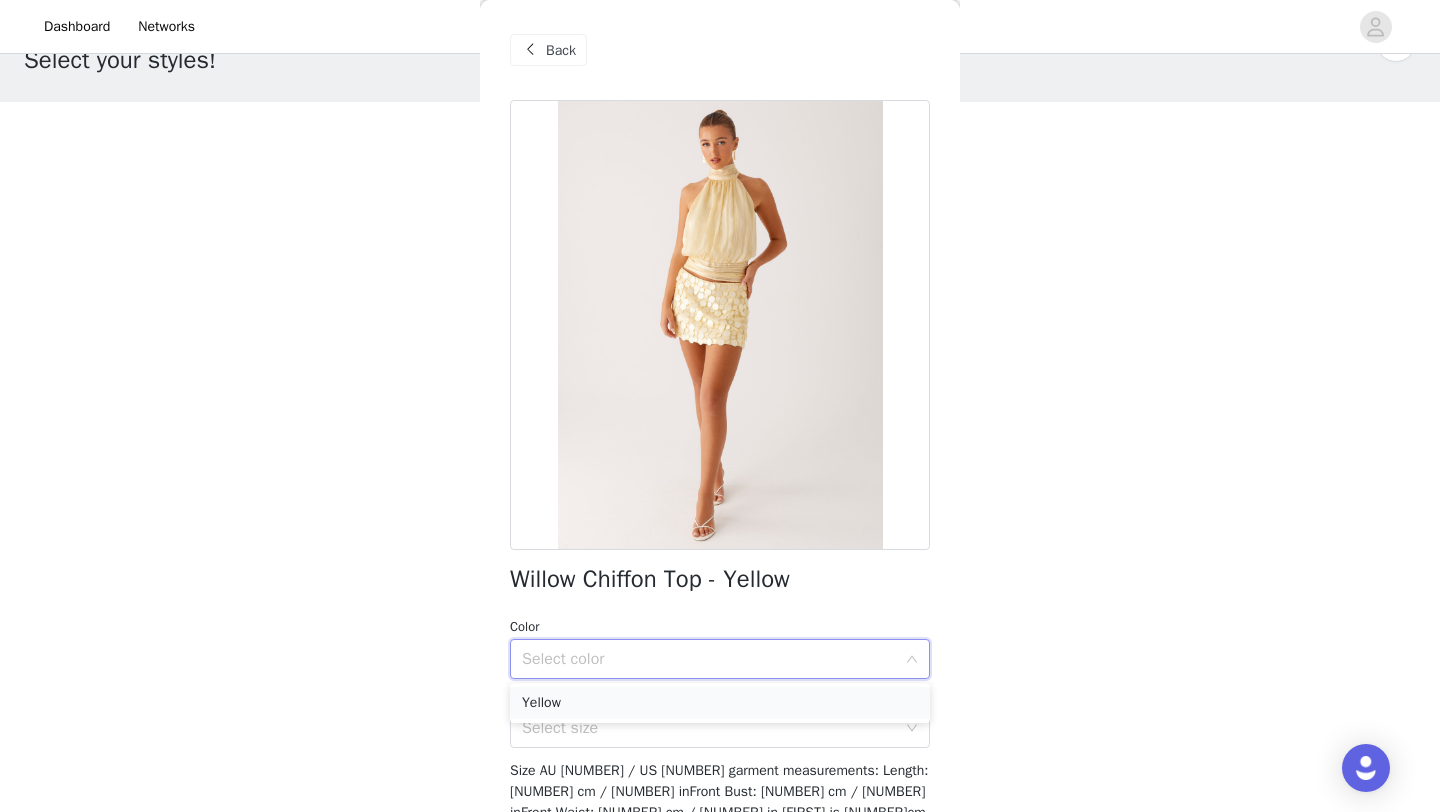 click on "Yellow" at bounding box center (720, 703) 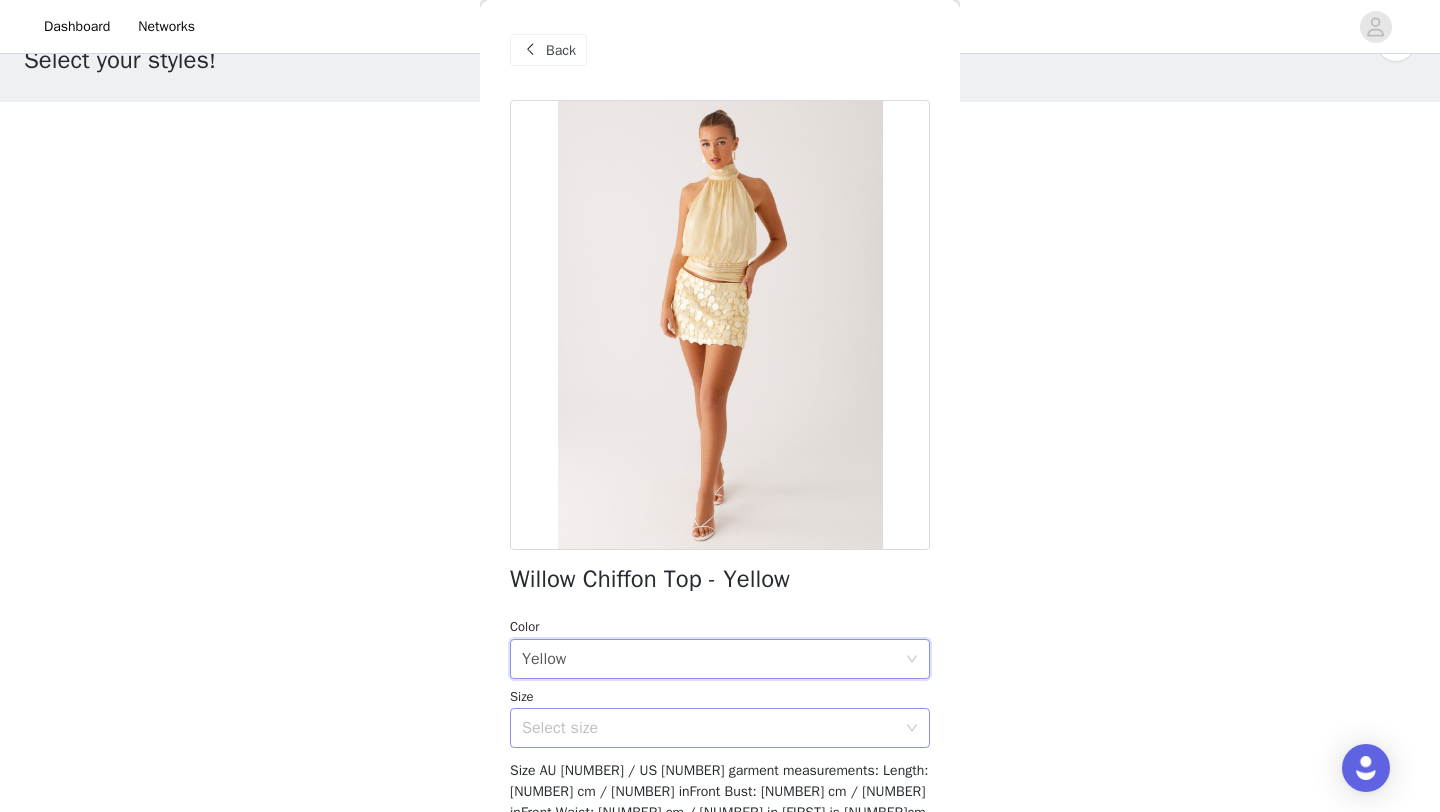 click on "Select size" at bounding box center (709, 728) 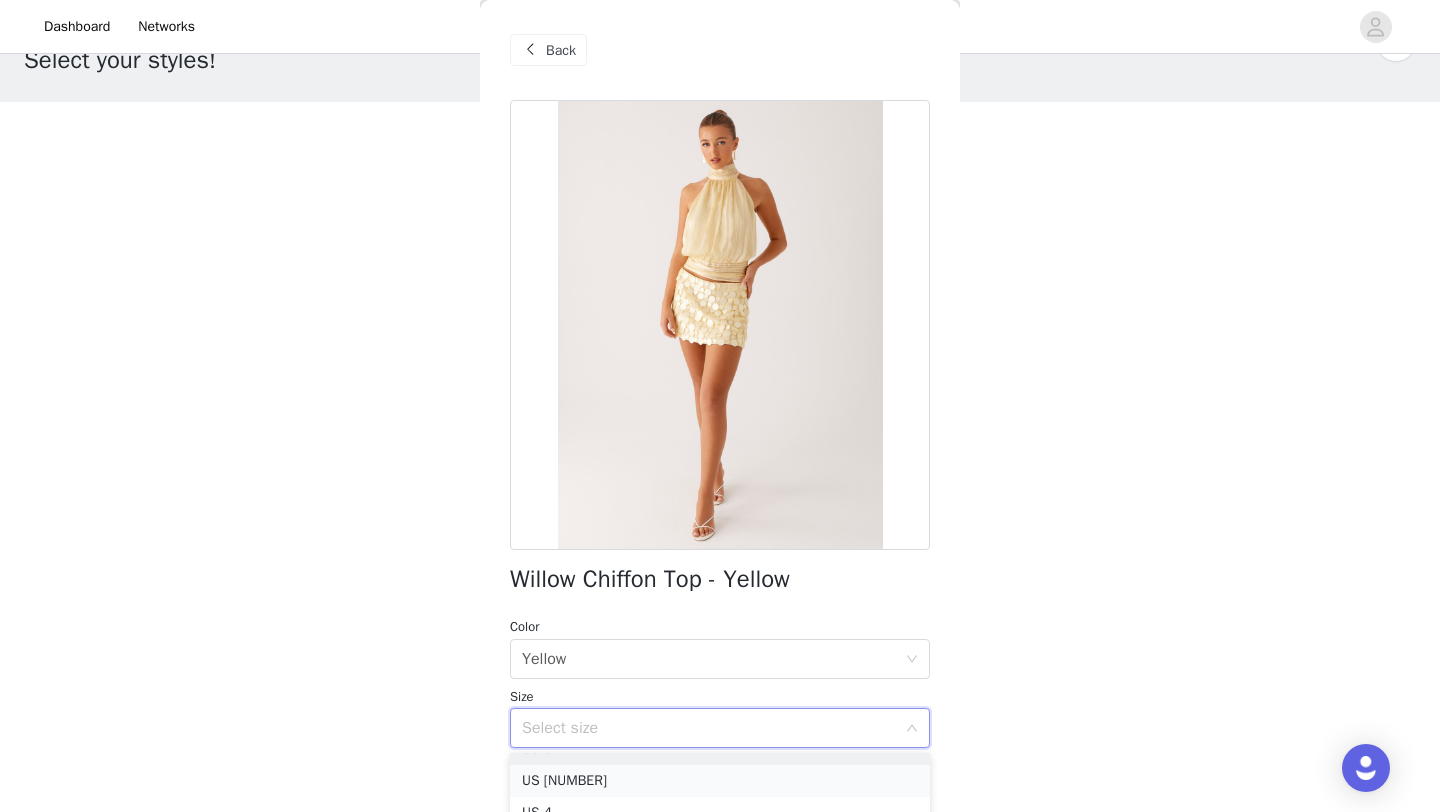 scroll, scrollTop: 25, scrollLeft: 0, axis: vertical 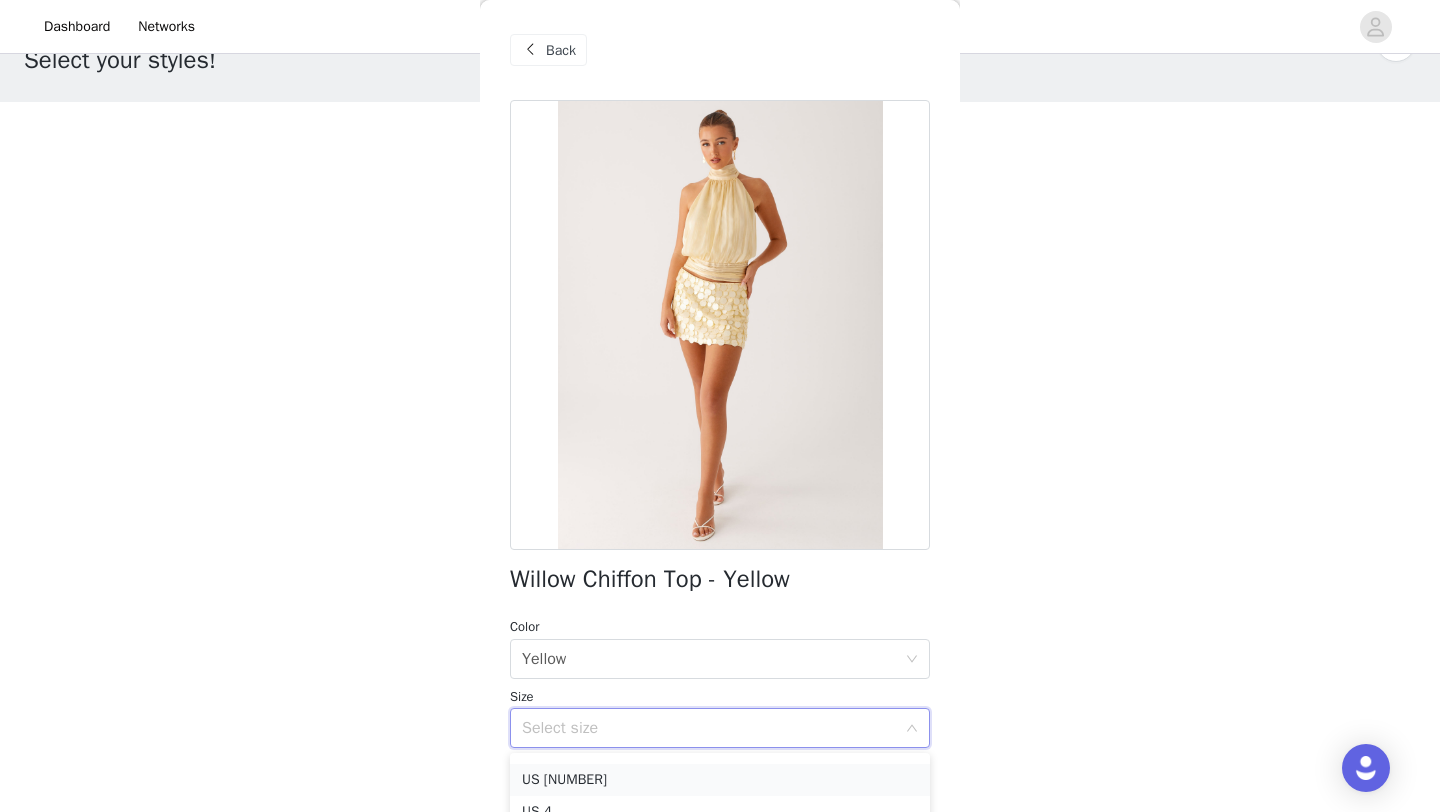 click on "US [NUMBER]" at bounding box center (720, 780) 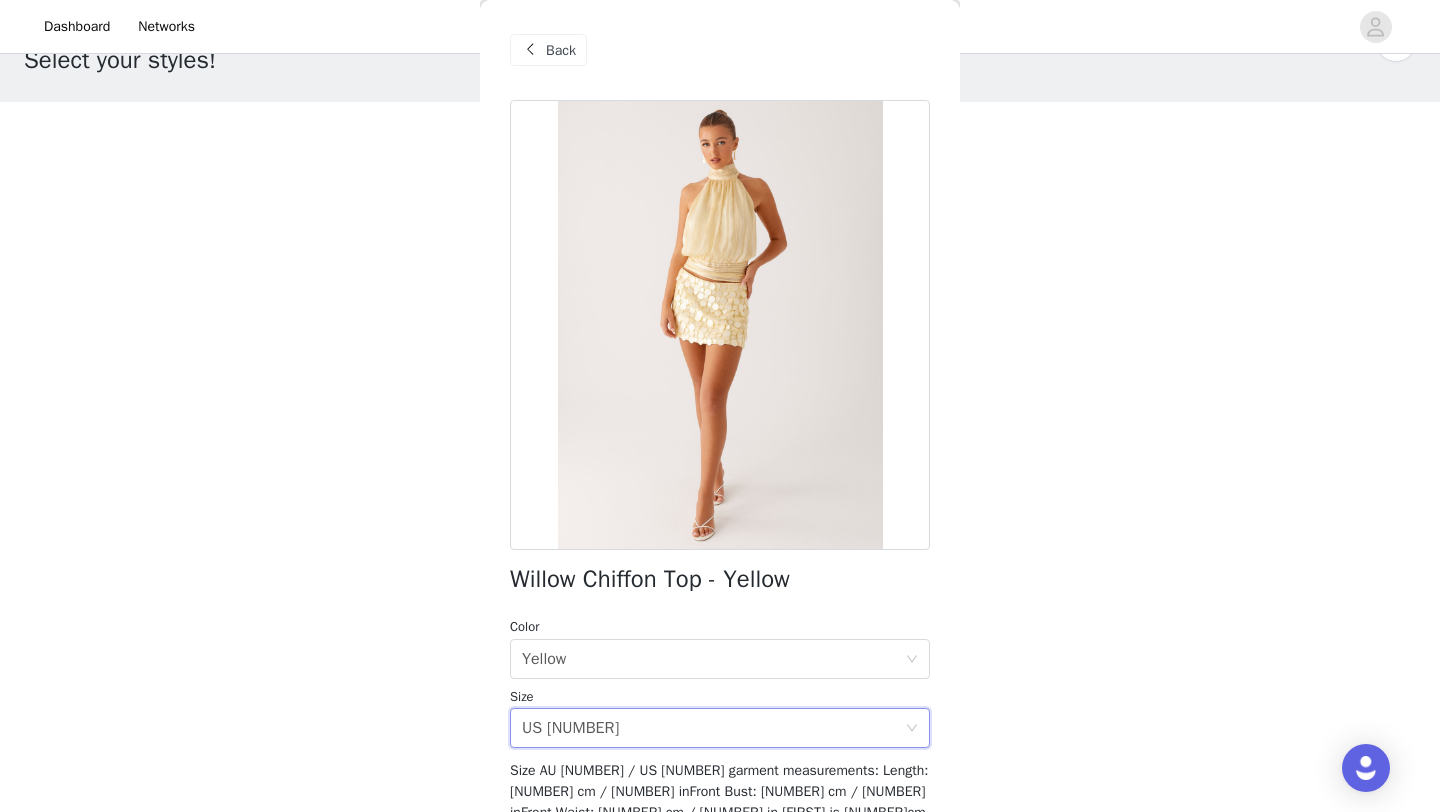 scroll, scrollTop: 242, scrollLeft: 0, axis: vertical 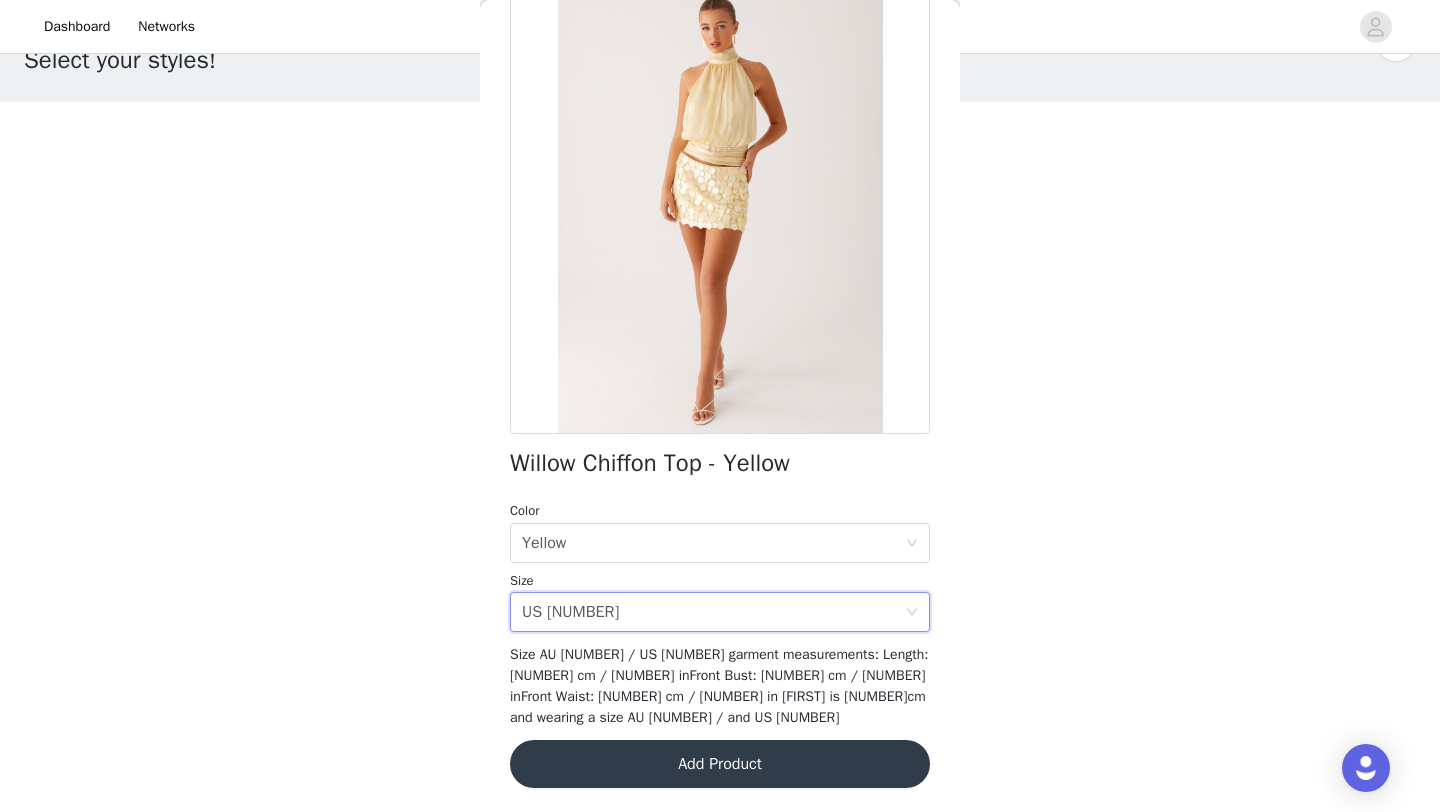 click on "Add Product" at bounding box center (720, 764) 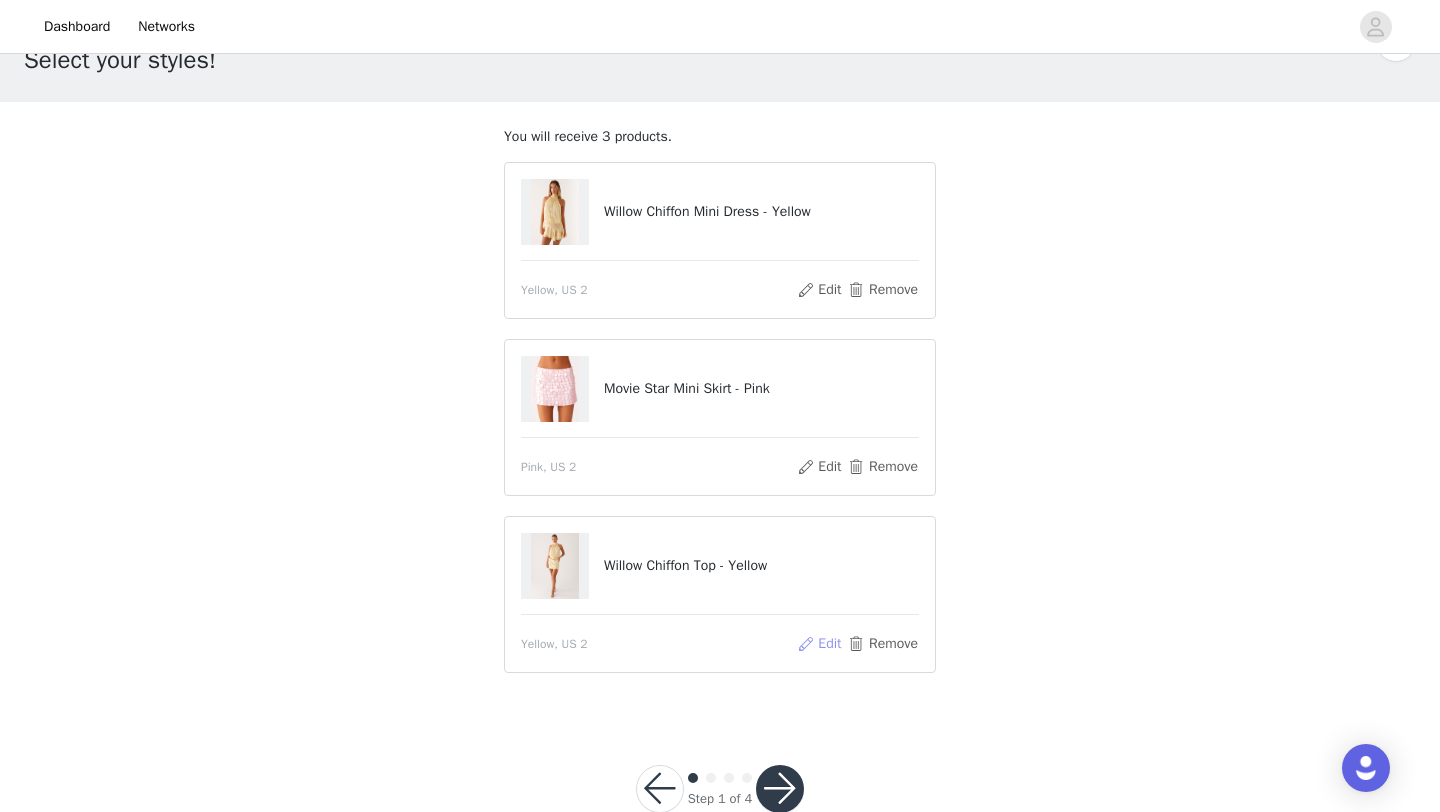 click on "Edit" at bounding box center (819, 644) 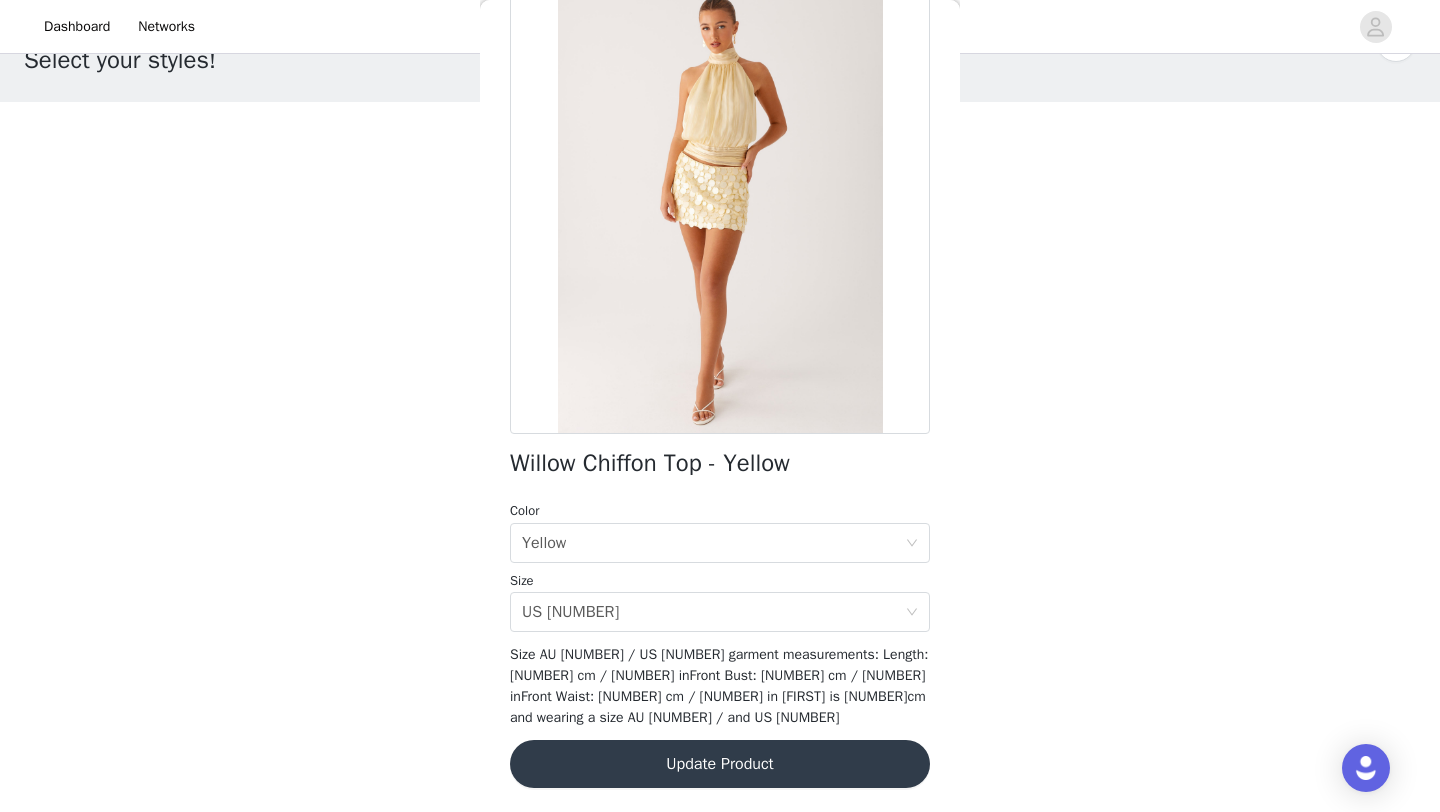 scroll, scrollTop: 225, scrollLeft: 0, axis: vertical 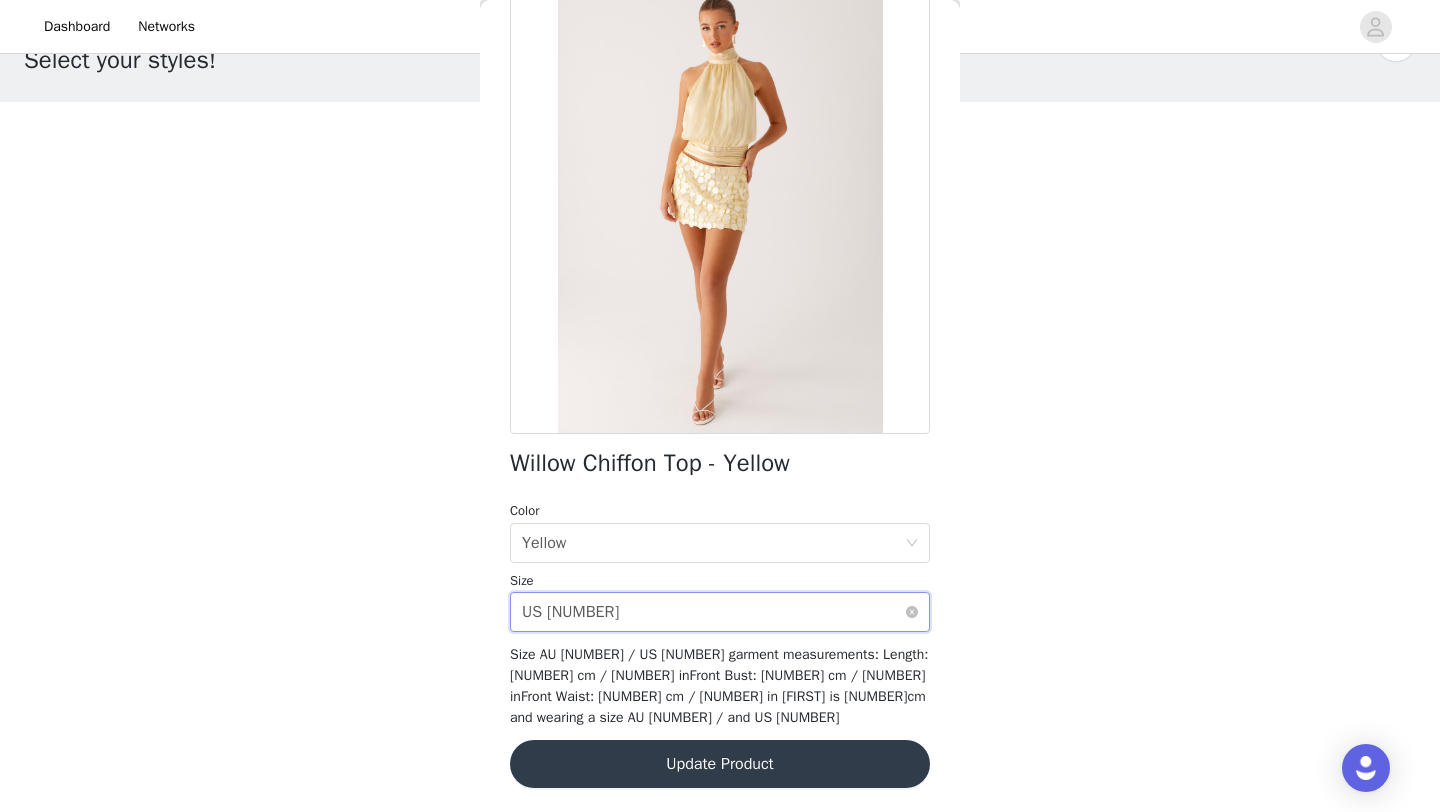 click on "Select size US 2" at bounding box center (713, 612) 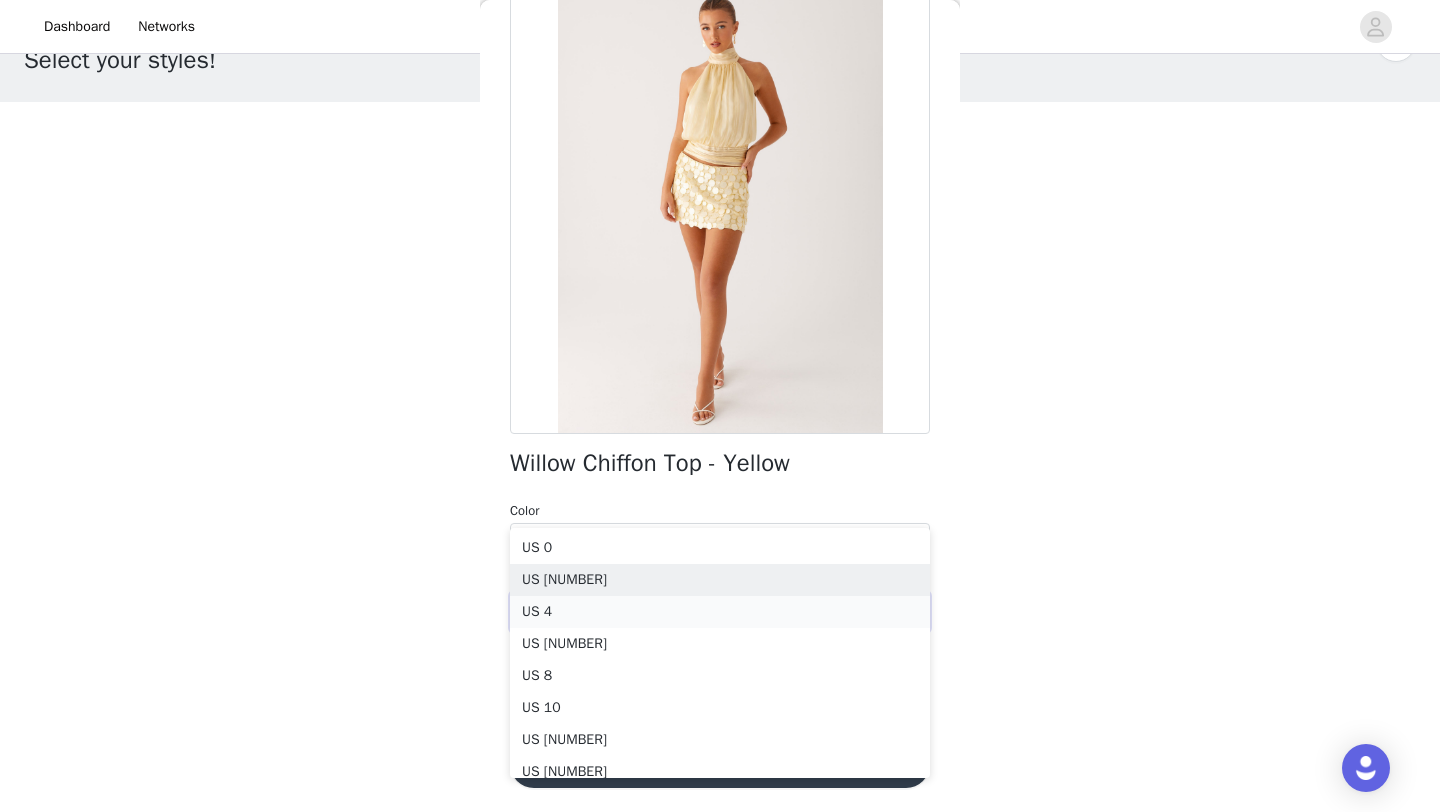 click on "US 4" at bounding box center (720, 612) 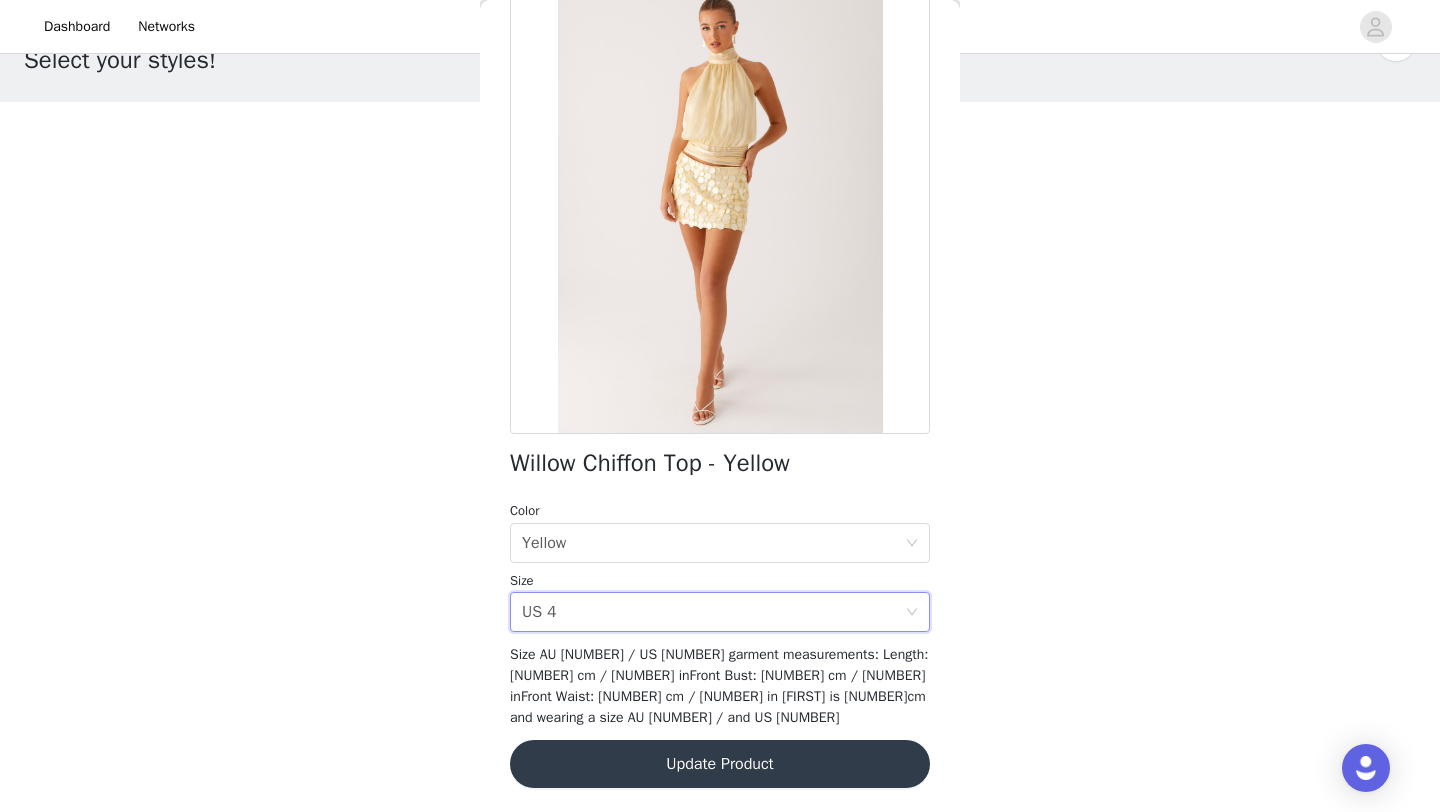 click on "Update Product" at bounding box center (720, 764) 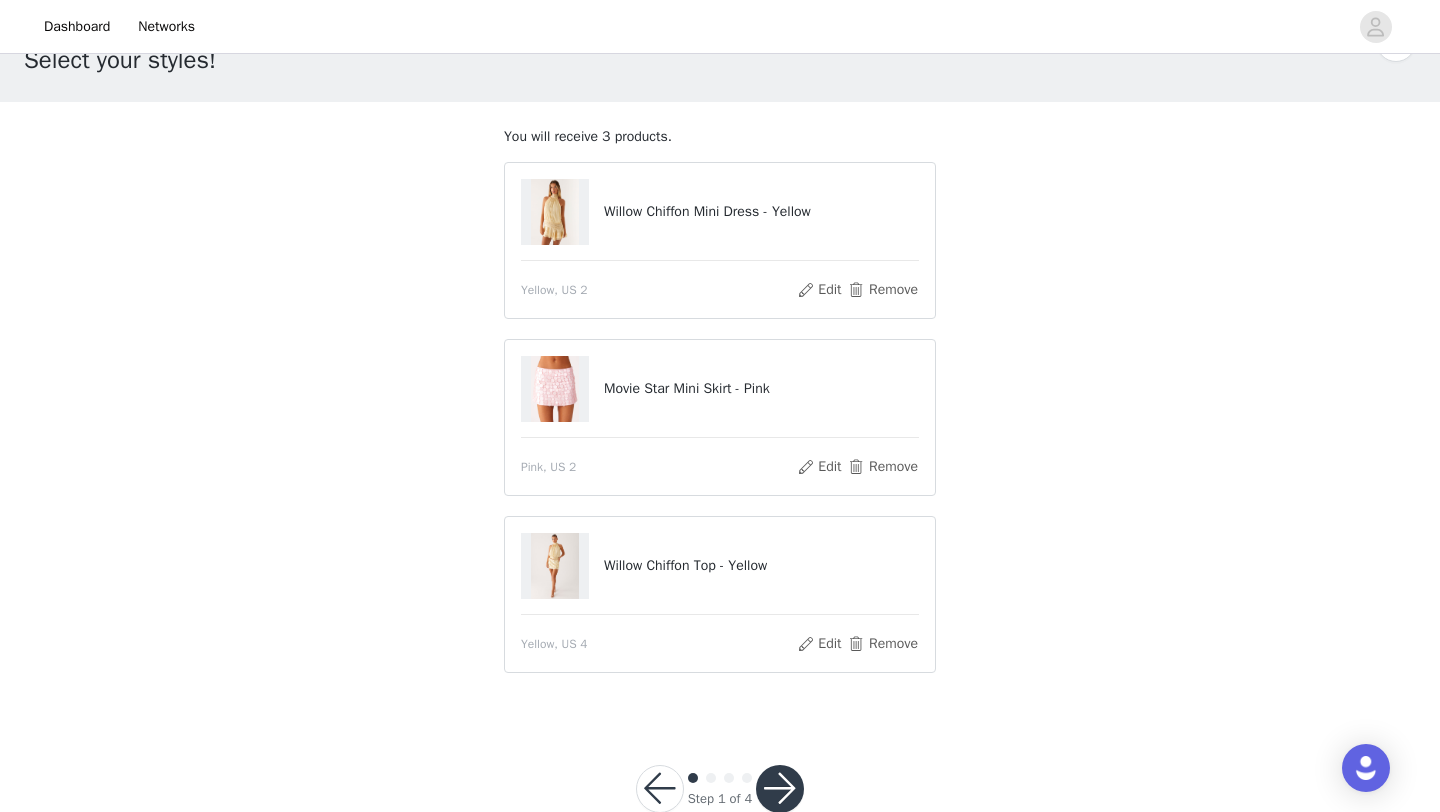 click at bounding box center [780, 789] 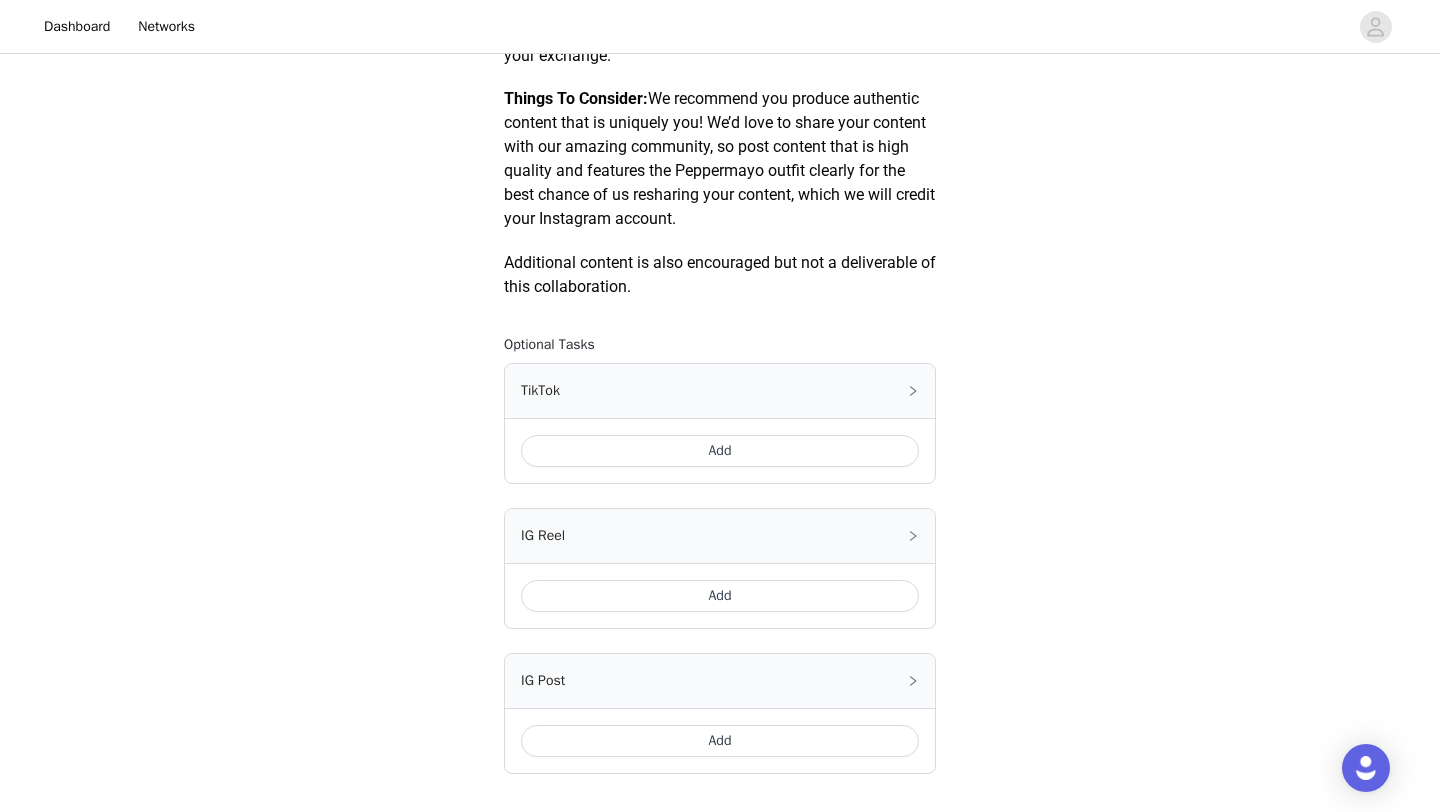 scroll, scrollTop: 1025, scrollLeft: 0, axis: vertical 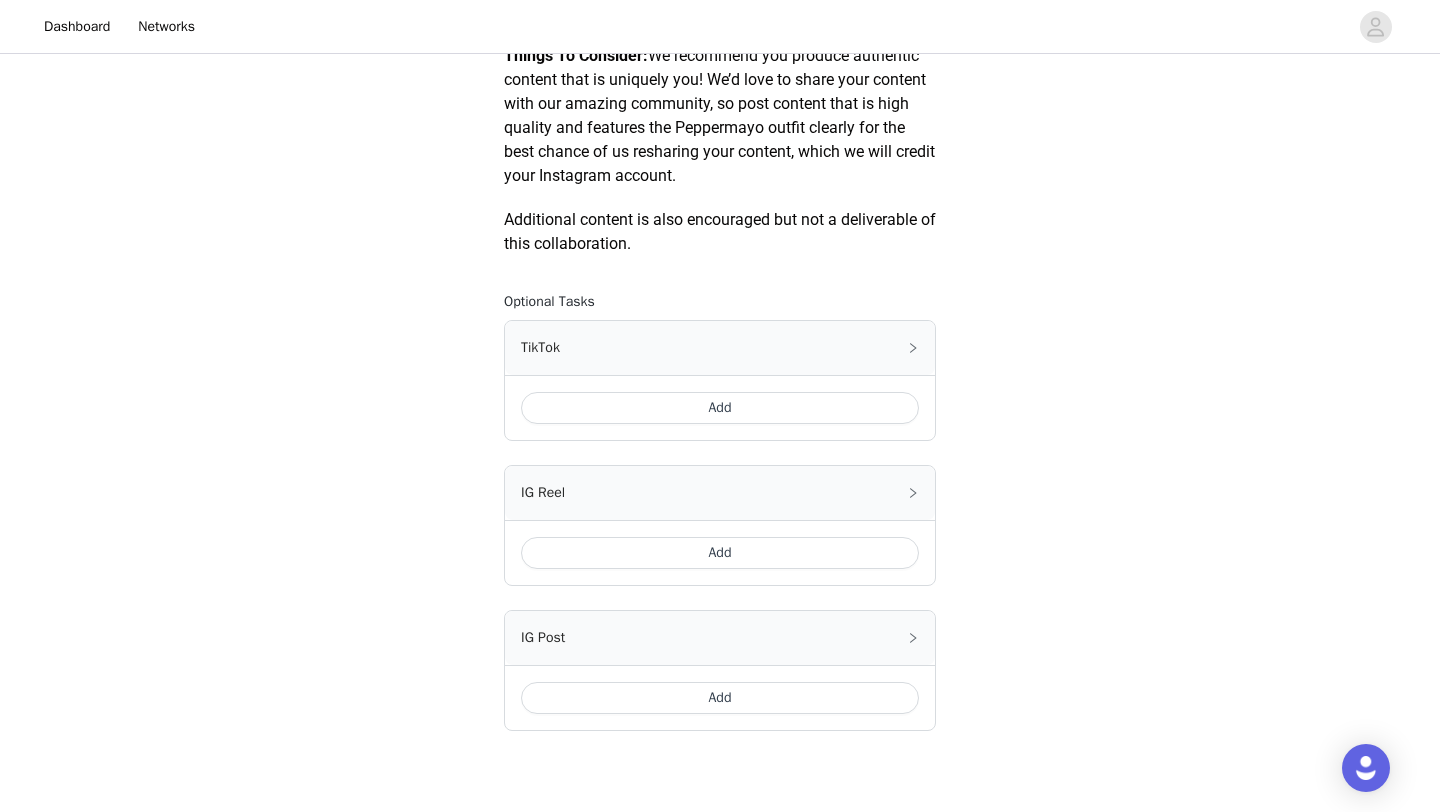 click on "Add" at bounding box center [720, 408] 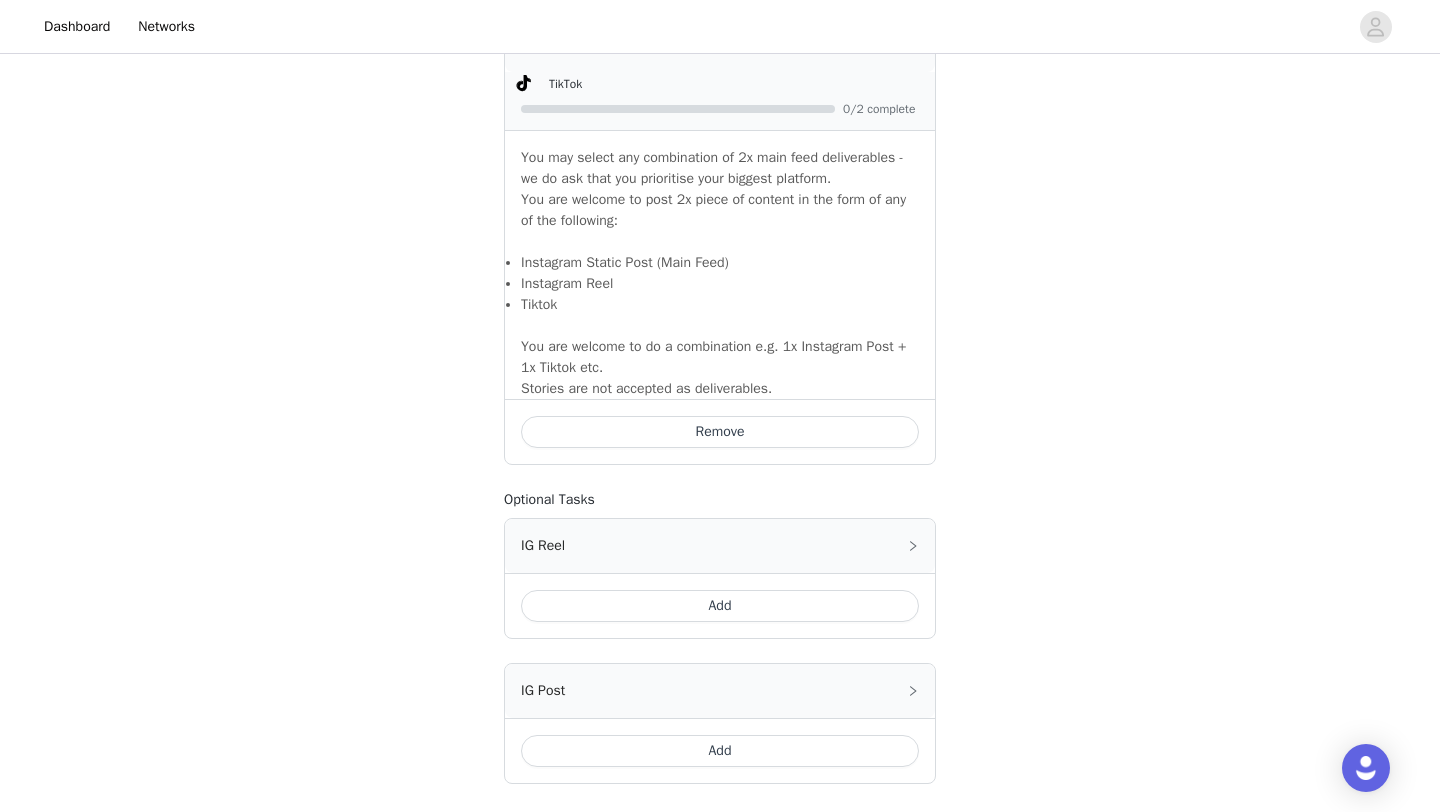 scroll, scrollTop: 1492, scrollLeft: 0, axis: vertical 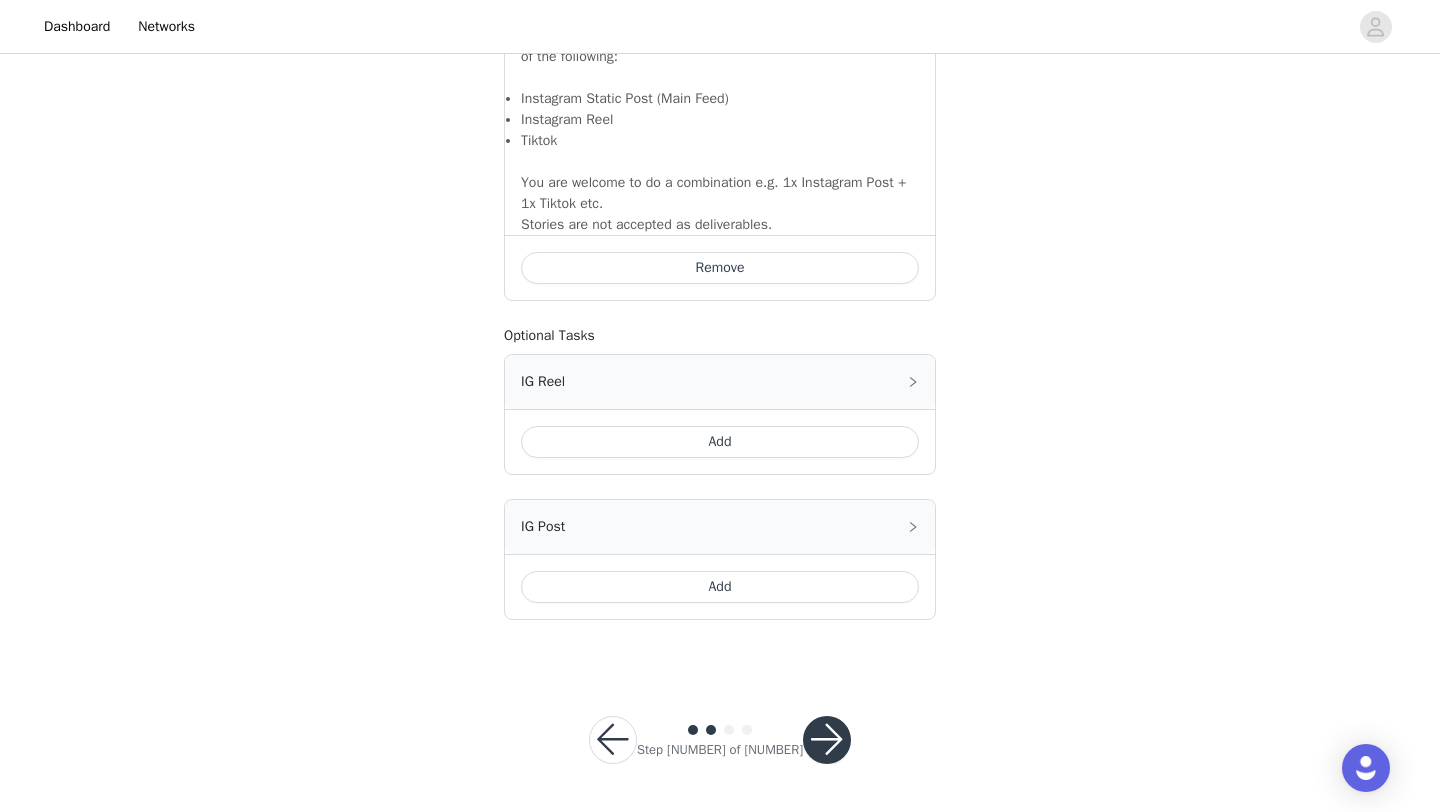 click on "Add" at bounding box center (720, 442) 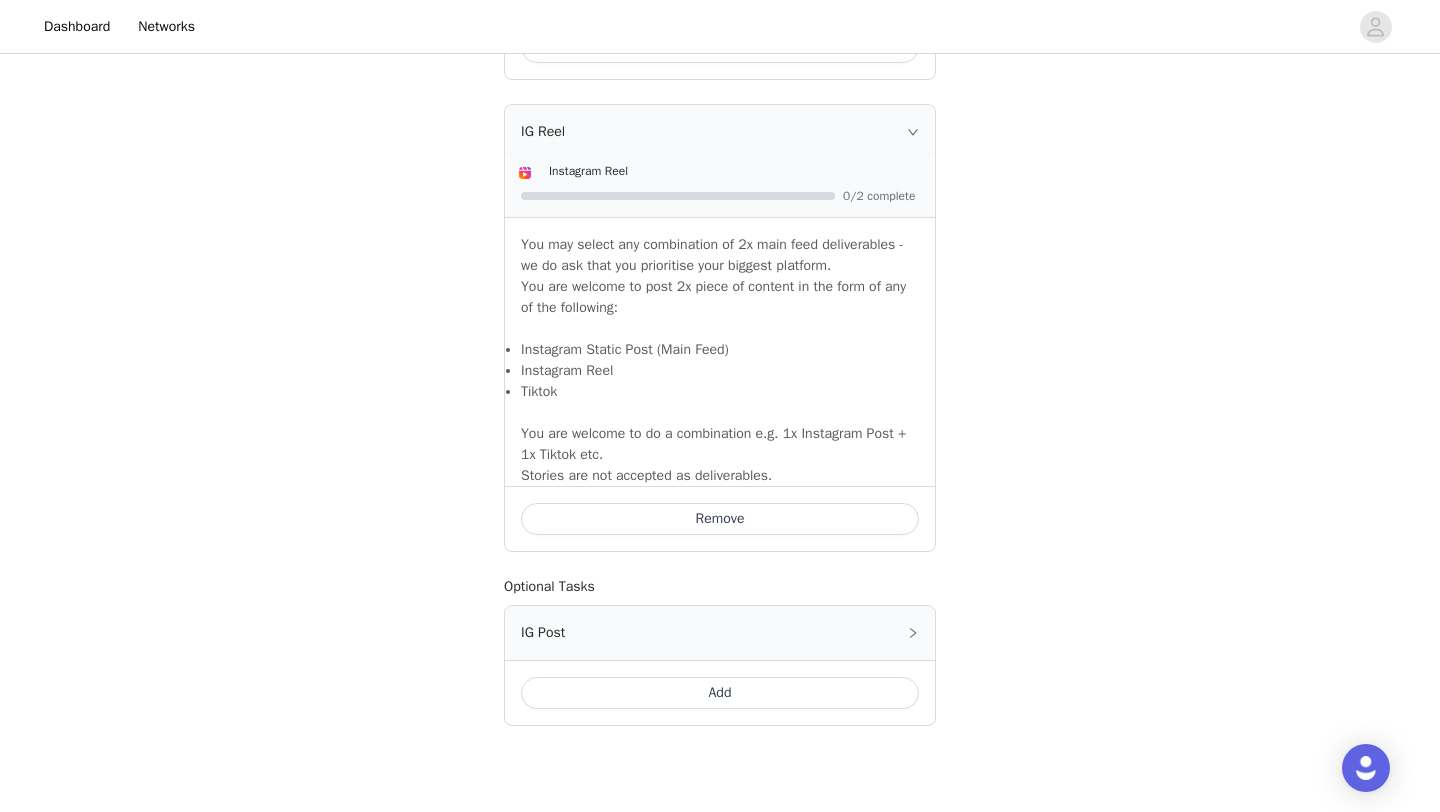 scroll, scrollTop: 1807, scrollLeft: 0, axis: vertical 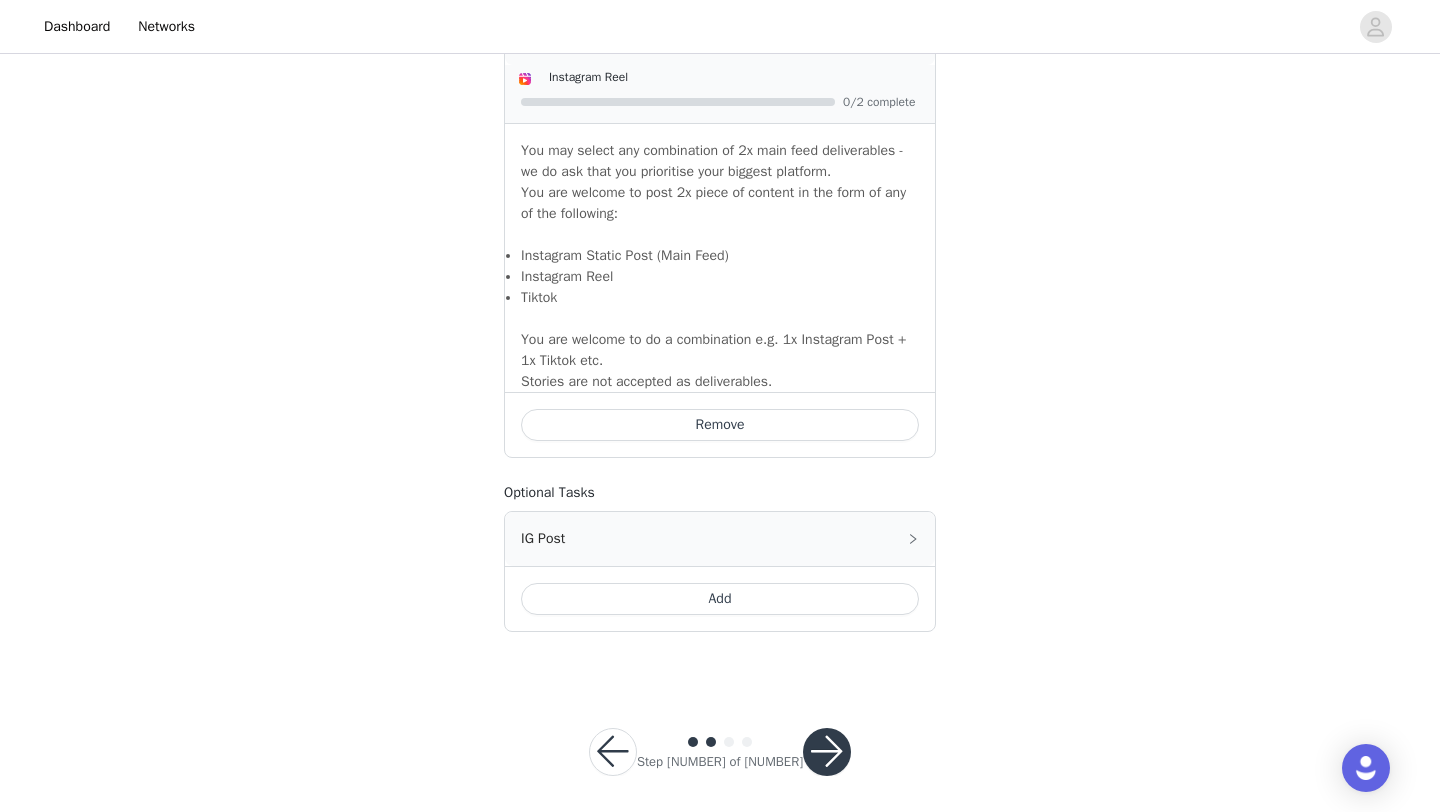 click at bounding box center (827, 752) 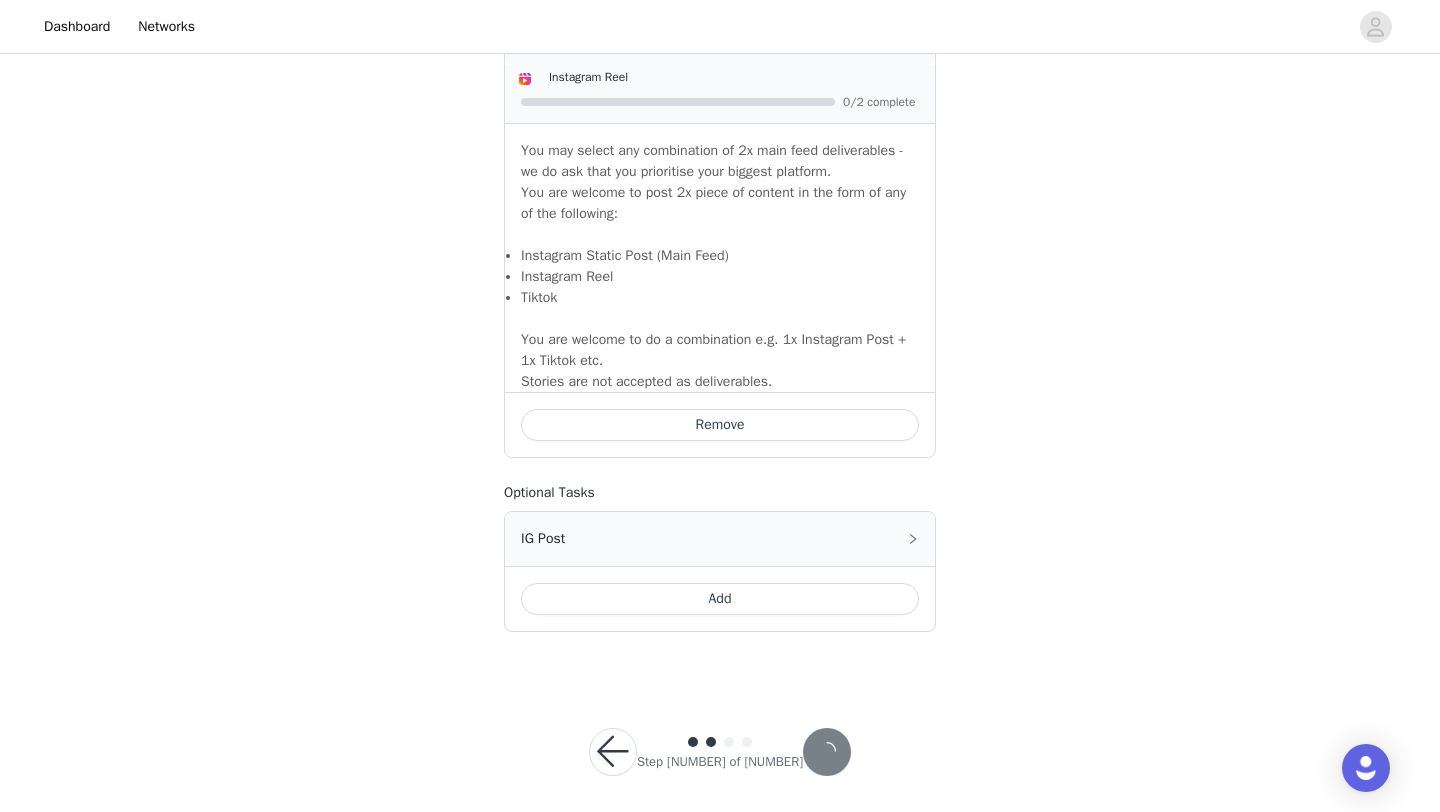 scroll, scrollTop: 0, scrollLeft: 0, axis: both 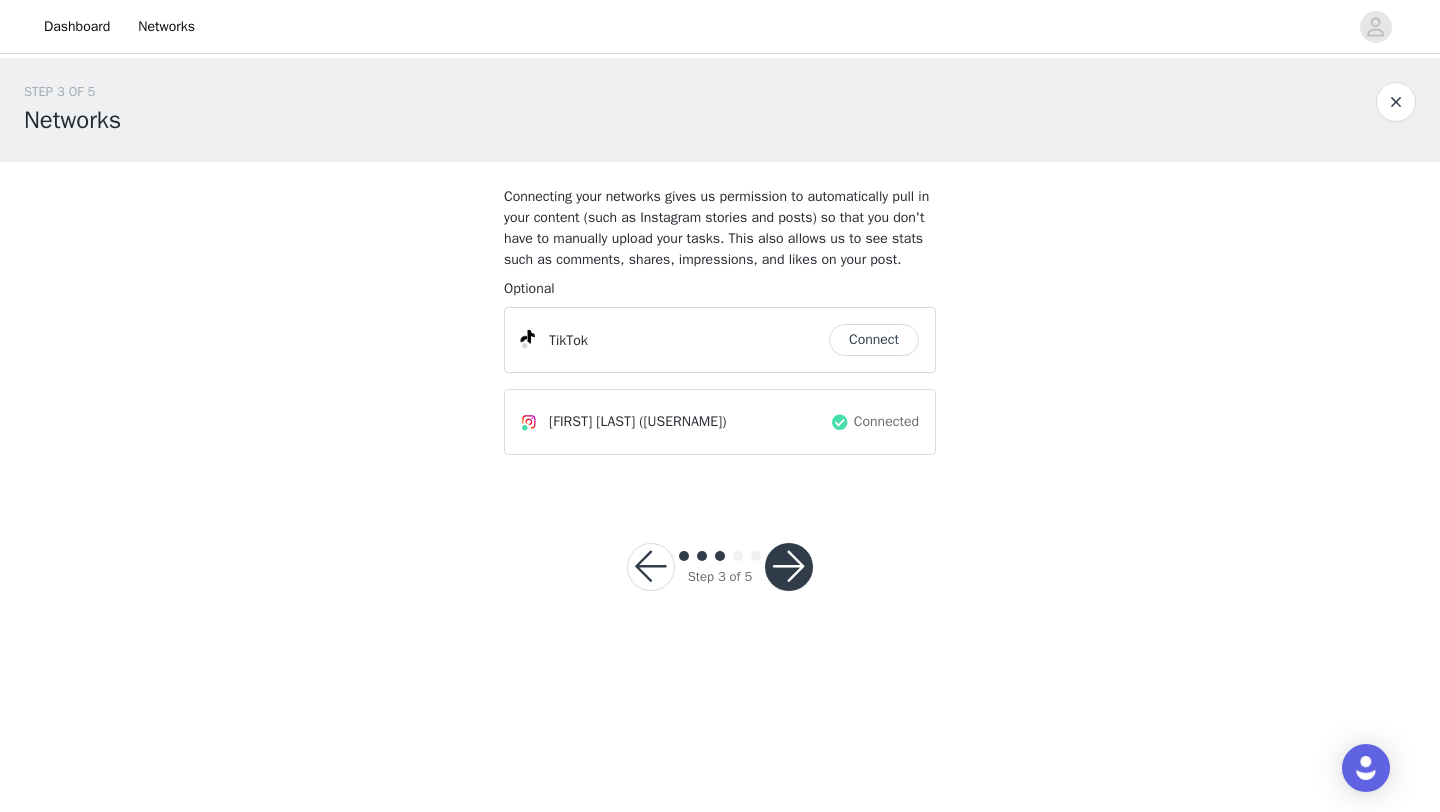 click at bounding box center [651, 567] 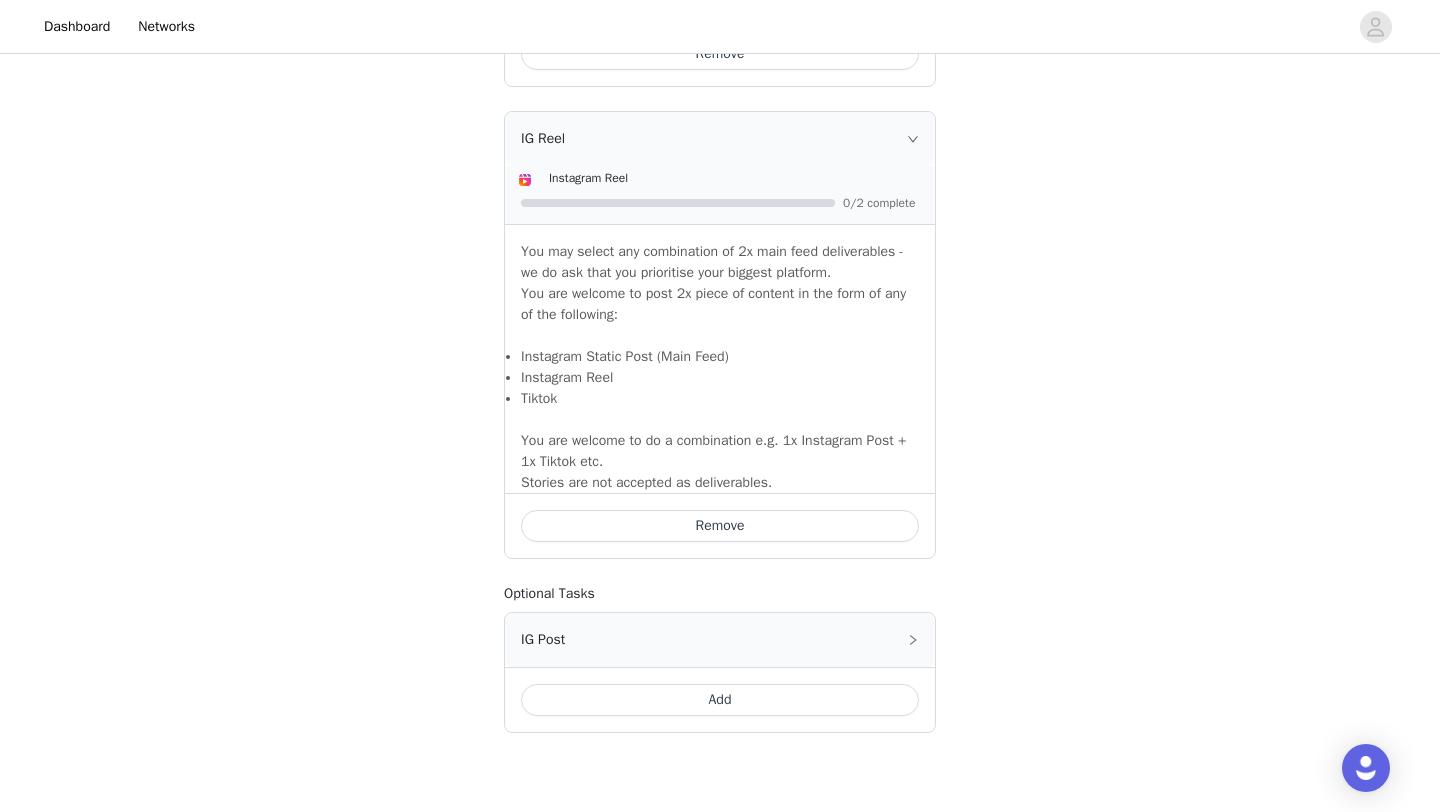 scroll, scrollTop: 1819, scrollLeft: 0, axis: vertical 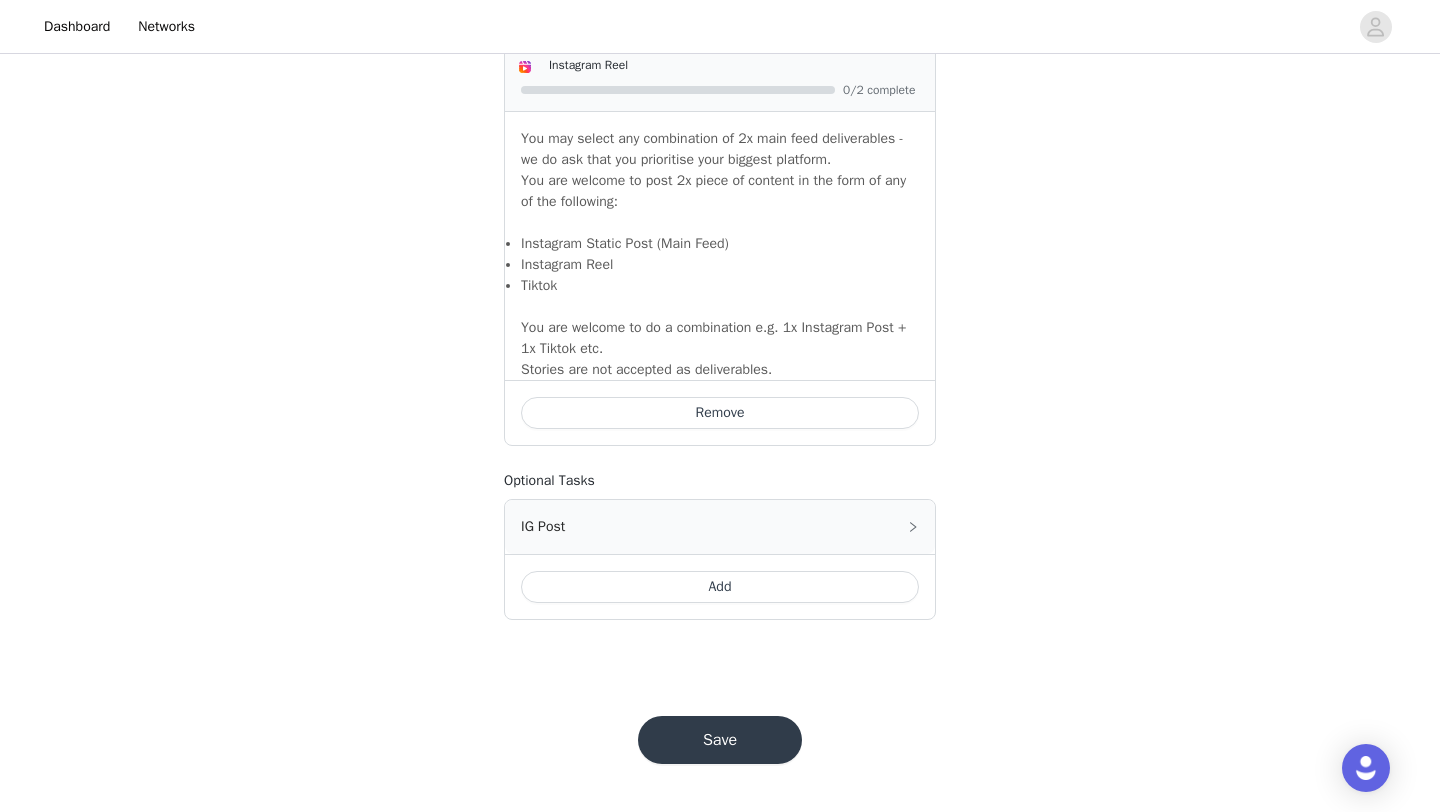 click on "Remove" at bounding box center [720, 413] 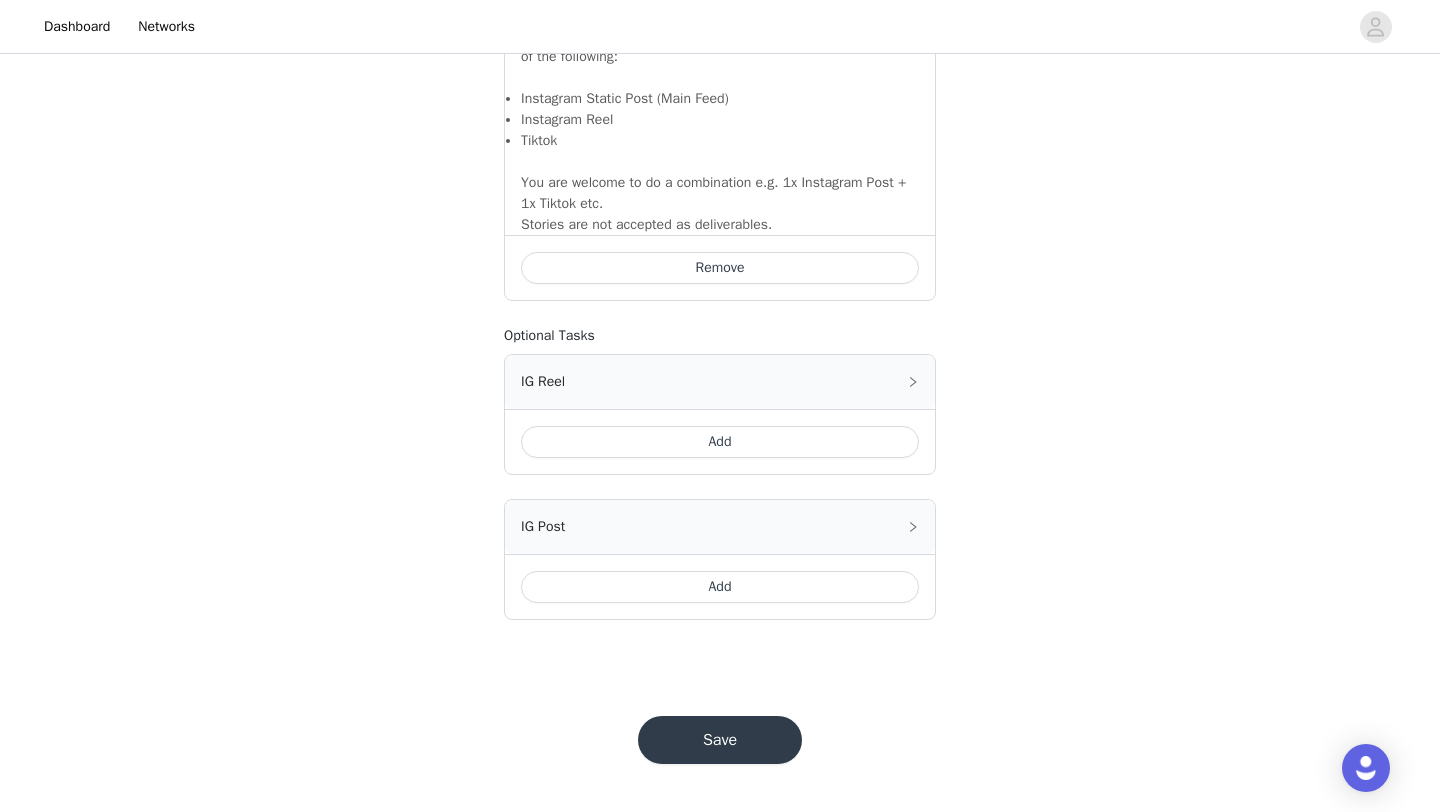 scroll, scrollTop: 1492, scrollLeft: 0, axis: vertical 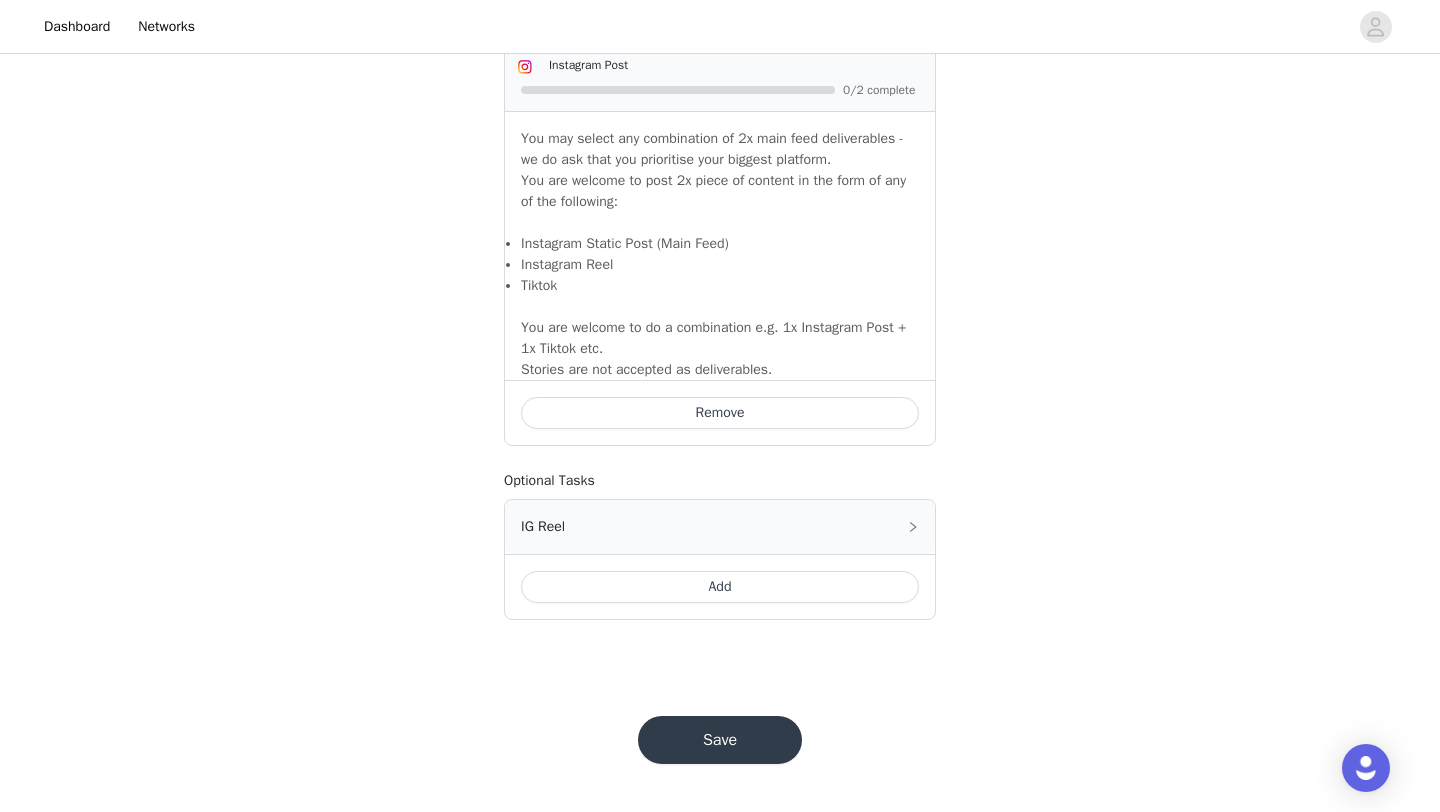 click on "Save" at bounding box center (720, 740) 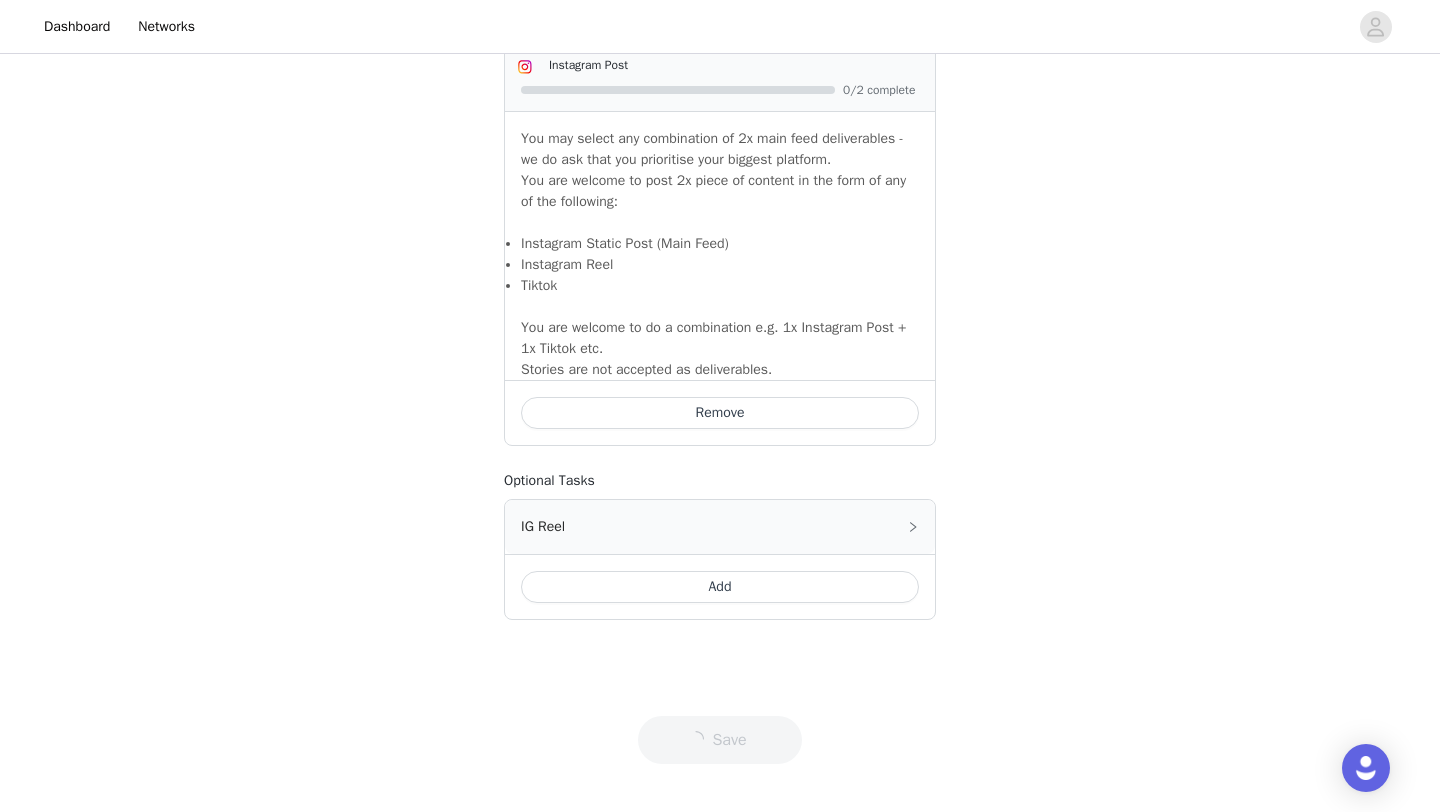 scroll, scrollTop: 0, scrollLeft: 0, axis: both 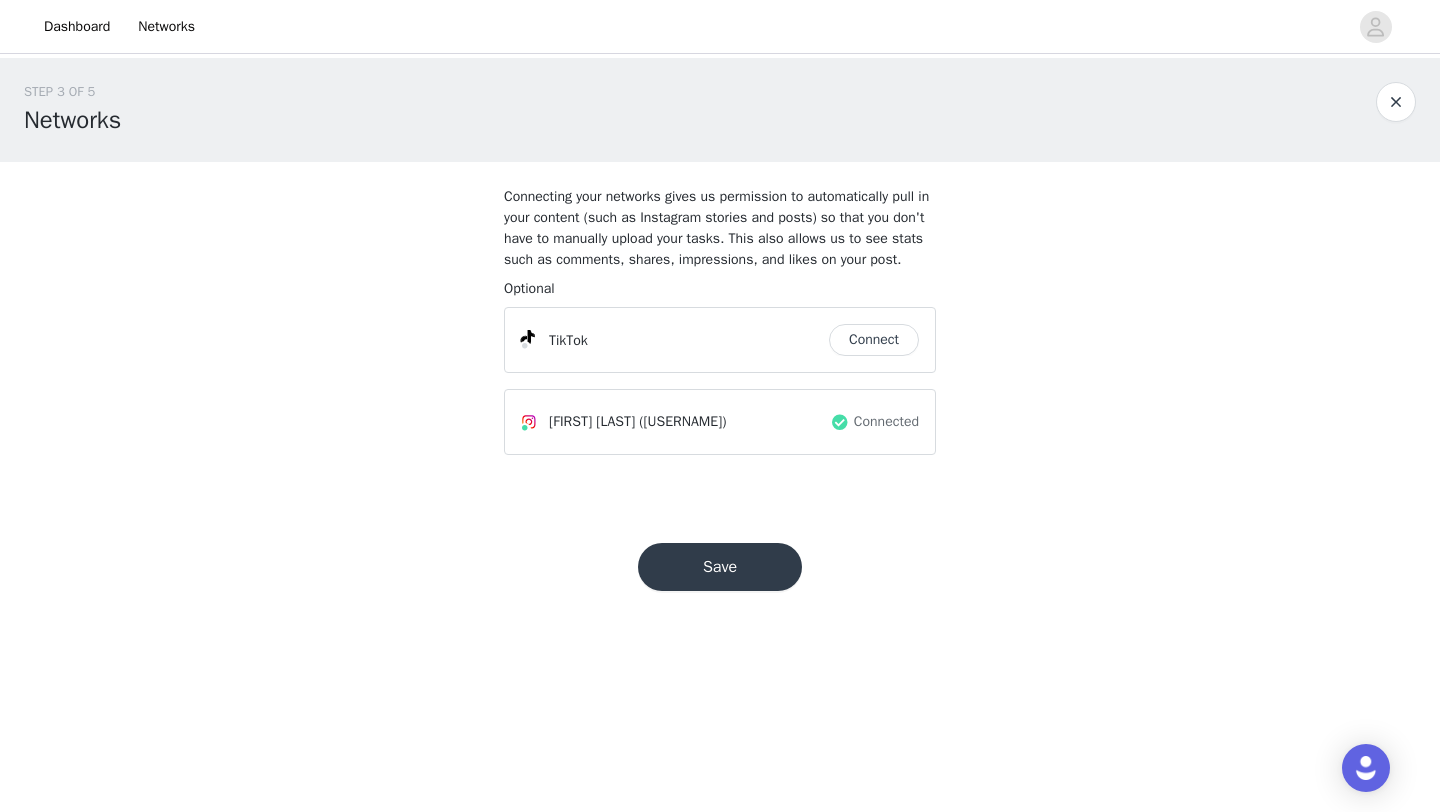 click on "Connect" at bounding box center (874, 340) 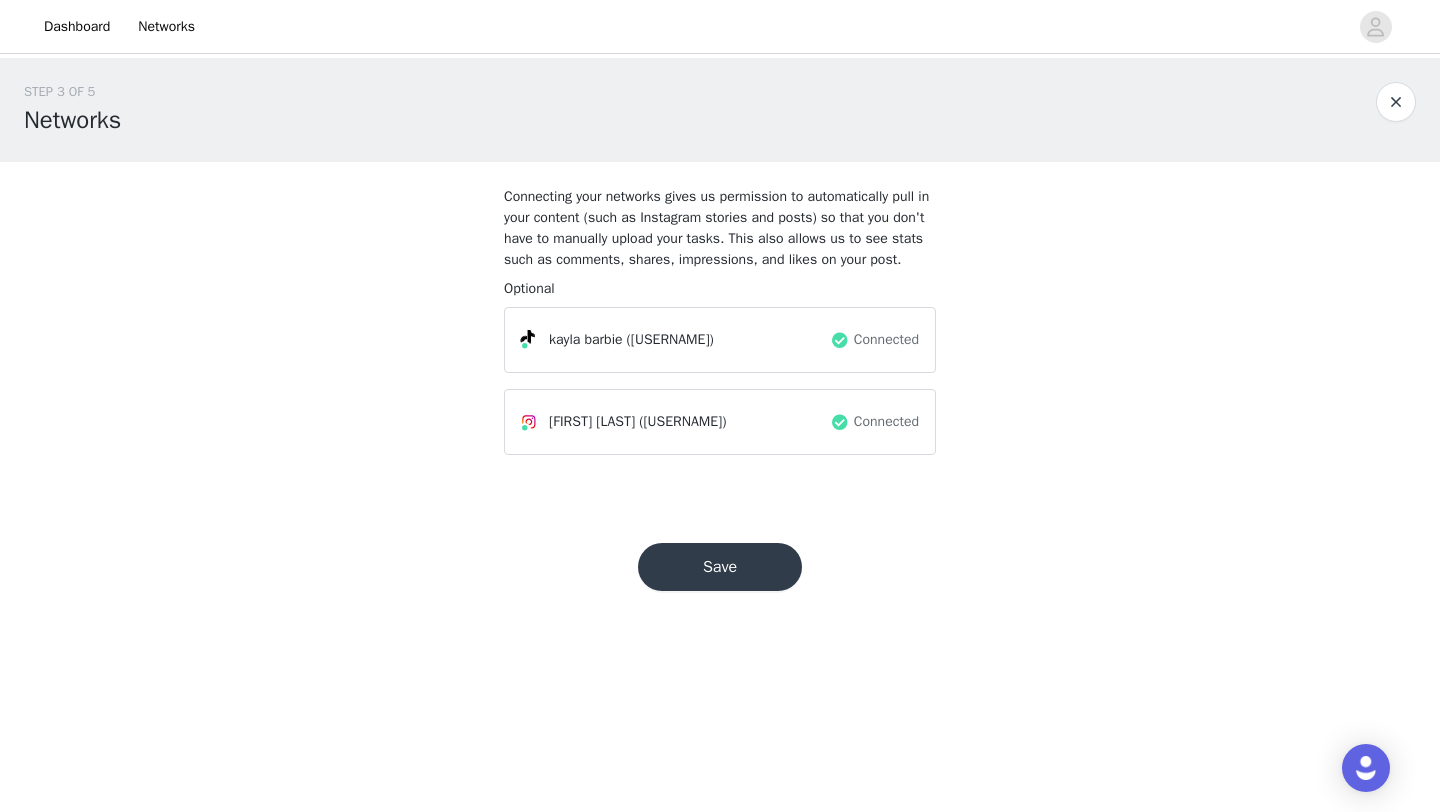 click on "Save" at bounding box center (720, 567) 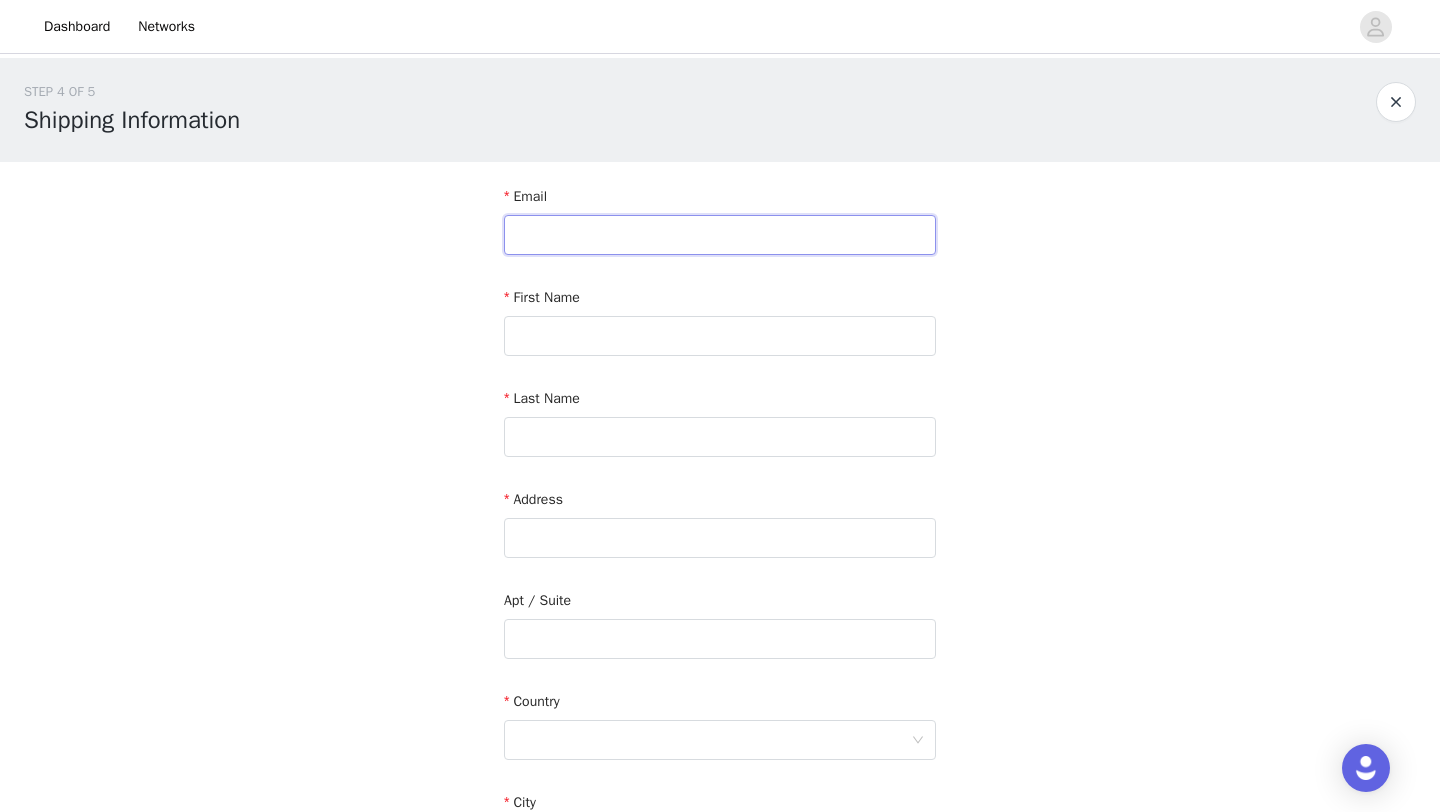 click at bounding box center (720, 235) 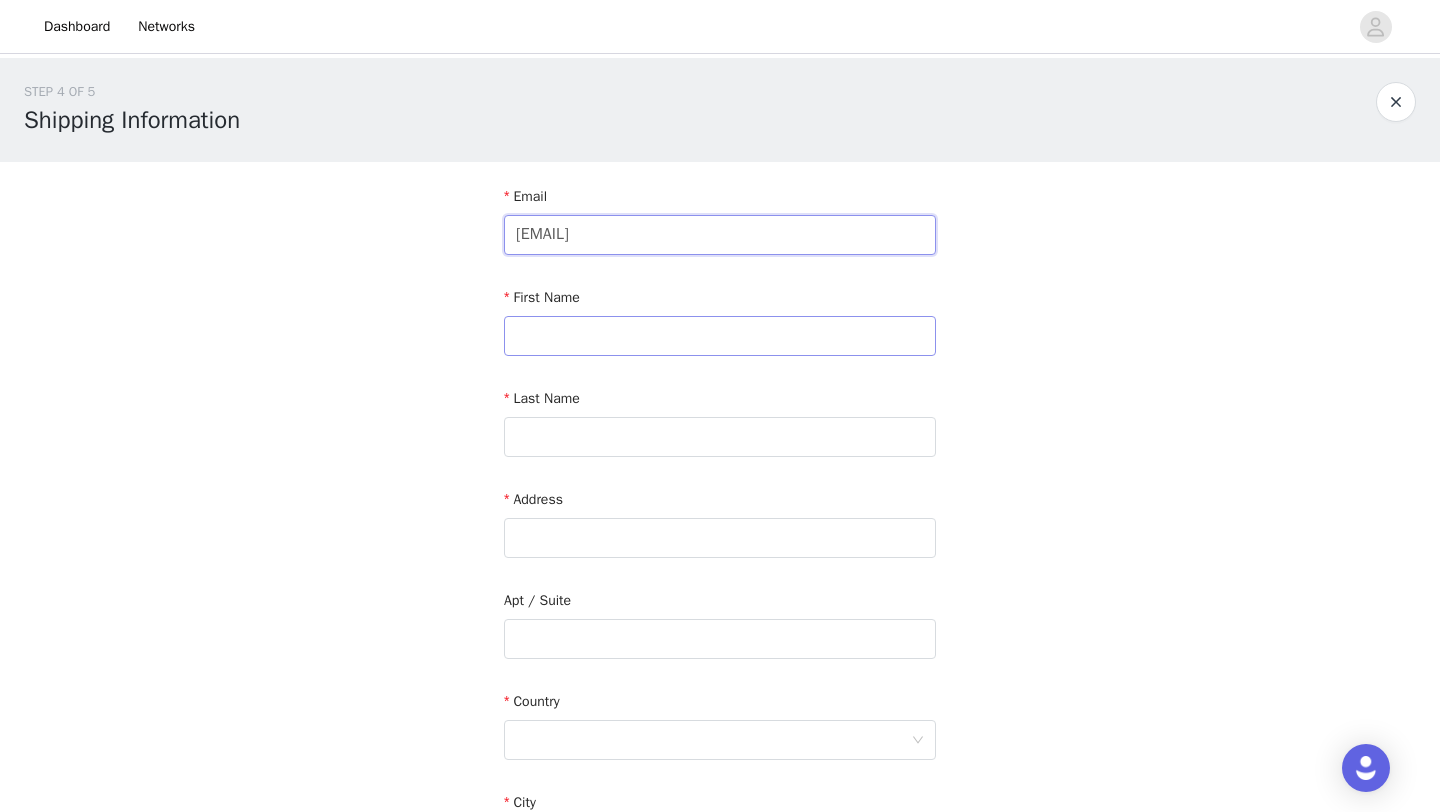type on "[EMAIL]" 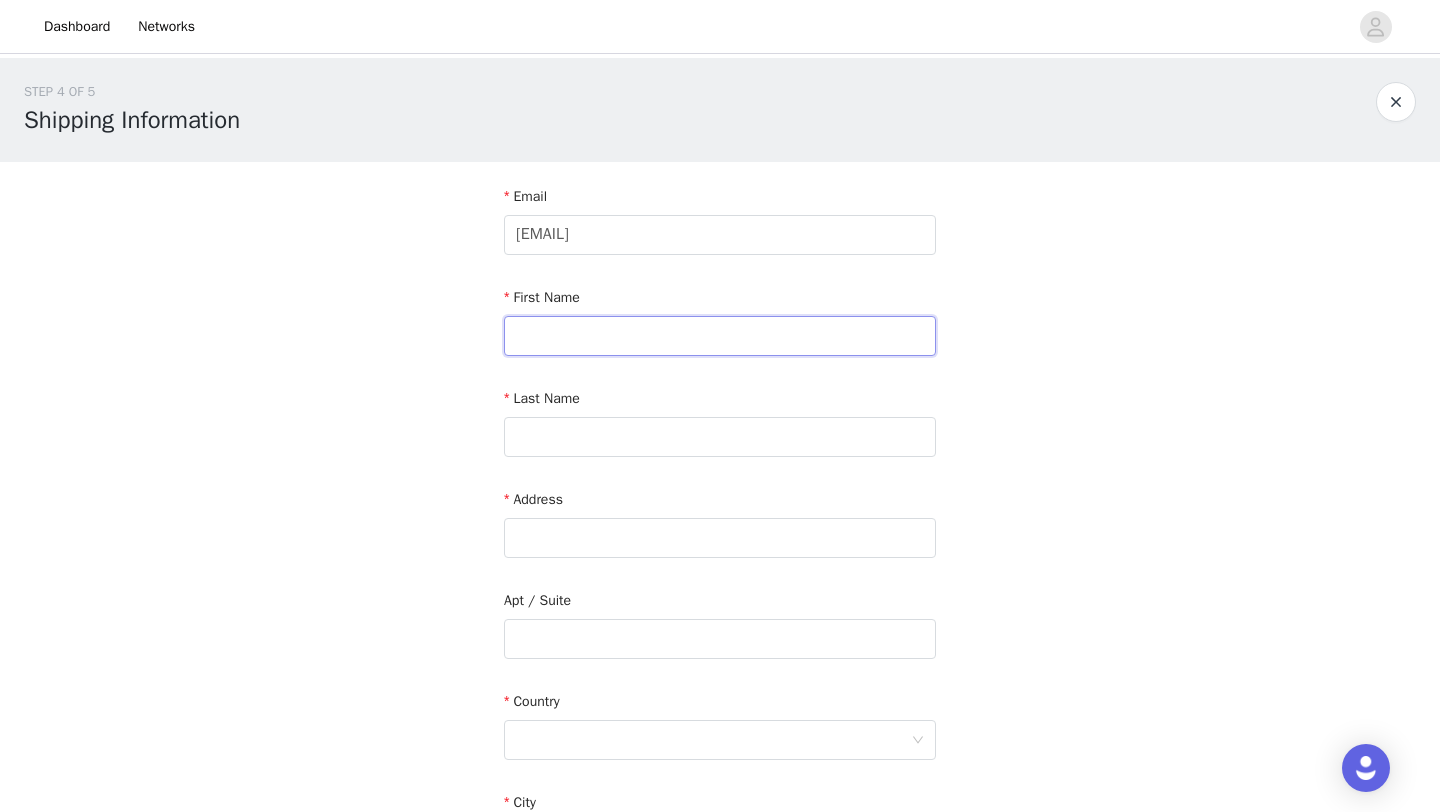 click at bounding box center (720, 336) 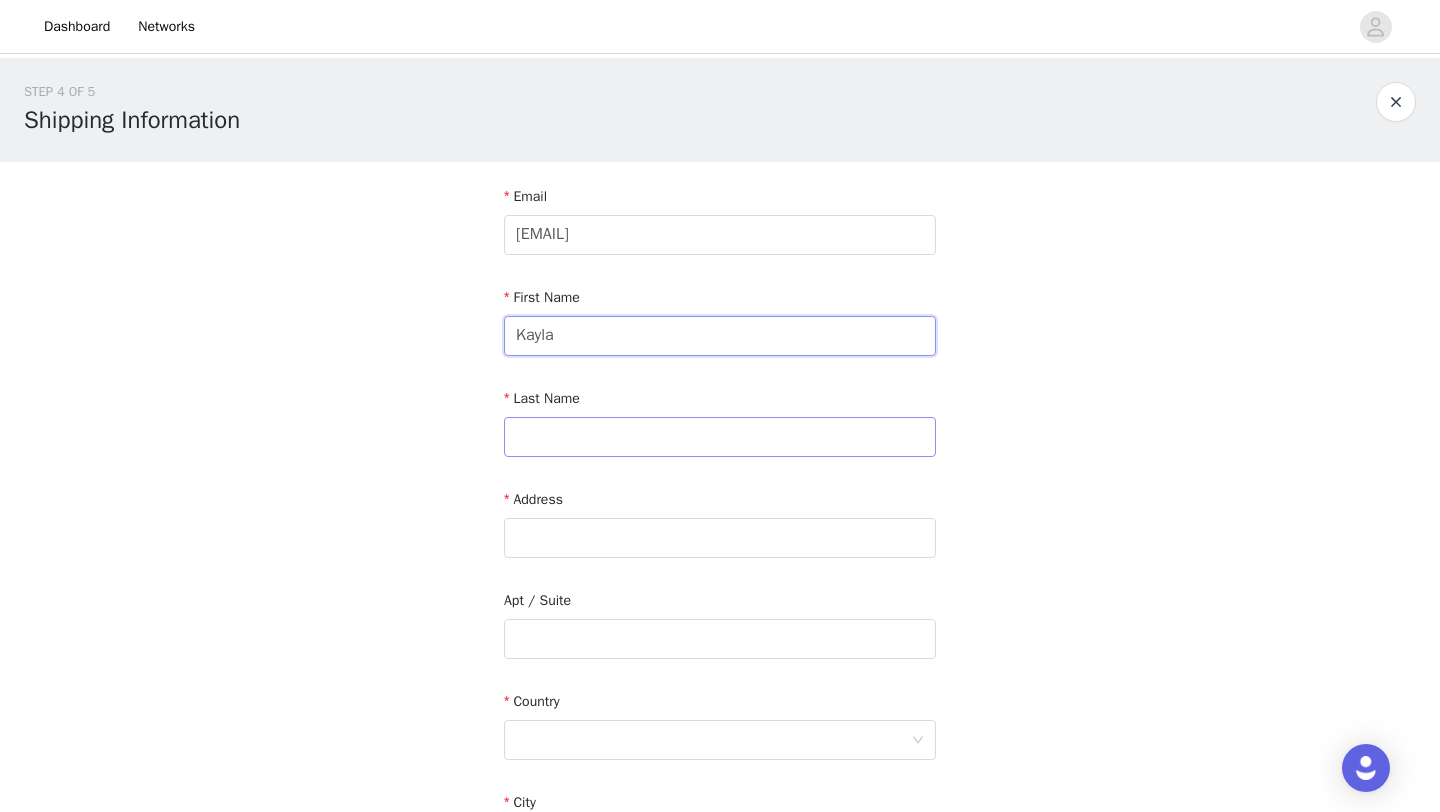 type on "Kayla" 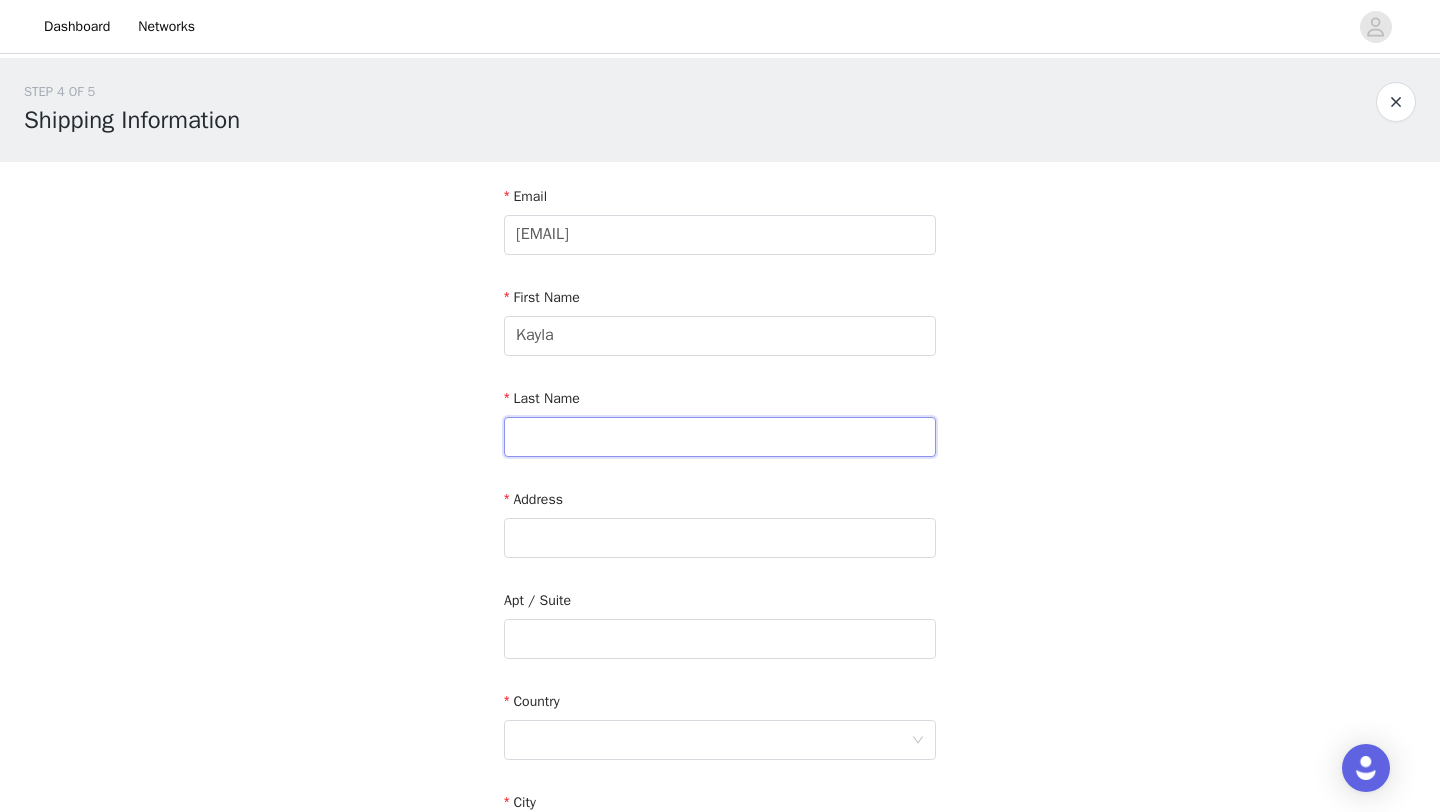click at bounding box center (720, 437) 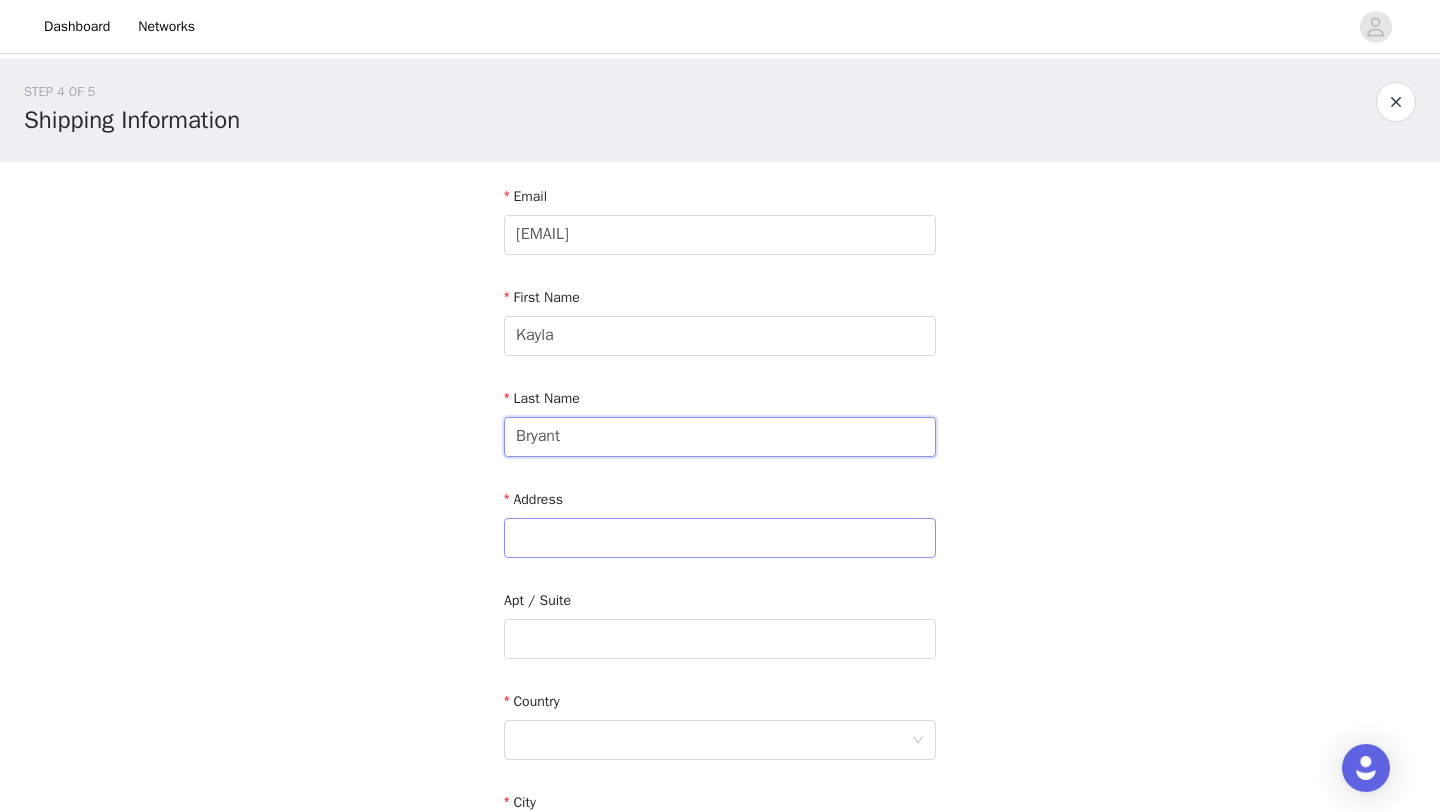type on "Bryant" 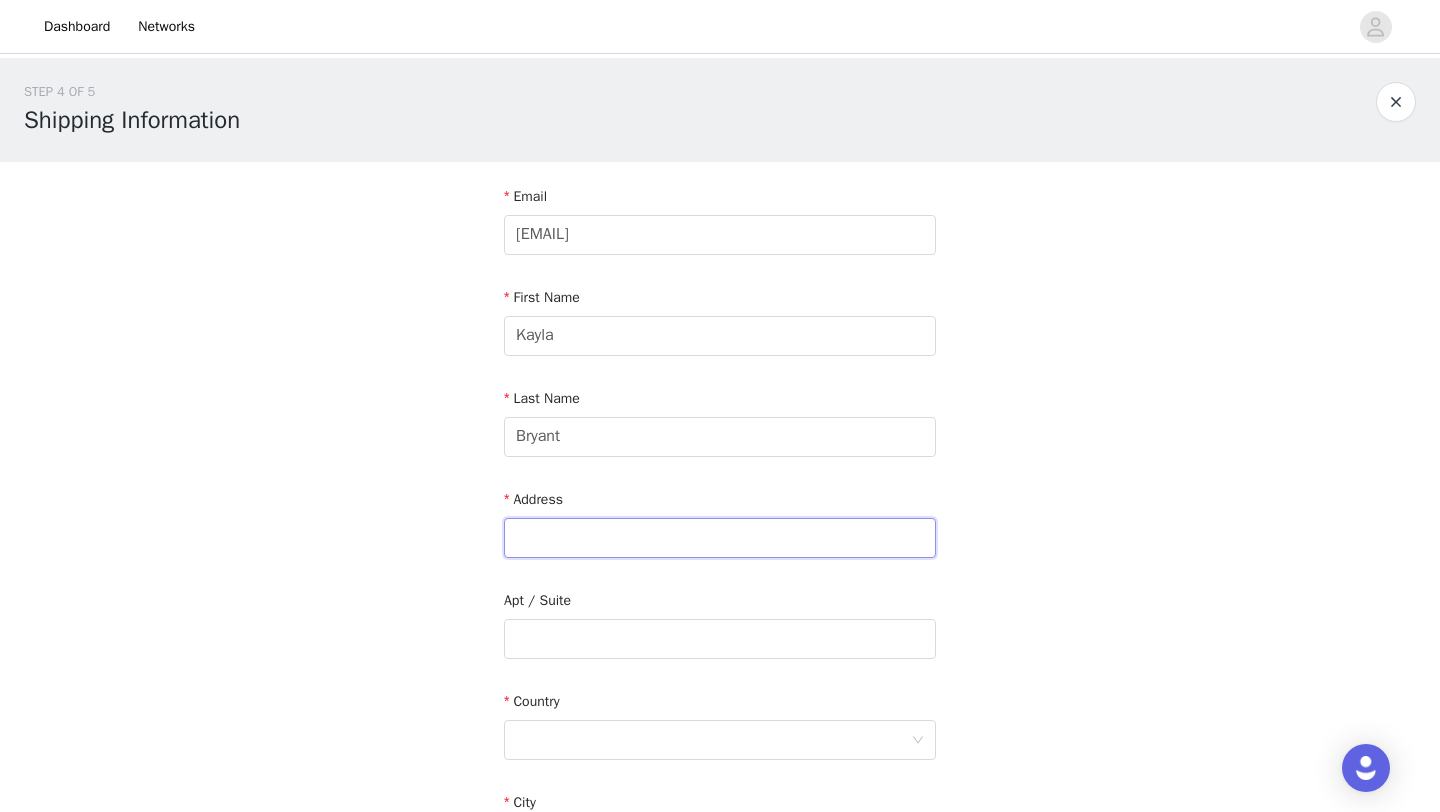 click at bounding box center (720, 538) 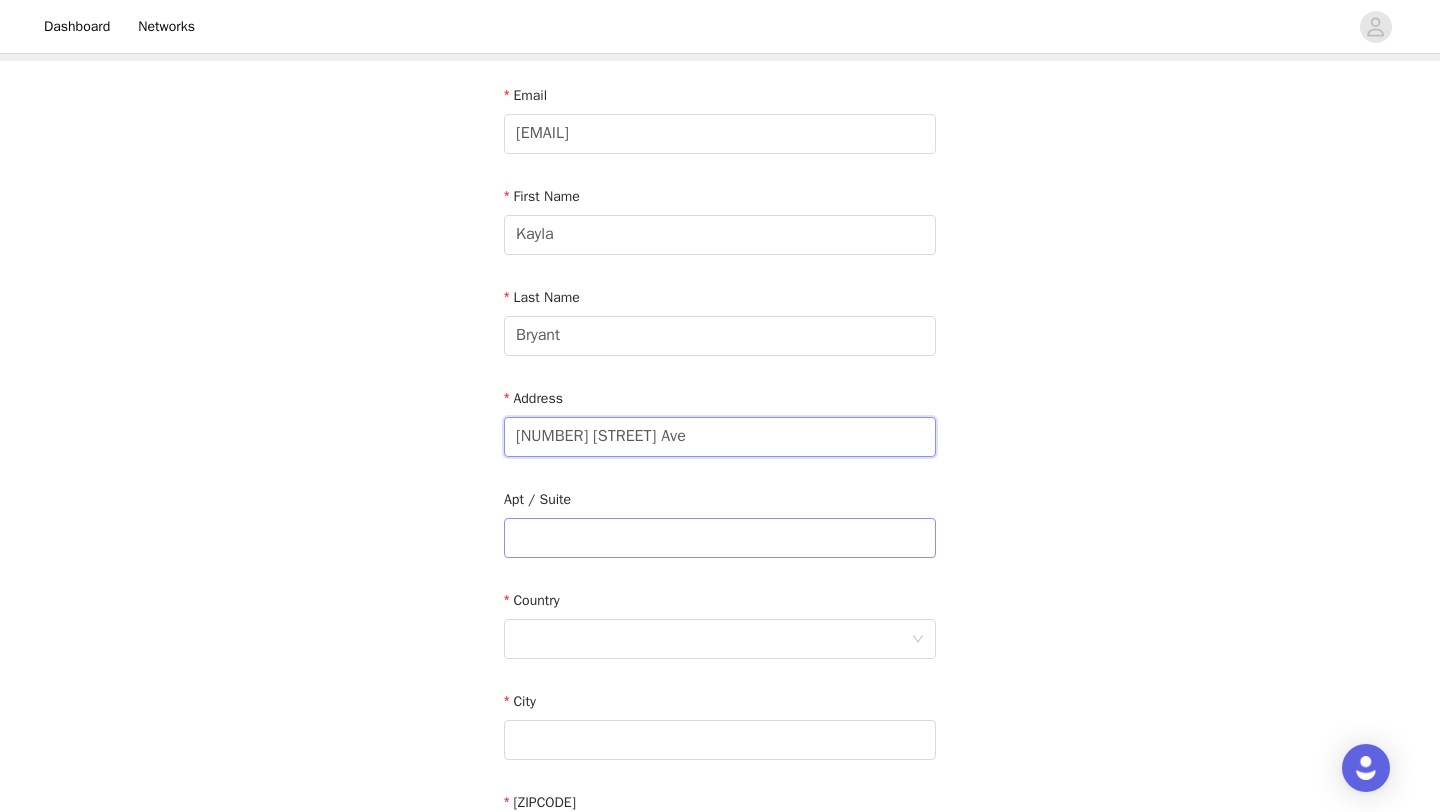 scroll, scrollTop: 107, scrollLeft: 0, axis: vertical 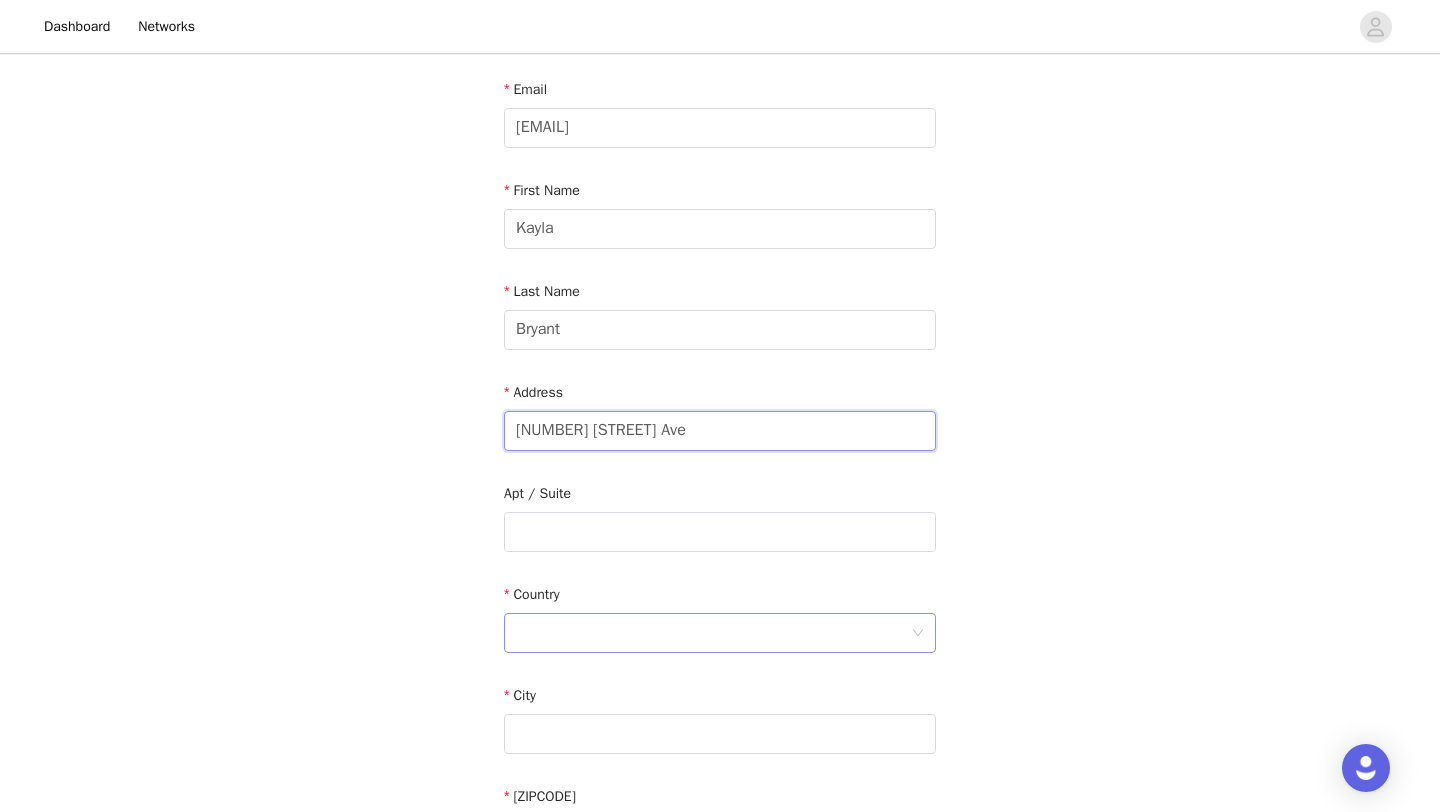 type on "[NUMBER] [STREET] Ave" 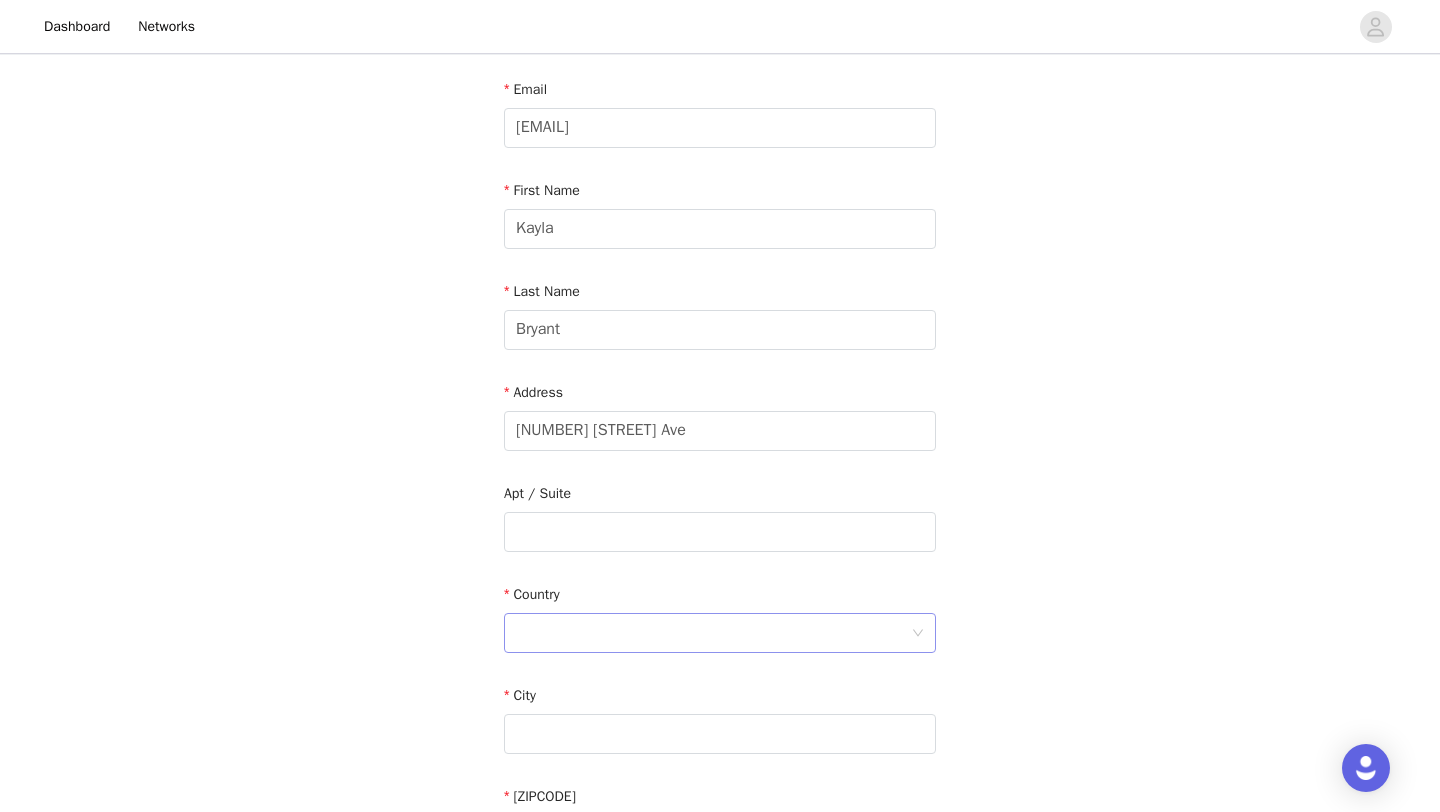 click at bounding box center [713, 633] 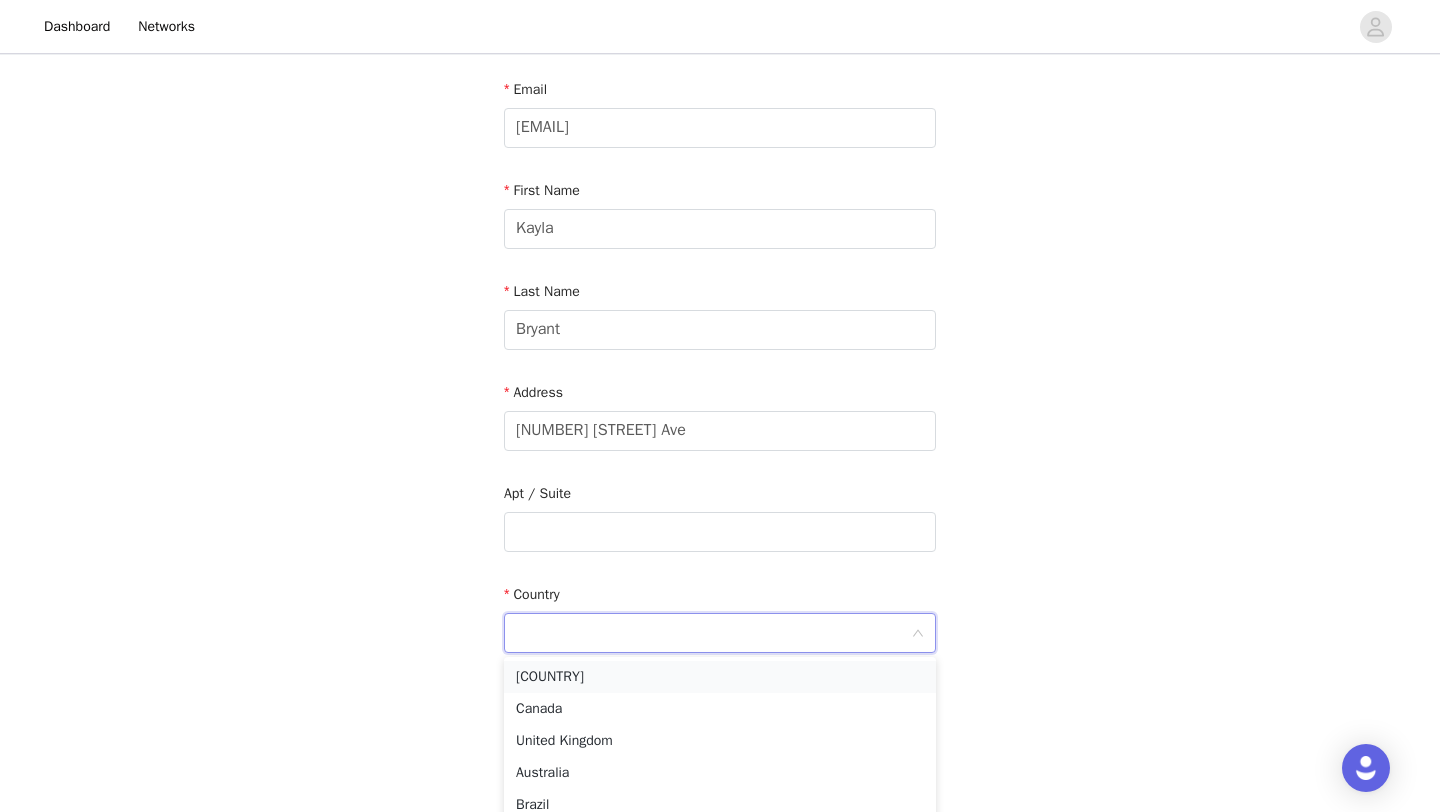 click on "[COUNTRY]" at bounding box center (720, 677) 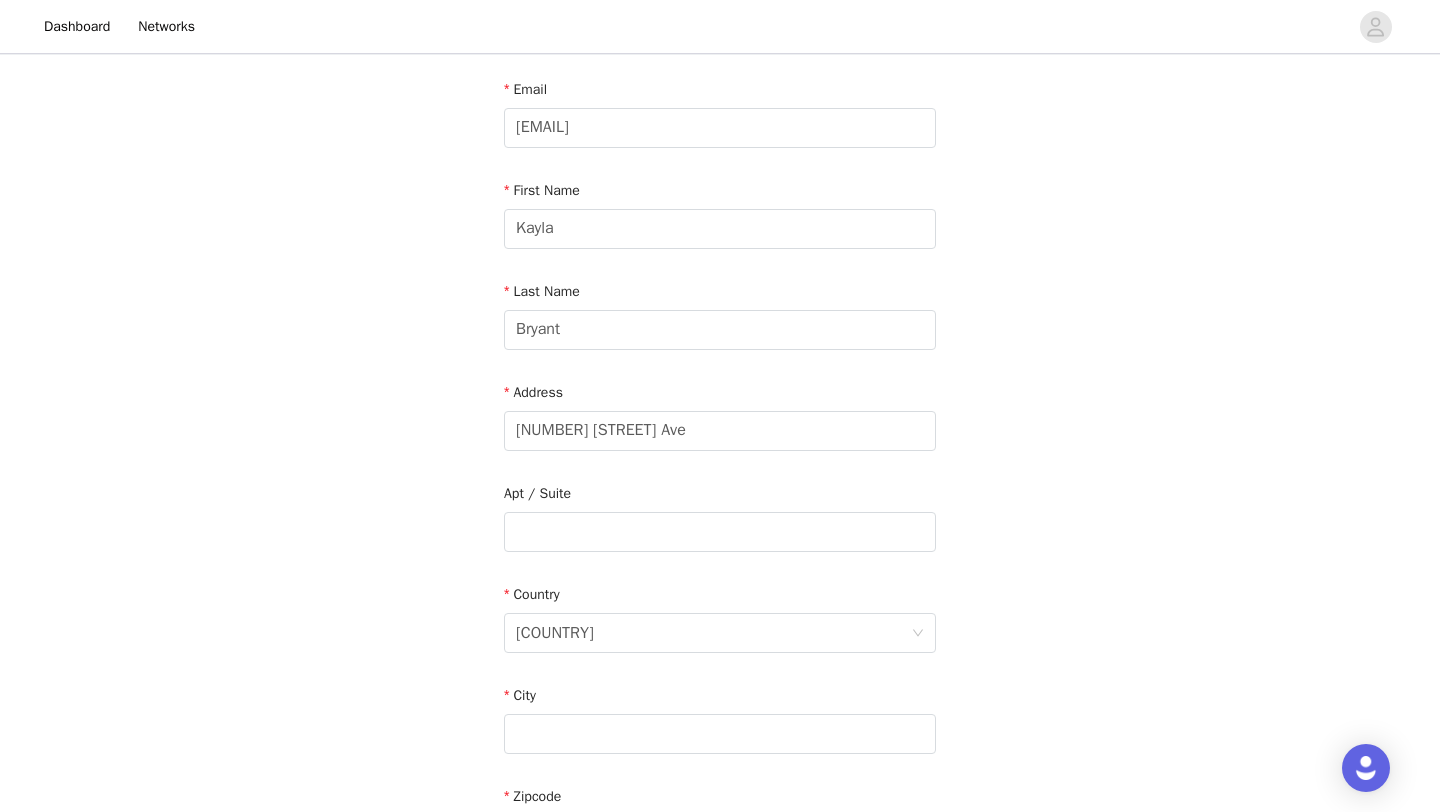 scroll, scrollTop: 222, scrollLeft: 0, axis: vertical 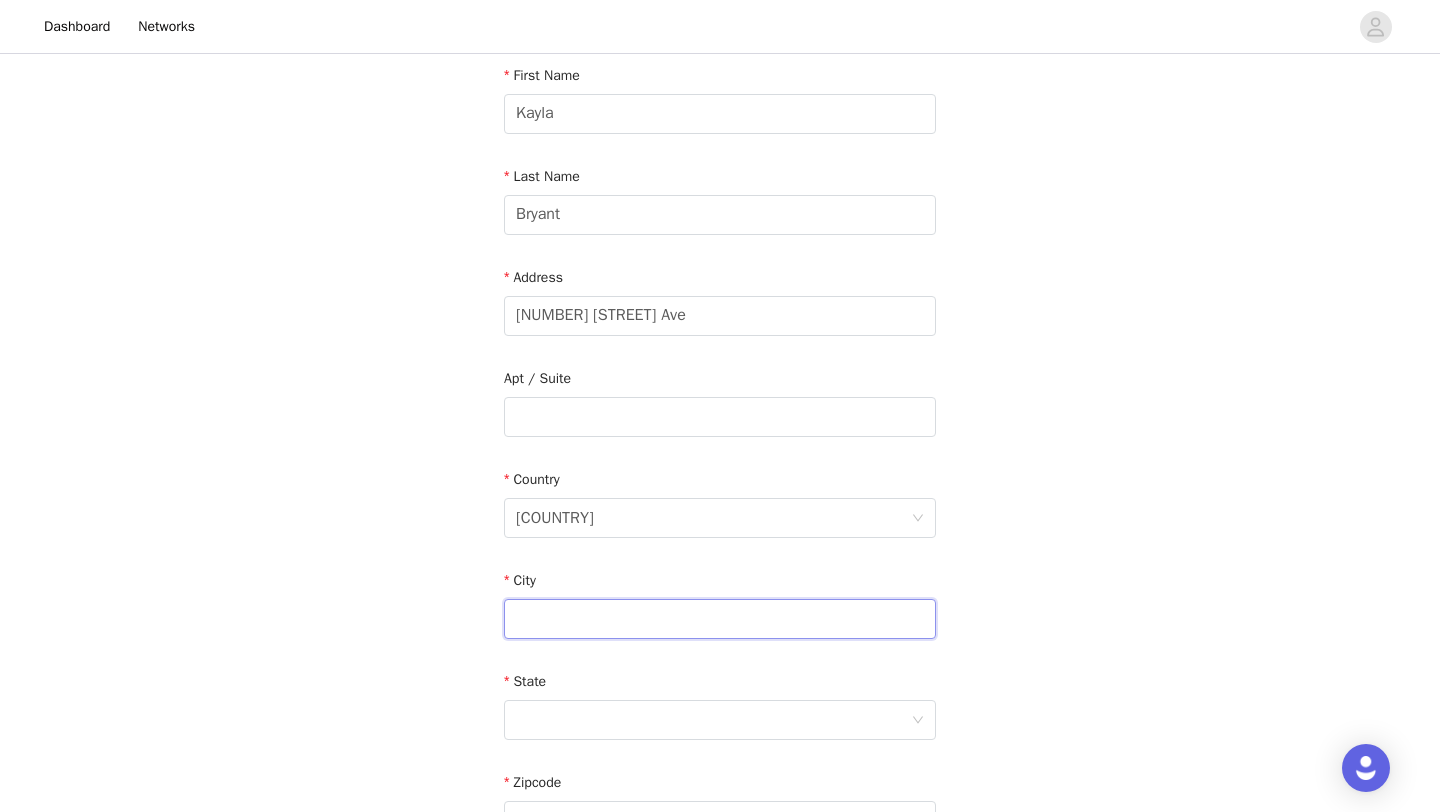 click at bounding box center (720, 619) 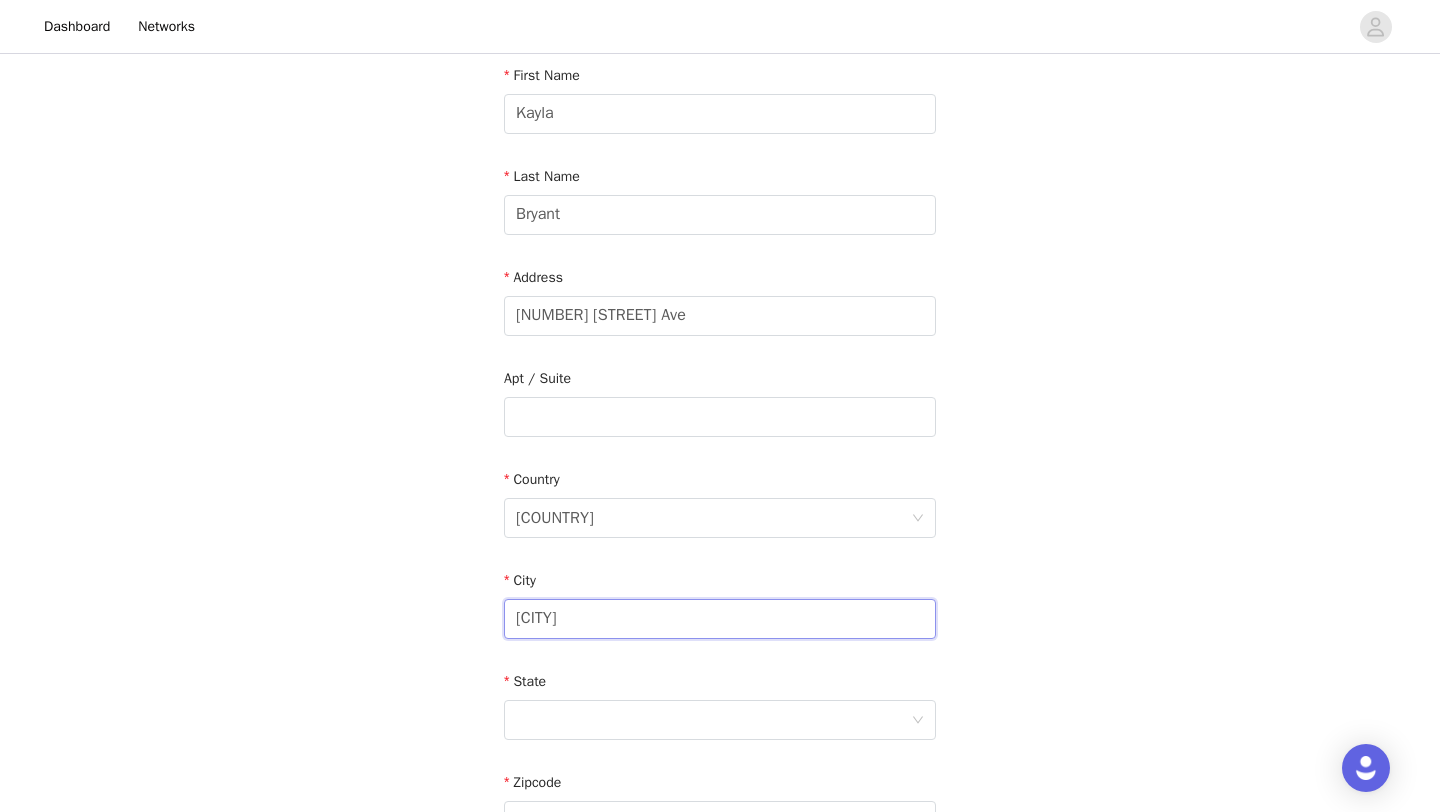 type on "Los Angeles" 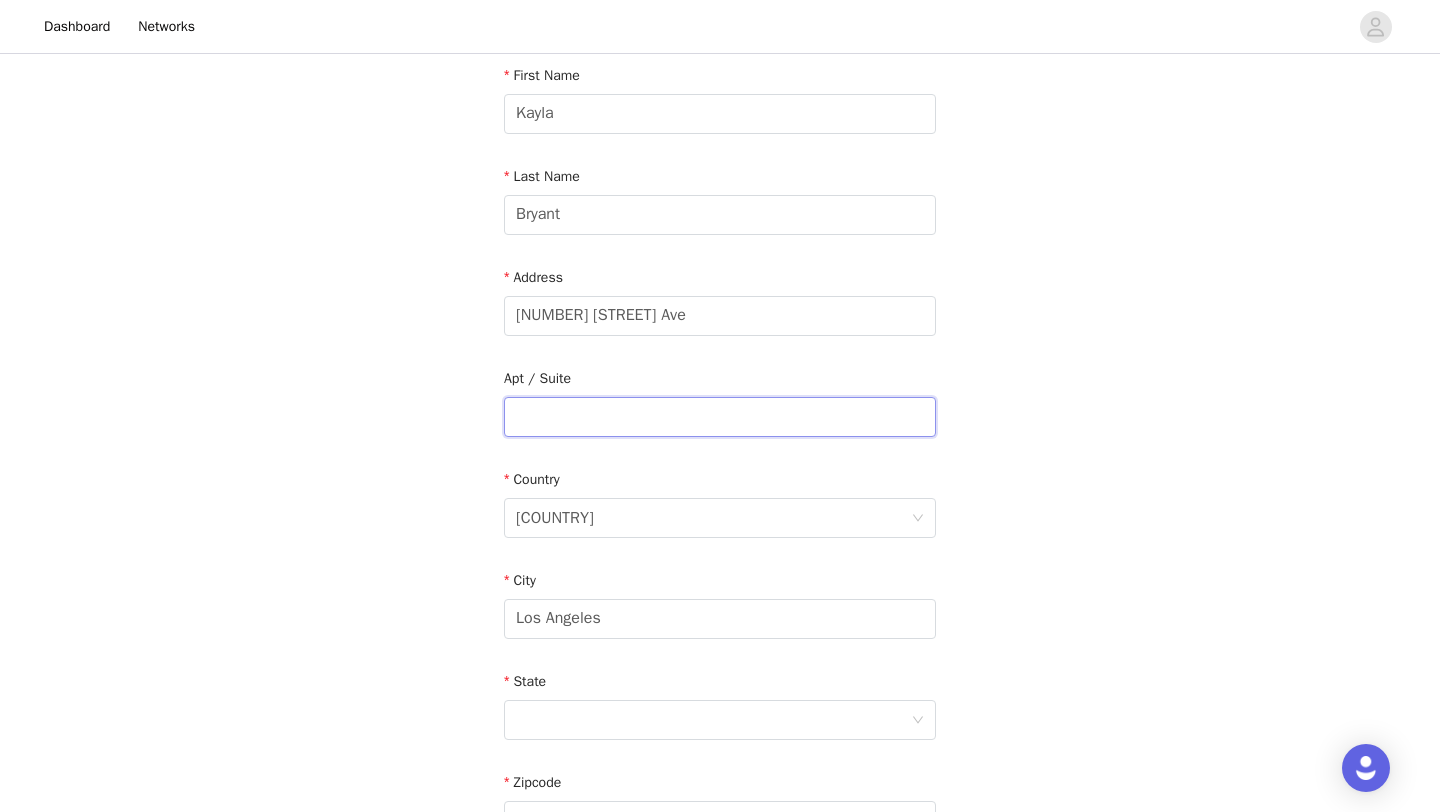 type on "Apt [NUMBER]" 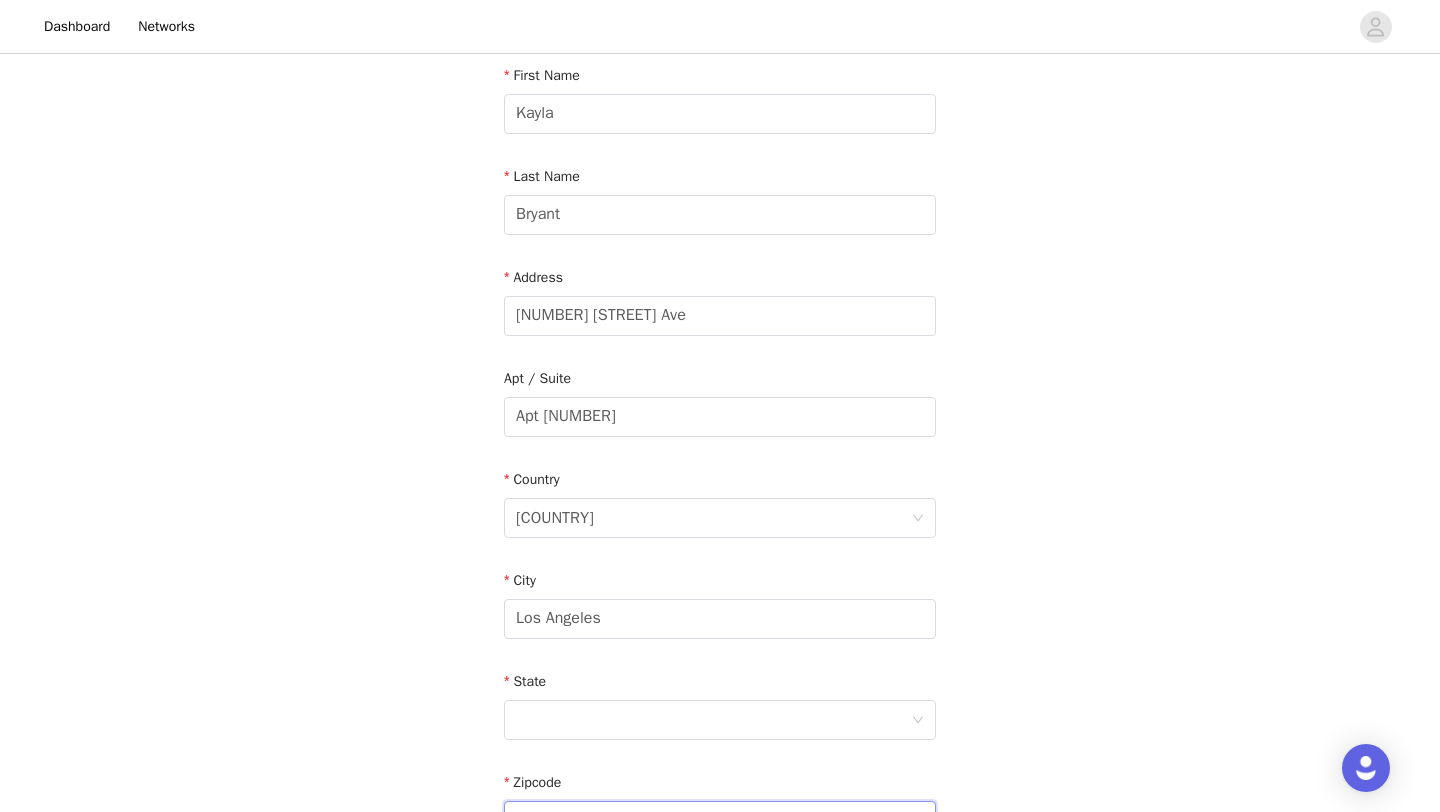 type on "[ZIPCODE]" 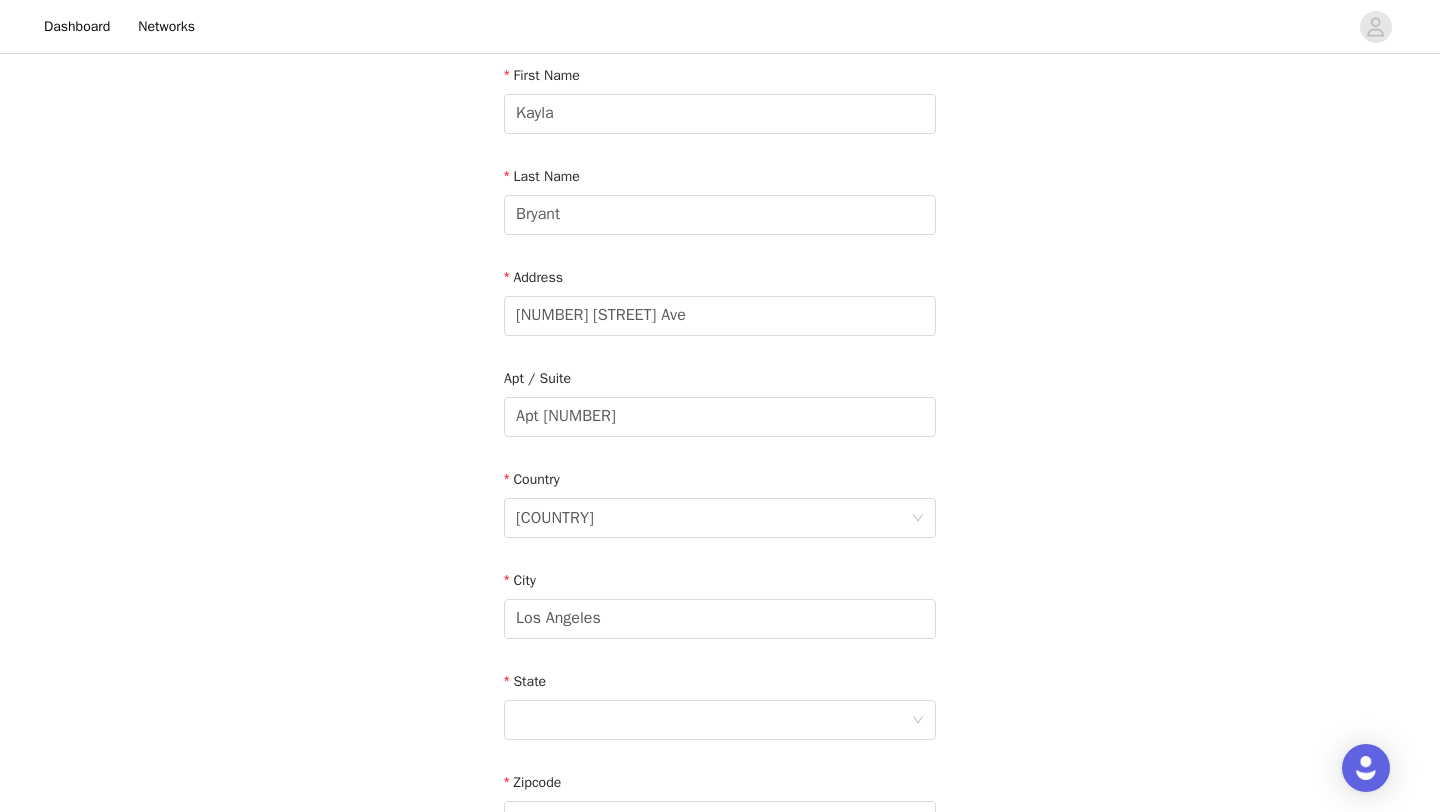 type on "8055158195" 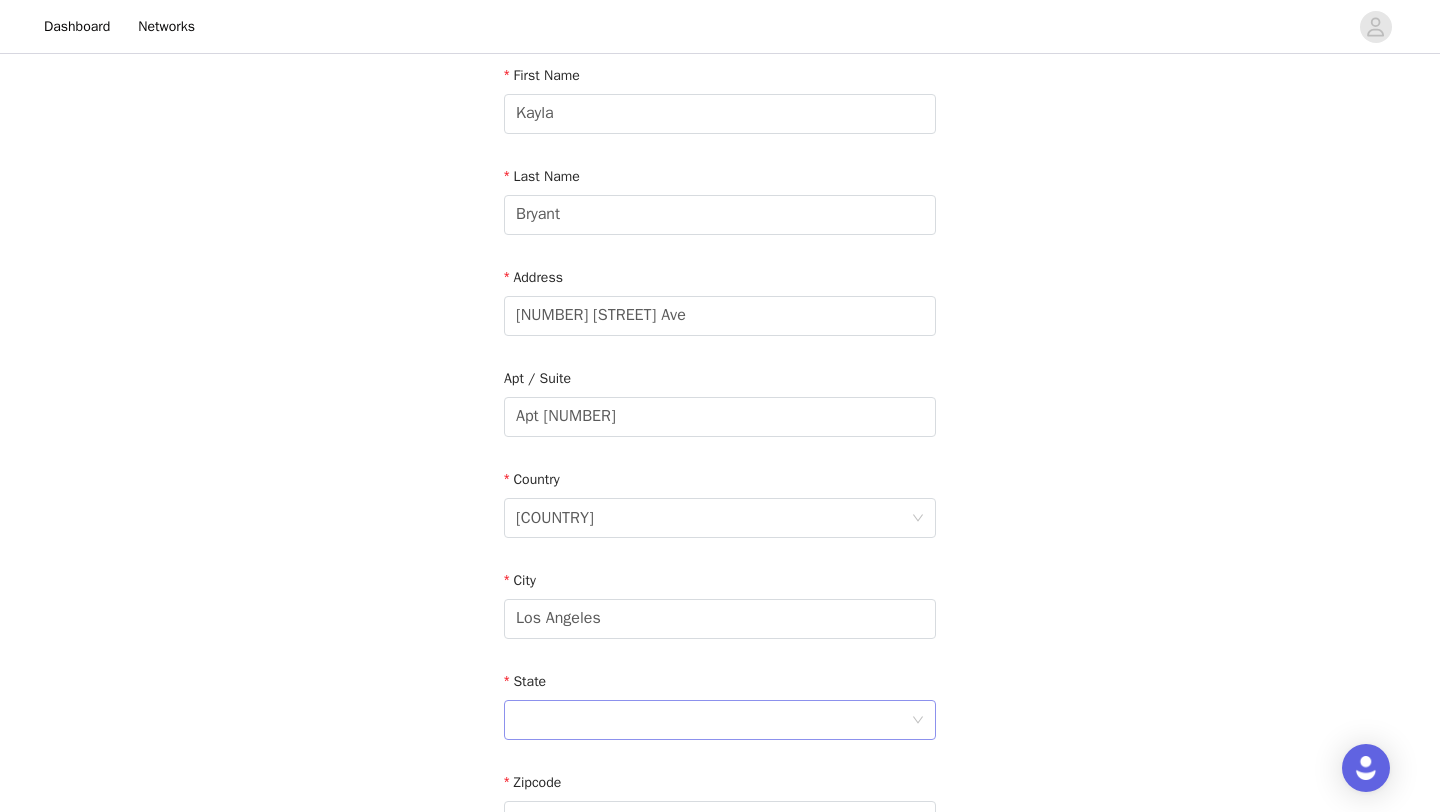 click at bounding box center (713, 720) 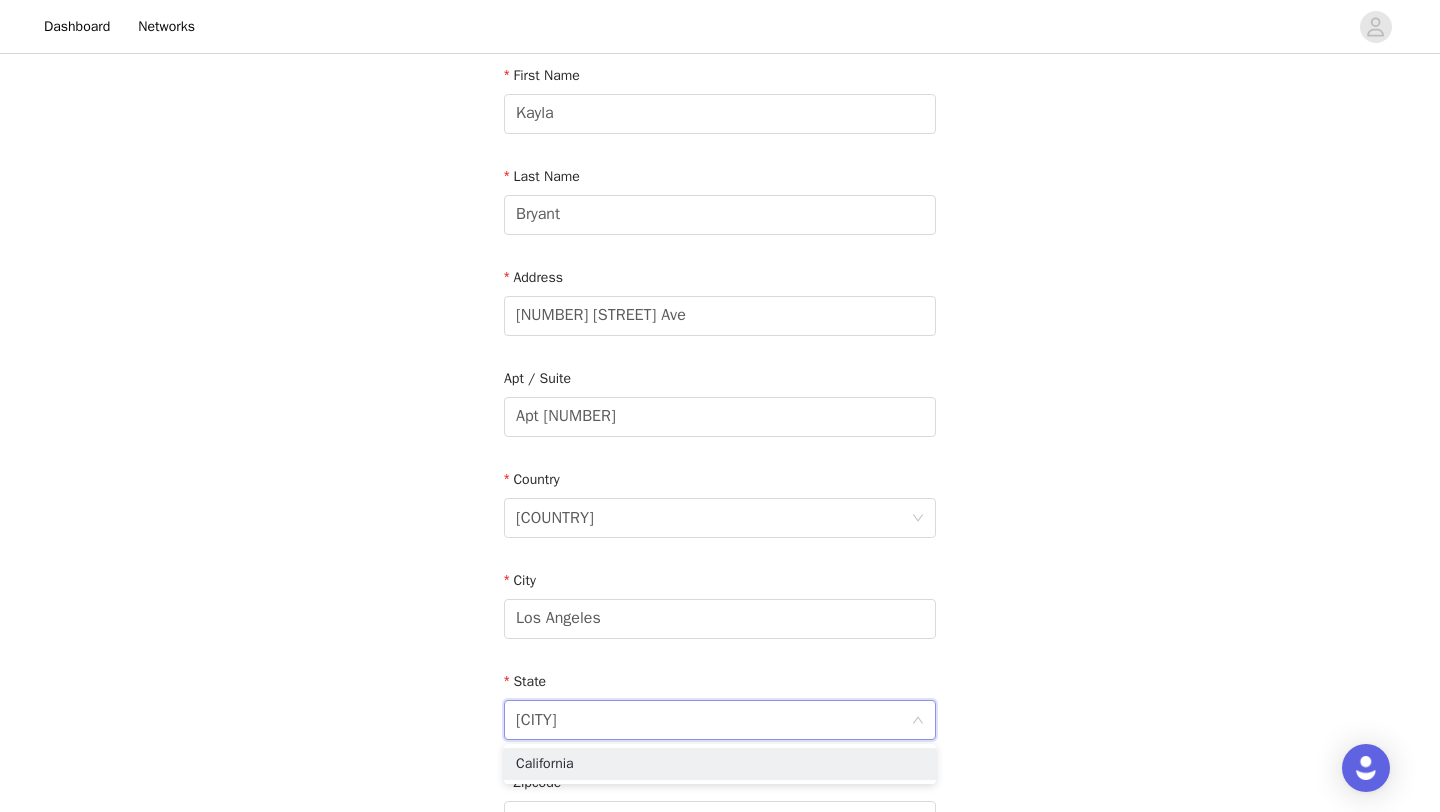 type on "[CITY]" 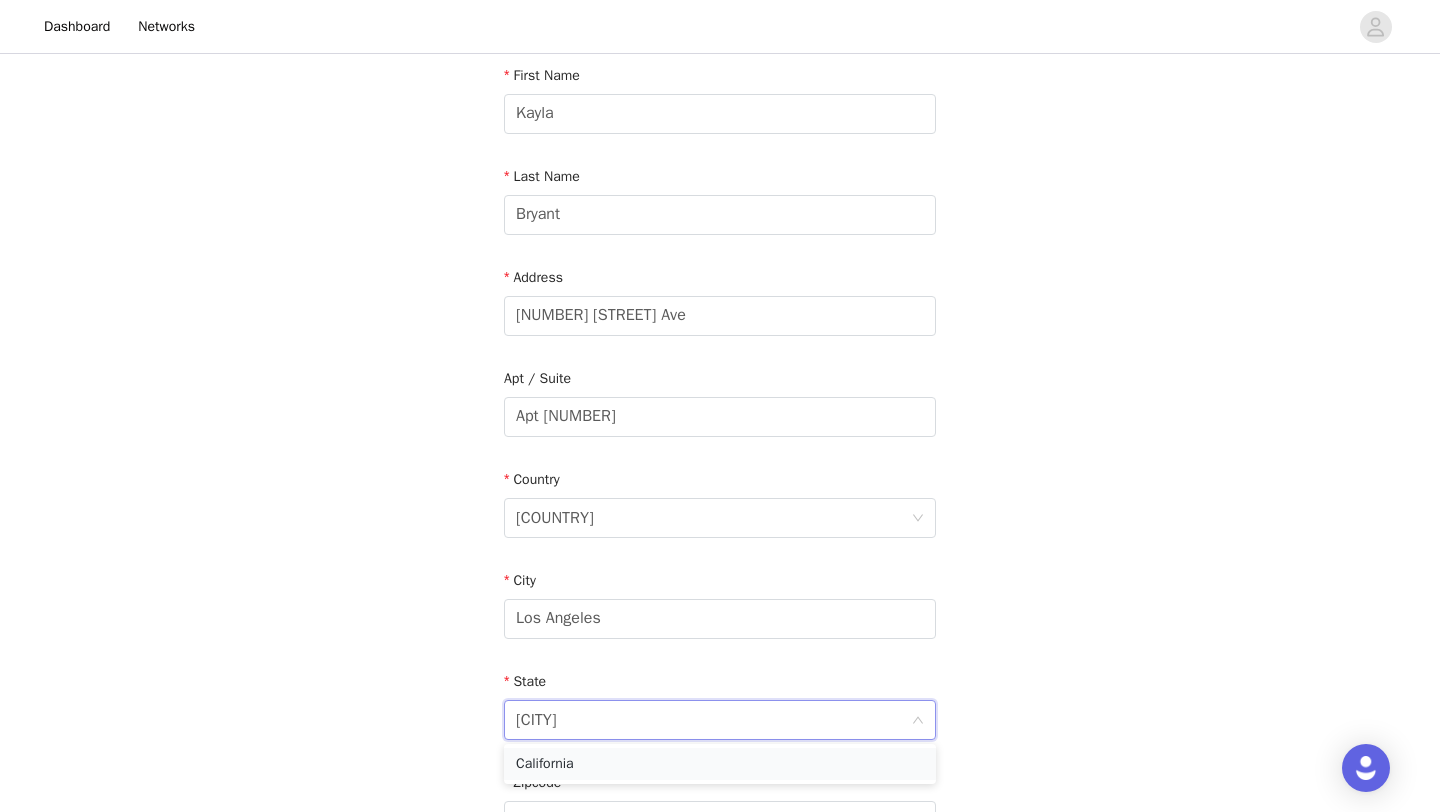 click on "California" at bounding box center (720, 764) 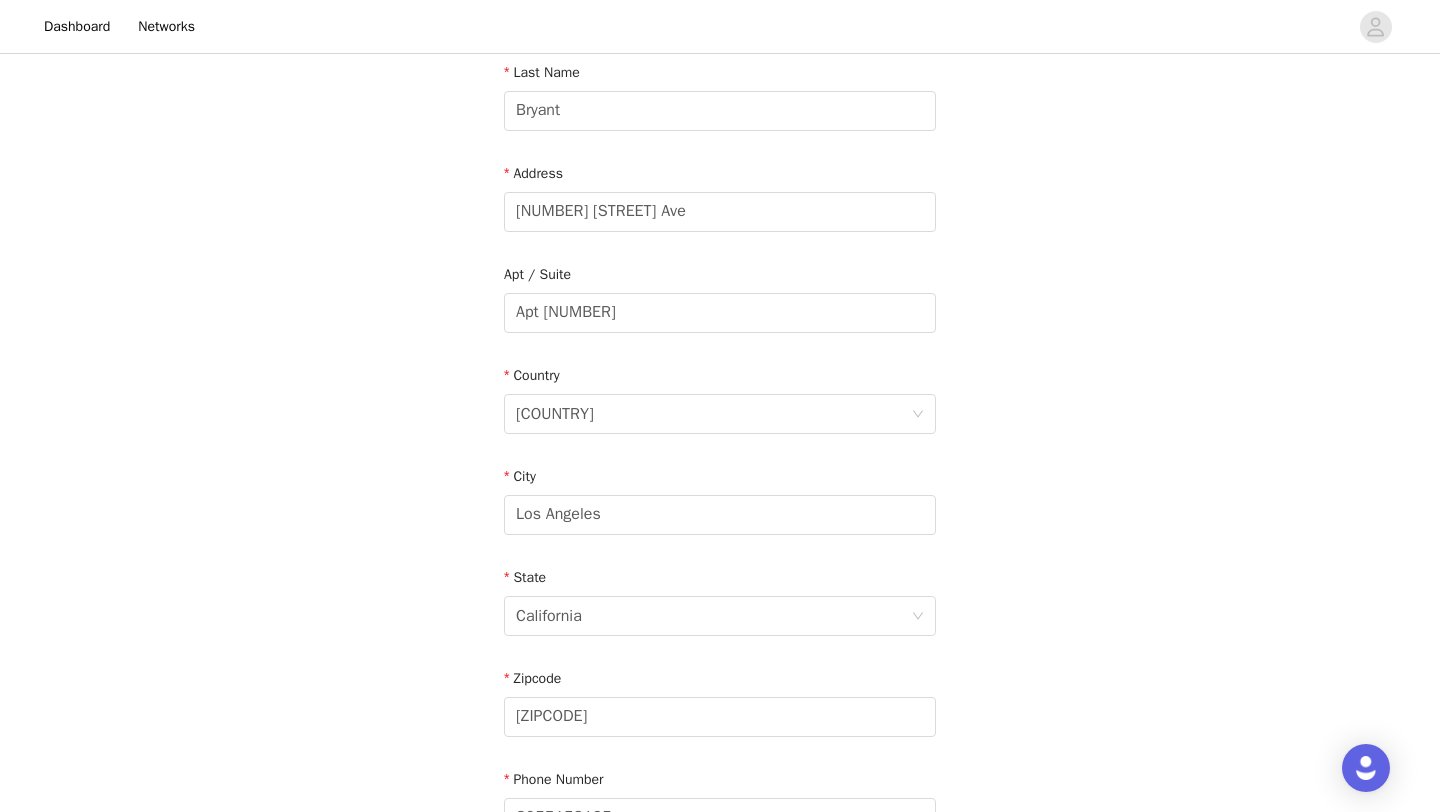 scroll, scrollTop: 369, scrollLeft: 0, axis: vertical 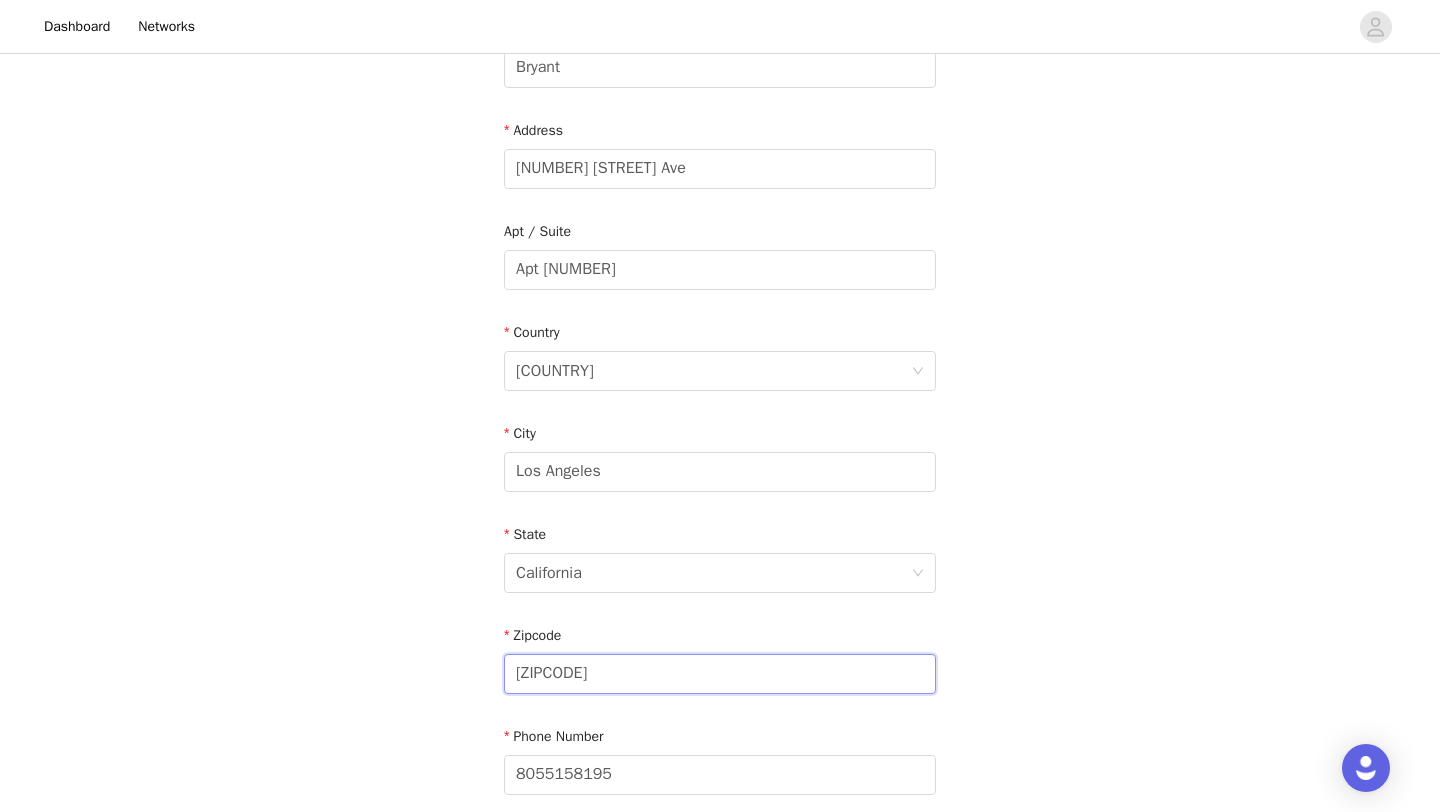click on "[ZIPCODE]" at bounding box center [720, 674] 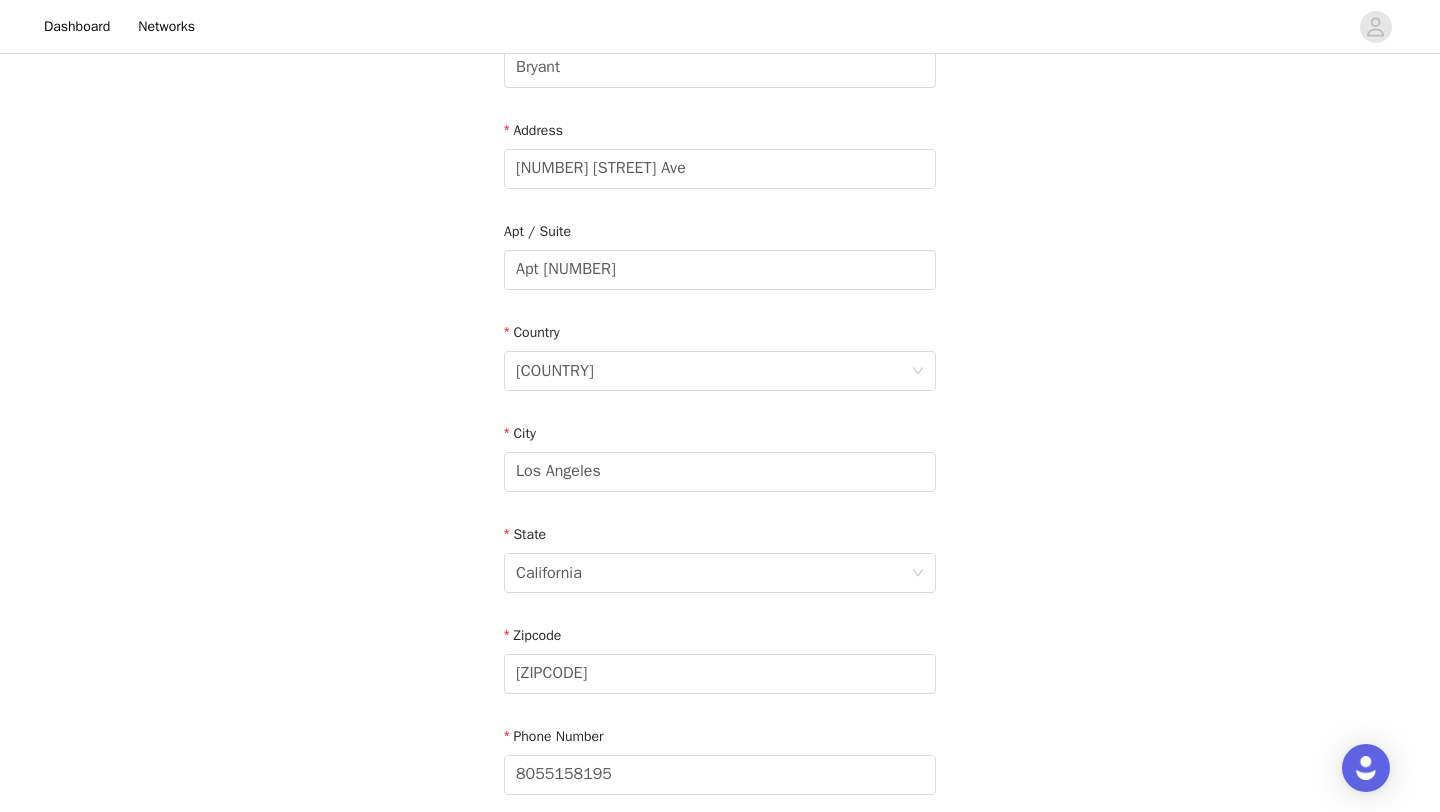 click on "STEP [NUMBER] OF [NUMBER]
Shipping Information
Email [EMAIL]   First Name [FIRST]   Last Name [LAST]   Address [NUMBER] [STREET]   Apt / Suite [APARTMENT_NUMBER]   Country
United States
City [CITY]   State
California
Zipcode [ZIPCODE]   Phone Number [PHONE]" at bounding box center (720, 270) 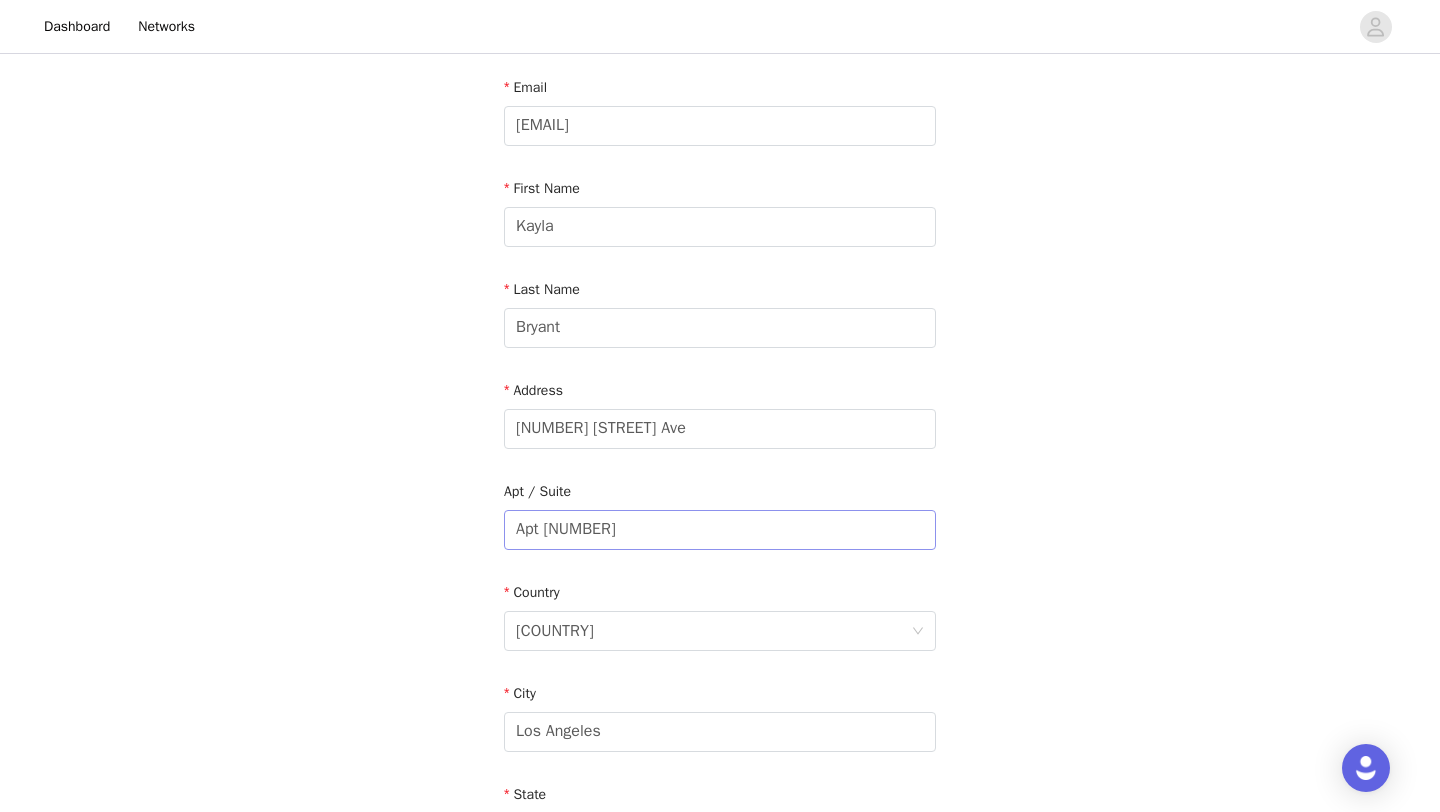 scroll, scrollTop: 117, scrollLeft: 0, axis: vertical 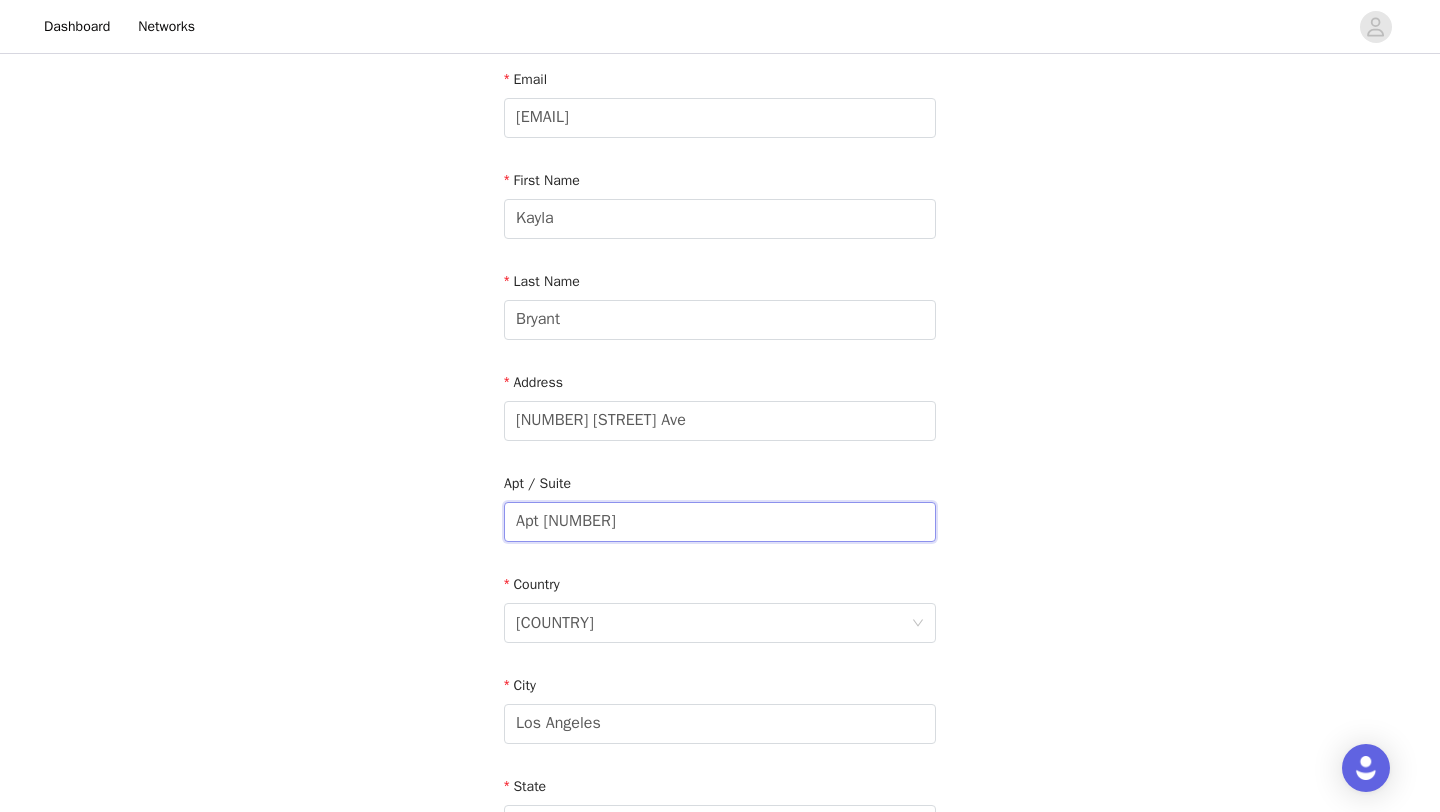 drag, startPoint x: 645, startPoint y: 529, endPoint x: 499, endPoint y: 524, distance: 146.08559 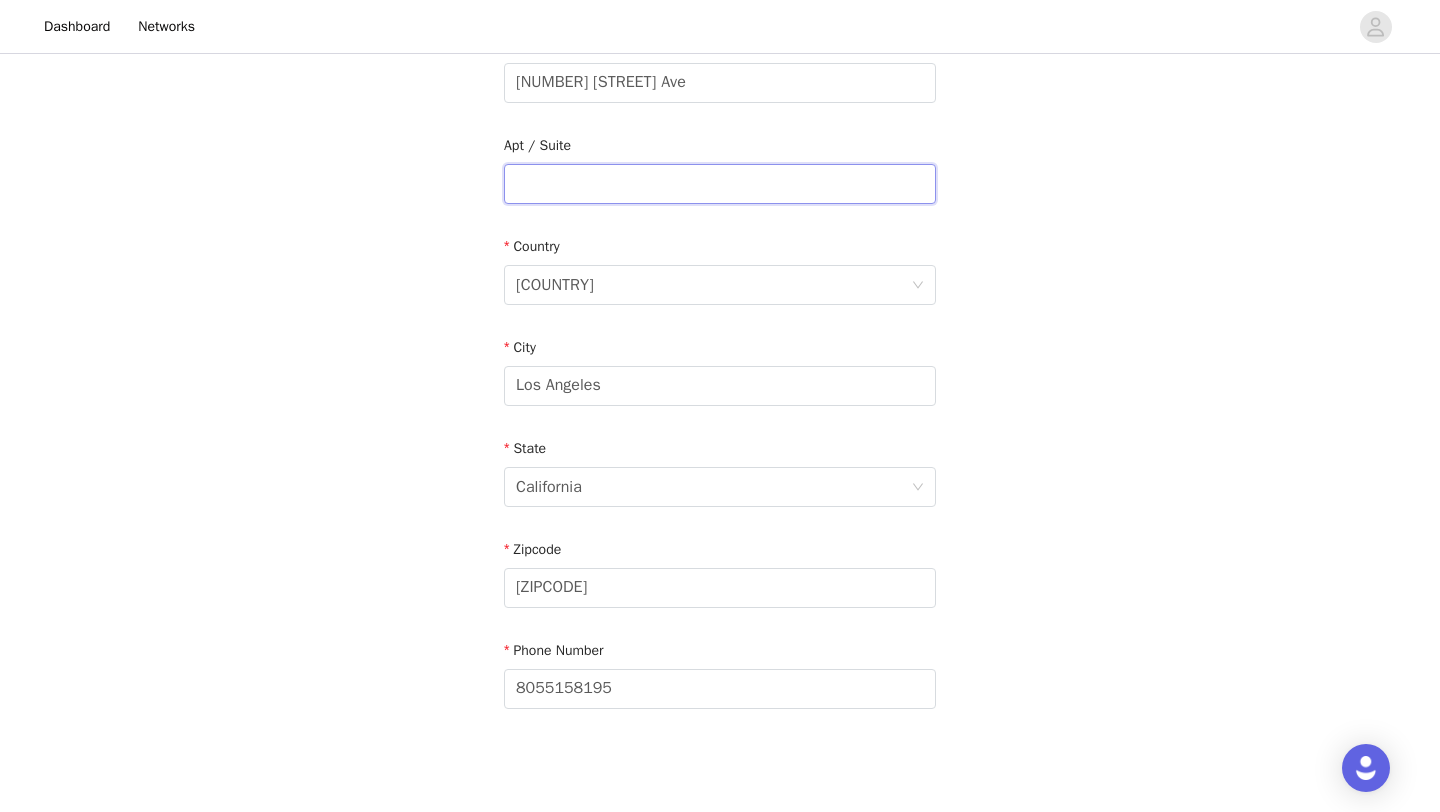 scroll, scrollTop: 551, scrollLeft: 0, axis: vertical 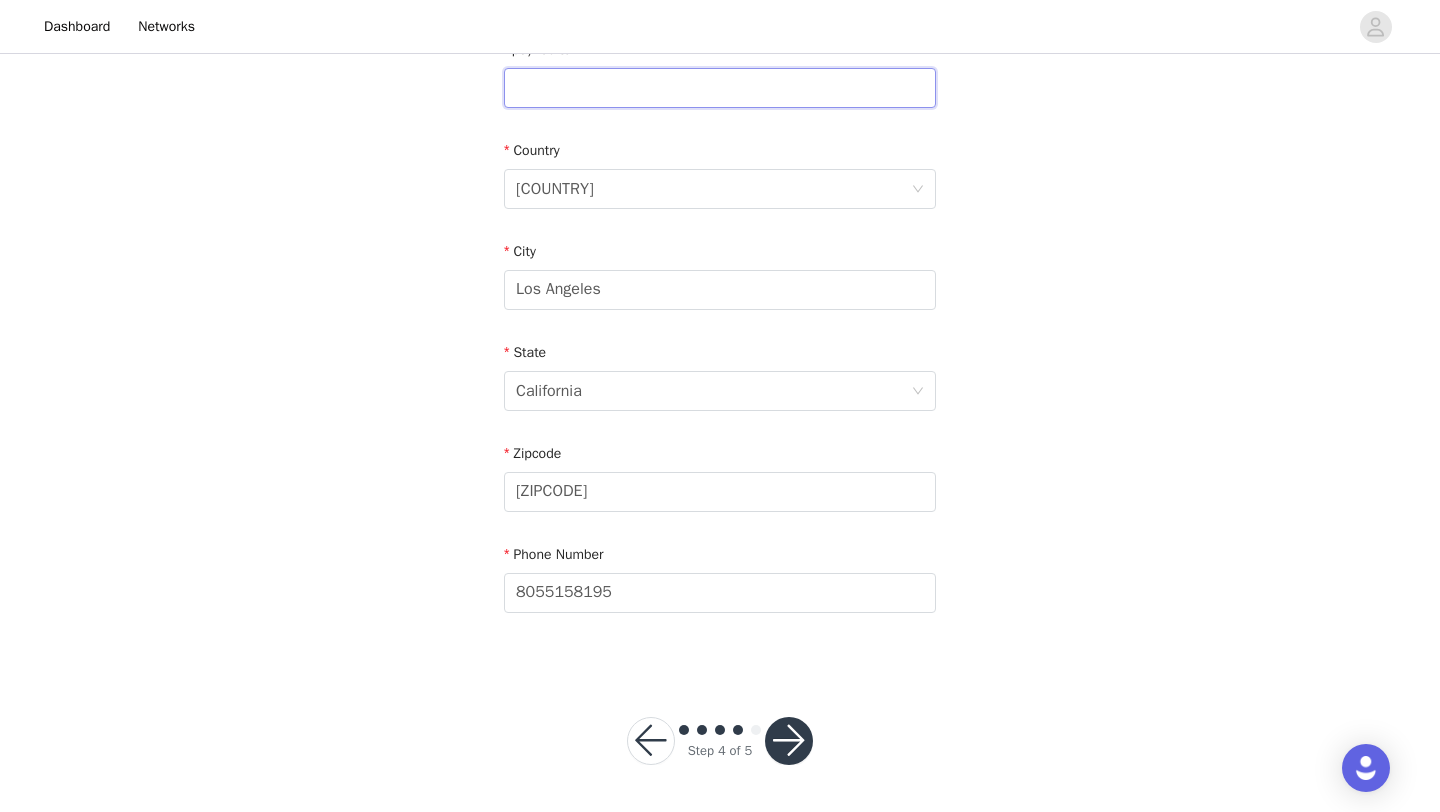 type 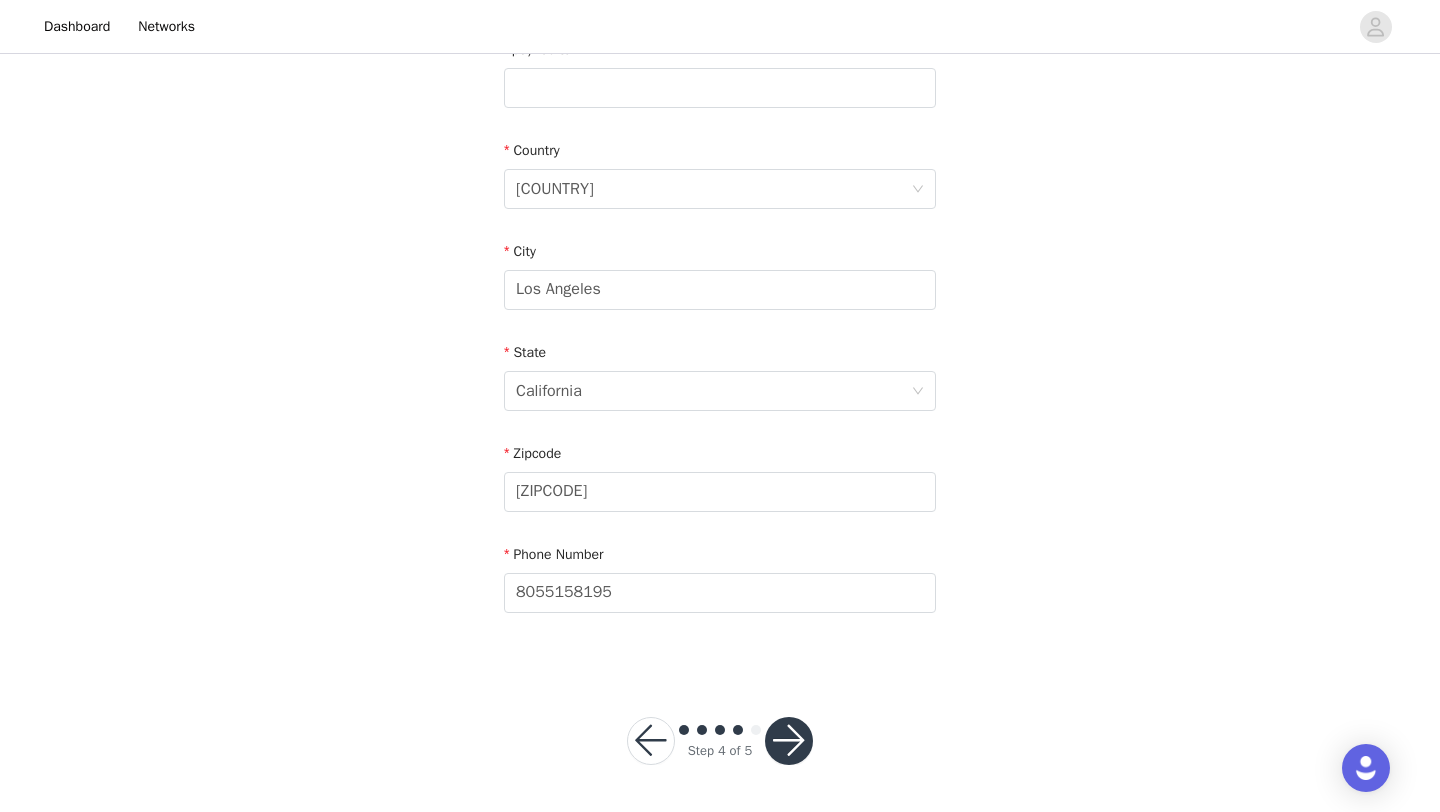 click at bounding box center (789, 741) 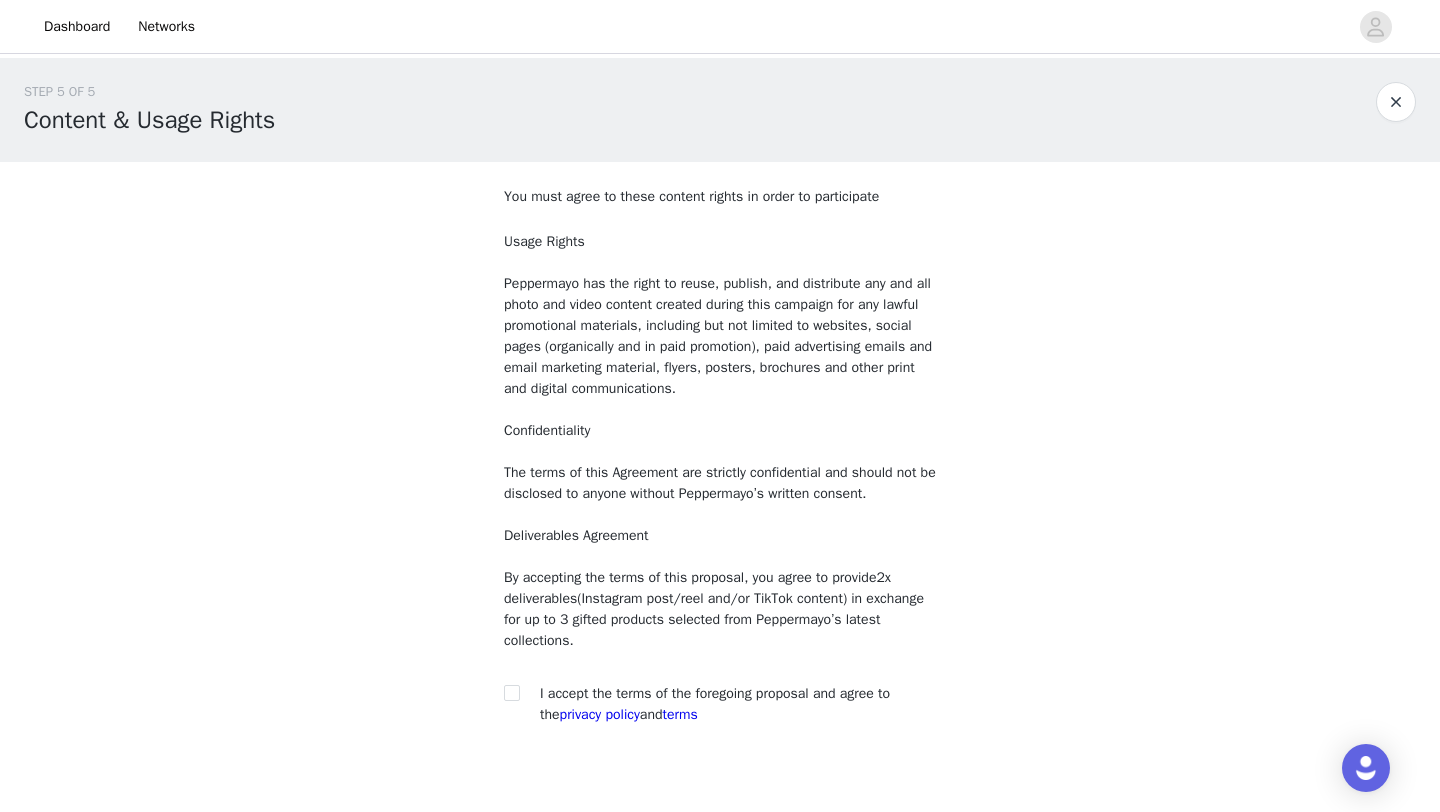 scroll, scrollTop: 112, scrollLeft: 0, axis: vertical 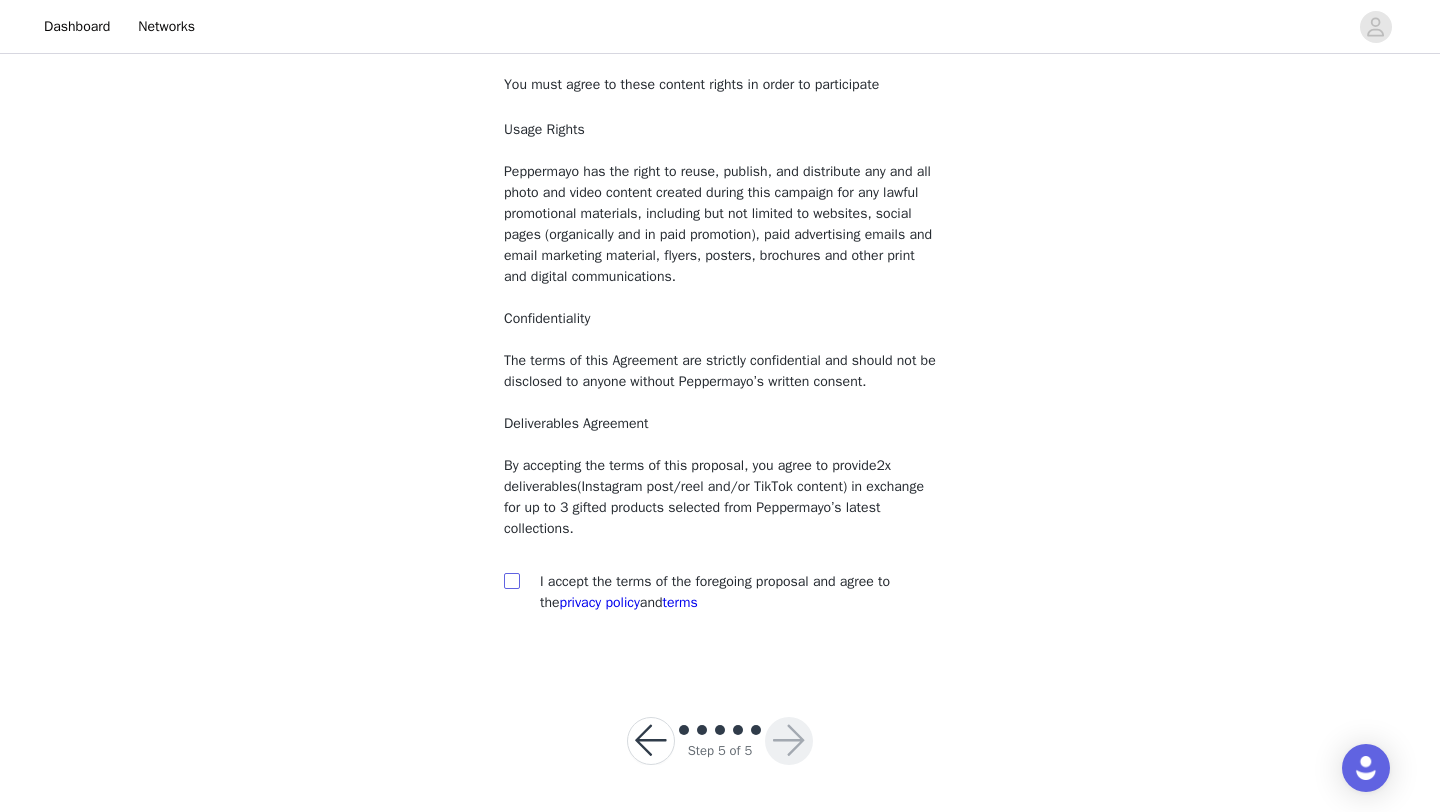 click at bounding box center (511, 580) 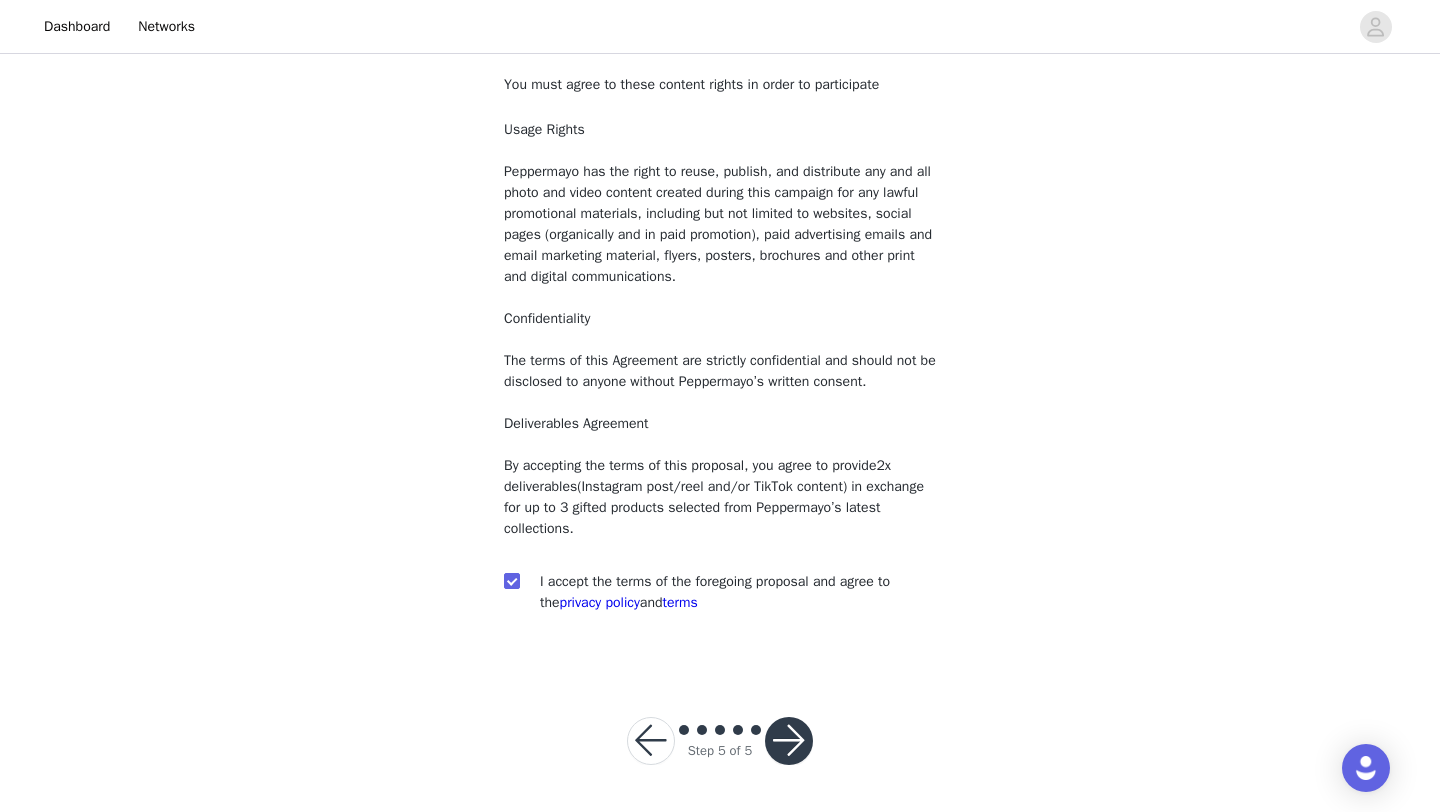 click at bounding box center [789, 741] 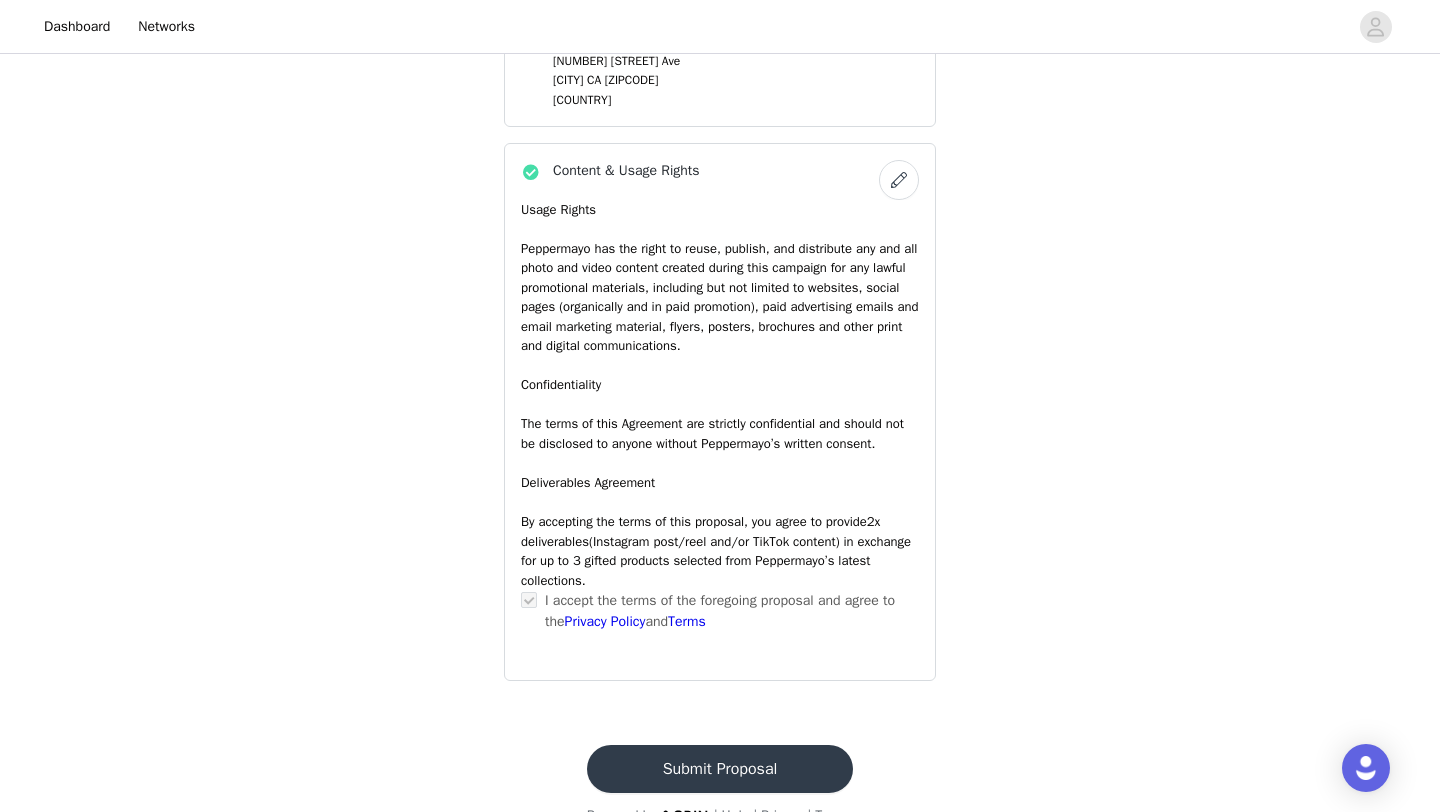 scroll, scrollTop: 1564, scrollLeft: 0, axis: vertical 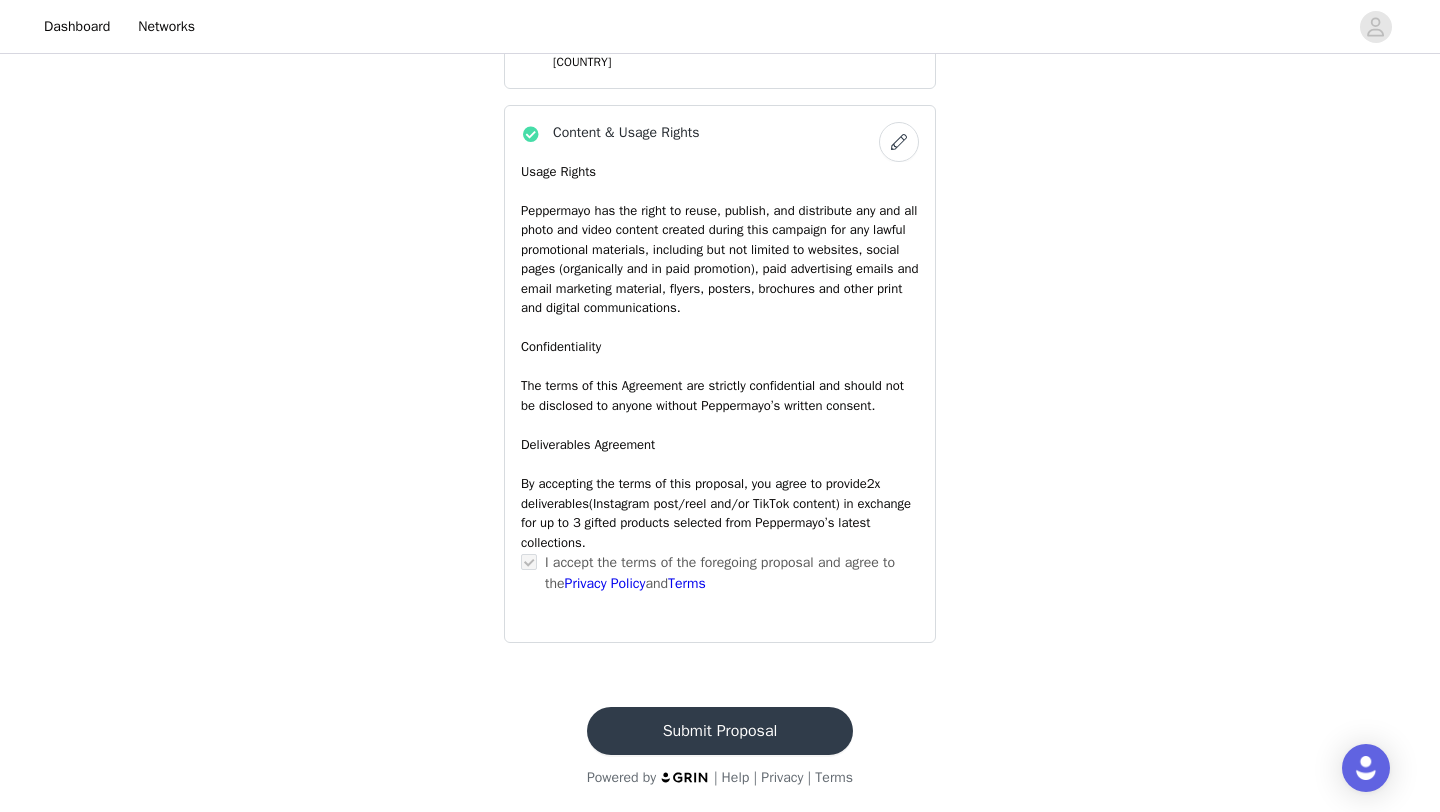 click on "Submit Proposal" at bounding box center (720, 731) 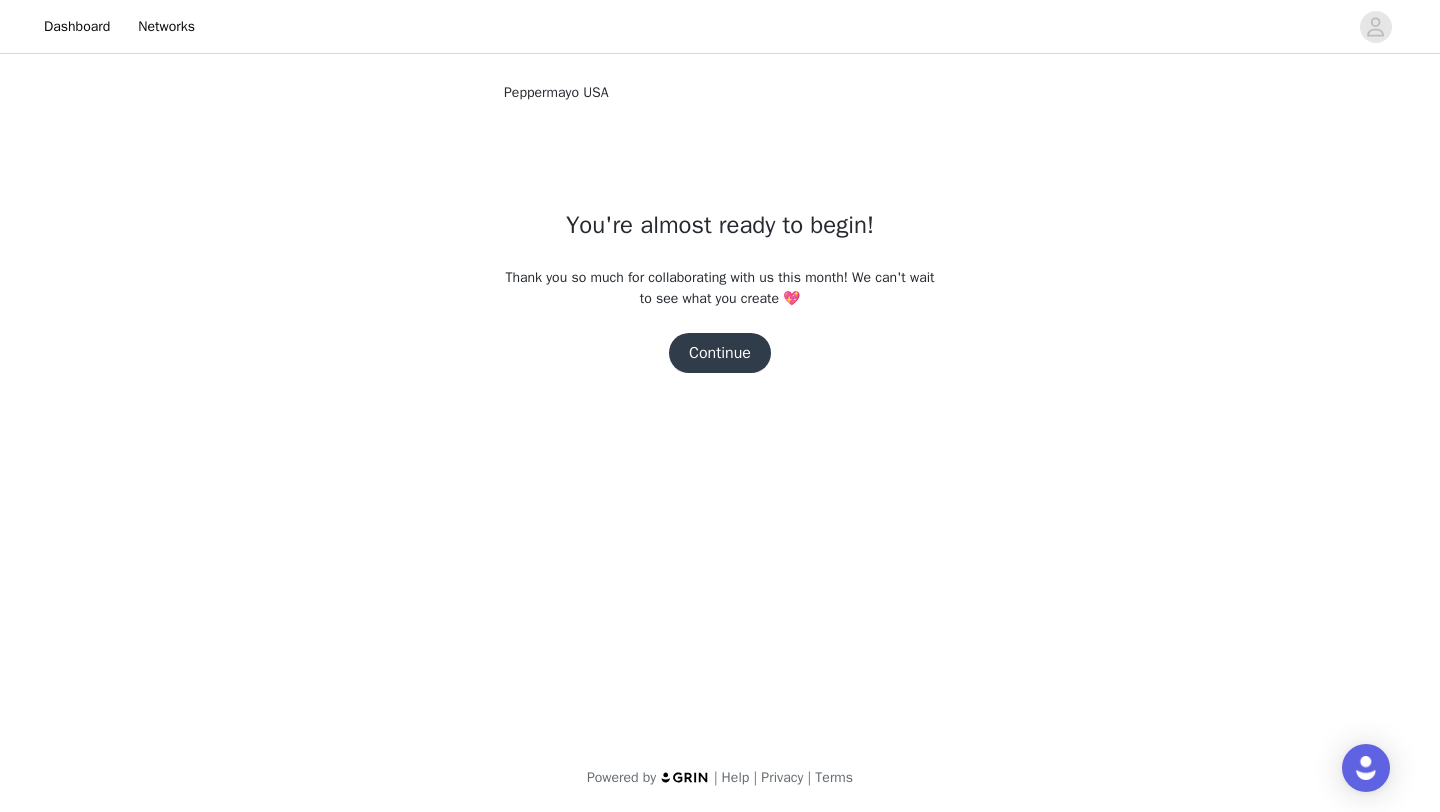 scroll, scrollTop: 0, scrollLeft: 0, axis: both 